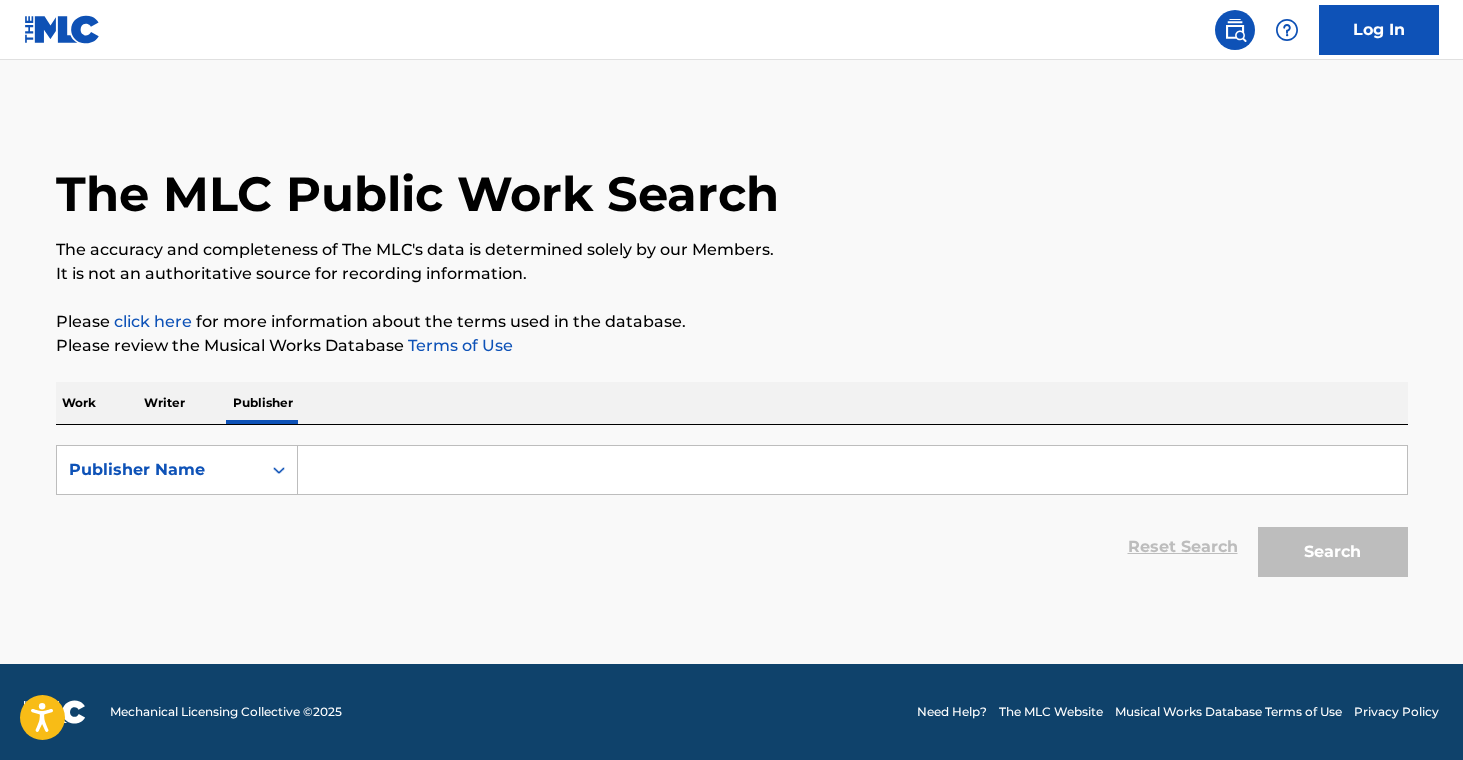 scroll, scrollTop: 0, scrollLeft: 0, axis: both 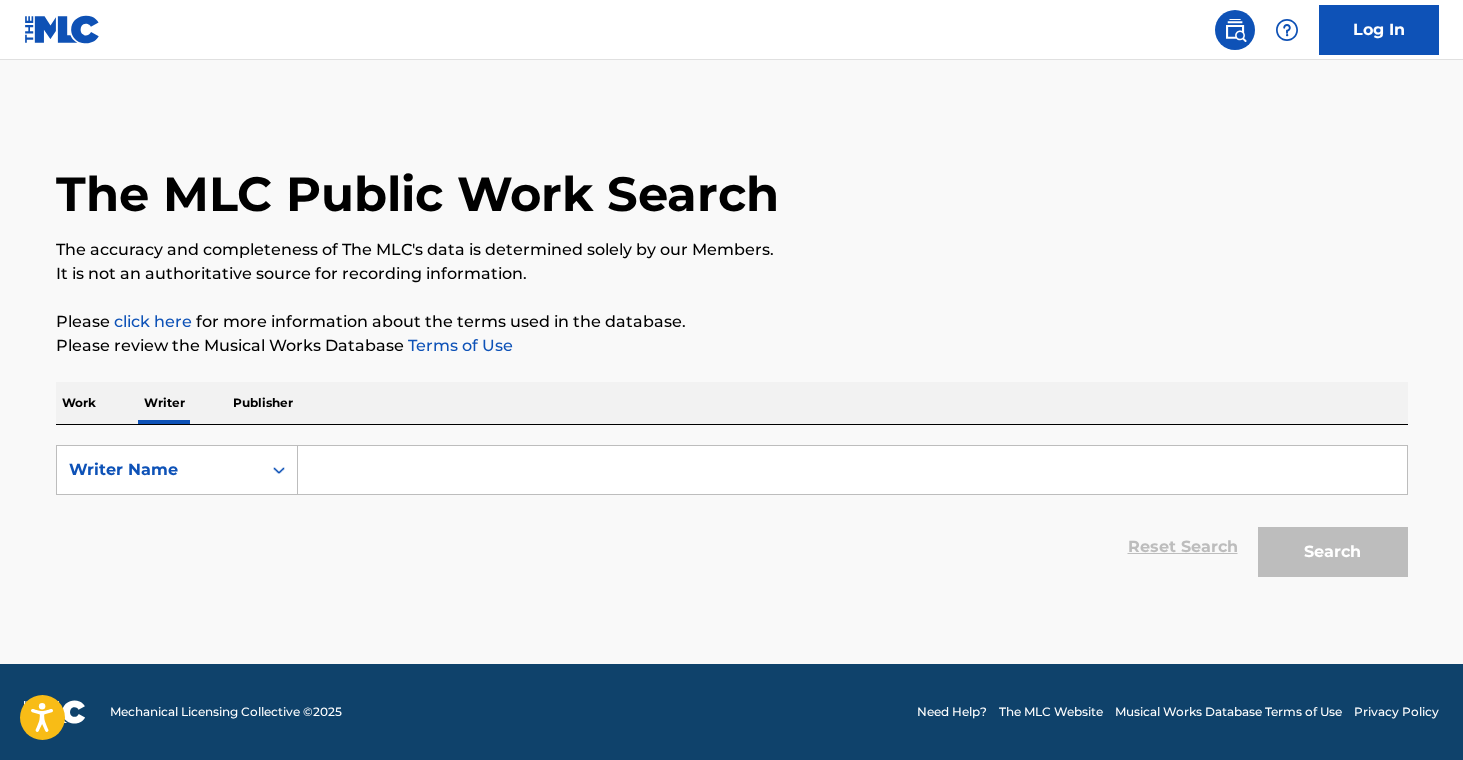 click at bounding box center [852, 470] 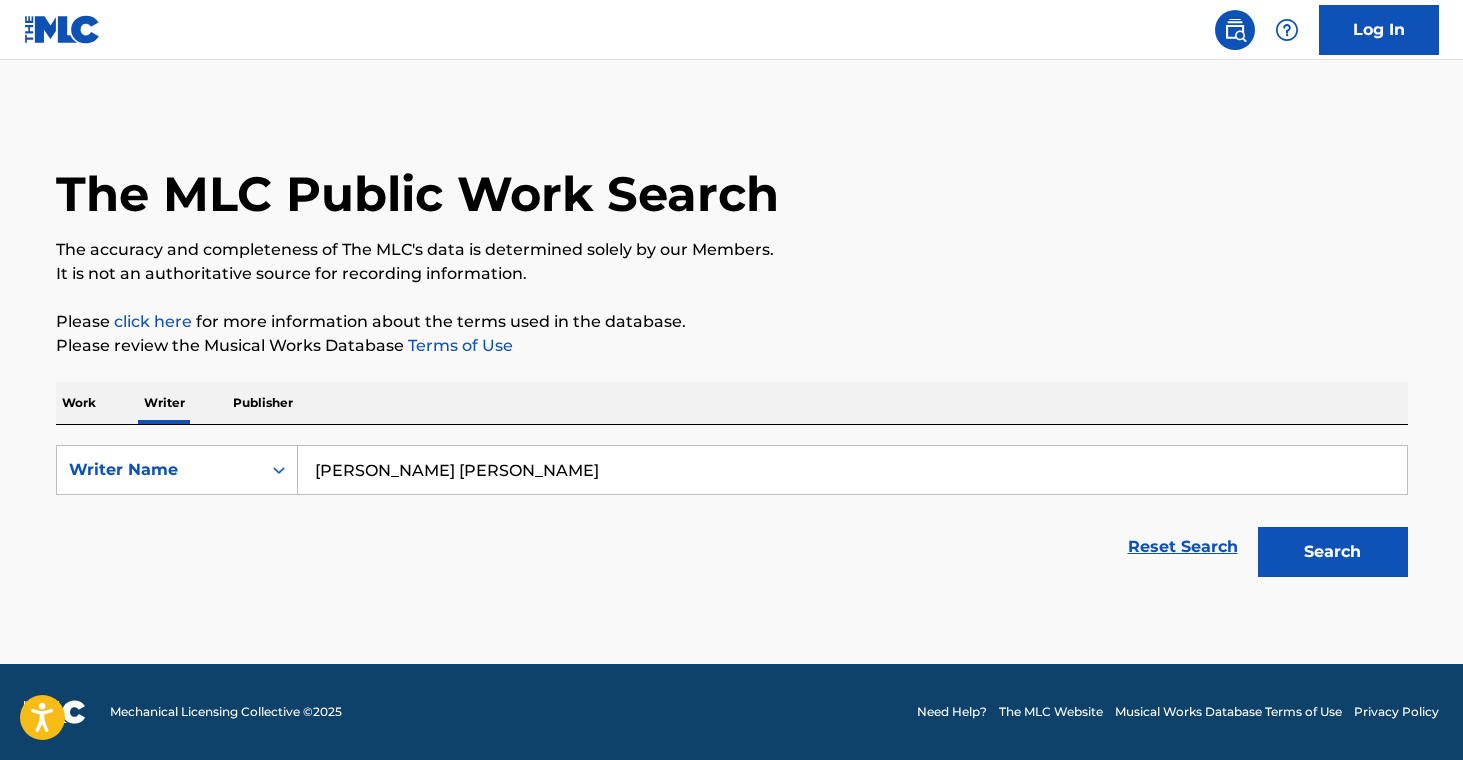 type on "[PERSON_NAME] [PERSON_NAME]" 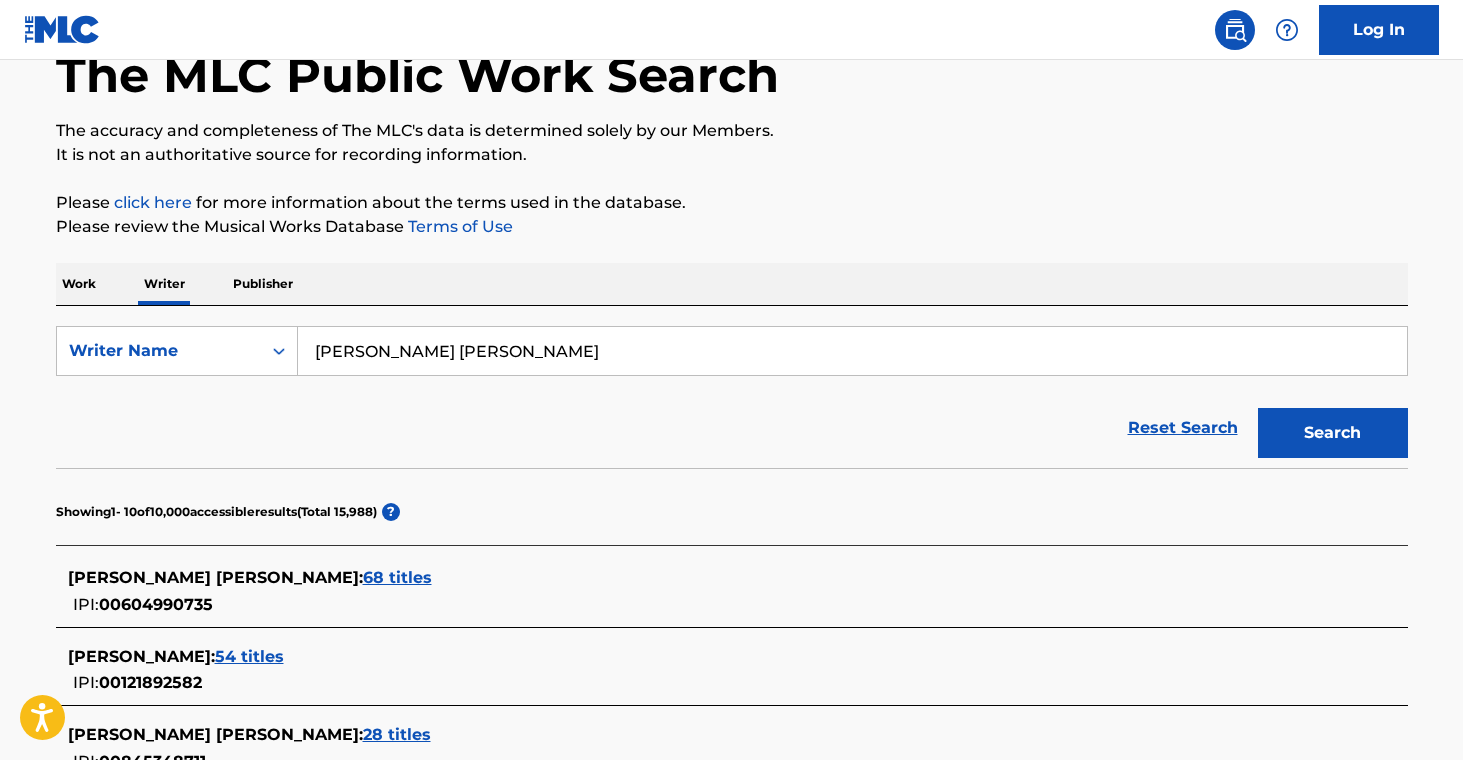 scroll, scrollTop: 120, scrollLeft: 0, axis: vertical 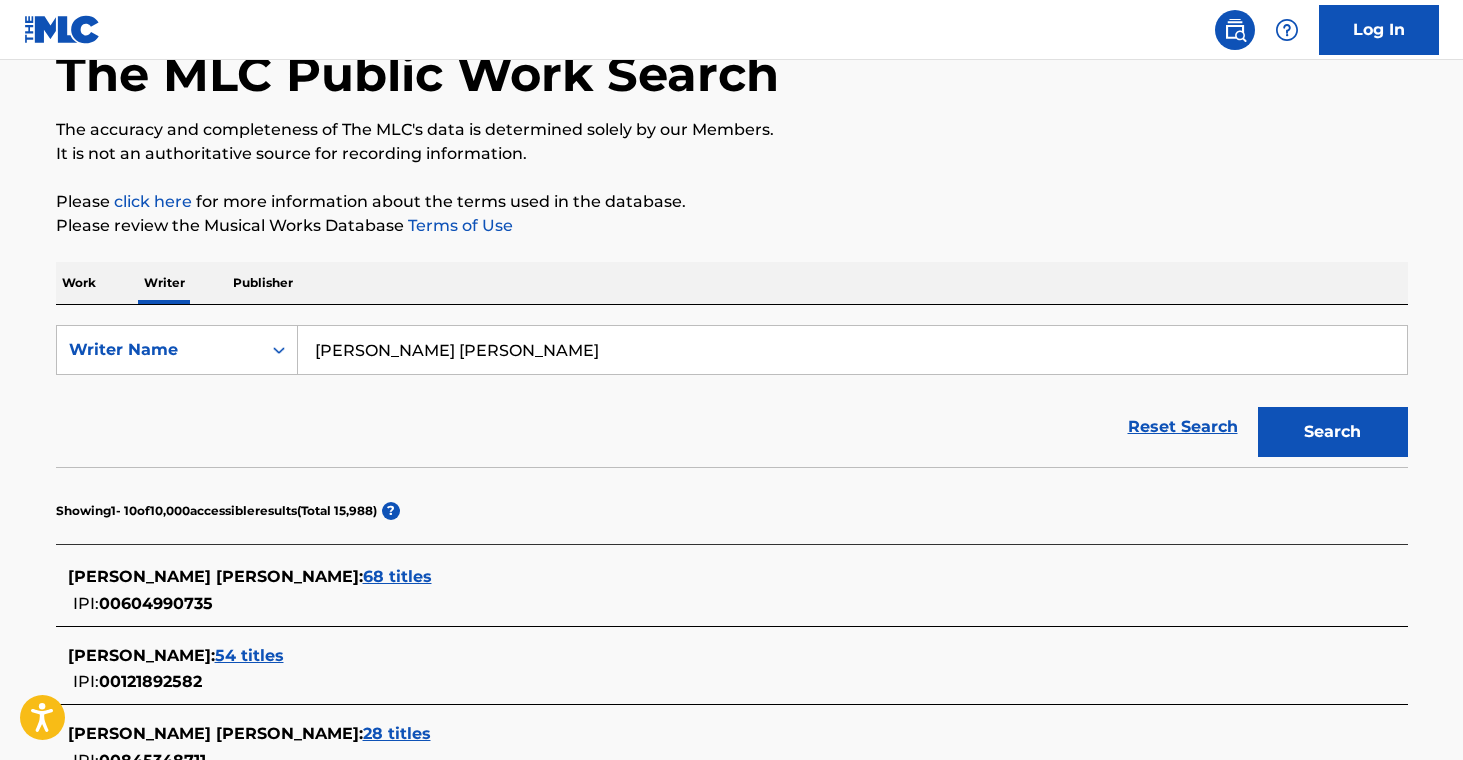 click on "Work Writer Publisher SearchWithCriteriab2d41526-a40f-4fd7-83c3-1a7db85b69b8 Writer Name [PERSON_NAME] [PERSON_NAME] Reset Search Search Showing  1  -   10  of  10,000  accessible  results  (Total   15,988 ) ? [PERSON_NAME] [PERSON_NAME] :  68 titles IPI:  00604990735 [PERSON_NAME] :  54 titles IPI:  00121892582 [PERSON_NAME] [PERSON_NAME] :  28 titles IPI:  00845348711 LEBRON :  1 title [PERSON_NAME] :  7 titles [PERSON_NAME] :  4 titles [PERSON_NAME] :  2 titles IPI:  00849638581 [PERSON_NAME] [PERSON_NAME] :  3 titles [PERSON_NAME] :  0 titles IPI:  00788813482 [PERSON_NAME] :  2 titles FIRST 1 2 3 LAST Results Per Page: 10 25 50 100" at bounding box center [732, 836] 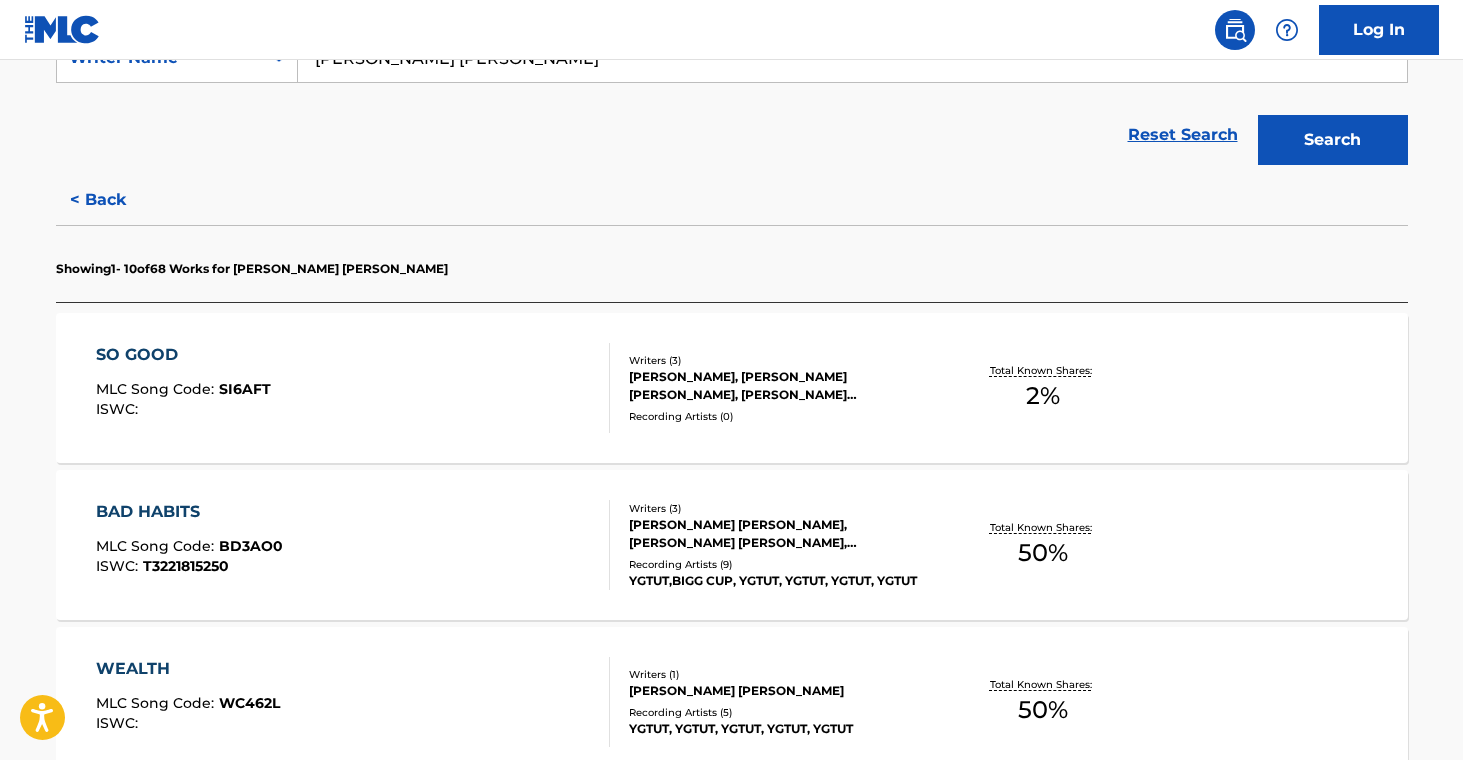 scroll, scrollTop: 523, scrollLeft: 0, axis: vertical 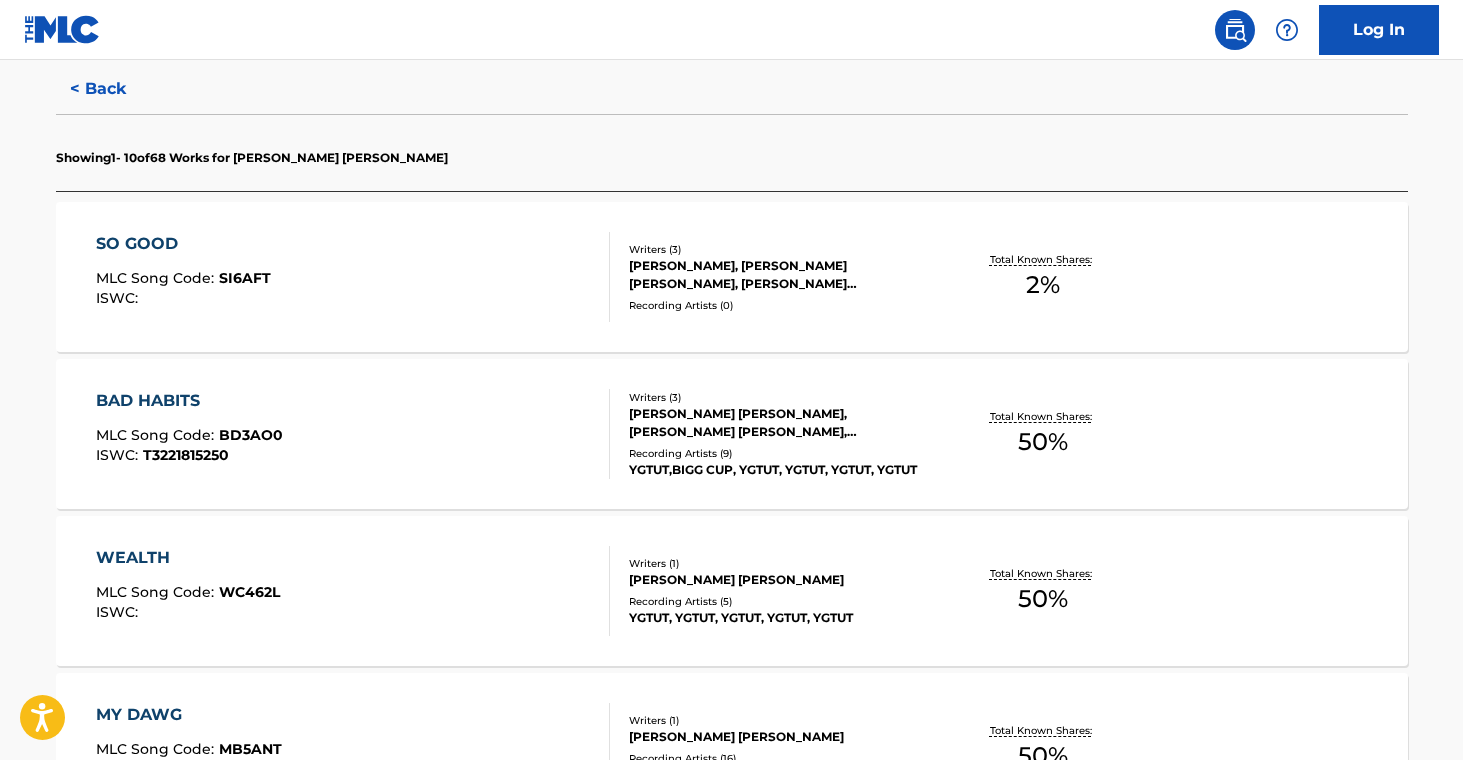 click on "Recording Artists ( 0 )" at bounding box center (780, 305) 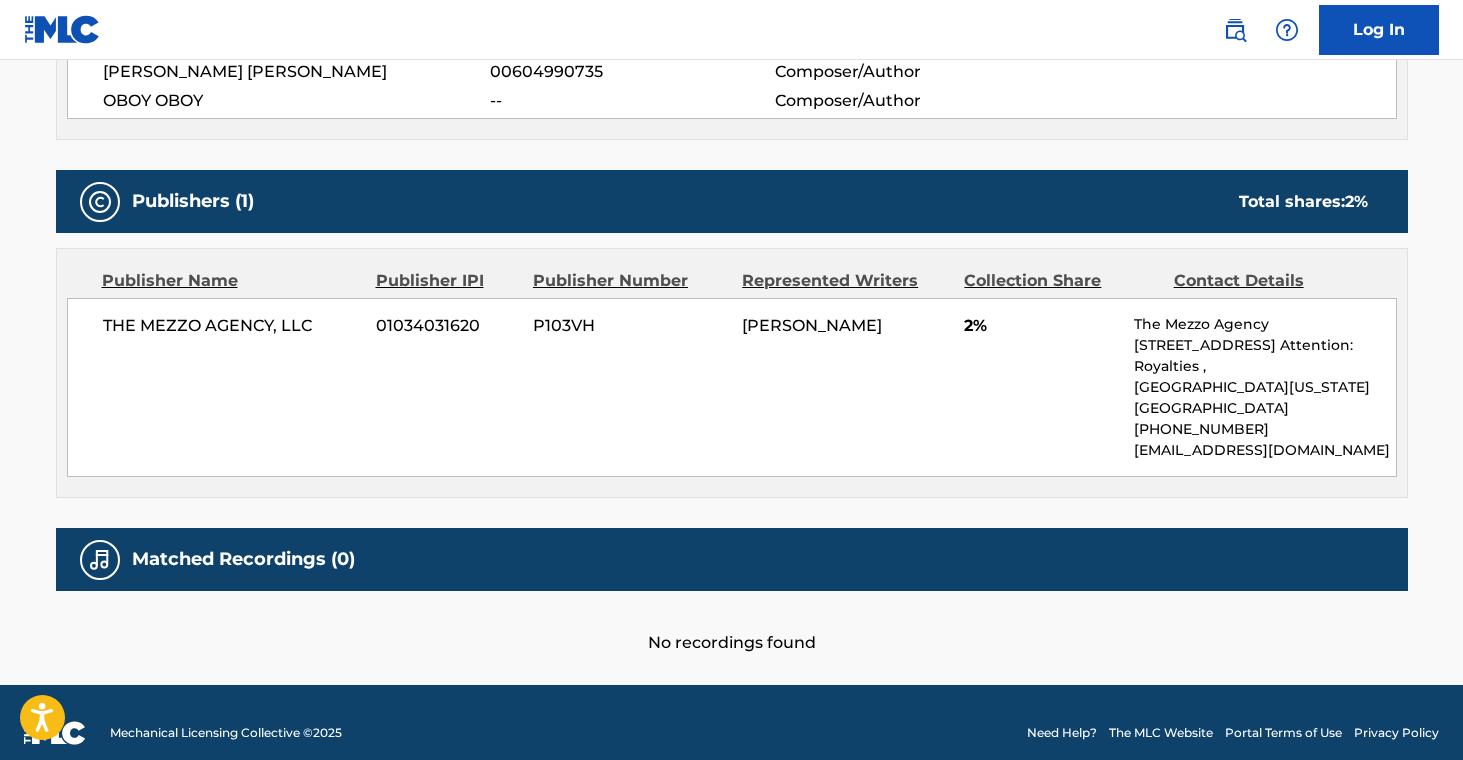 scroll, scrollTop: 0, scrollLeft: 0, axis: both 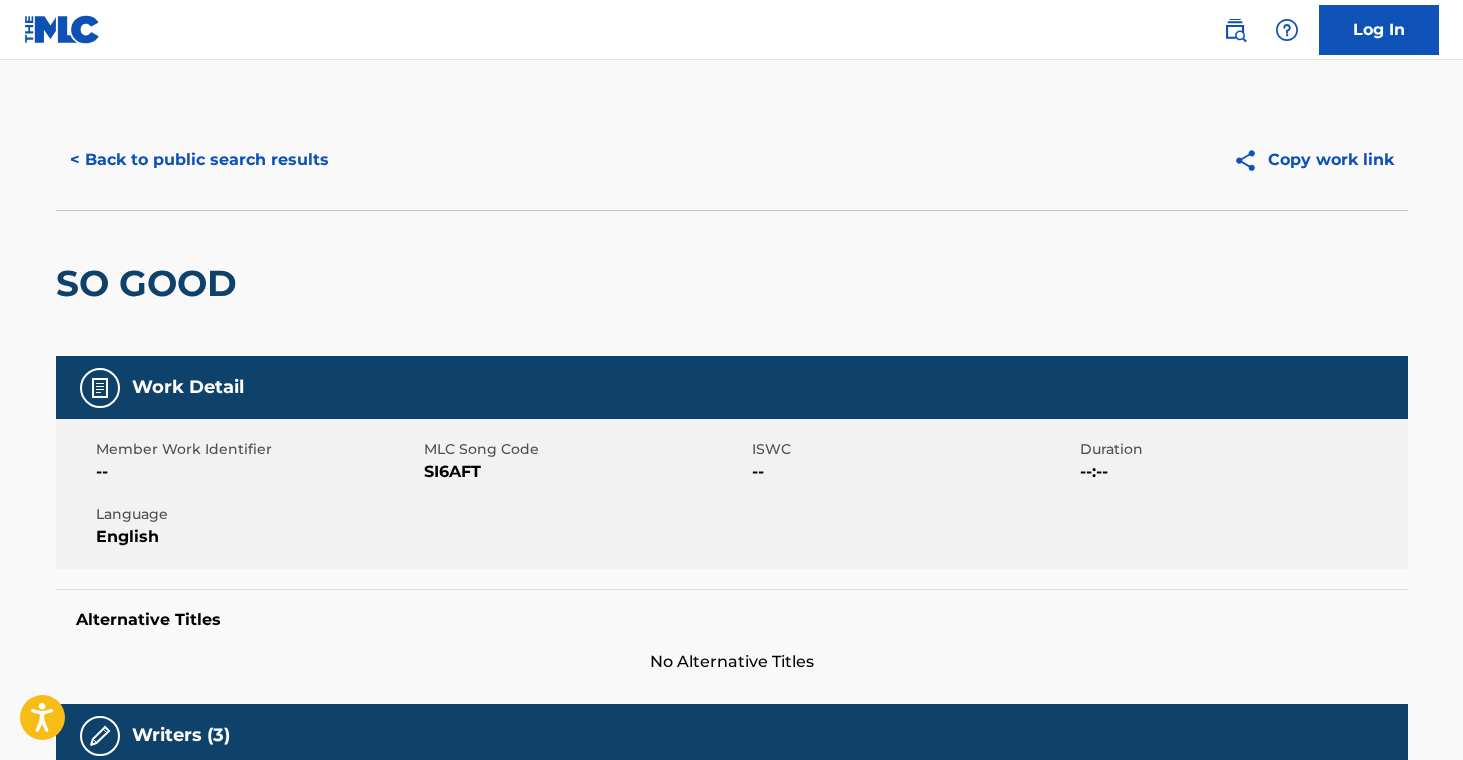click on "< Back to public search results" at bounding box center [199, 160] 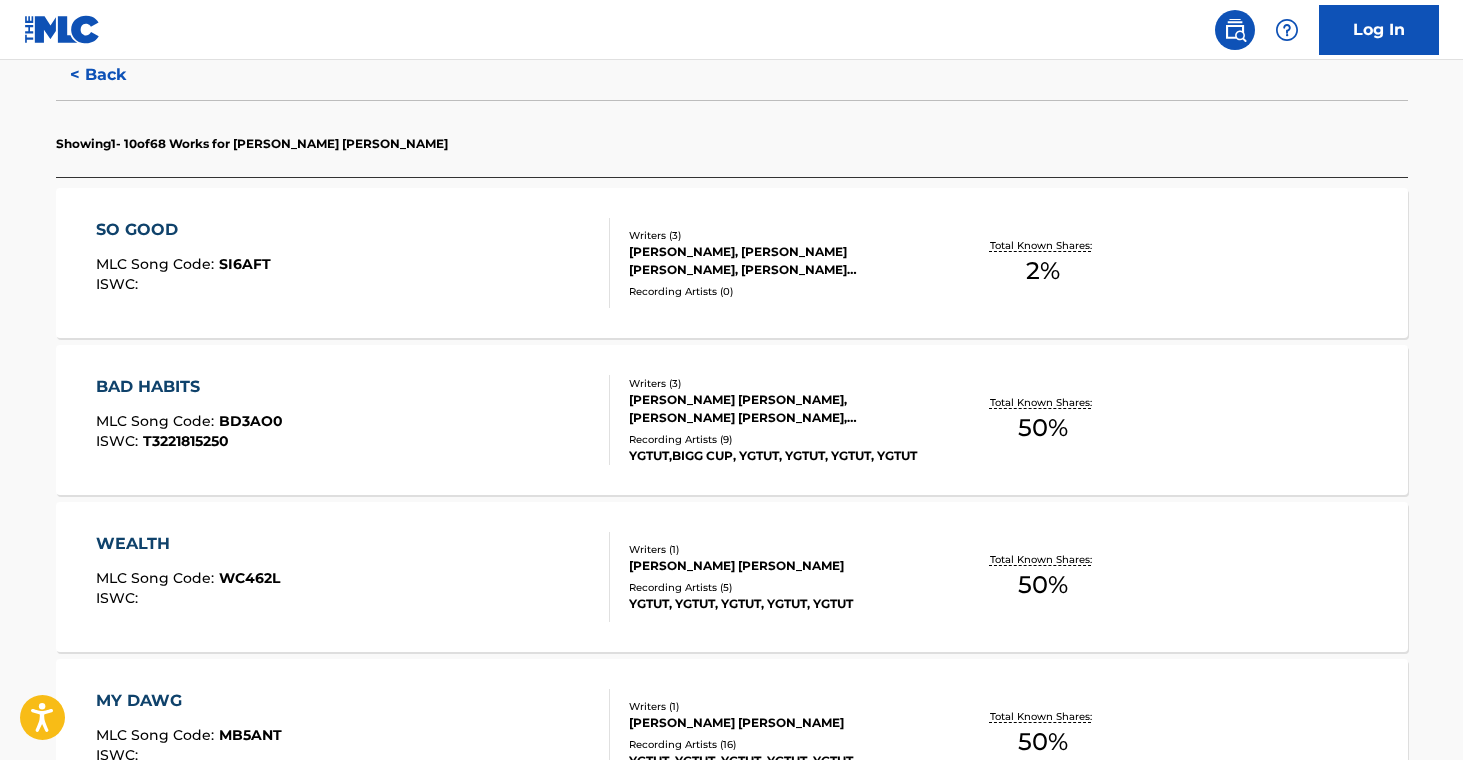 scroll, scrollTop: 570, scrollLeft: 0, axis: vertical 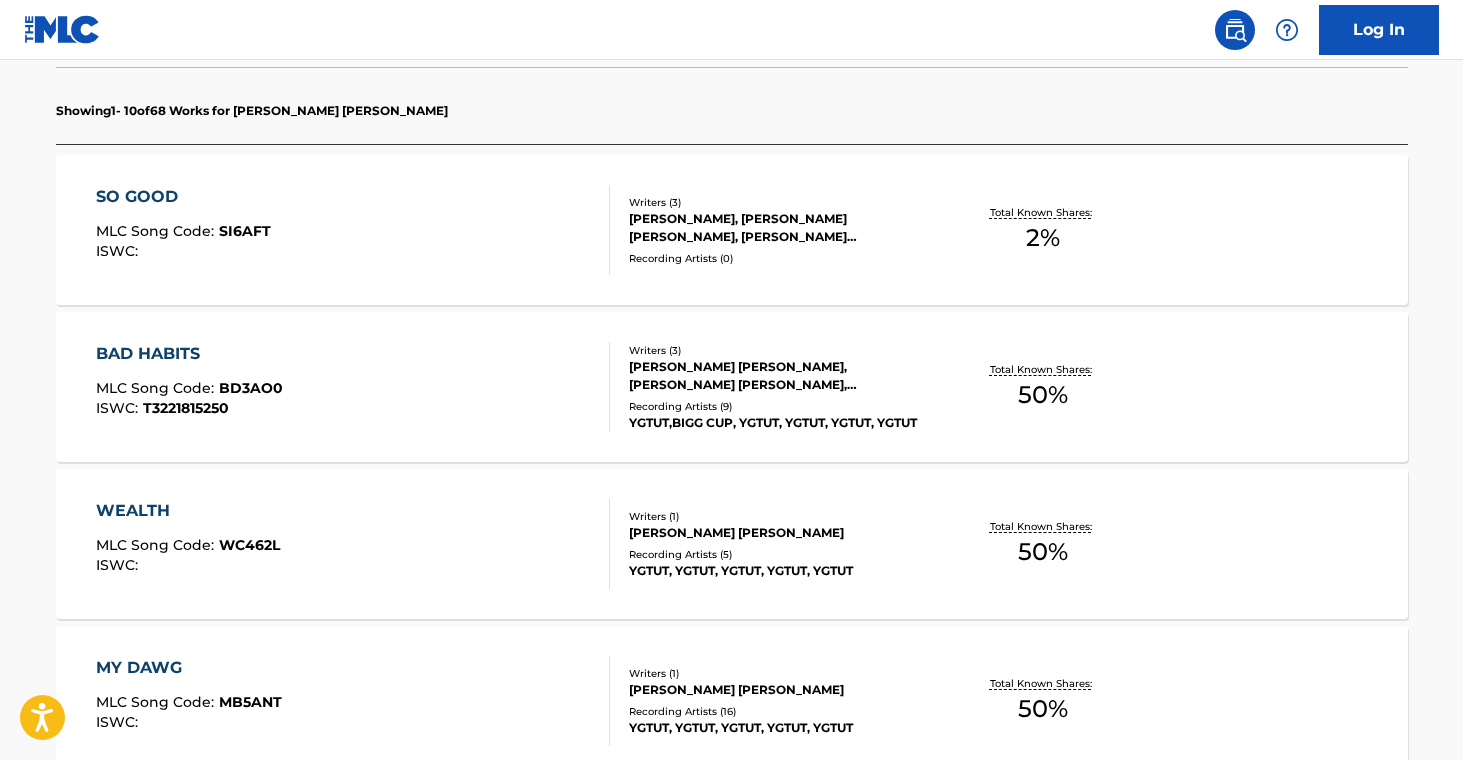 click on "Recording Artists ( 9 )" at bounding box center [780, 406] 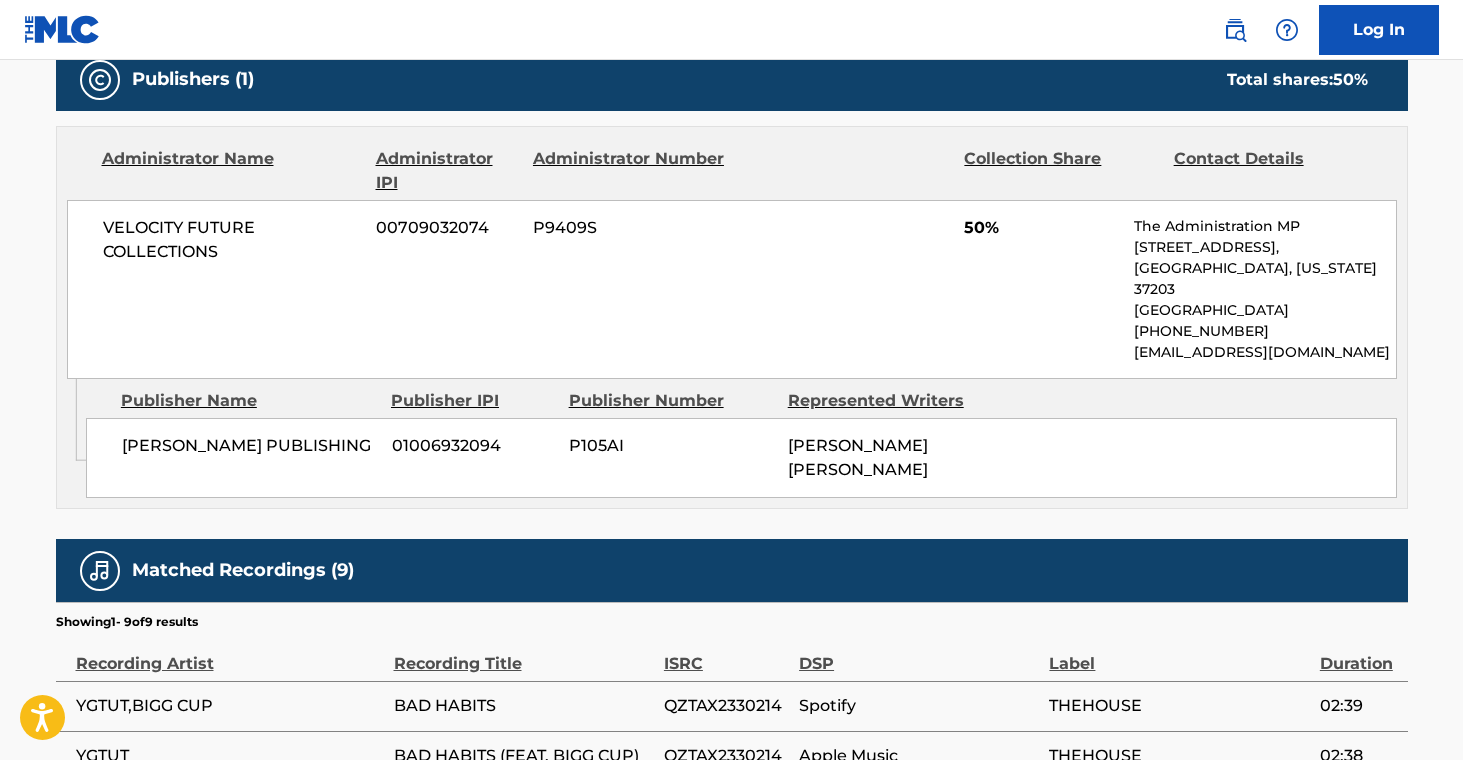 scroll, scrollTop: 0, scrollLeft: 0, axis: both 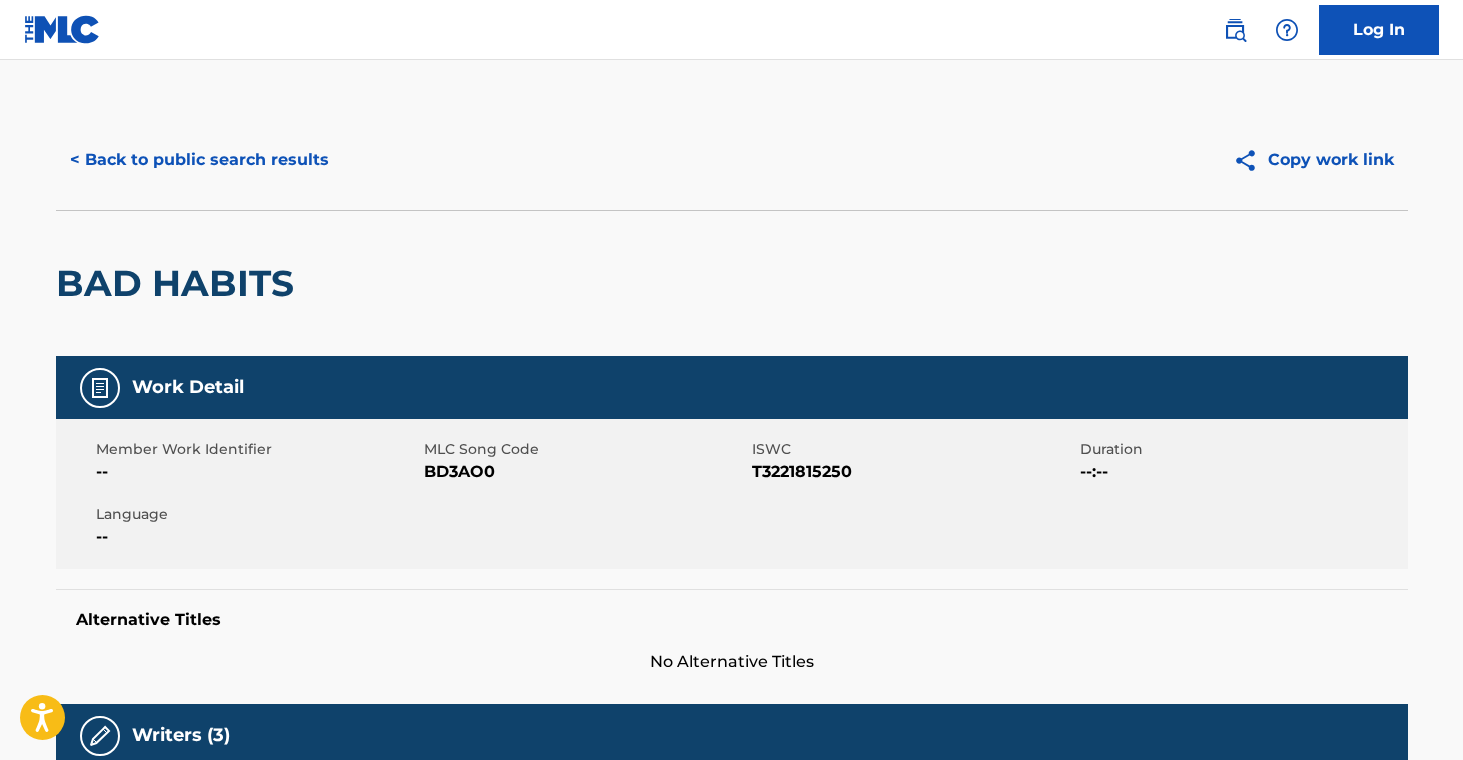 click on "< Back to public search results" at bounding box center (199, 160) 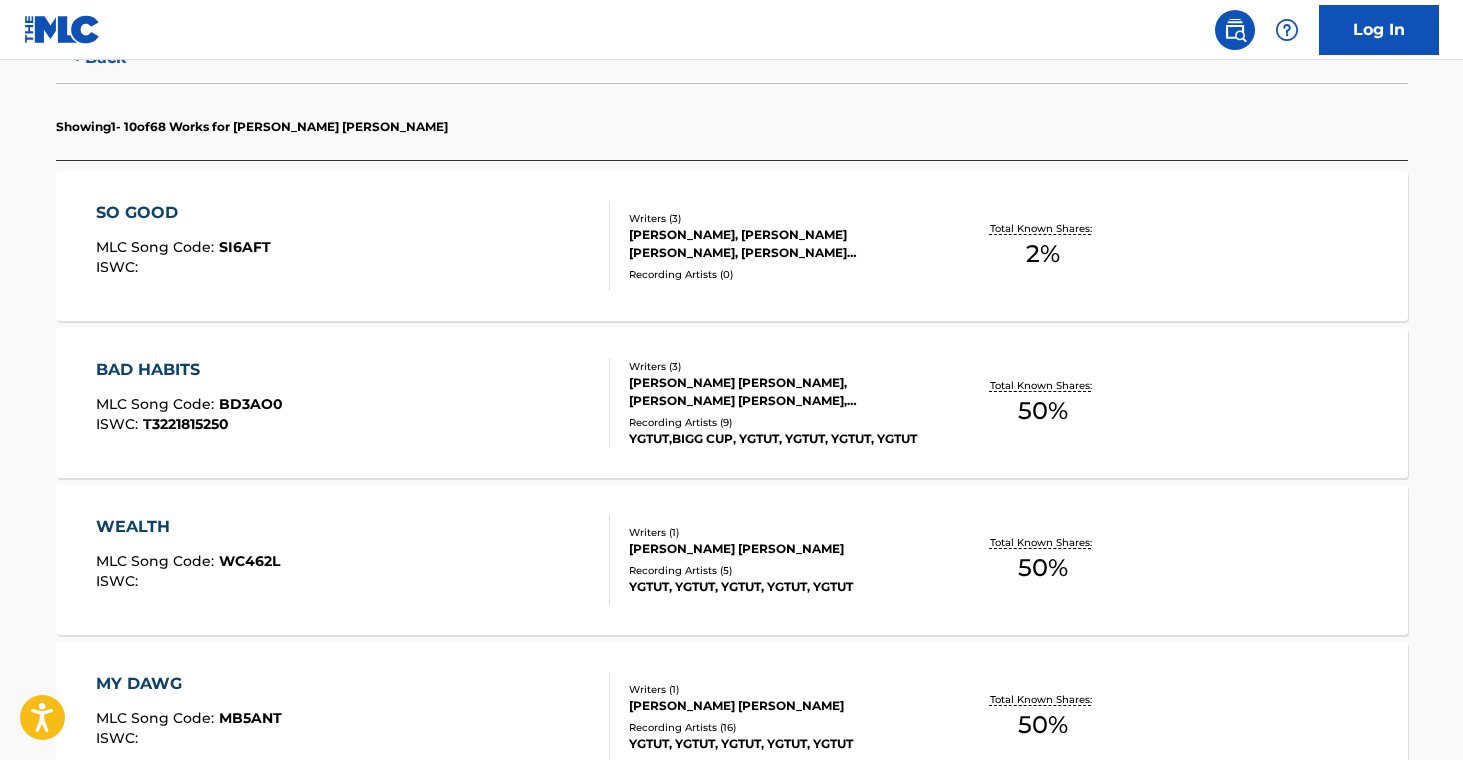 scroll, scrollTop: 584, scrollLeft: 0, axis: vertical 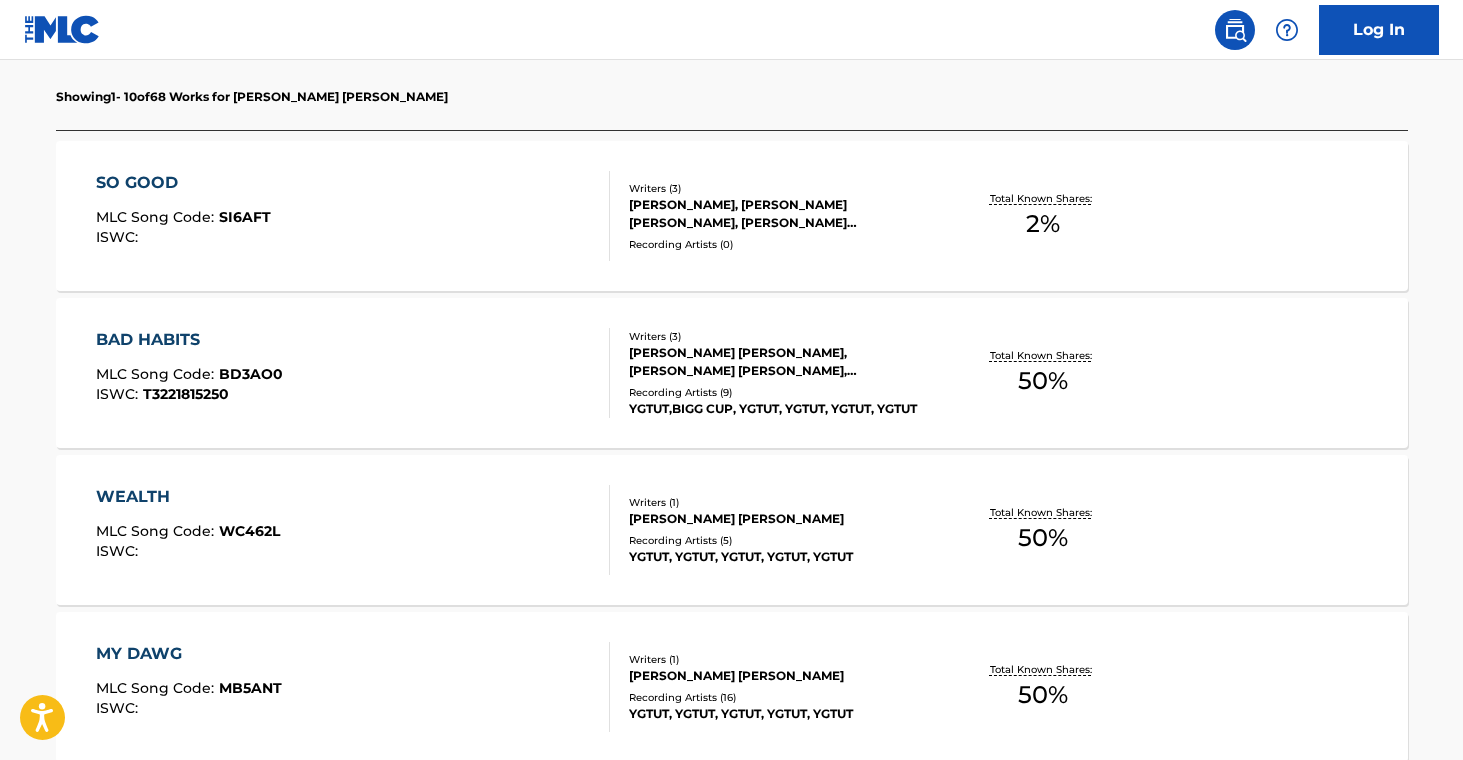 click on "[PERSON_NAME] [PERSON_NAME]" at bounding box center [780, 519] 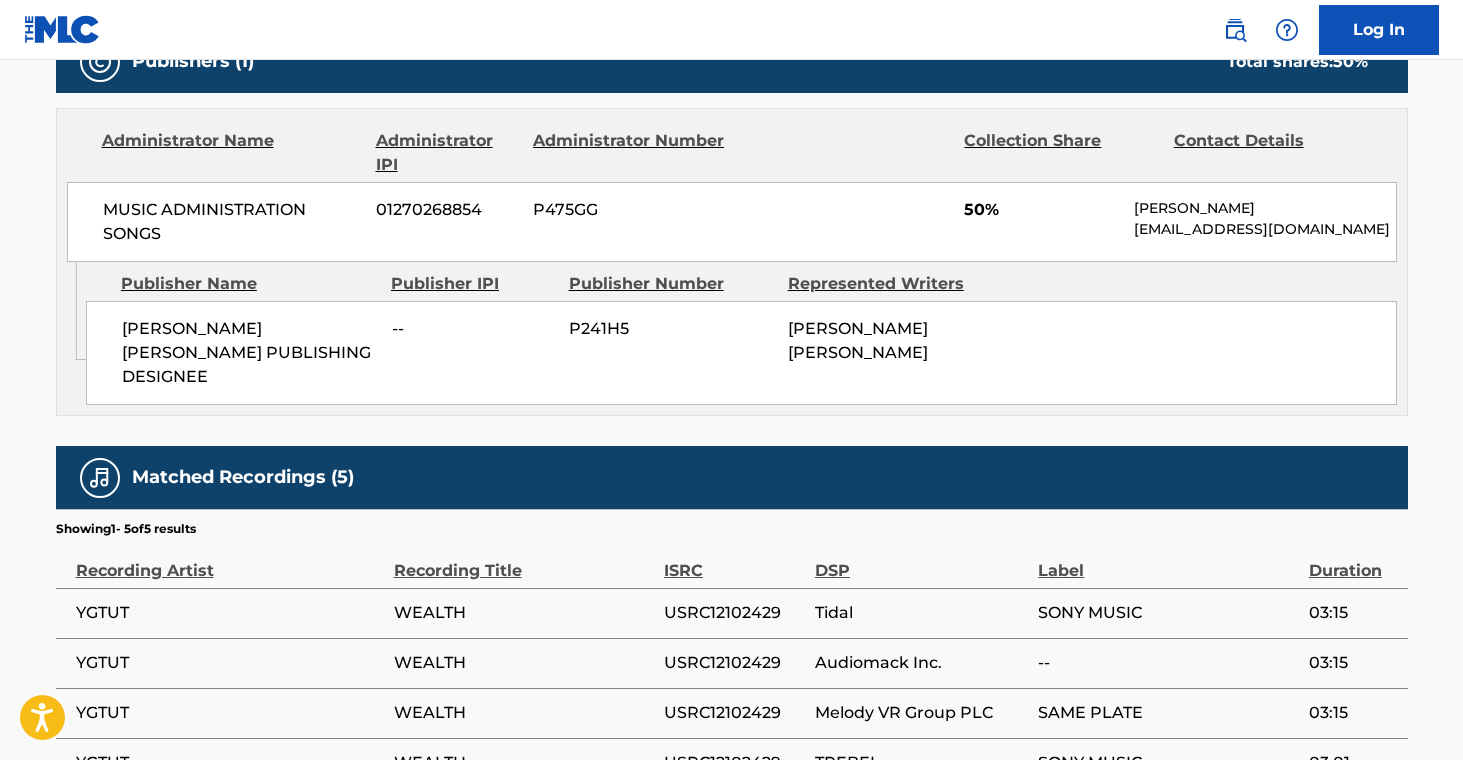 scroll, scrollTop: 0, scrollLeft: 0, axis: both 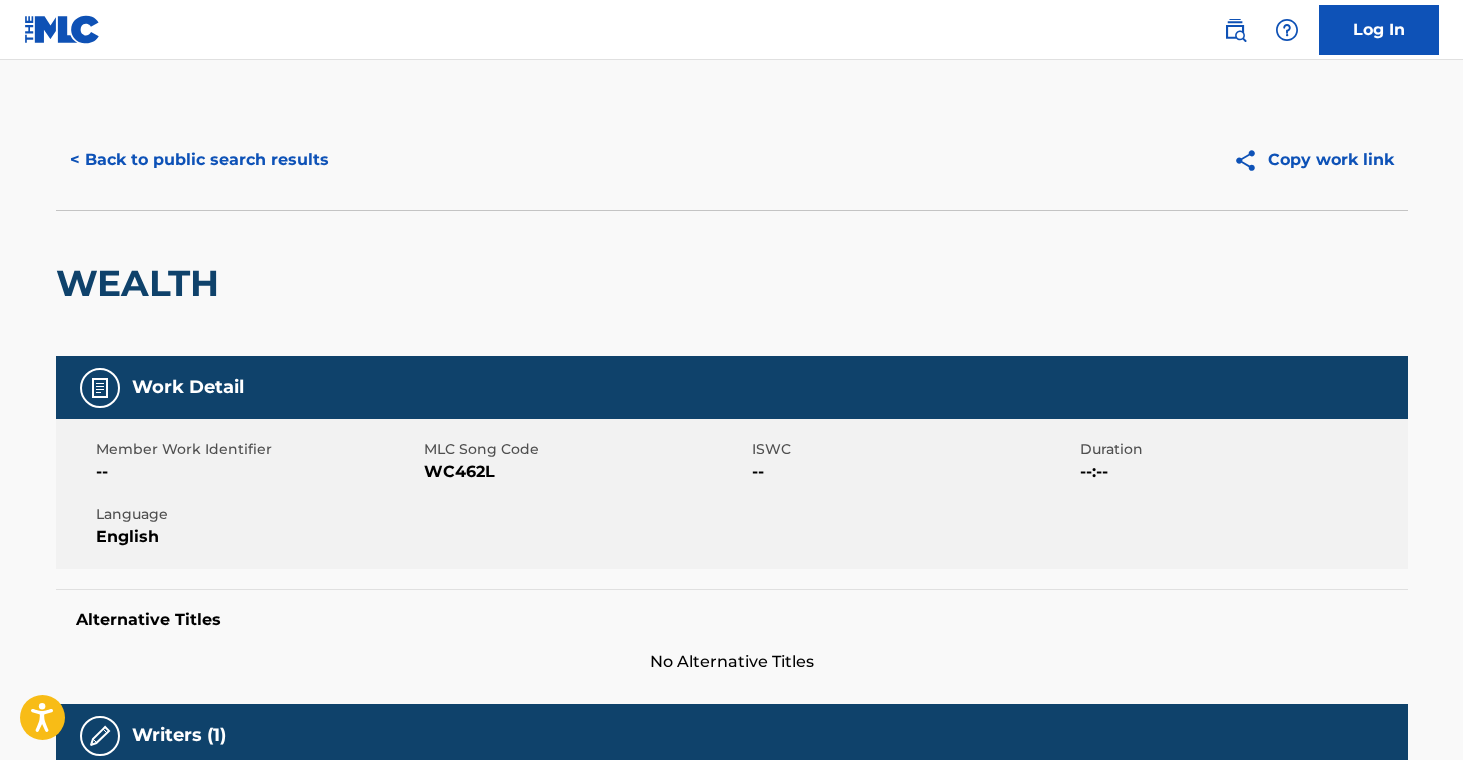 click on "< Back to public search results Copy work link" at bounding box center [732, 160] 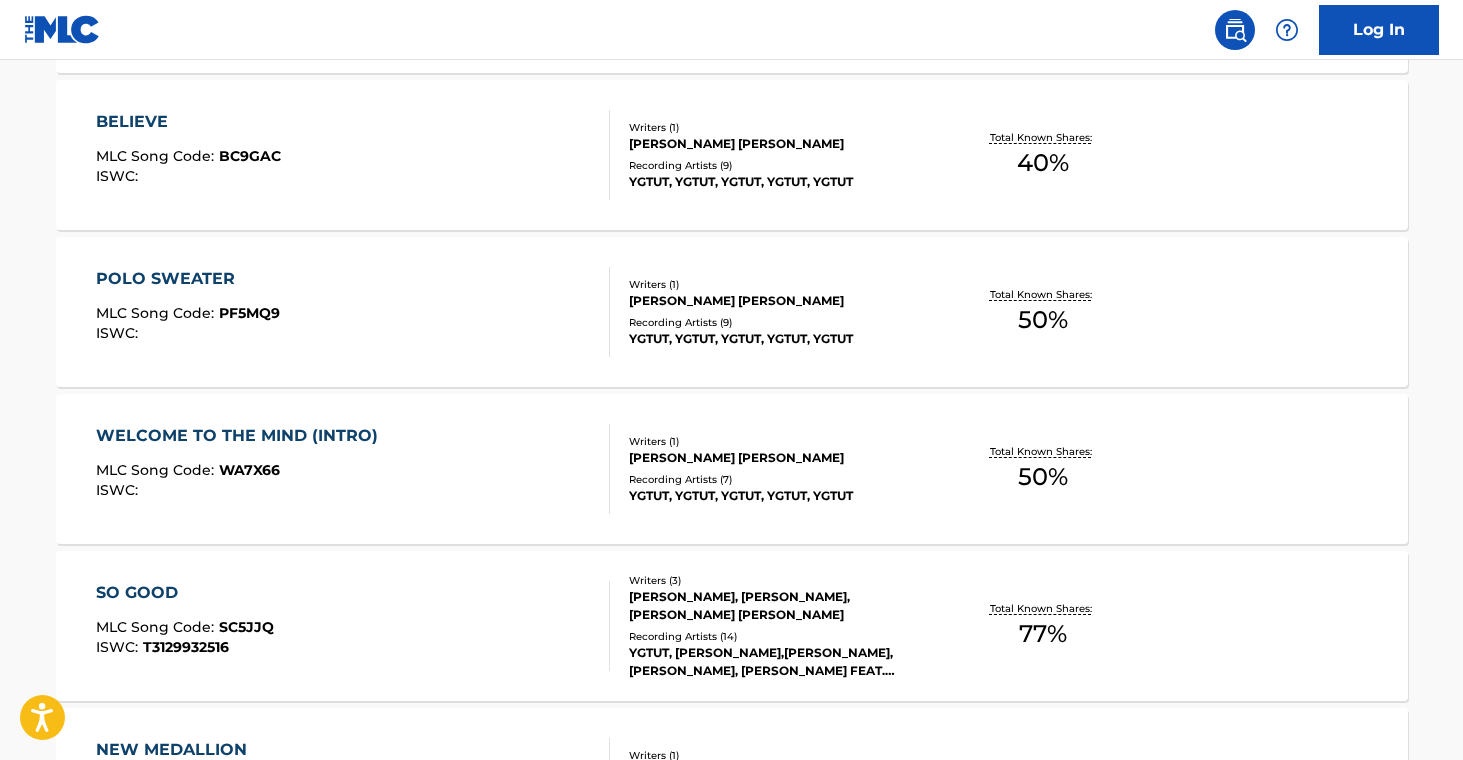 scroll, scrollTop: 1769, scrollLeft: 0, axis: vertical 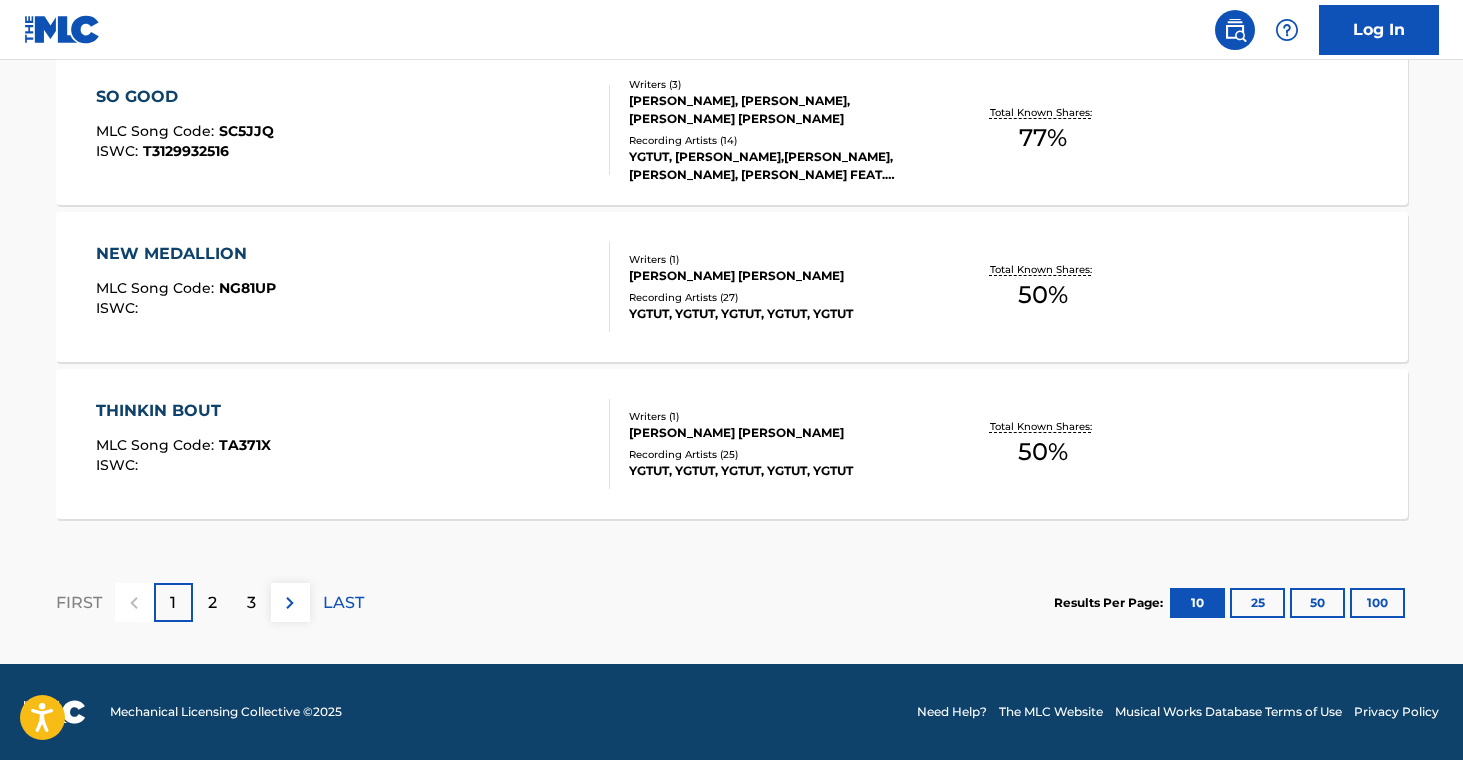 click on "Recording Artists ( 25 )" at bounding box center (780, 454) 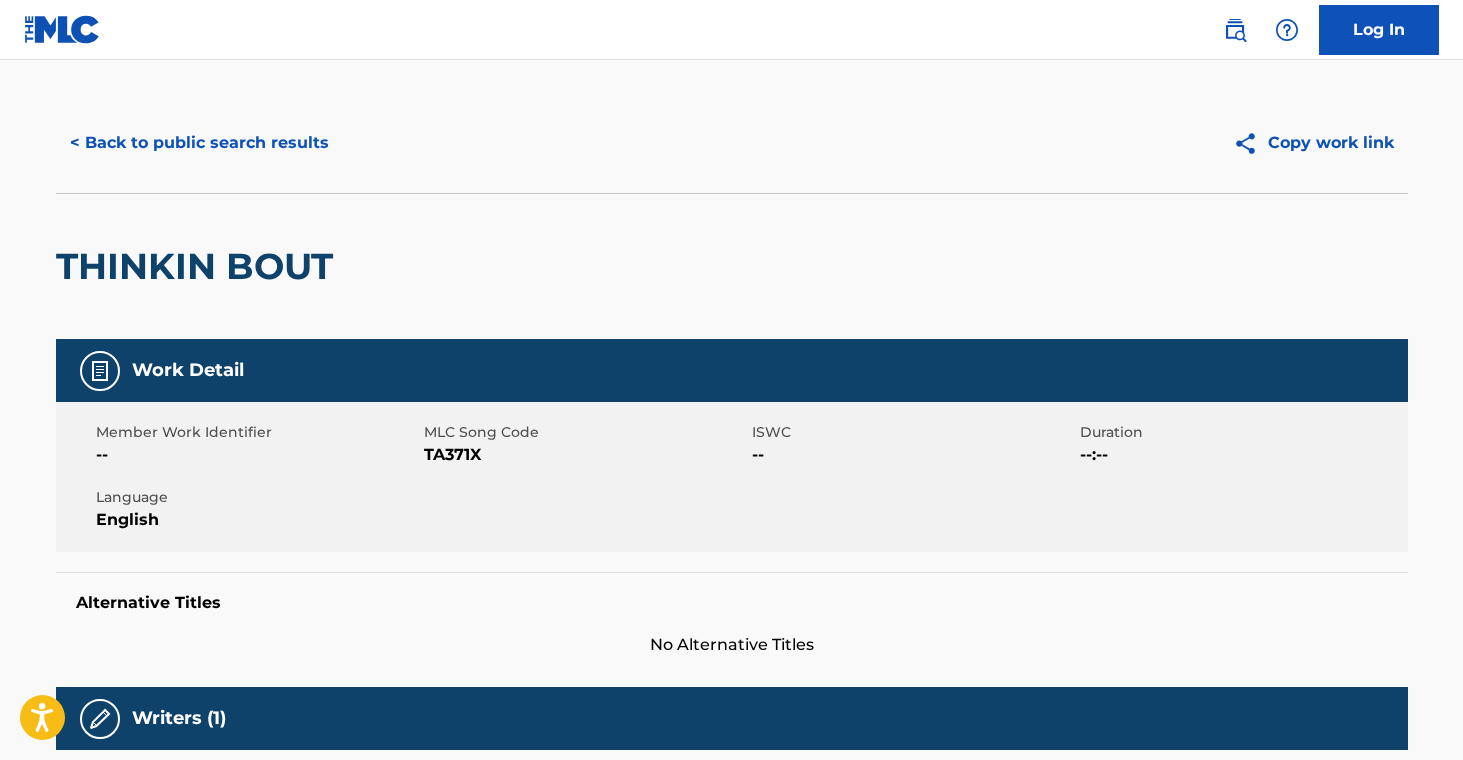 scroll, scrollTop: 34, scrollLeft: 0, axis: vertical 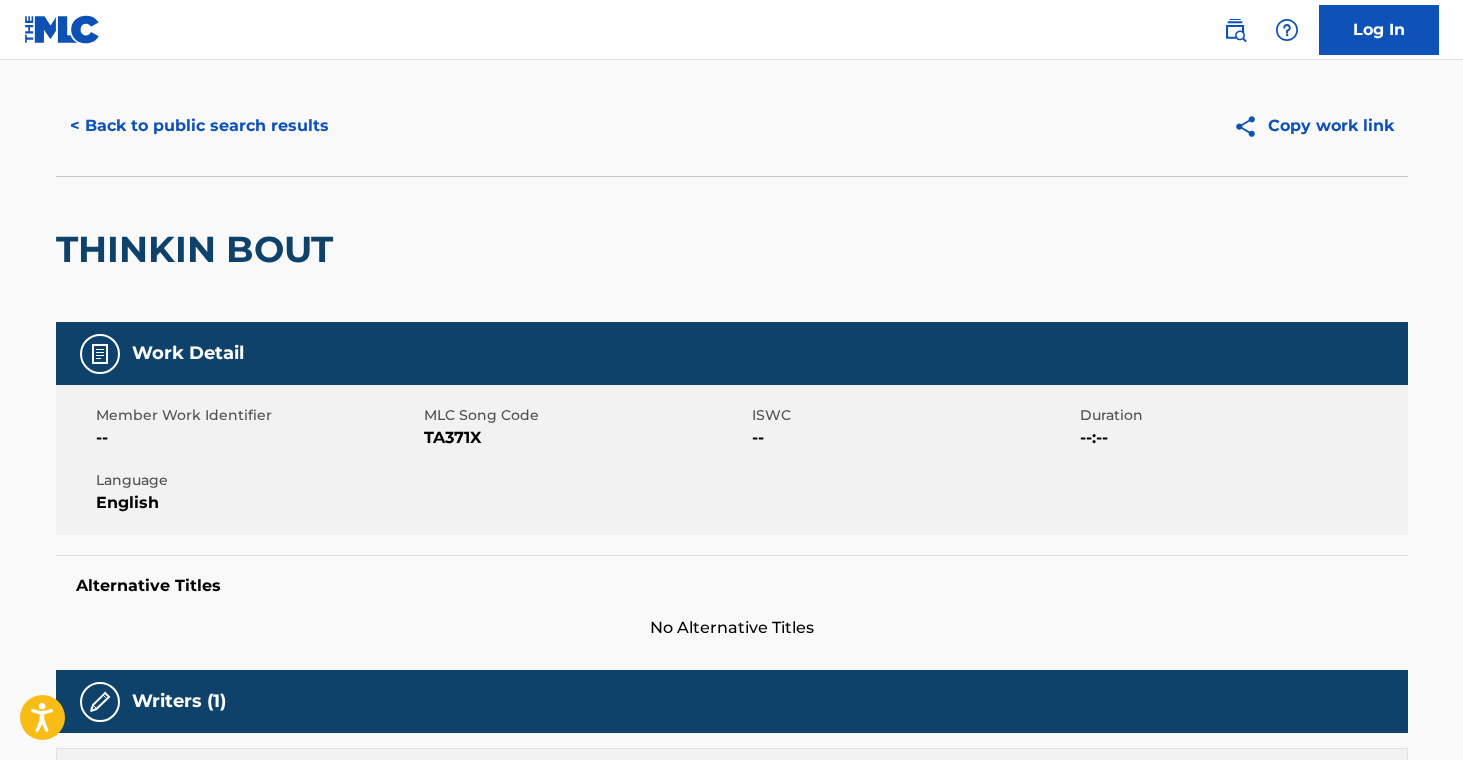 click on "< Back to public search results" at bounding box center [199, 126] 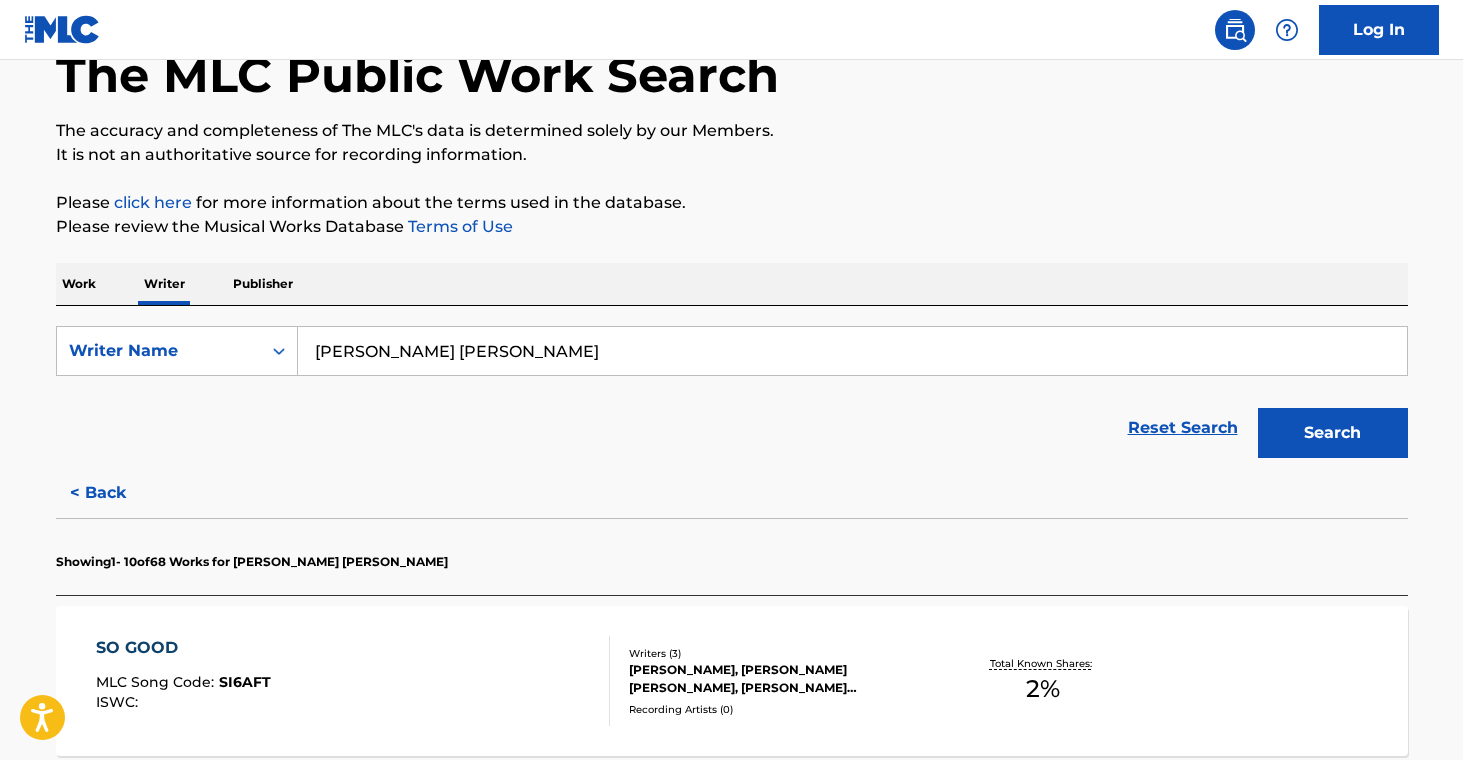 scroll, scrollTop: 1769, scrollLeft: 0, axis: vertical 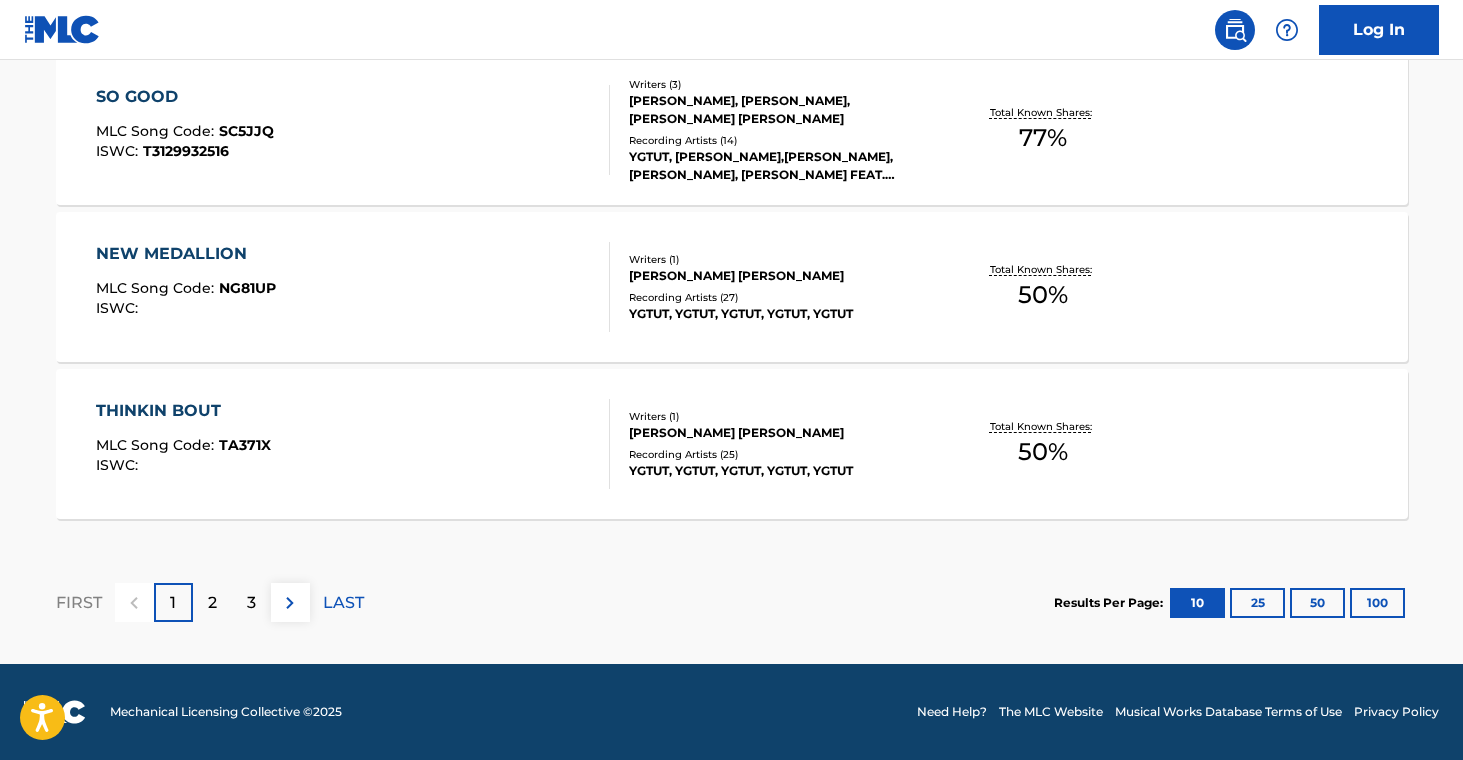 click on "LAST" at bounding box center (343, 603) 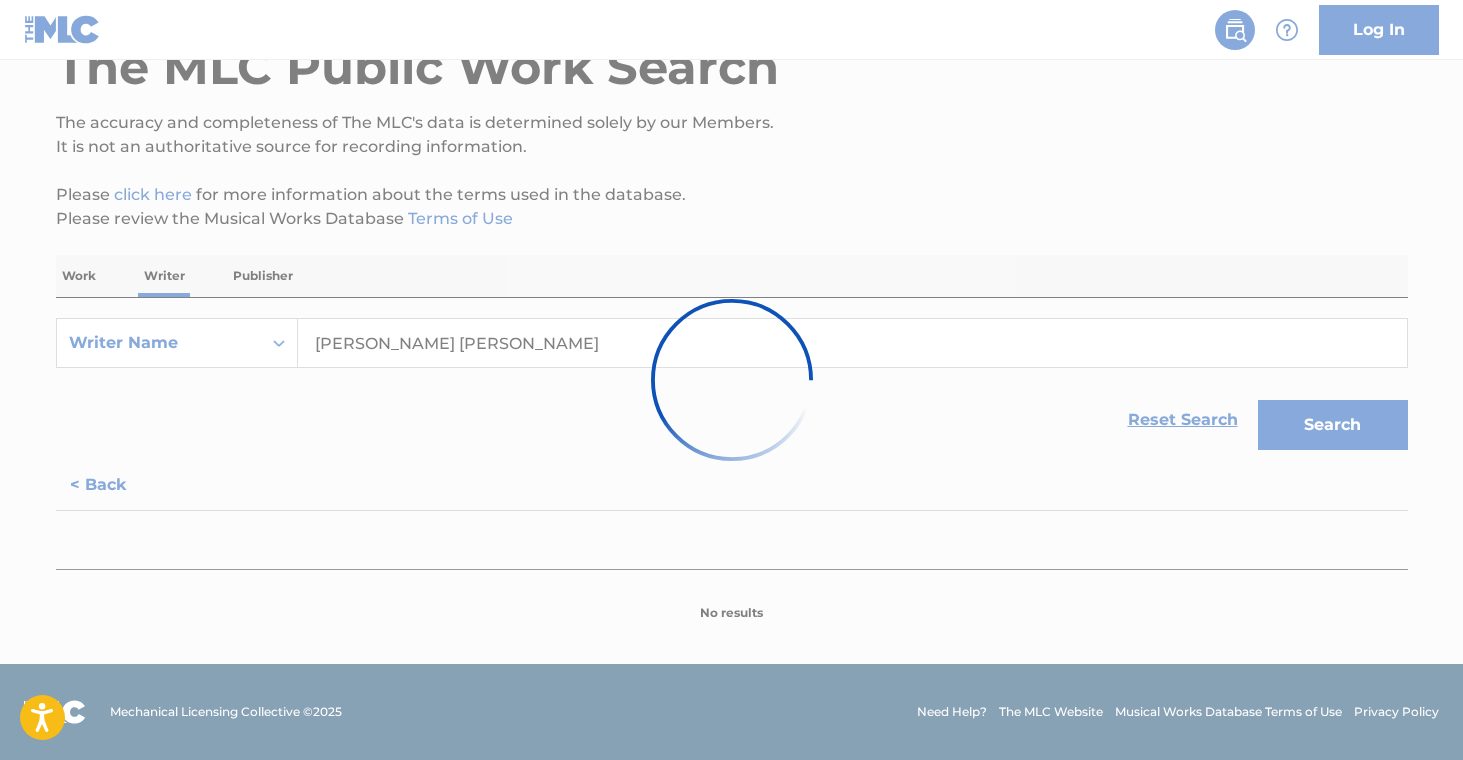 scroll, scrollTop: 1455, scrollLeft: 0, axis: vertical 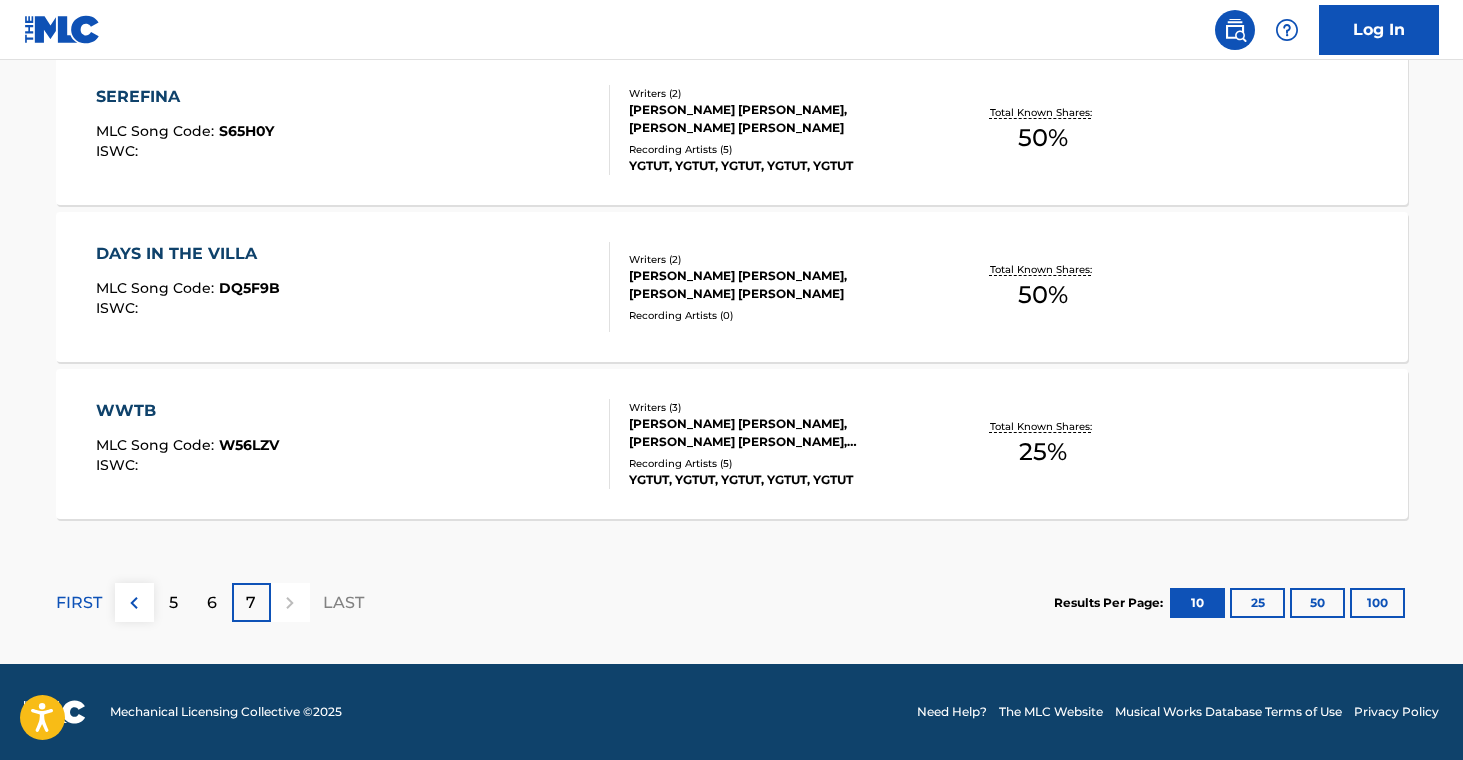 click on "Recording Artists ( 5 )" at bounding box center [780, 463] 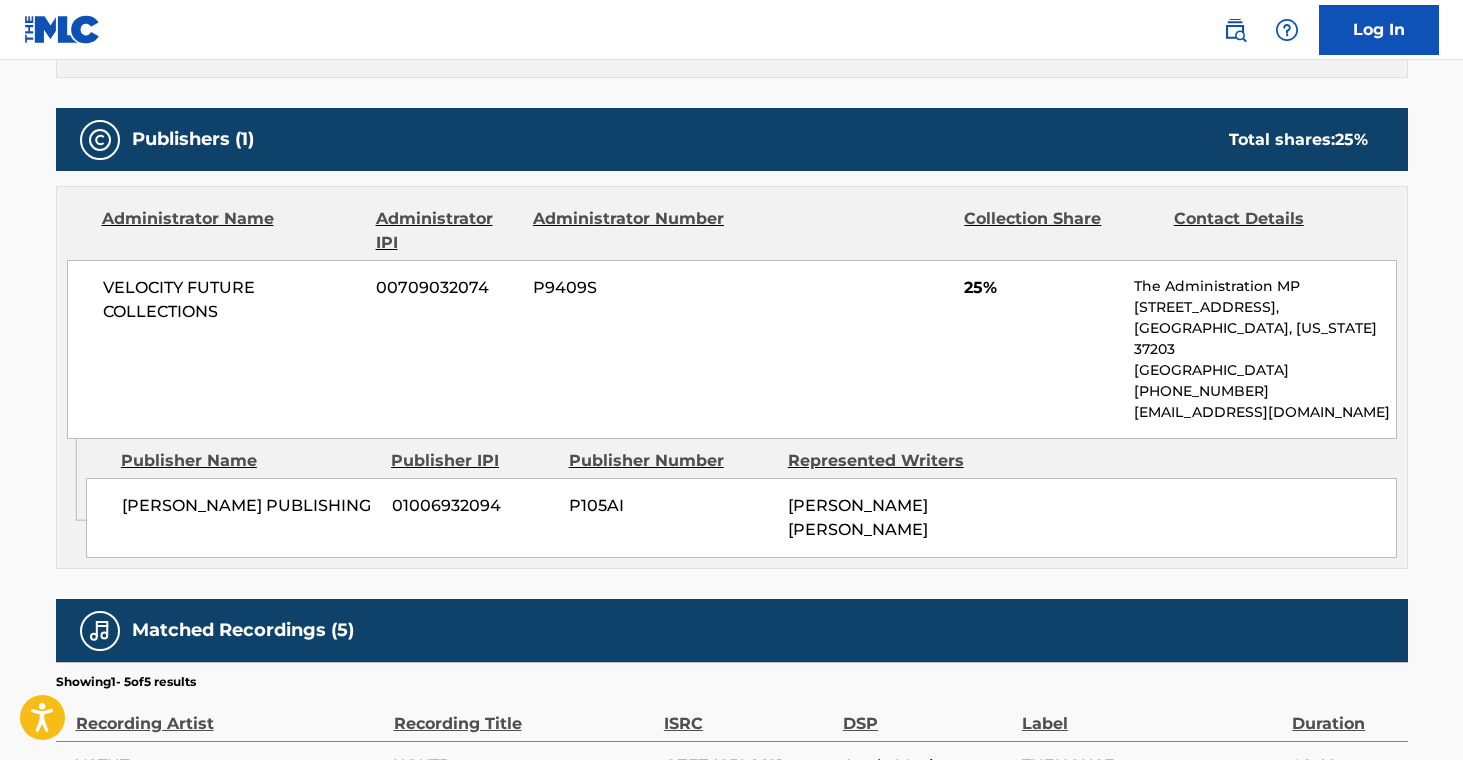 scroll, scrollTop: 0, scrollLeft: 0, axis: both 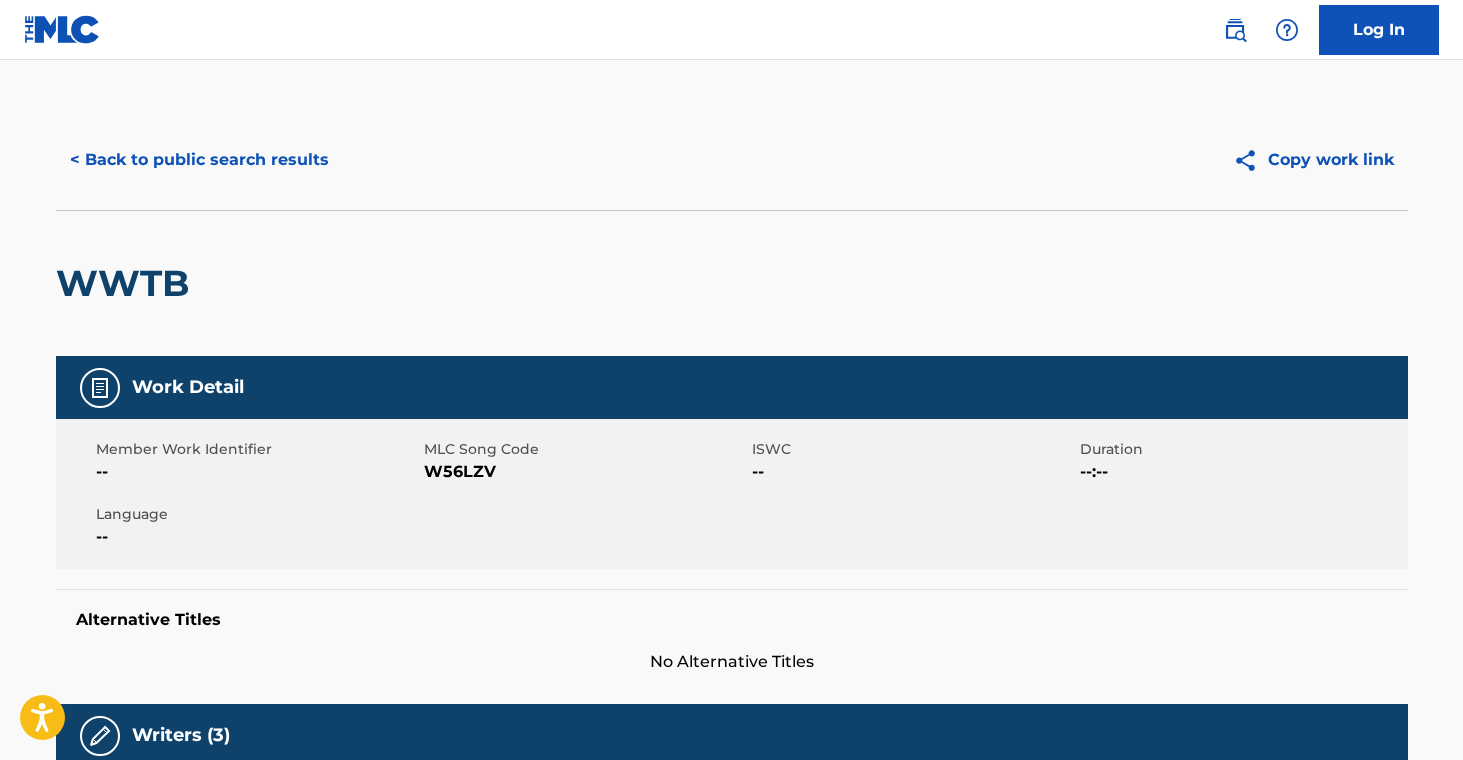 click on "< Back to public search results" at bounding box center (199, 160) 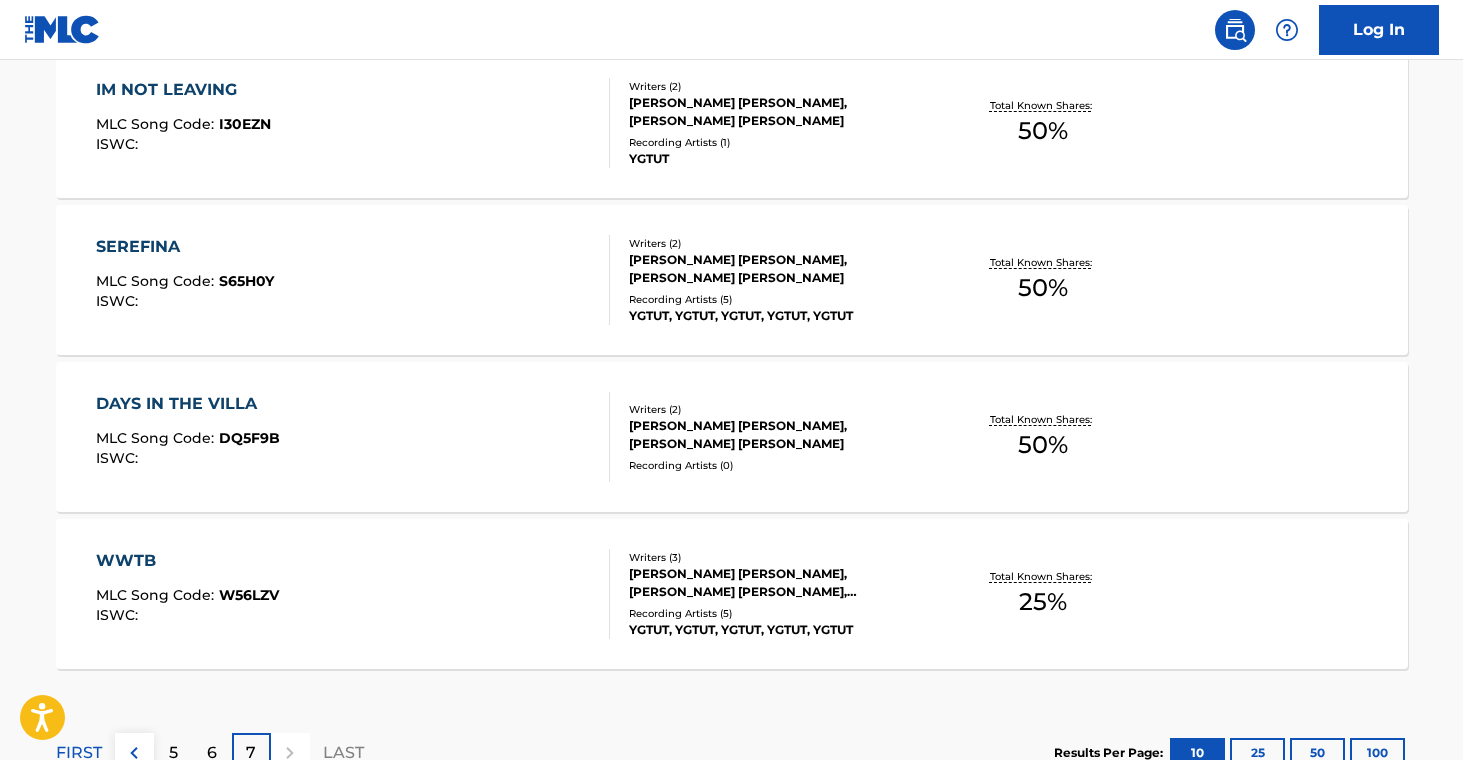 scroll, scrollTop: 1455, scrollLeft: 0, axis: vertical 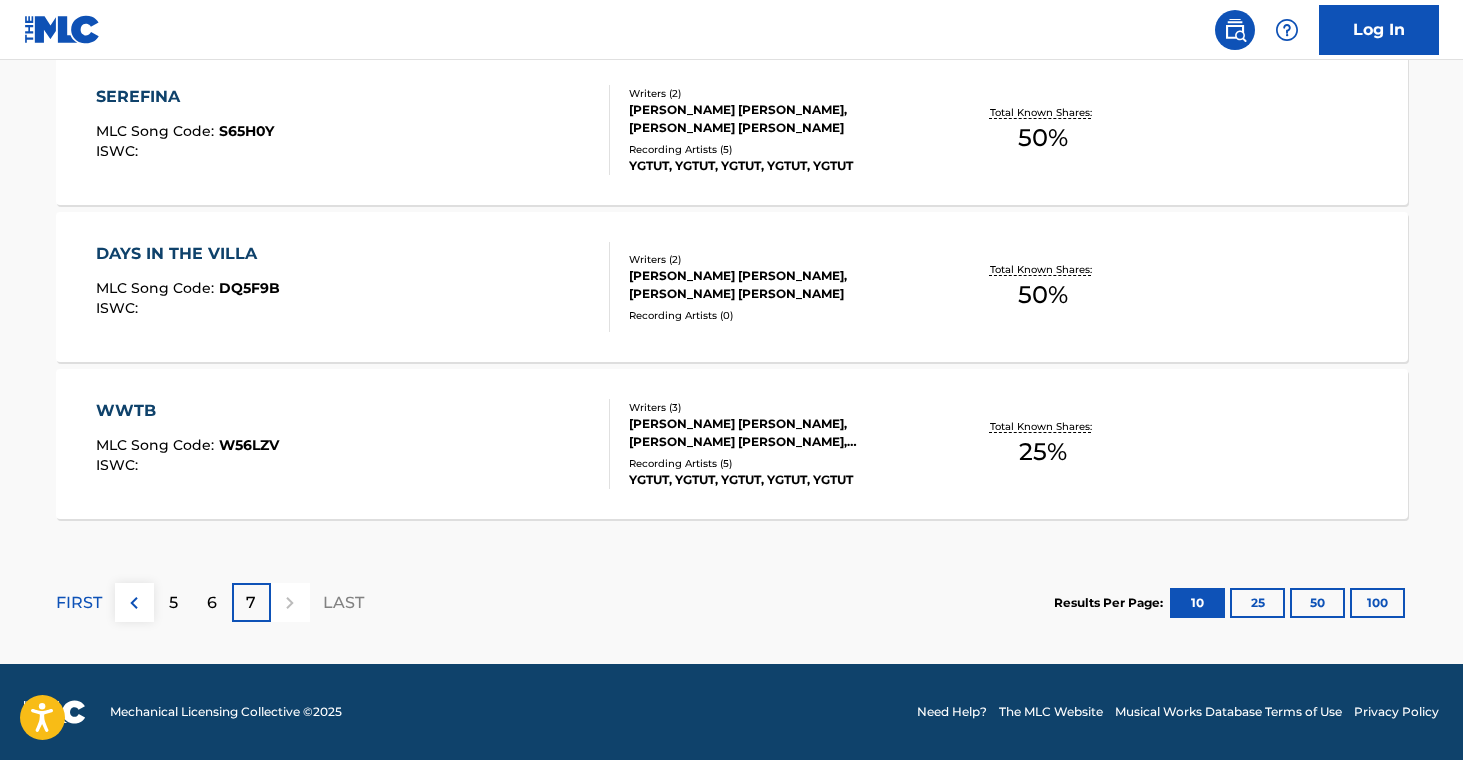 click on "Recording Artists ( 0 )" at bounding box center [780, 315] 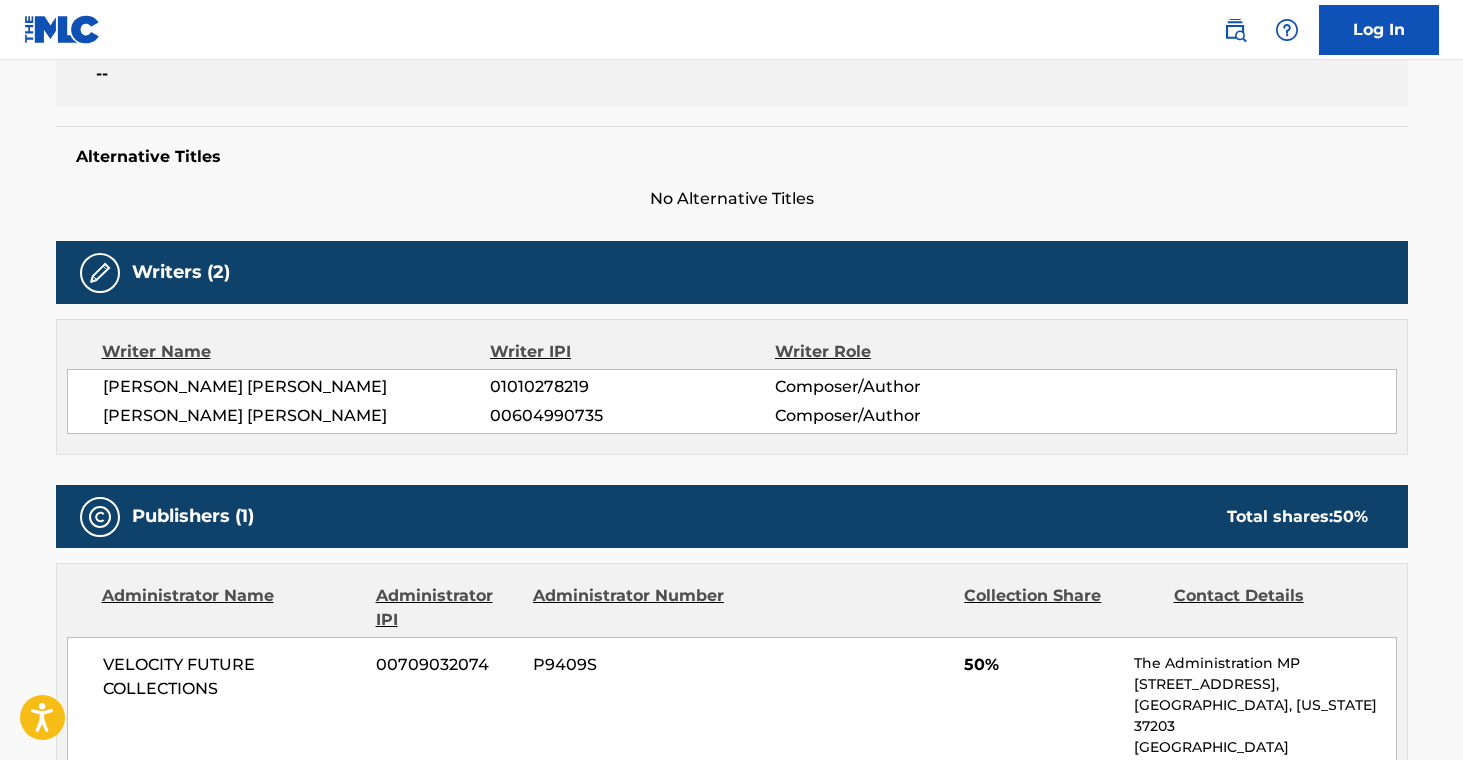 scroll, scrollTop: 0, scrollLeft: 0, axis: both 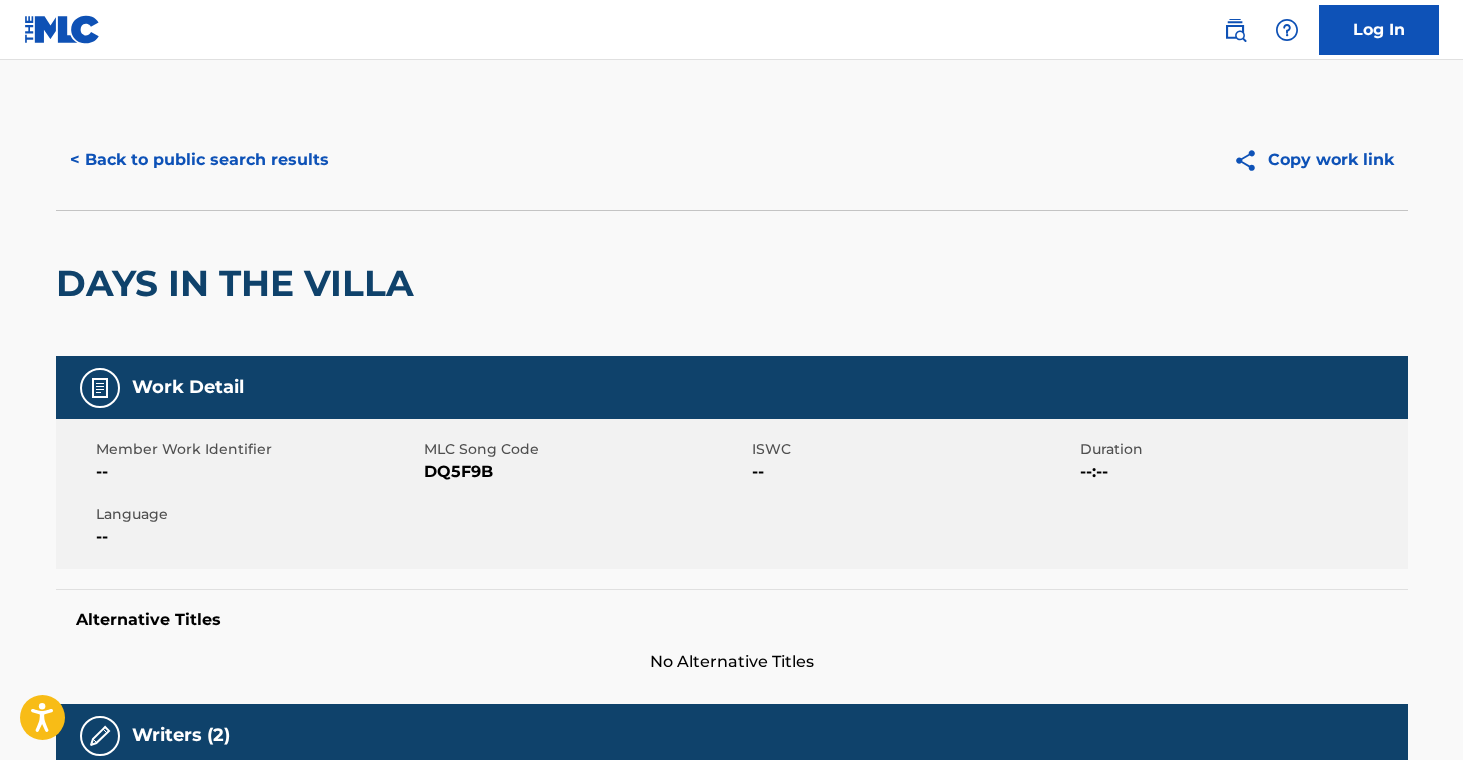 click on "< Back to public search results" at bounding box center [199, 160] 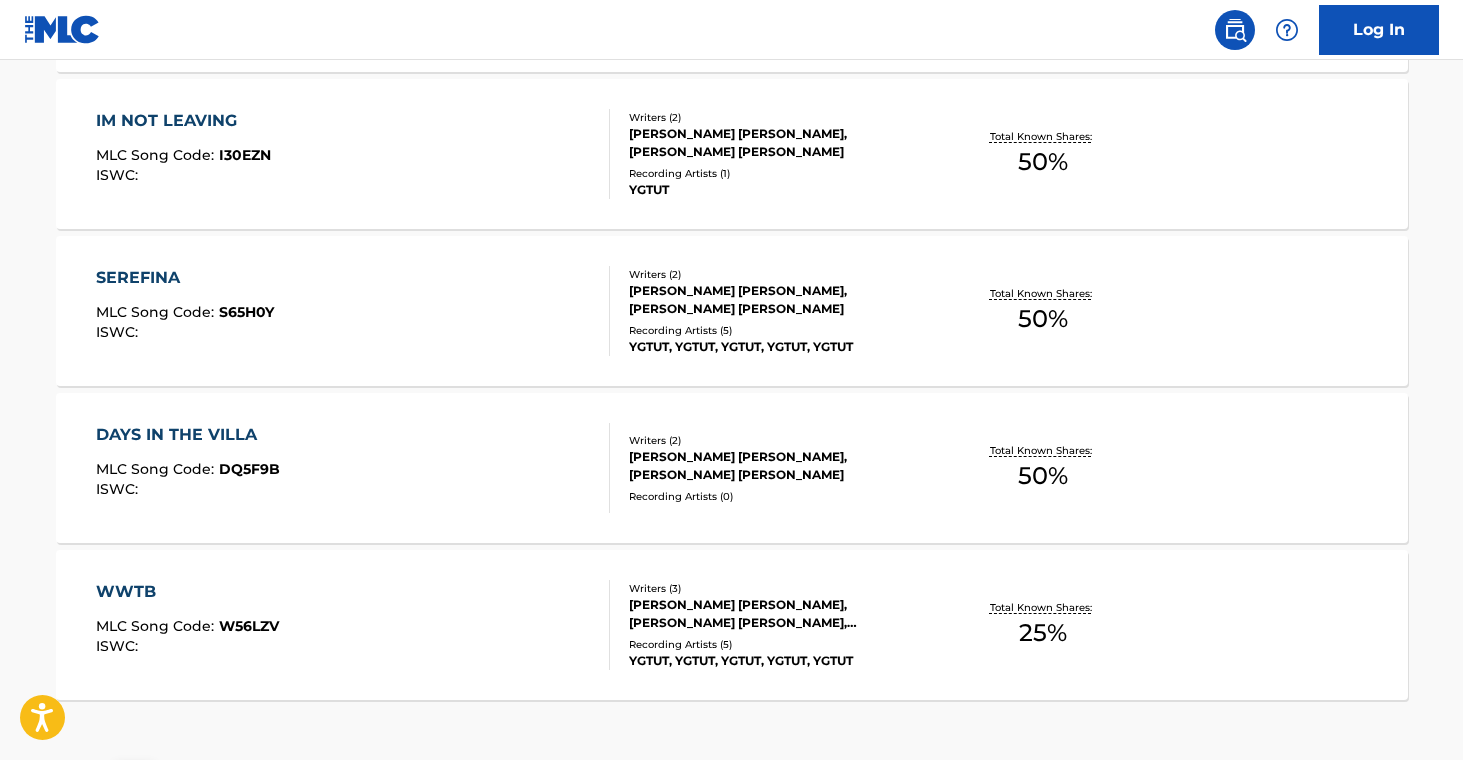 scroll, scrollTop: 1455, scrollLeft: 0, axis: vertical 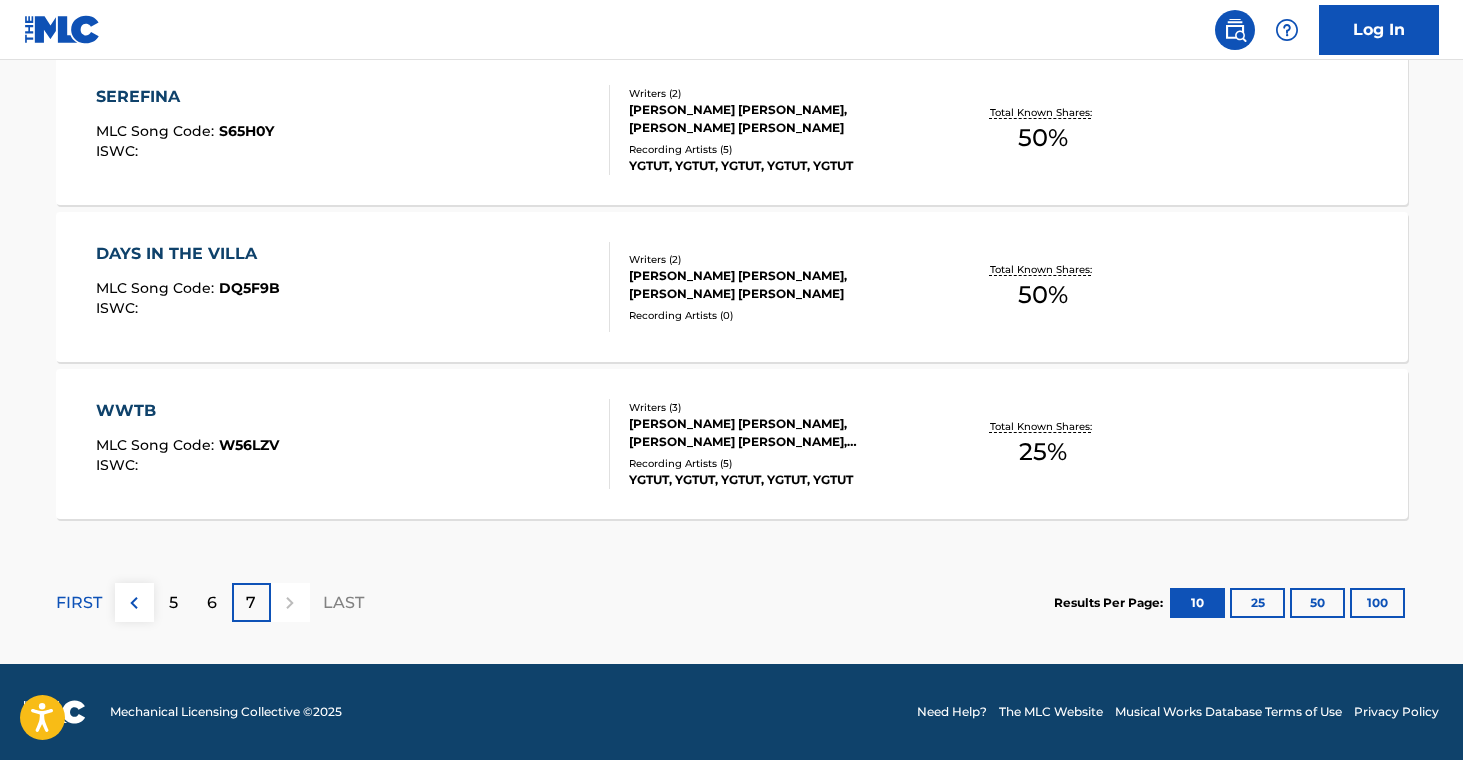 click on "SEREFINA MLC Song Code : S65H0Y ISWC : Writers ( 2 ) [PERSON_NAME] [PERSON_NAME], [PERSON_NAME] [PERSON_NAME] Recording Artists ( 5 ) [PERSON_NAME], [PERSON_NAME], [PERSON_NAME], YGTUT, YGTUT Total Known Shares: 50 %" at bounding box center [732, 130] 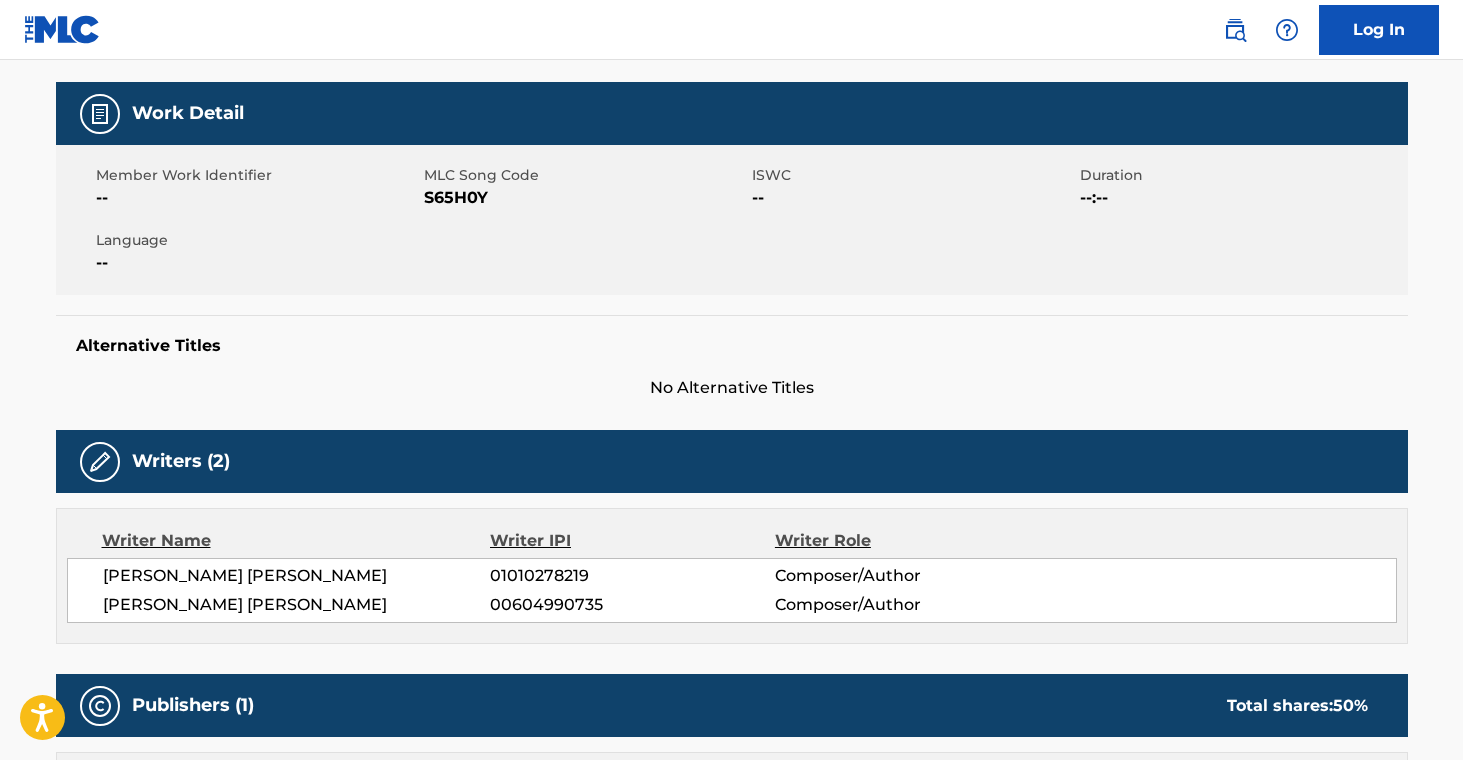 scroll, scrollTop: 0, scrollLeft: 0, axis: both 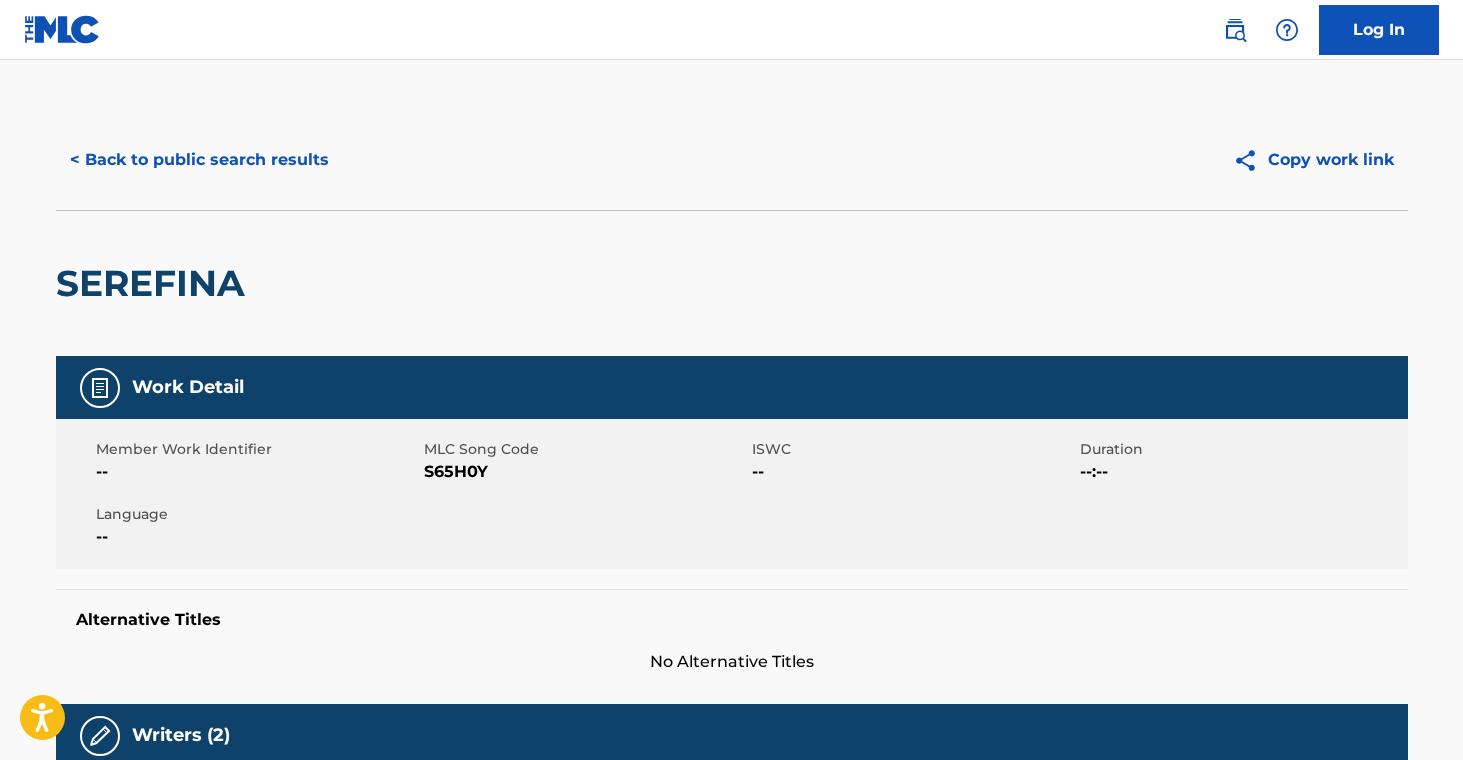 click on "< Back to public search results" at bounding box center (199, 160) 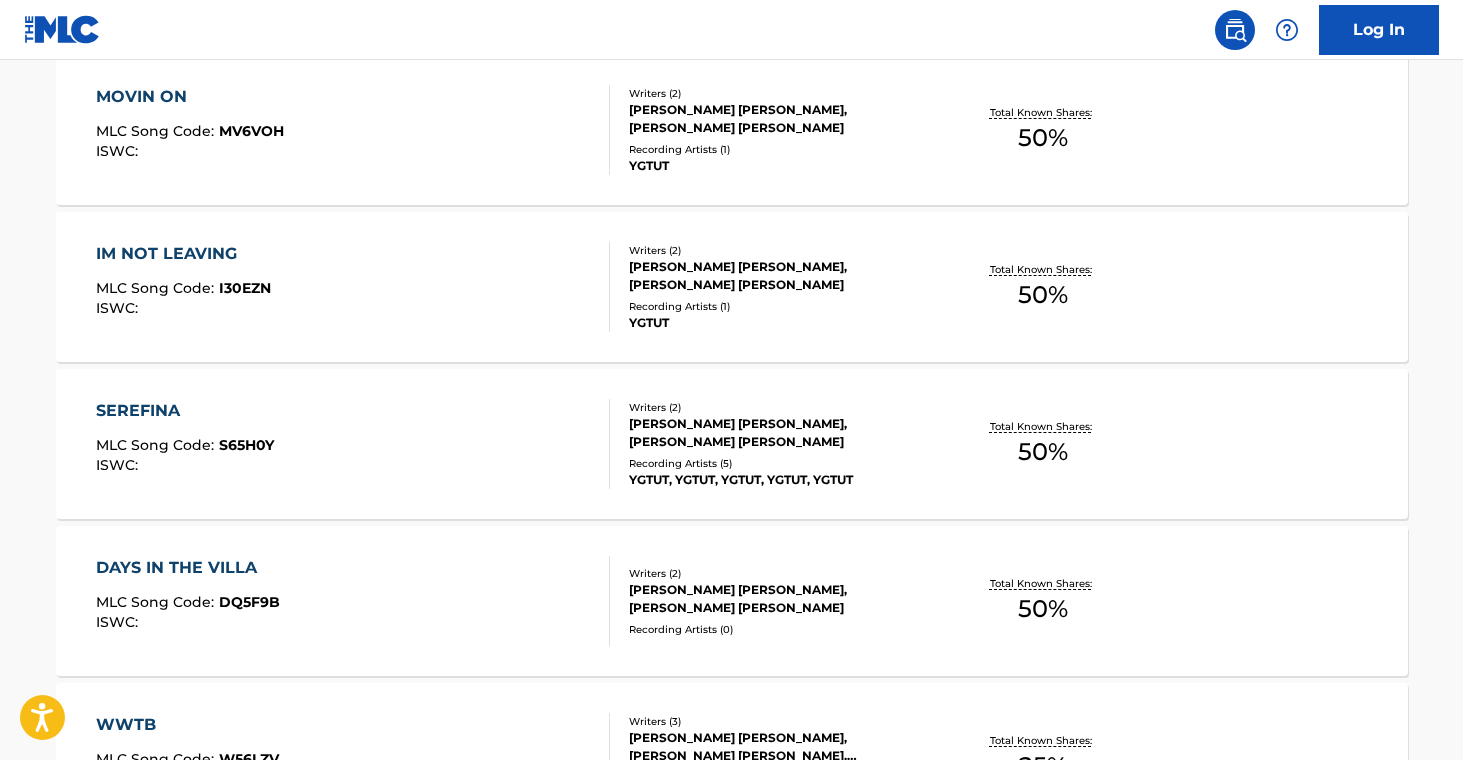 scroll, scrollTop: 1079, scrollLeft: 0, axis: vertical 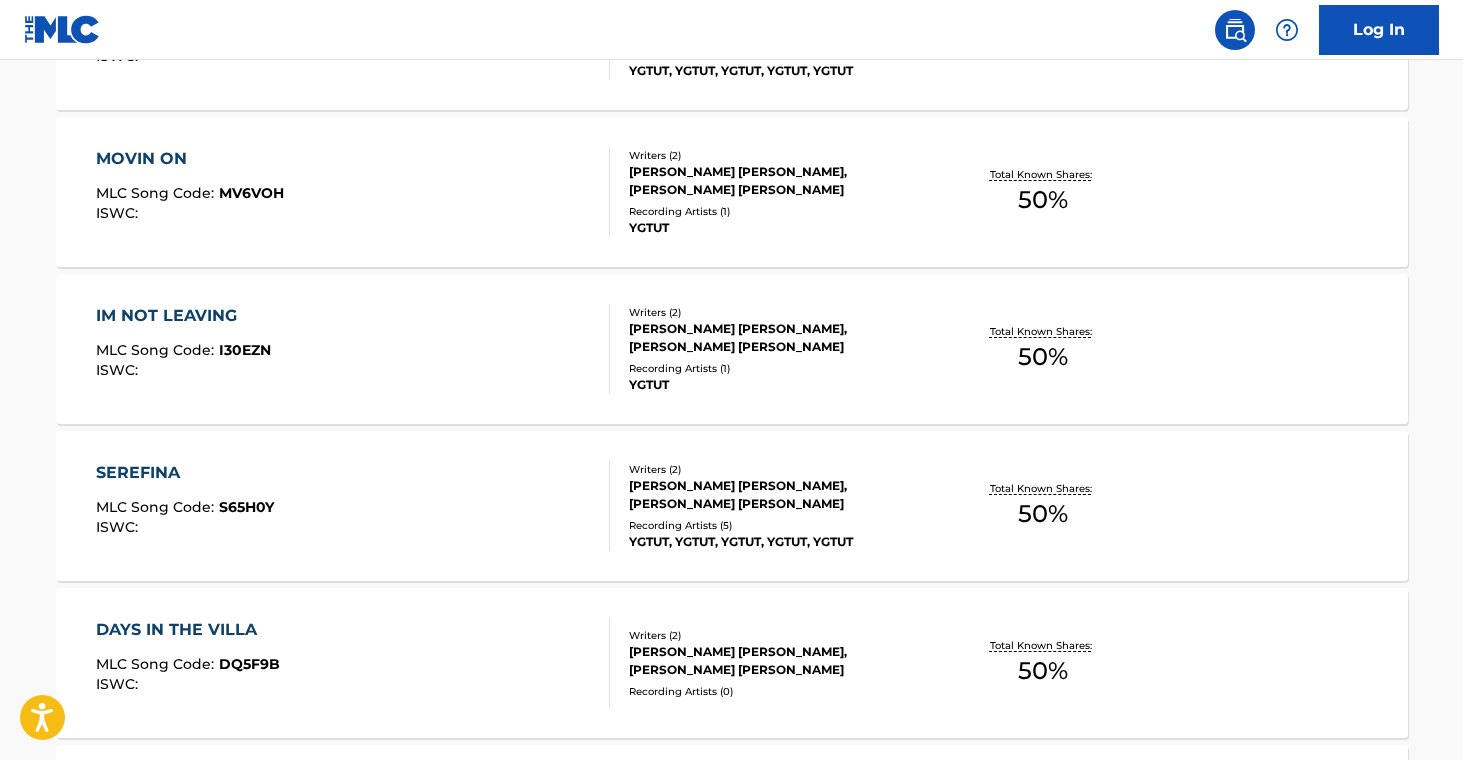 click on "Writers ( 2 ) [PERSON_NAME] [PERSON_NAME], [PERSON_NAME] [PERSON_NAME] Recording Artists ( 1 ) YGTUT" at bounding box center [770, 349] 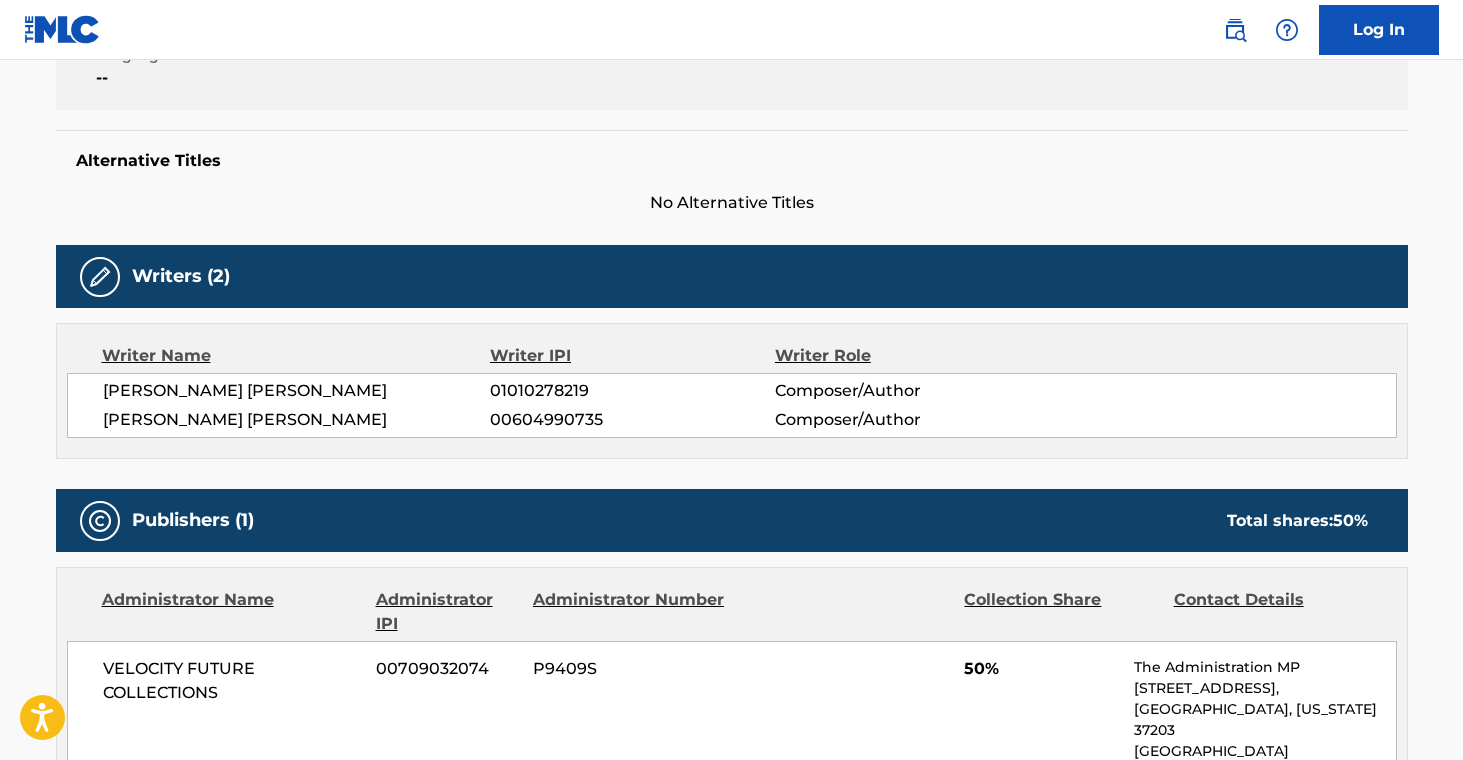 scroll, scrollTop: 726, scrollLeft: 0, axis: vertical 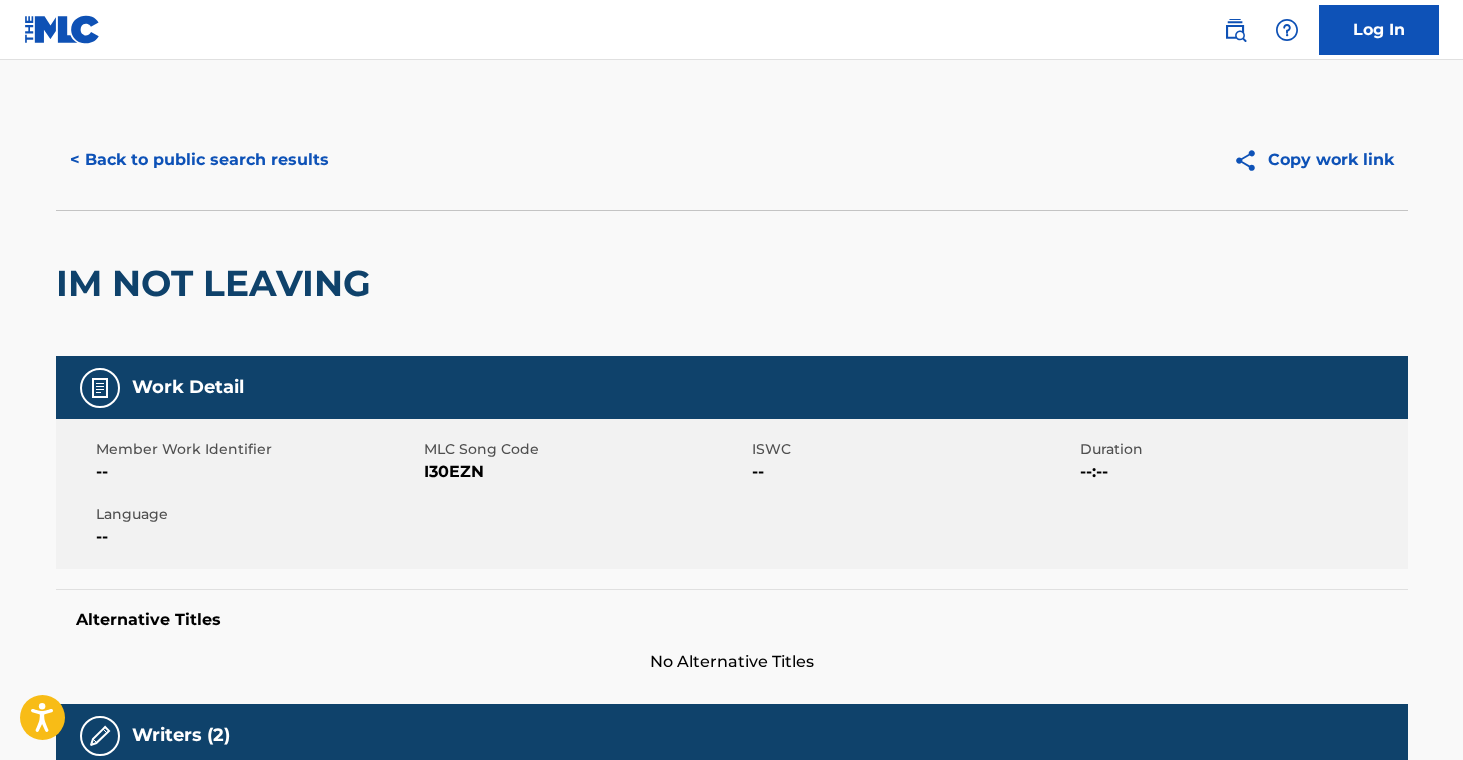 click on "< Back to public search results" at bounding box center (199, 160) 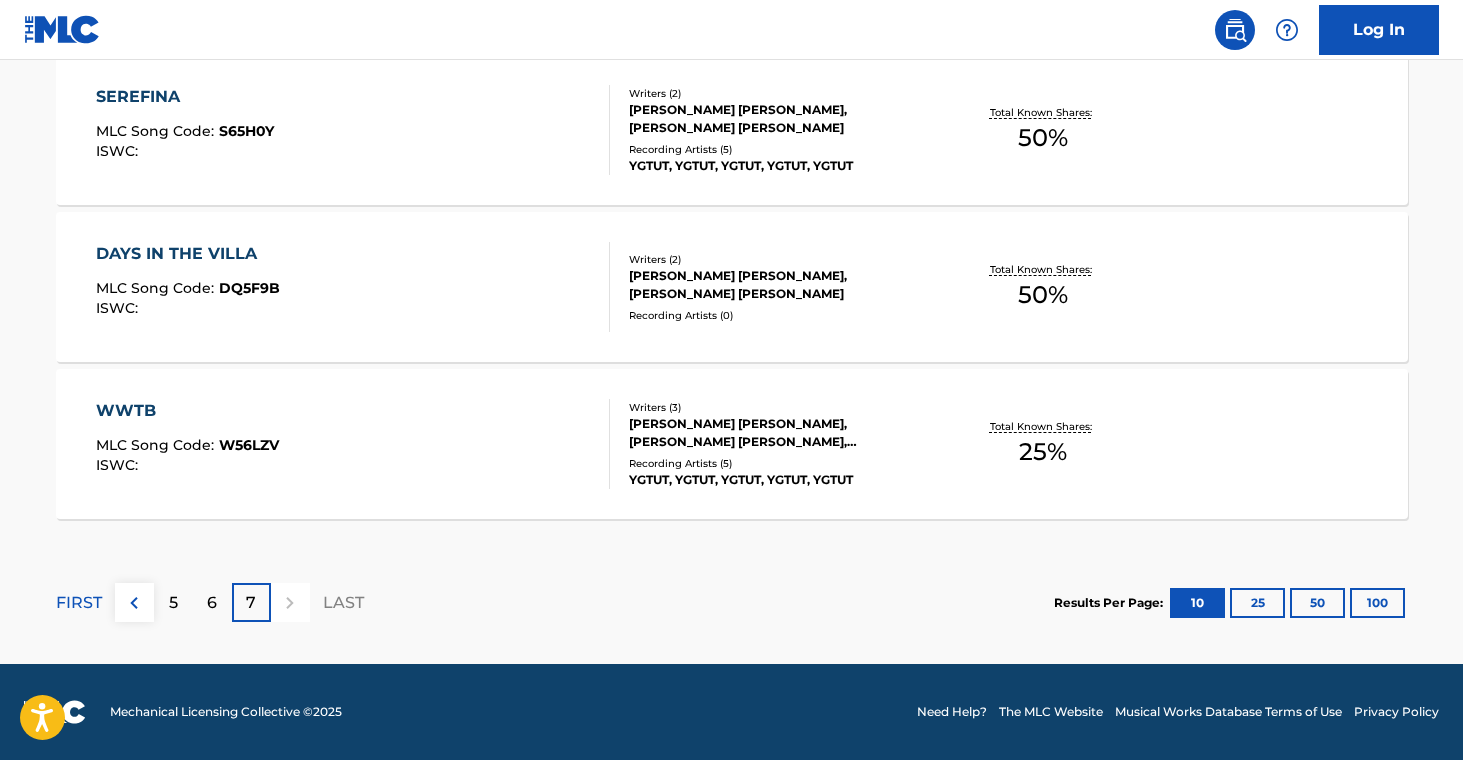 click at bounding box center [134, 603] 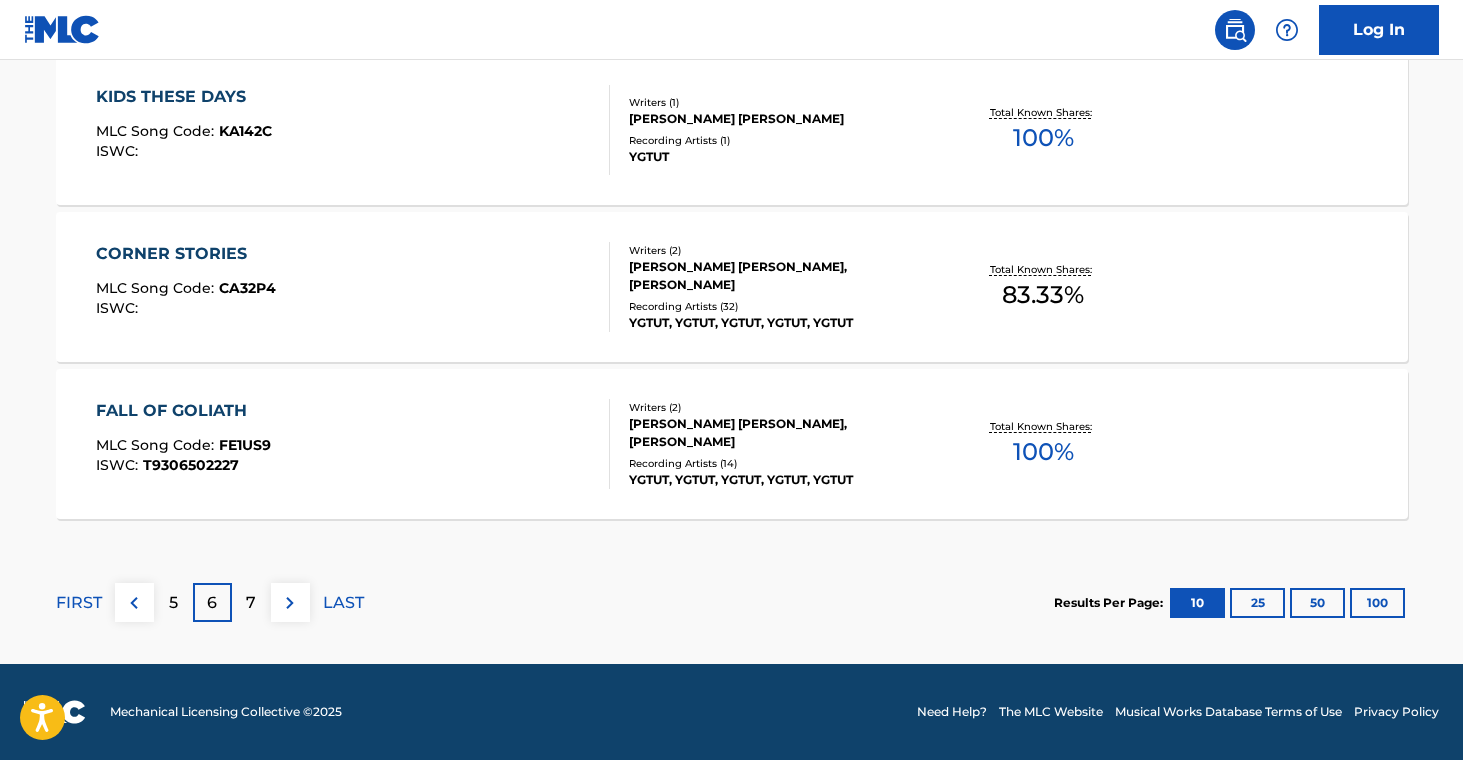 click on "5" at bounding box center [173, 602] 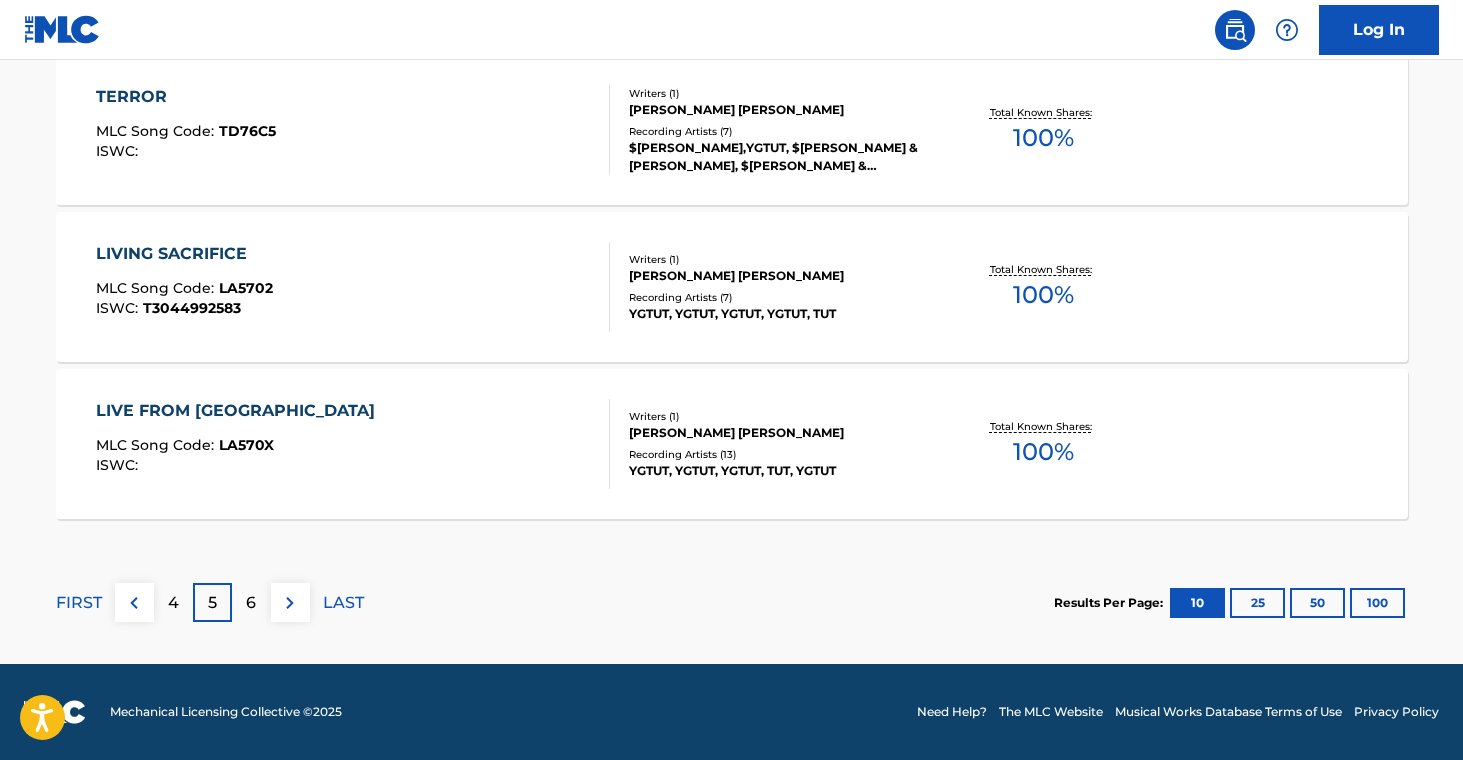 click on "FIRST" at bounding box center [79, 603] 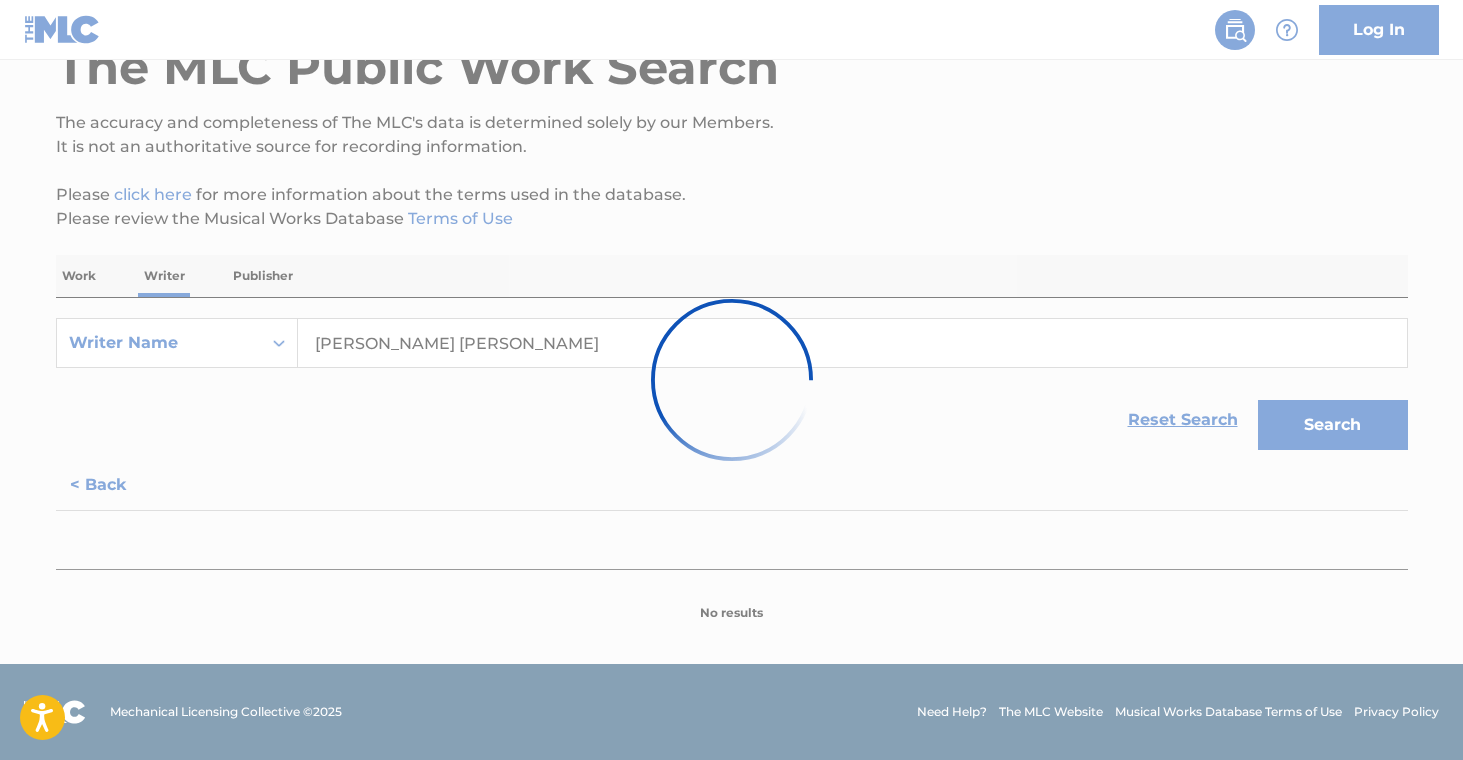 scroll, scrollTop: 1769, scrollLeft: 0, axis: vertical 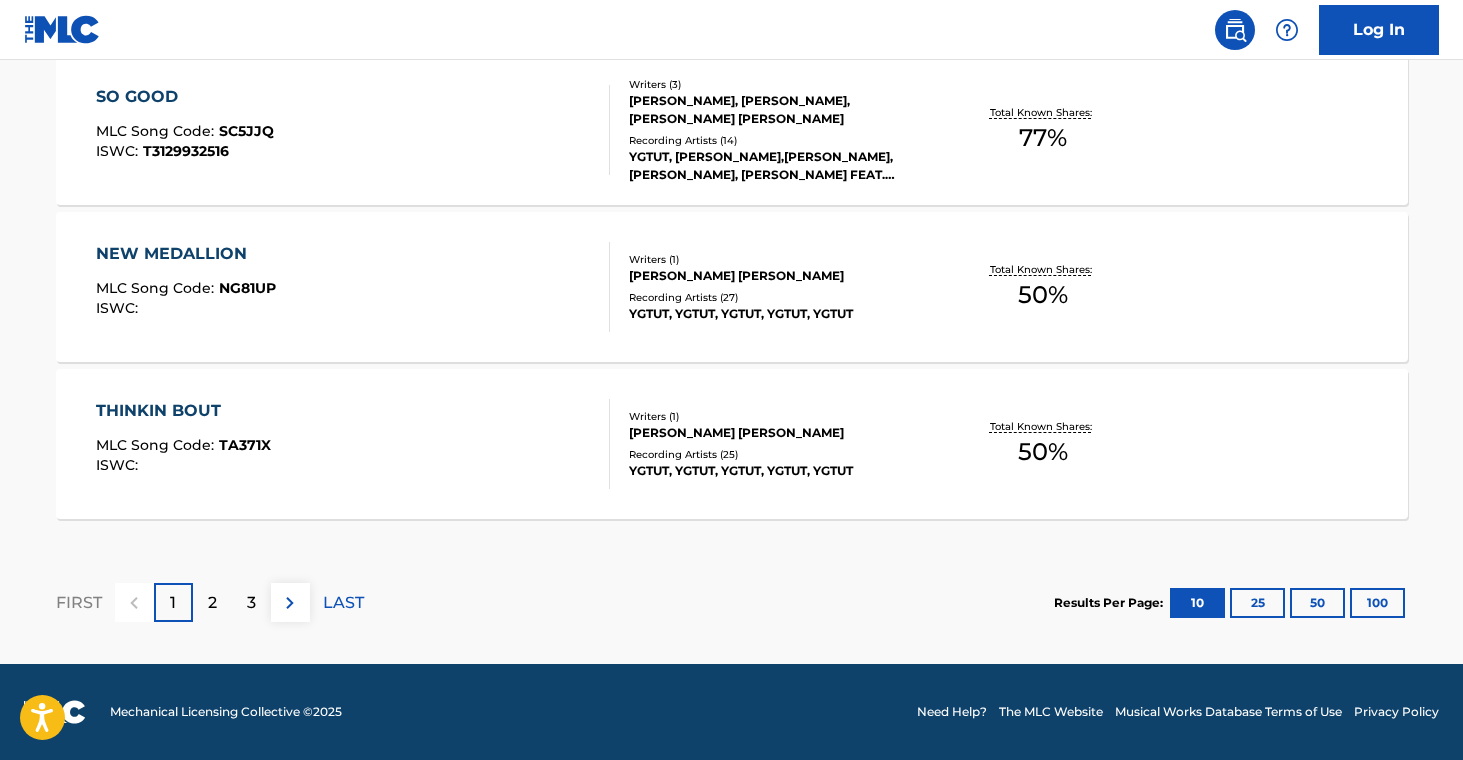 click on "100" at bounding box center (1377, 603) 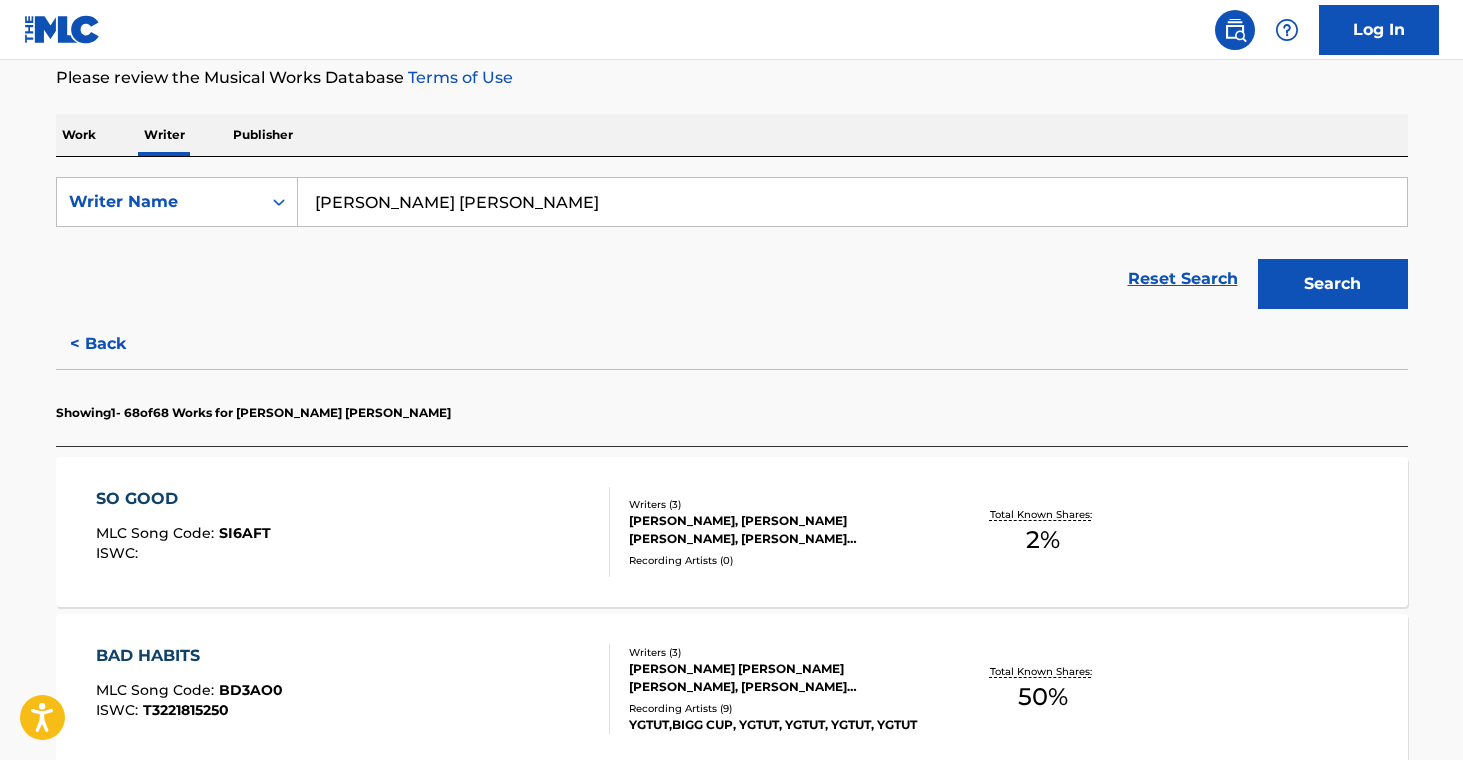 scroll, scrollTop: 466, scrollLeft: 0, axis: vertical 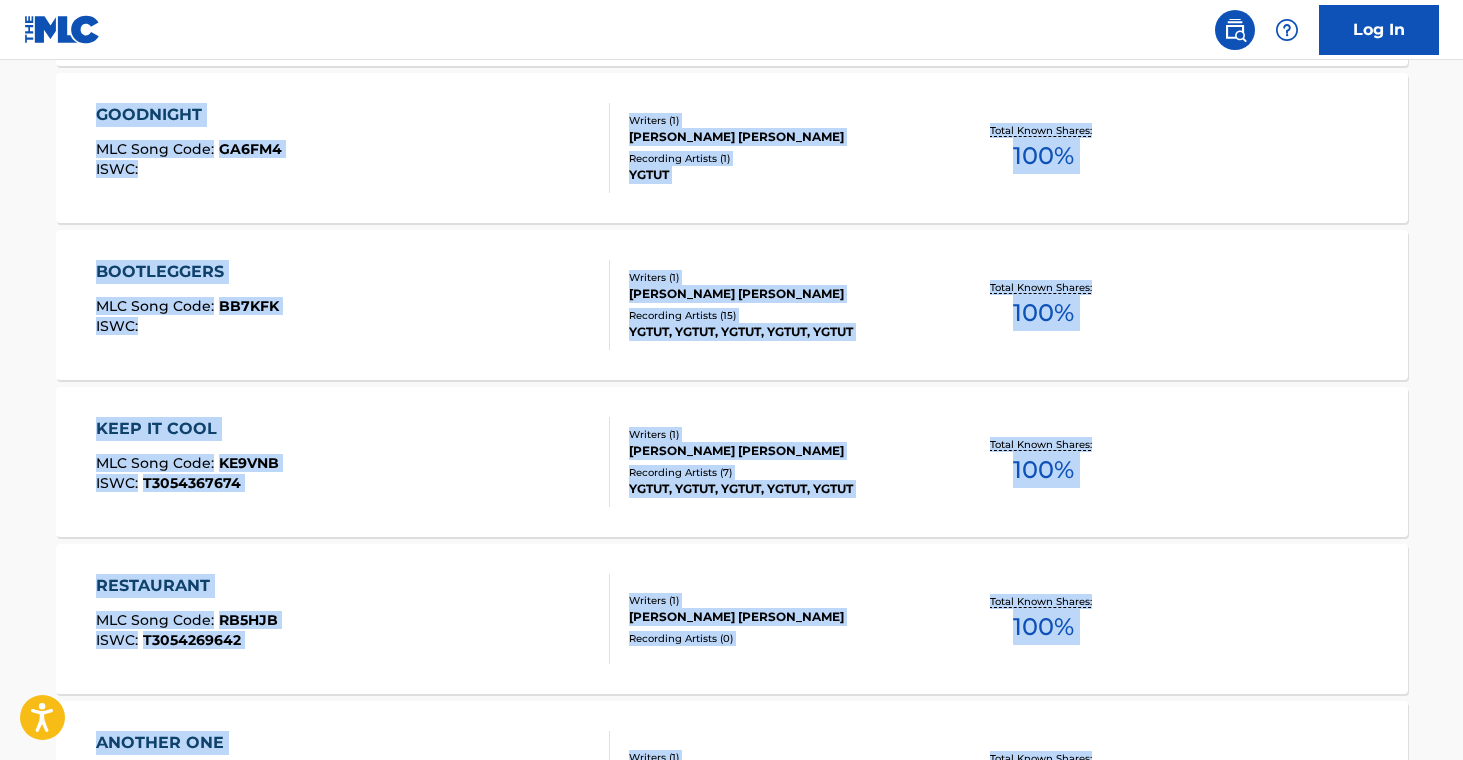 drag, startPoint x: 11, startPoint y: 264, endPoint x: 341, endPoint y: 744, distance: 582.4946 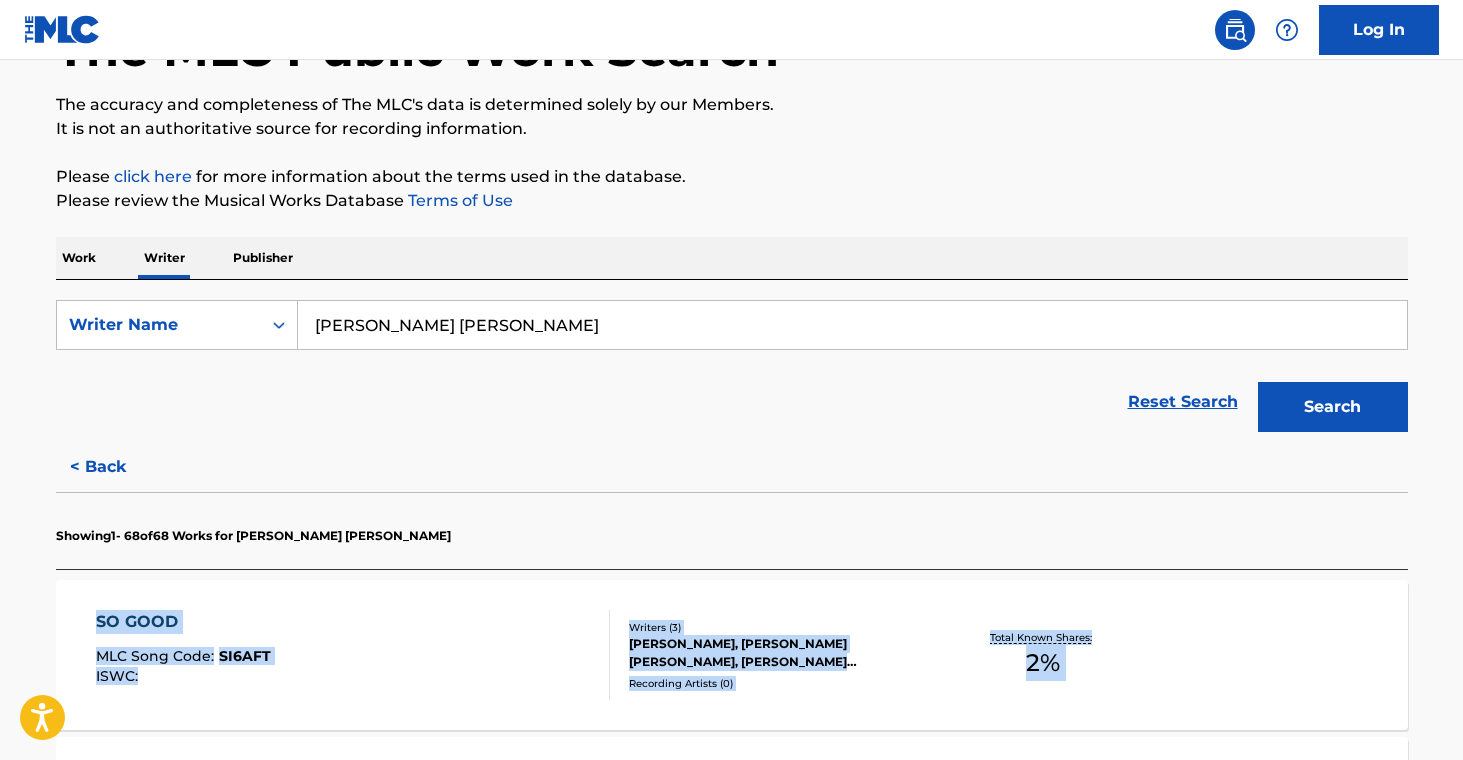 scroll, scrollTop: 0, scrollLeft: 0, axis: both 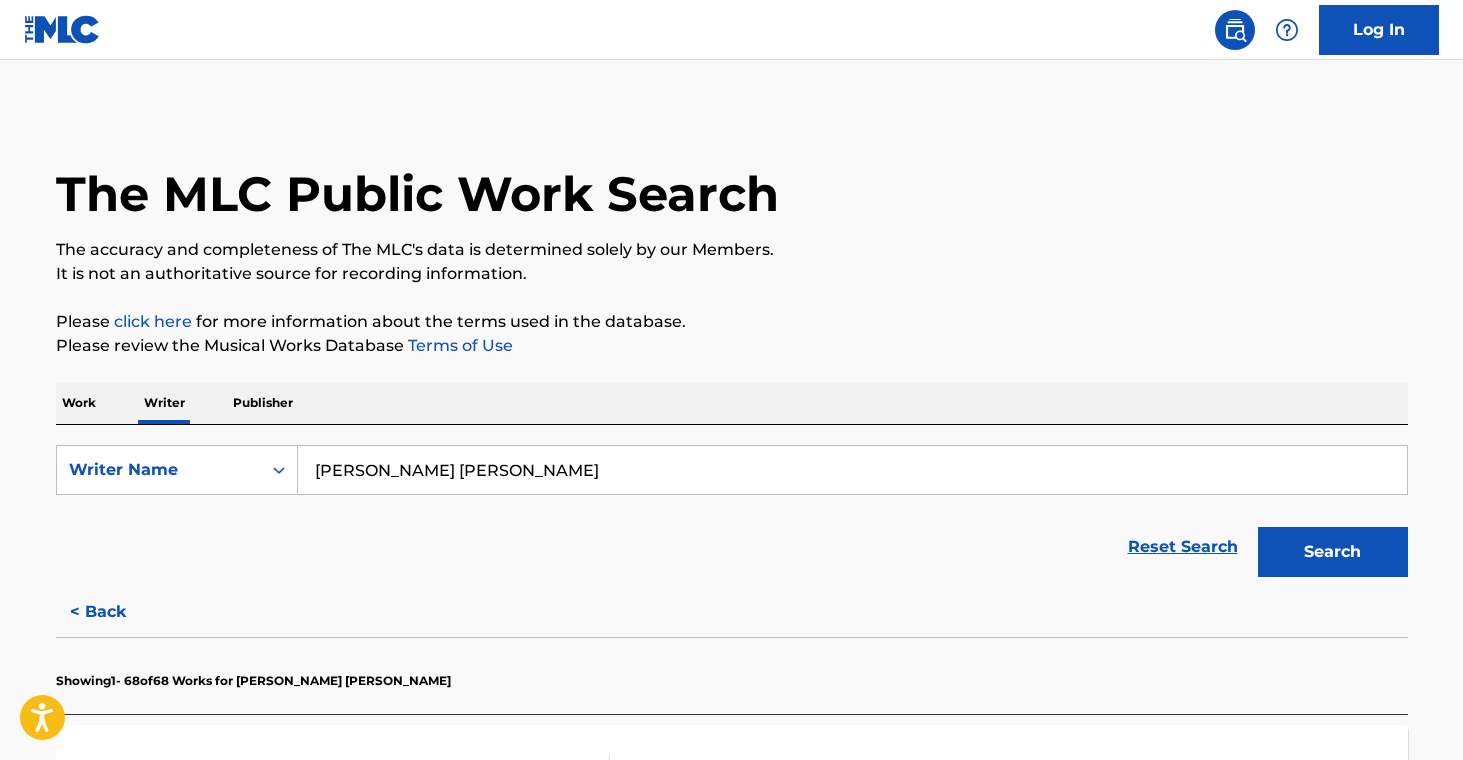 click on "< Back Showing  1  -   68  of  68   Works for [PERSON_NAME] [PERSON_NAME]   SO GOOD MLC Song Code : SI6AFT ISWC : Writers ( 3 ) [PERSON_NAME], [PERSON_NAME] [PERSON_NAME], [PERSON_NAME] [PERSON_NAME] Recording Artists ( 0 ) Total Known Shares: 2 % BAD HABITS MLC Song Code : BD3AO0 ISWC : T3221815250 Writers ( 3 ) [PERSON_NAME] [PERSON_NAME] [PERSON_NAME], [PERSON_NAME] [PERSON_NAME] Recording Artists ( 9 ) YGTUT,BIGG CUP, YGTUT, YGTUT, YGTUT, YGTUT Total Known Shares: 50 % WEALTH MLC Song Code : WC462L ISWC : Writers ( 1 ) [PERSON_NAME] [PERSON_NAME] Recording Artists ( 5 ) [PERSON_NAME], YGTUT, YGTUT, YGTUT, YGTUT Total Known Shares: 50 % MY DAWG MLC Song Code : MB5ANT ISWC : Writers ( 1 ) [PERSON_NAME] [PERSON_NAME] Recording Artists ( 16 ) [PERSON_NAME], YGTUT, YGTUT, YGTUT, YGTUT Total Known Shares: 50 % BELIEVE MLC Song Code : BC9GAC ISWC : Writers ( 1 ) [PERSON_NAME] [PERSON_NAME] Recording Artists ( 9 ) YGTUT, [PERSON_NAME], YGTUT, YGTUT, YGTUT Total Known Shares: 40 % POLO SWEATER MLC Song Code : PF5MQ9 ISWC : Writers ( 1 ) [PERSON_NAME] [PERSON_NAME] Recording Artists ( 9 ) Total Known Shares: 50 % : :" at bounding box center [732, 6053] 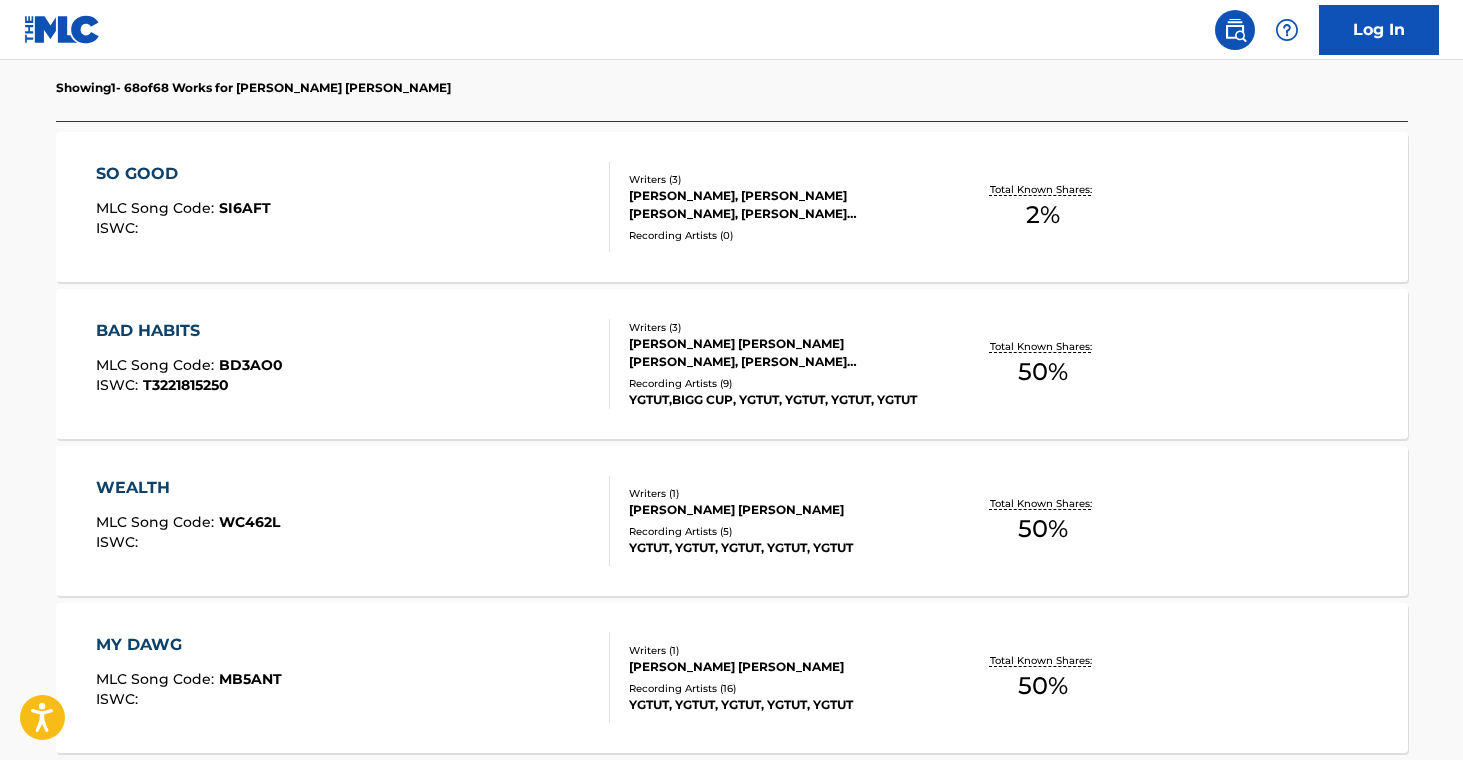 scroll, scrollTop: 592, scrollLeft: 0, axis: vertical 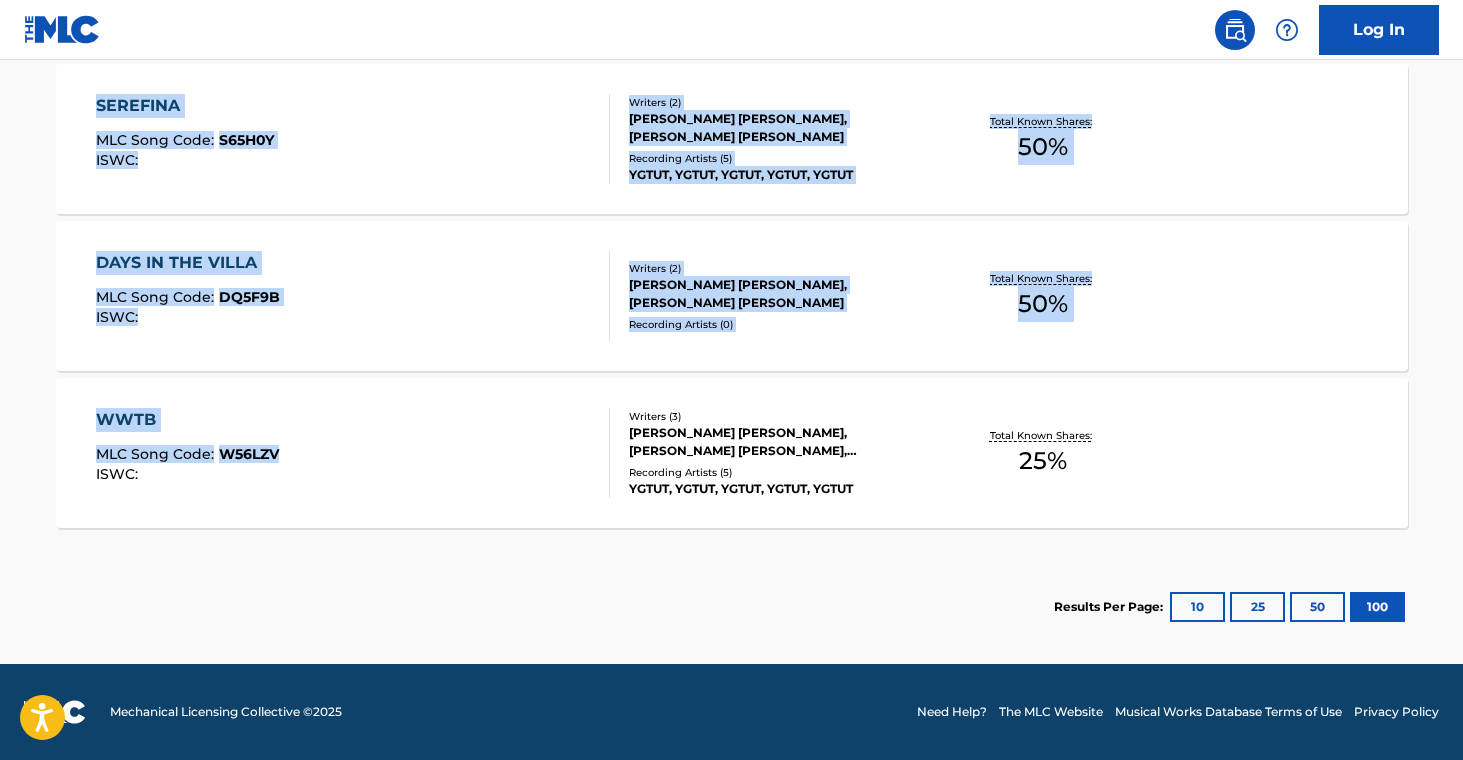 drag, startPoint x: 22, startPoint y: 148, endPoint x: 276, endPoint y: 460, distance: 402.31827 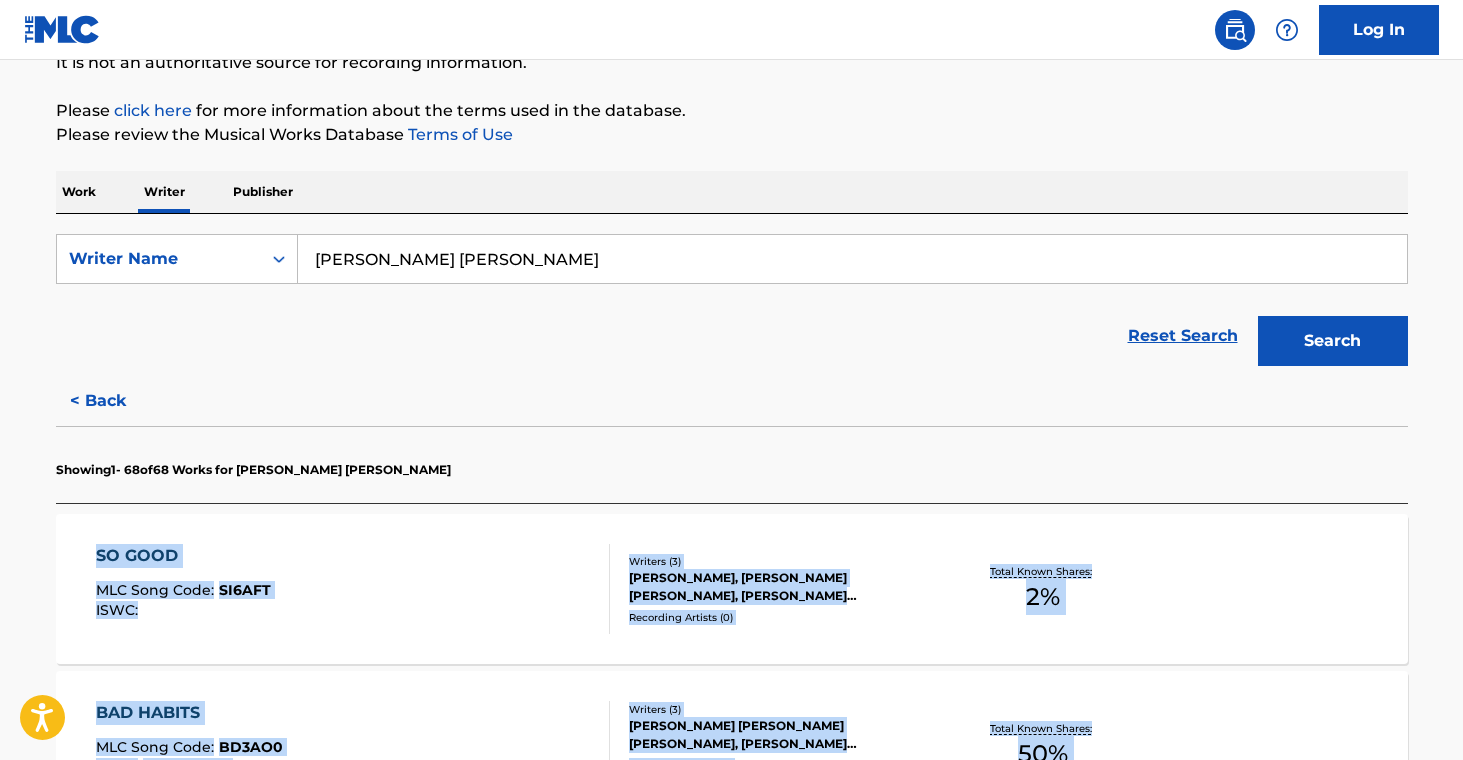 scroll, scrollTop: 170, scrollLeft: 0, axis: vertical 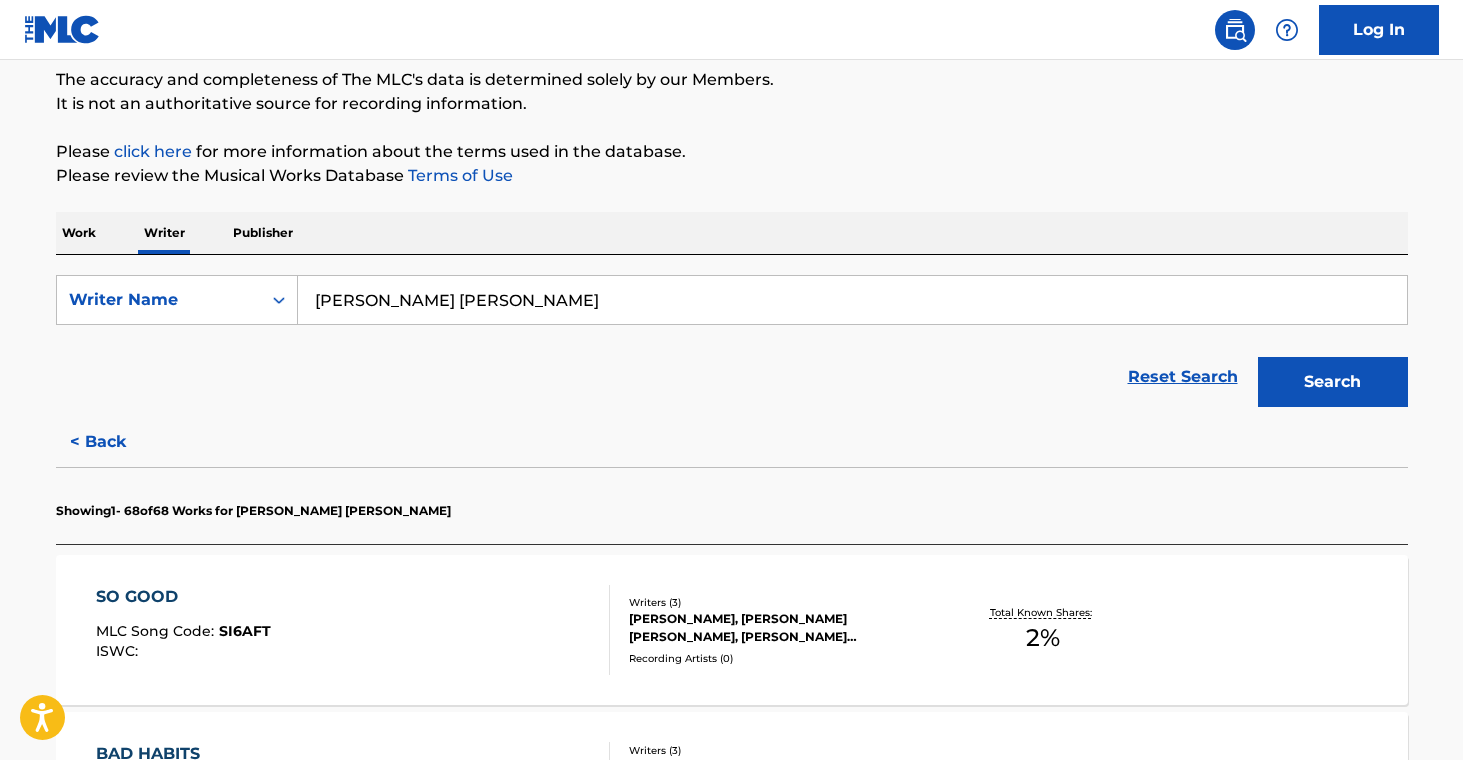click on "The MLC Public Work Search The accuracy and completeness of The MLC's data is determined solely by our Members. It is not an authoritative source for recording information. Please   click here   for more information about the terms used in the database. Please review the Musical Works Database   Terms of Use Work Writer Publisher SearchWithCriteriab2d41526-a40f-4fd7-83c3-1a7db85b69b8 Writer Name [PERSON_NAME] [PERSON_NAME] Reset Search Search < Back Showing  1  -   68  of  68   Works for [PERSON_NAME] [PERSON_NAME]   SO GOOD MLC Song Code : SI6AFT ISWC : Writers ( 3 ) [PERSON_NAME], [PERSON_NAME] [PERSON_NAME], [PERSON_NAME] [PERSON_NAME] Recording Artists ( 0 ) Total Known Shares: 2 % BAD HABITS MLC Song Code : BD3AO0 ISWC : T3221815250 Writers ( 3 ) [PERSON_NAME] [PERSON_NAME] [PERSON_NAME], [PERSON_NAME] [PERSON_NAME] Recording Artists ( 9 ) YGTUT,BIGG CUP, YGTUT, YGTUT, YGTUT, YGTUT Total Known Shares: 50 % WEALTH MLC Song Code : WC462L ISWC : Writers ( 1 ) [PERSON_NAME] [PERSON_NAME] Recording Artists ( 5 ) YGTUT, YGTUT, YGTUT, YGTUT, YGTUT Total Known Shares: 50 %" at bounding box center [732, 5645] 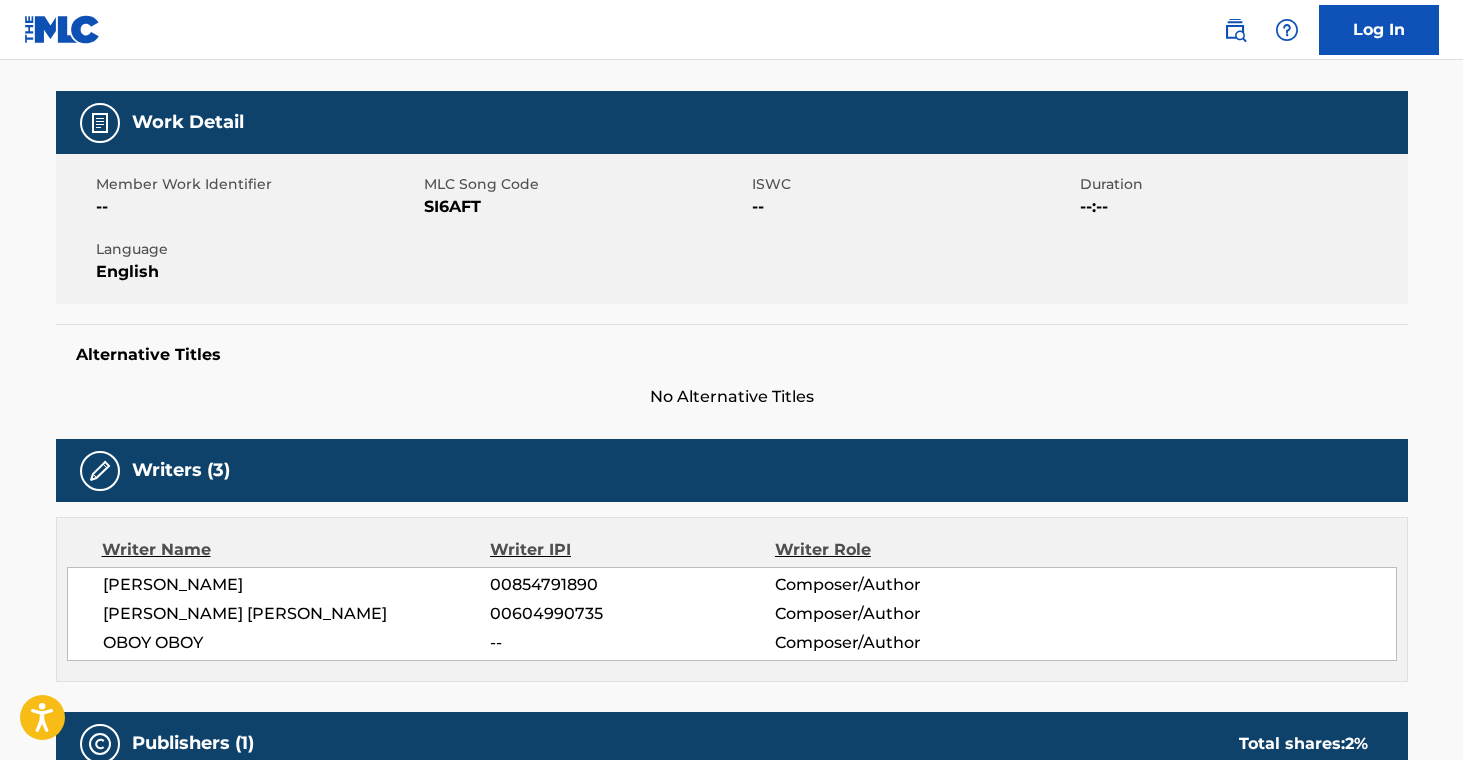 scroll, scrollTop: 671, scrollLeft: 0, axis: vertical 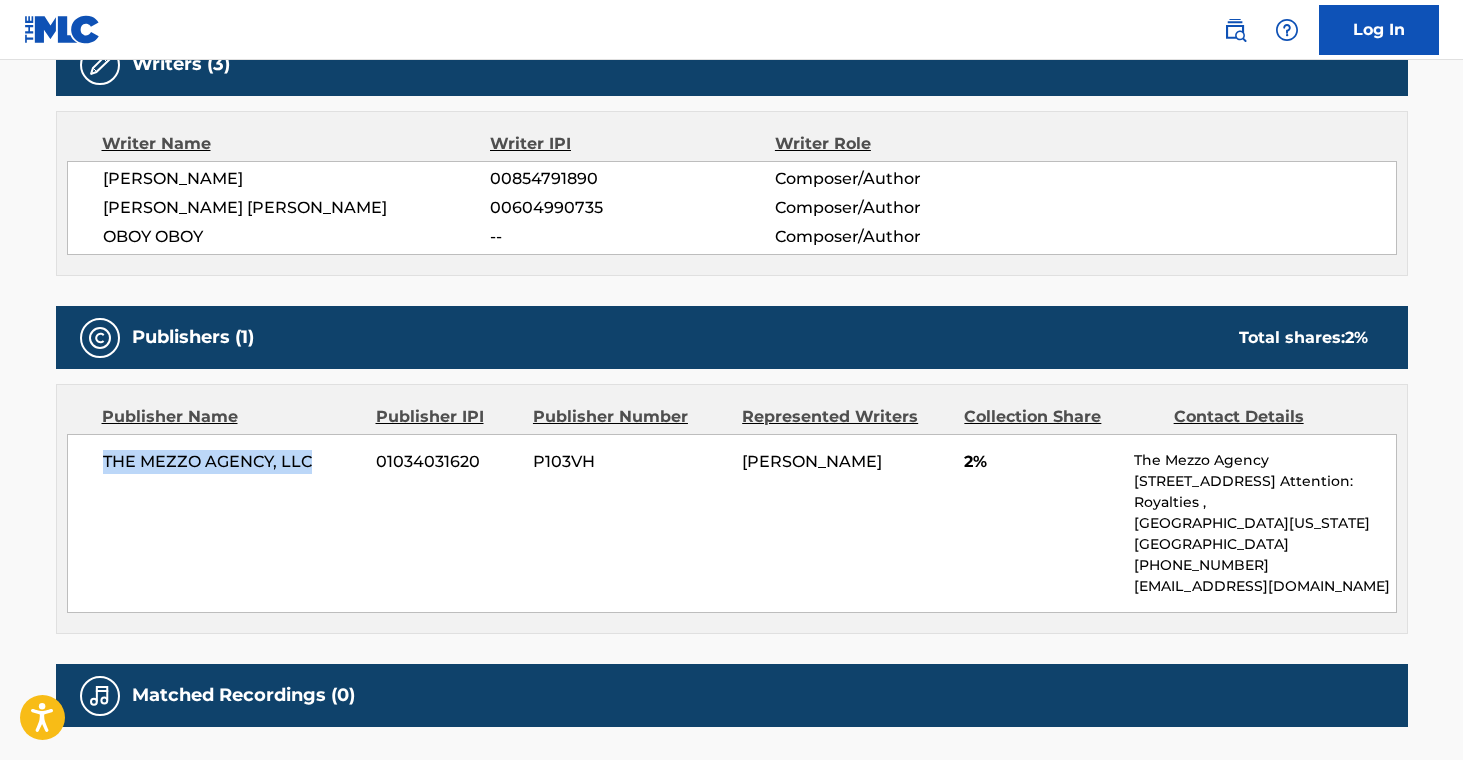 drag, startPoint x: 99, startPoint y: 458, endPoint x: 313, endPoint y: 466, distance: 214.14948 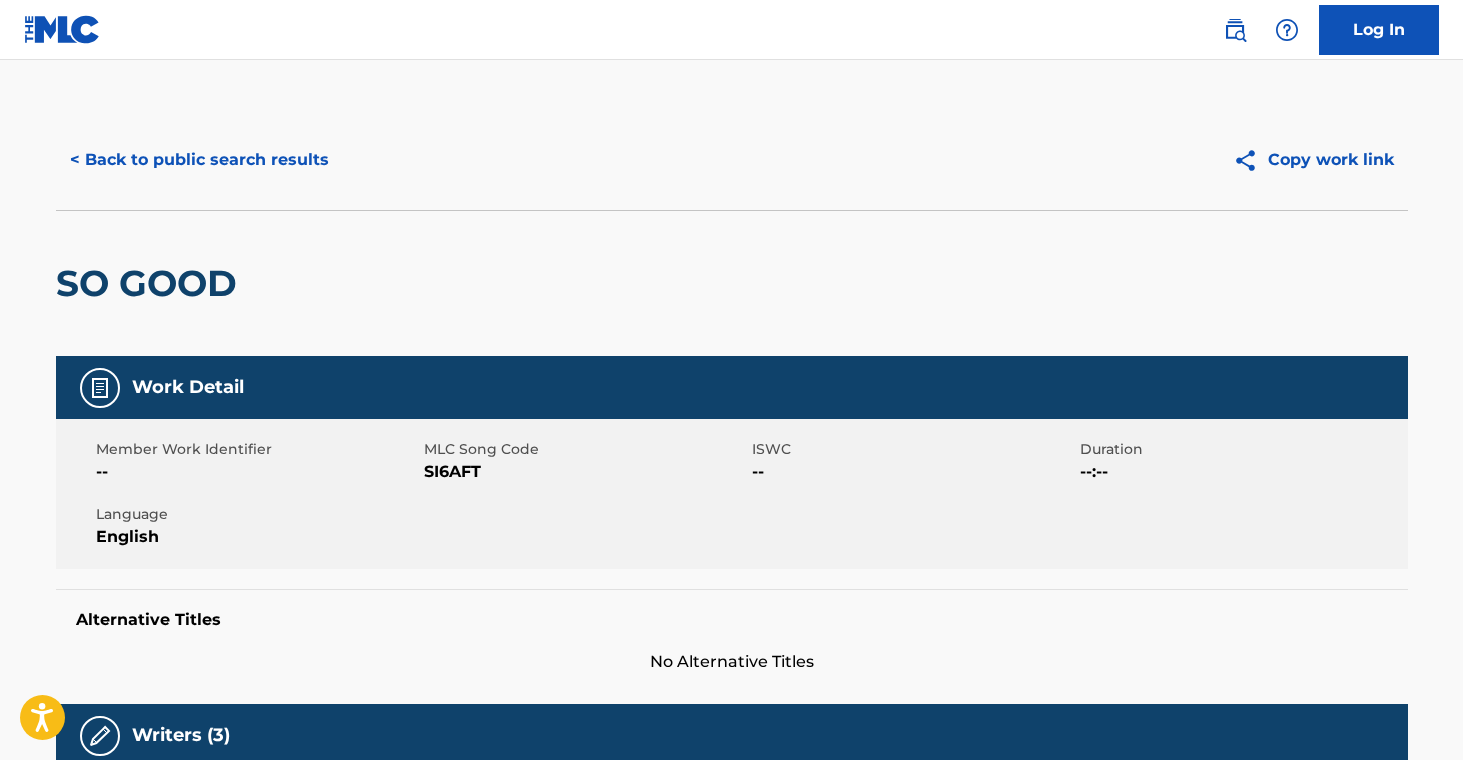 click on "< Back to public search results" at bounding box center (199, 160) 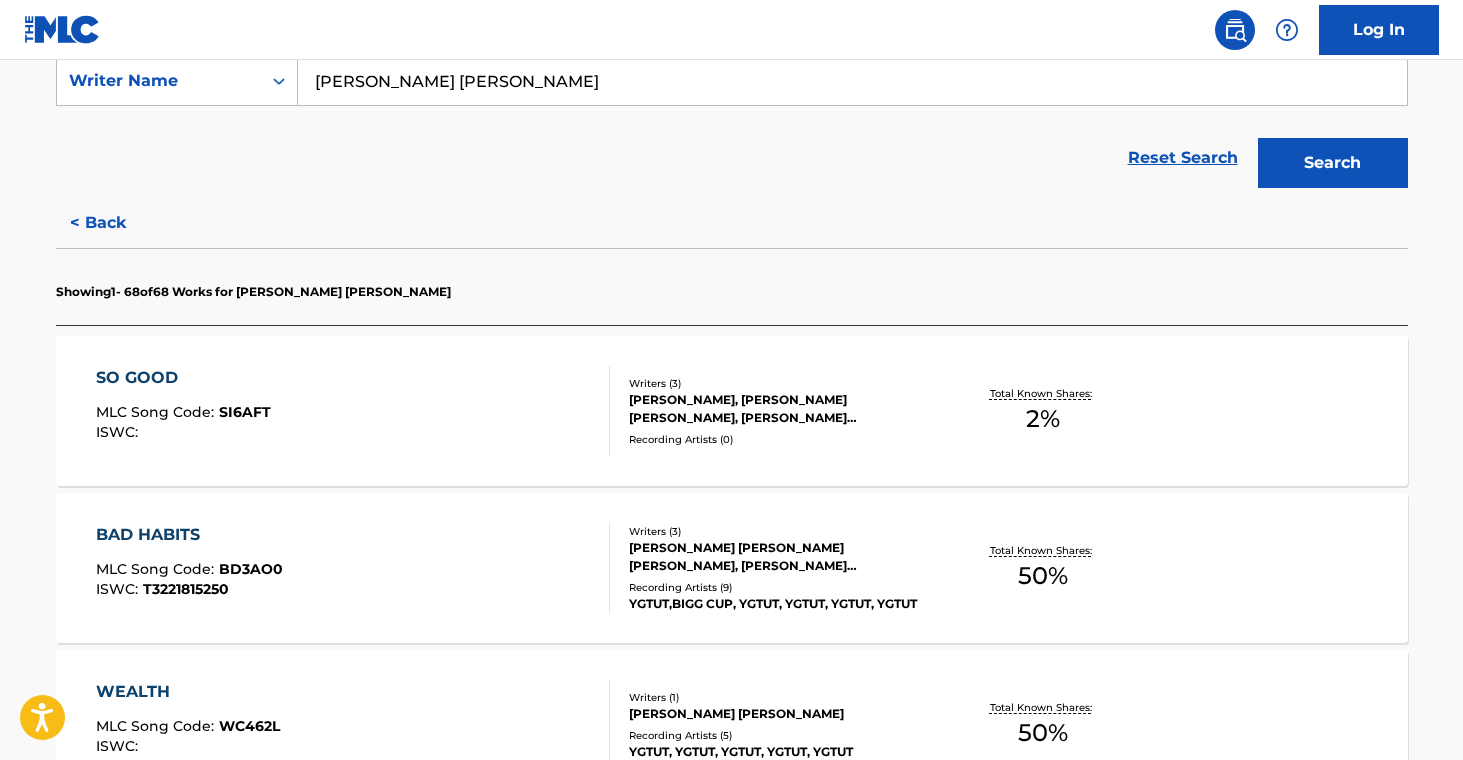 scroll, scrollTop: 390, scrollLeft: 0, axis: vertical 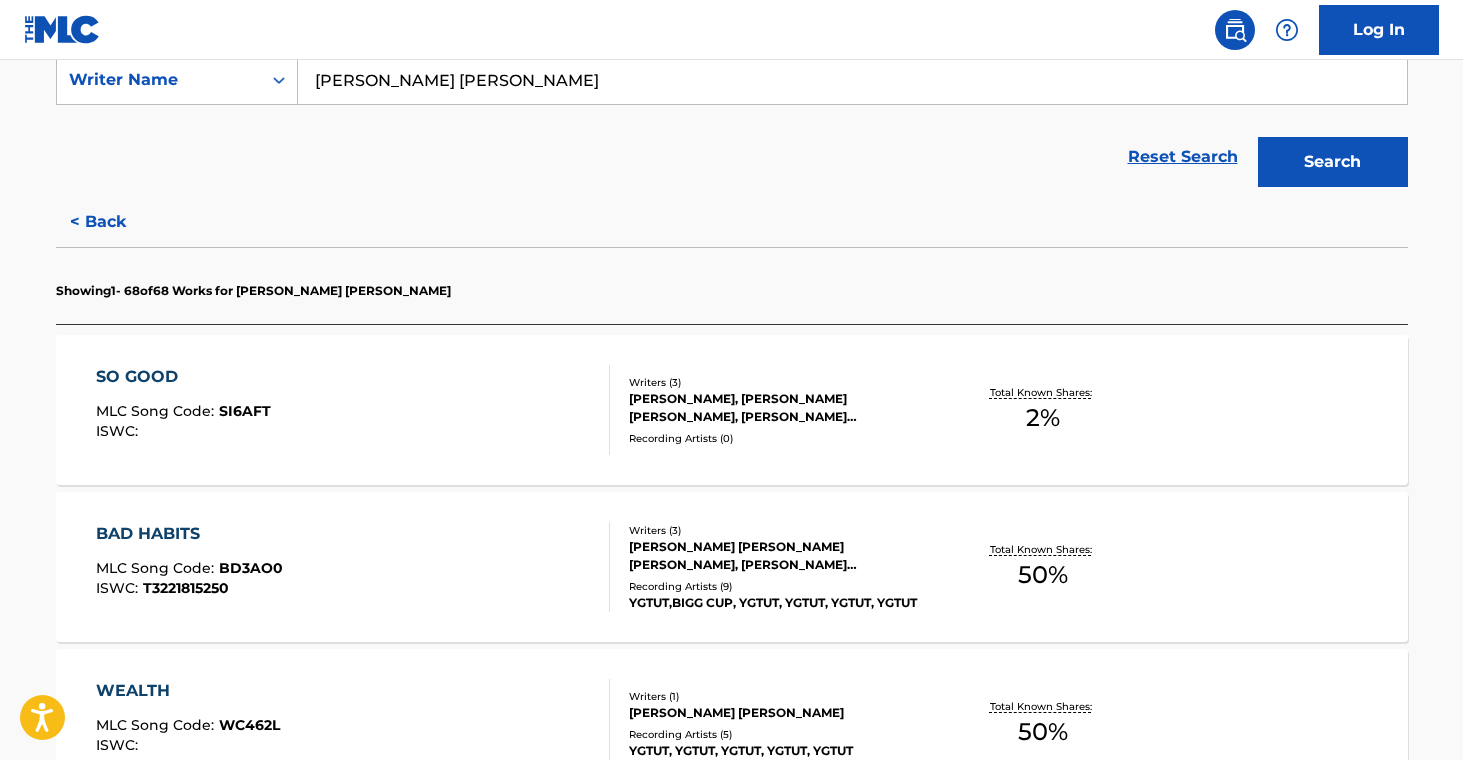 click on "[PERSON_NAME] [PERSON_NAME] [PERSON_NAME], [PERSON_NAME] [PERSON_NAME]" at bounding box center [780, 556] 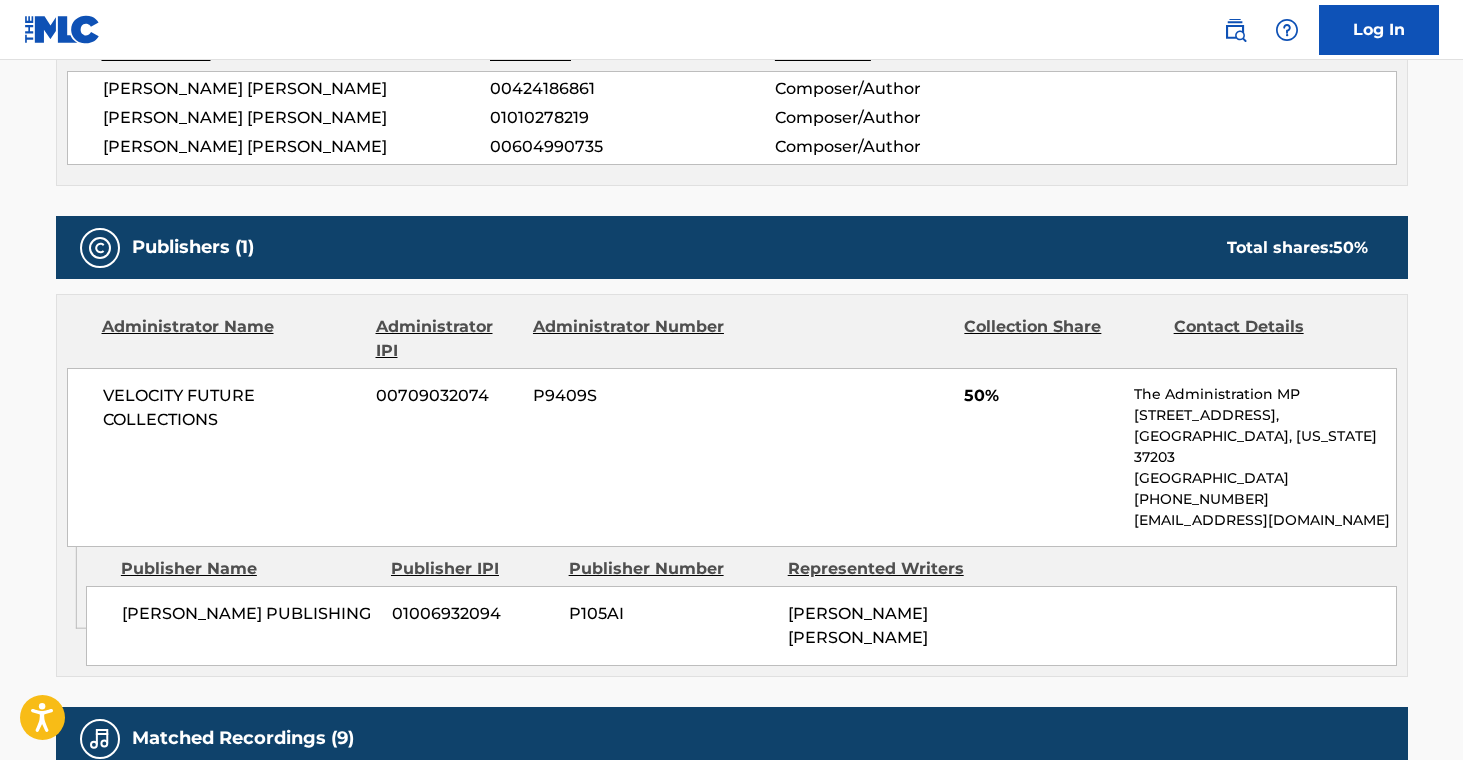 scroll, scrollTop: 762, scrollLeft: 0, axis: vertical 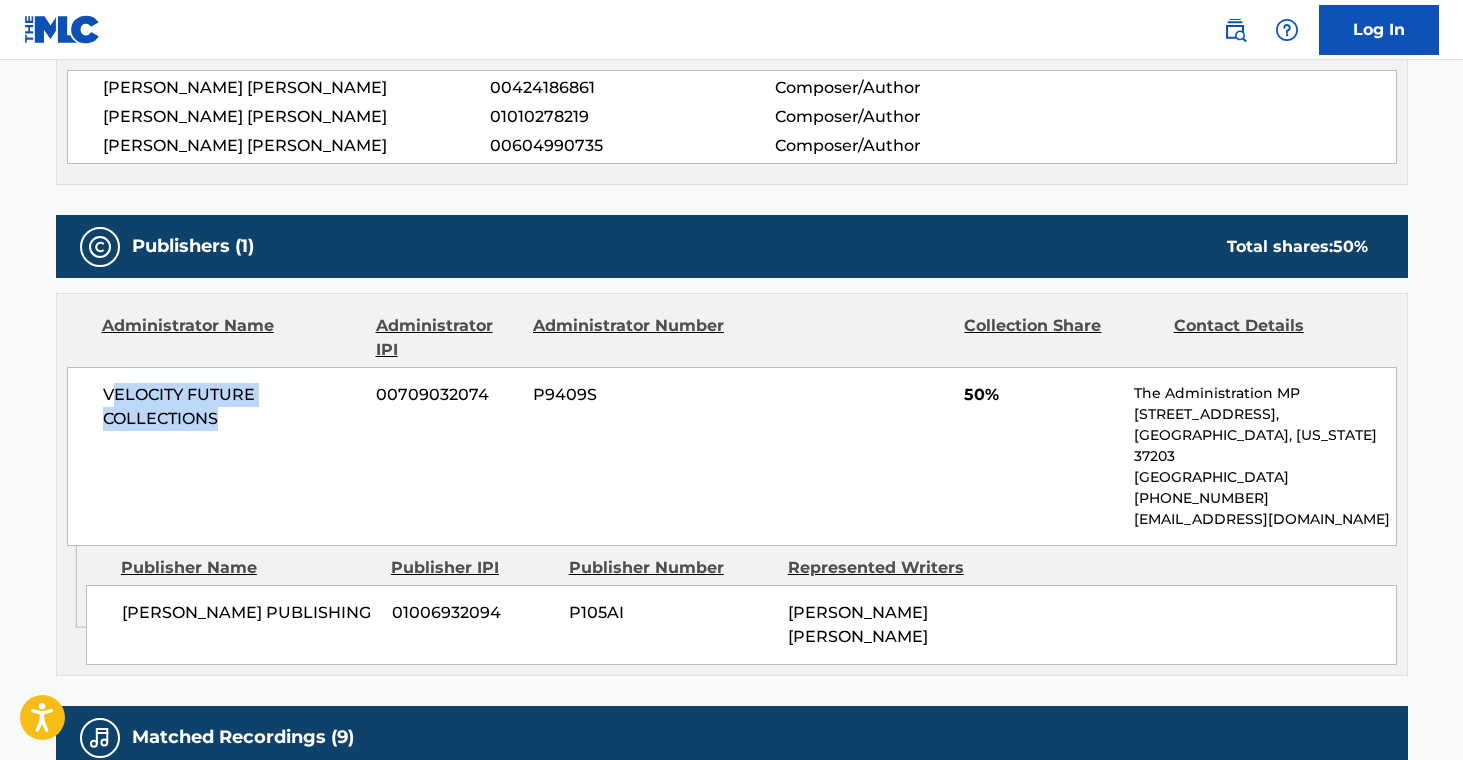 drag, startPoint x: 108, startPoint y: 393, endPoint x: 232, endPoint y: 422, distance: 127.345985 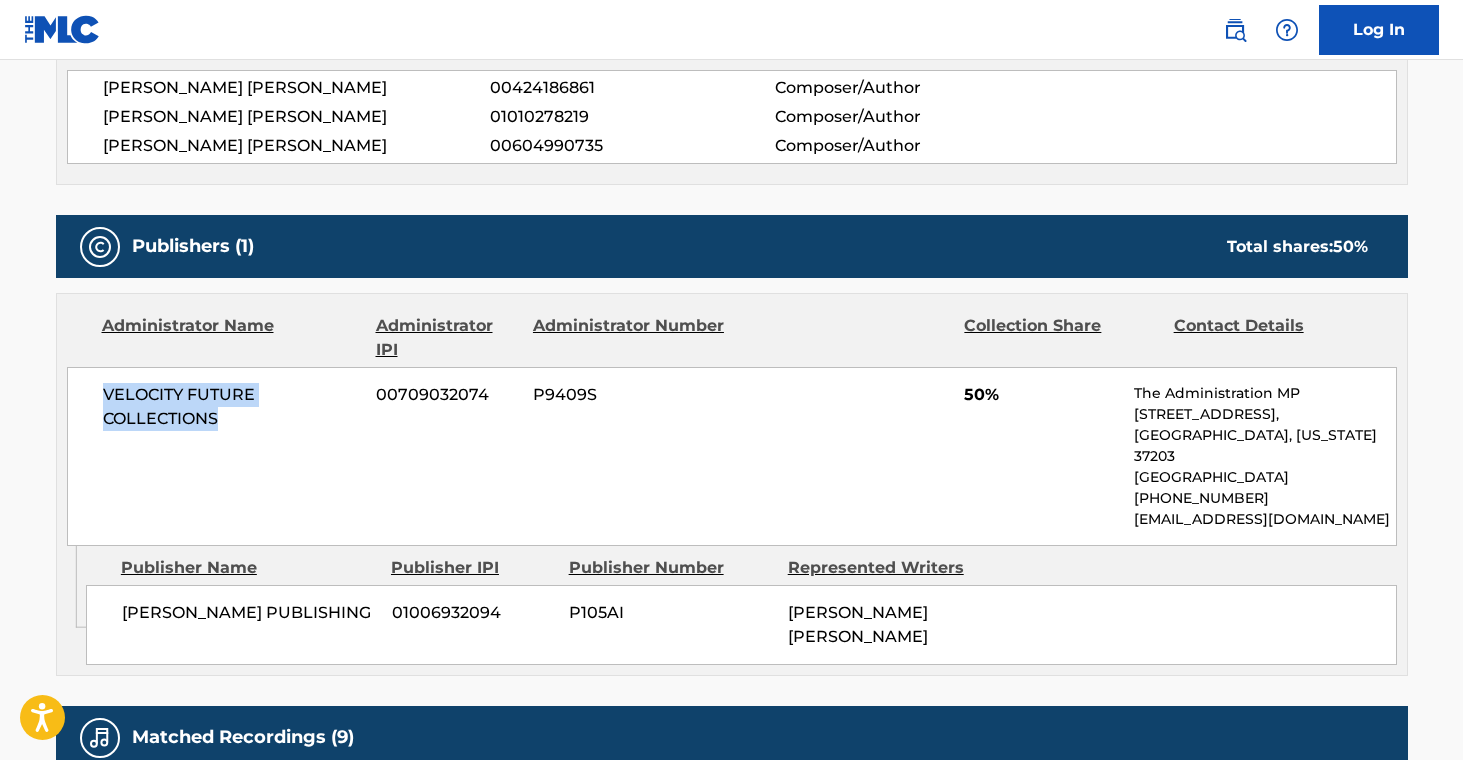 drag, startPoint x: 105, startPoint y: 393, endPoint x: 259, endPoint y: 422, distance: 156.70673 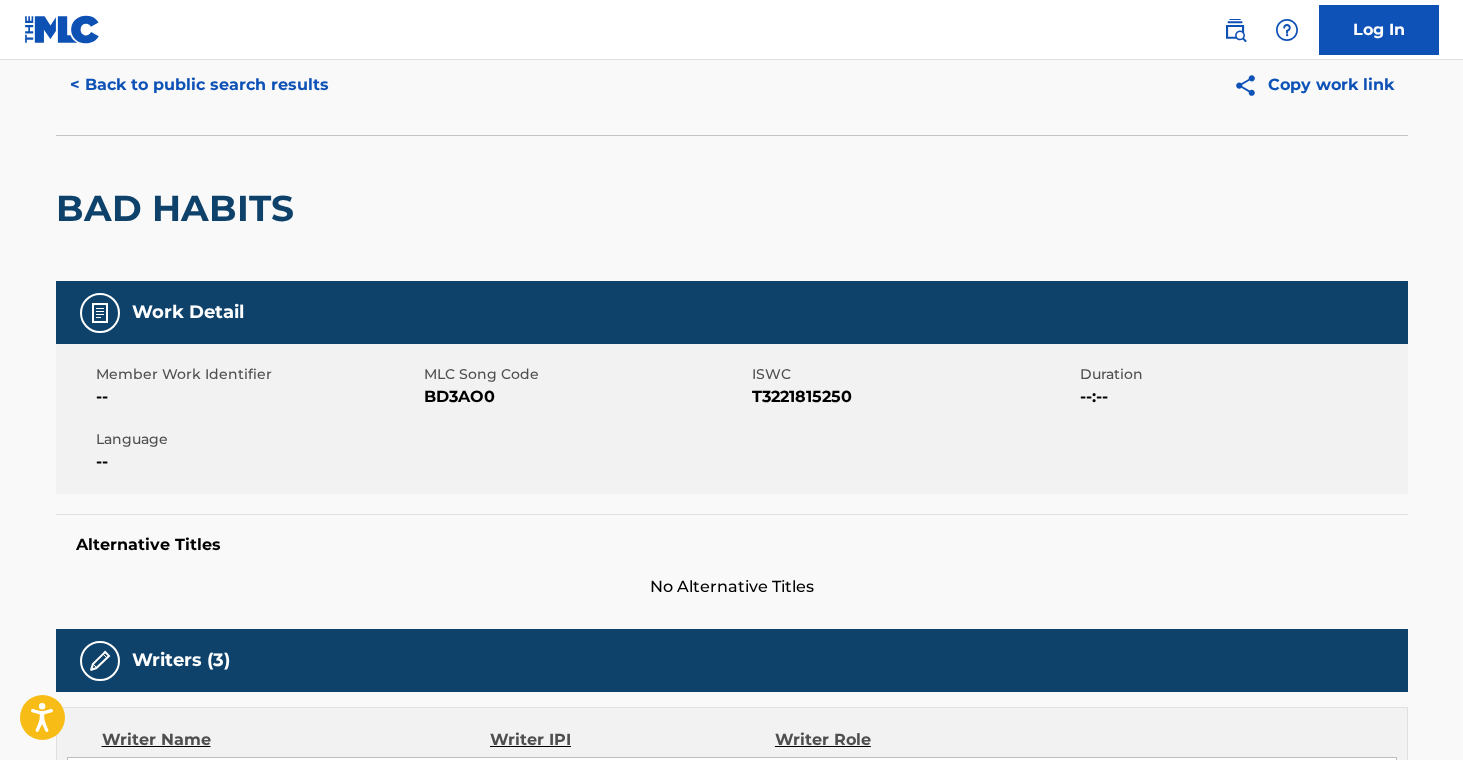 scroll, scrollTop: 0, scrollLeft: 0, axis: both 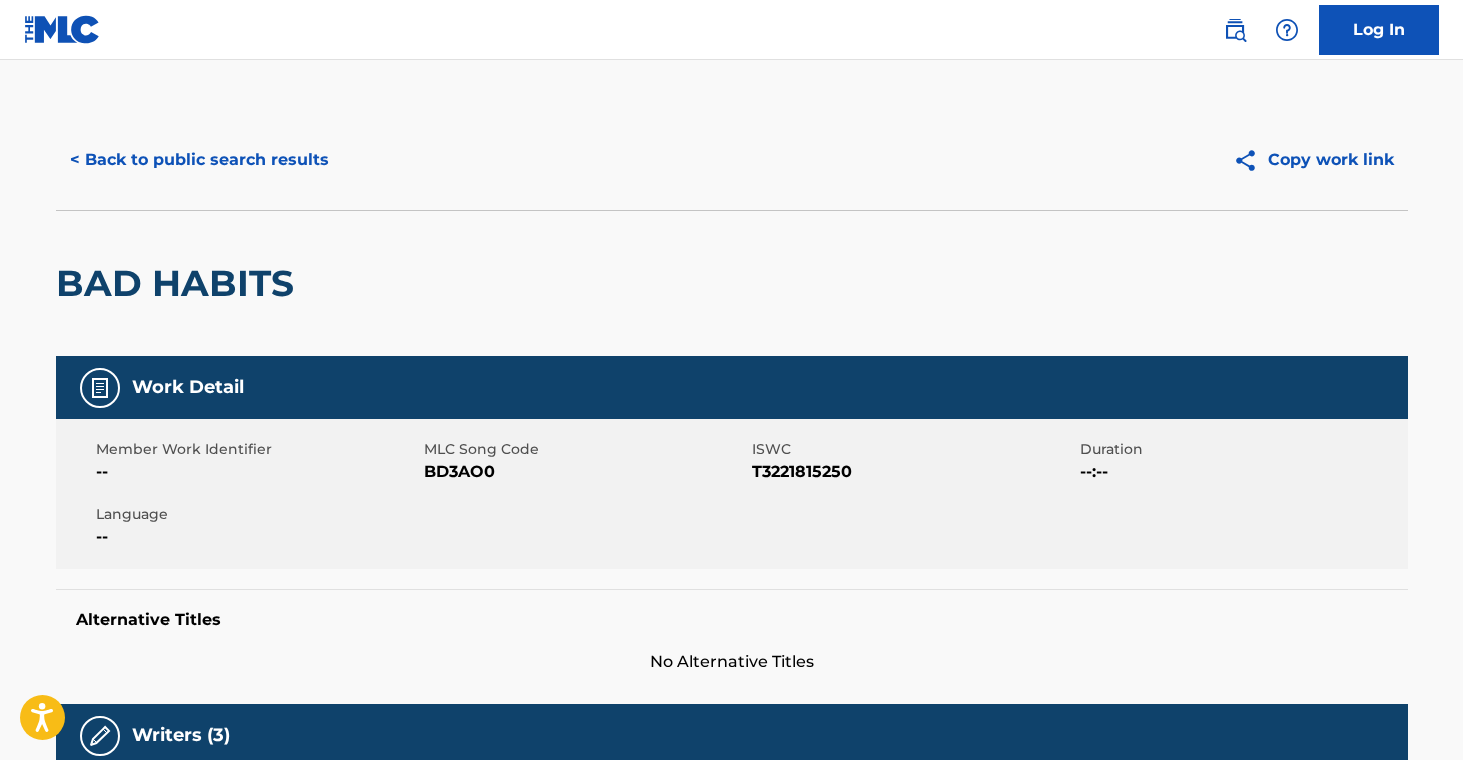 click on "< Back to public search results" at bounding box center (199, 160) 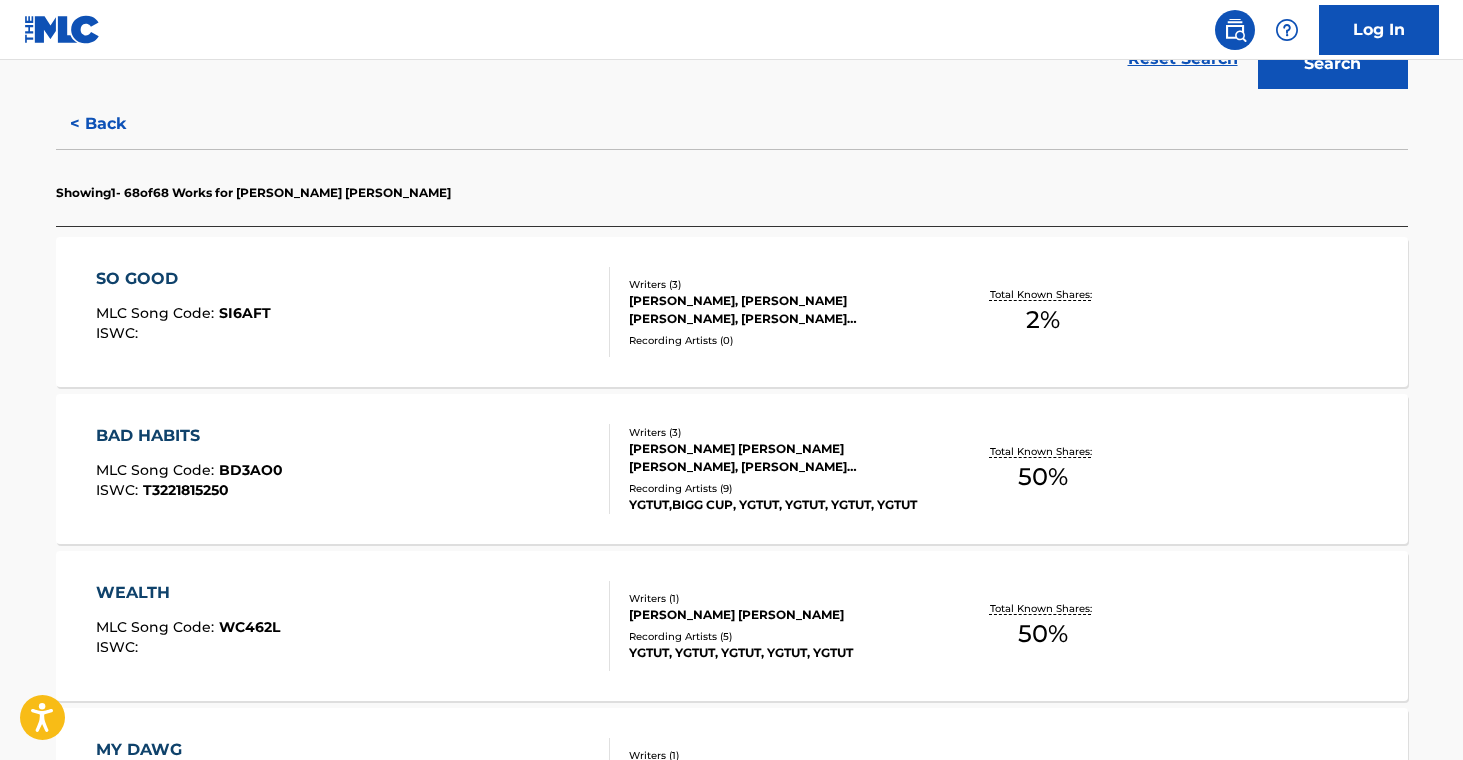 scroll, scrollTop: 703, scrollLeft: 0, axis: vertical 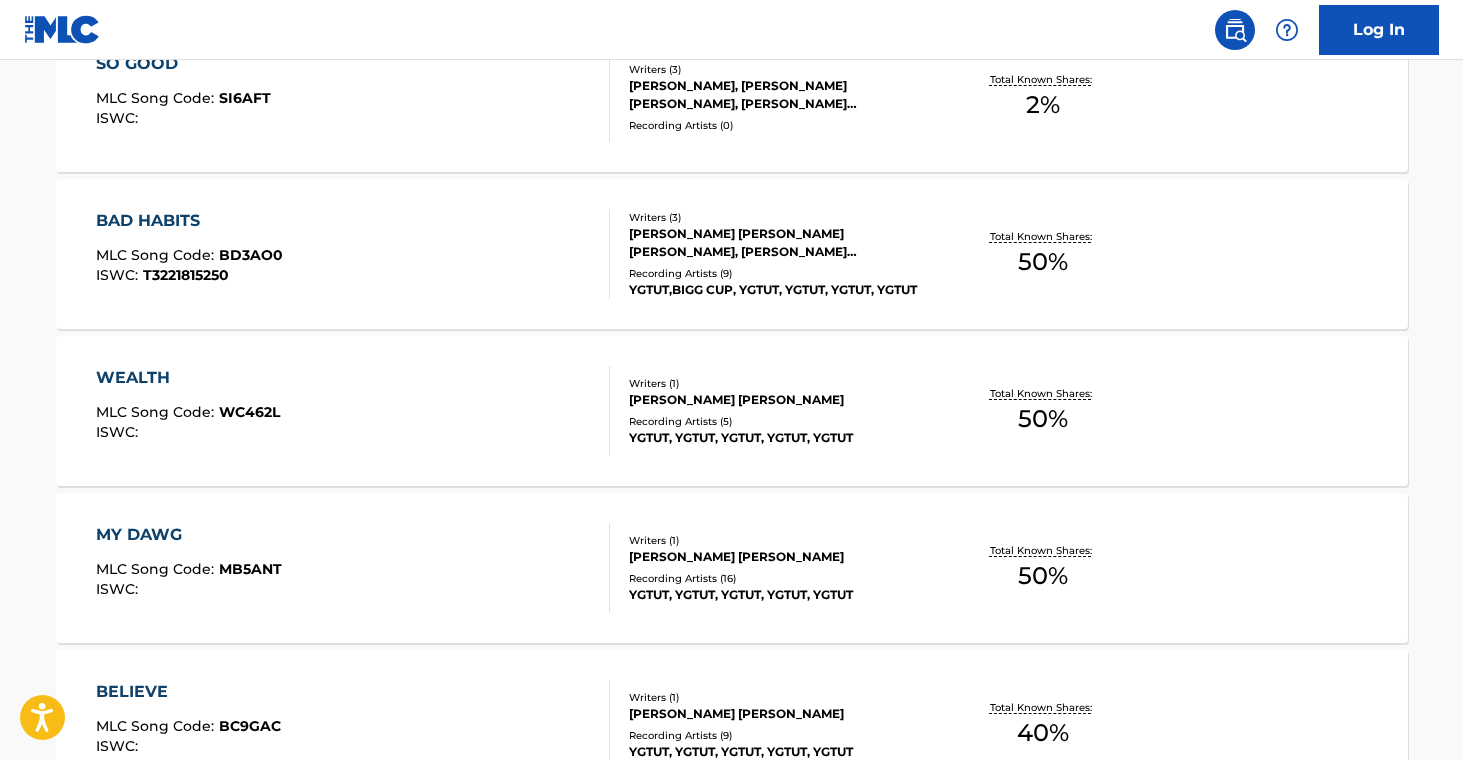 click on "Recording Artists ( 5 )" at bounding box center (780, 421) 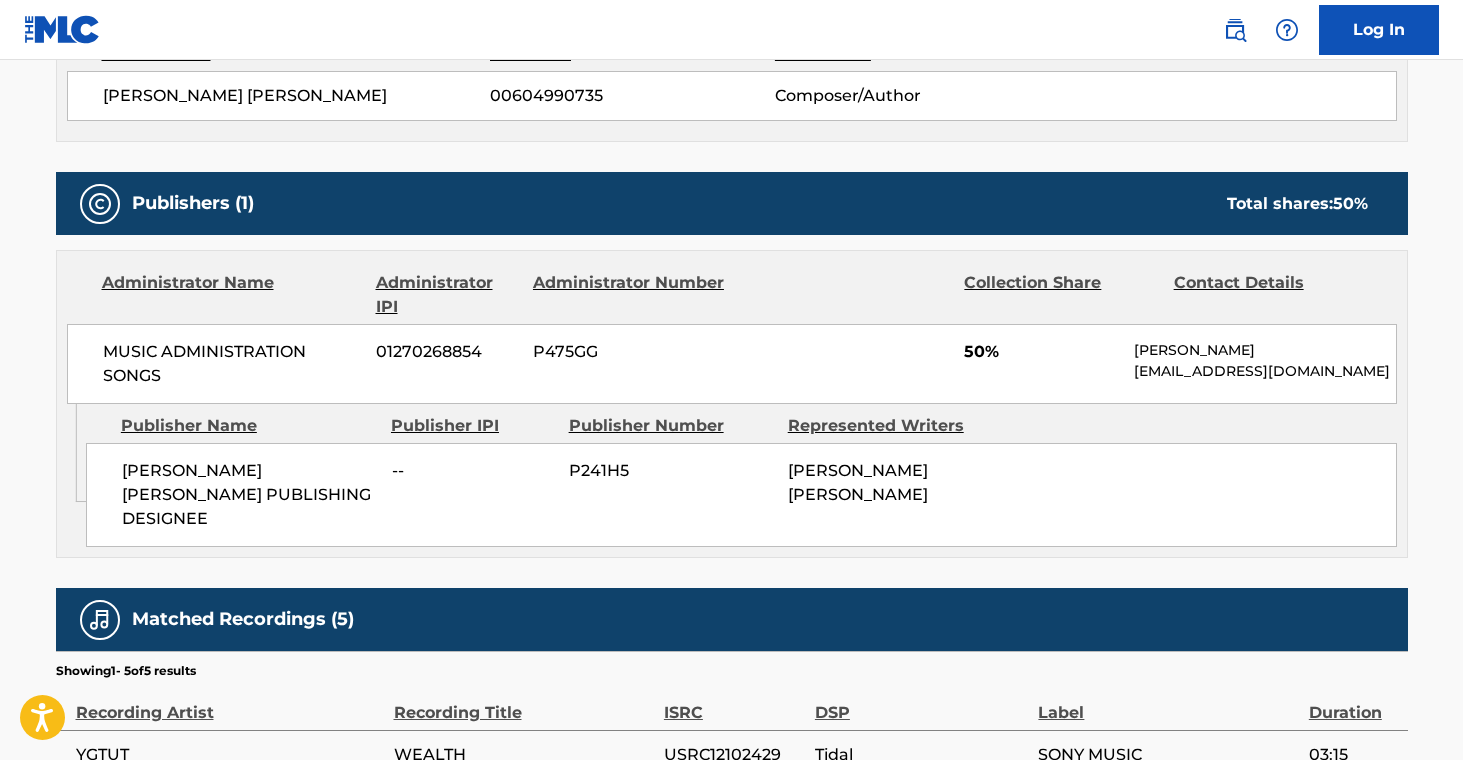 scroll, scrollTop: 762, scrollLeft: 0, axis: vertical 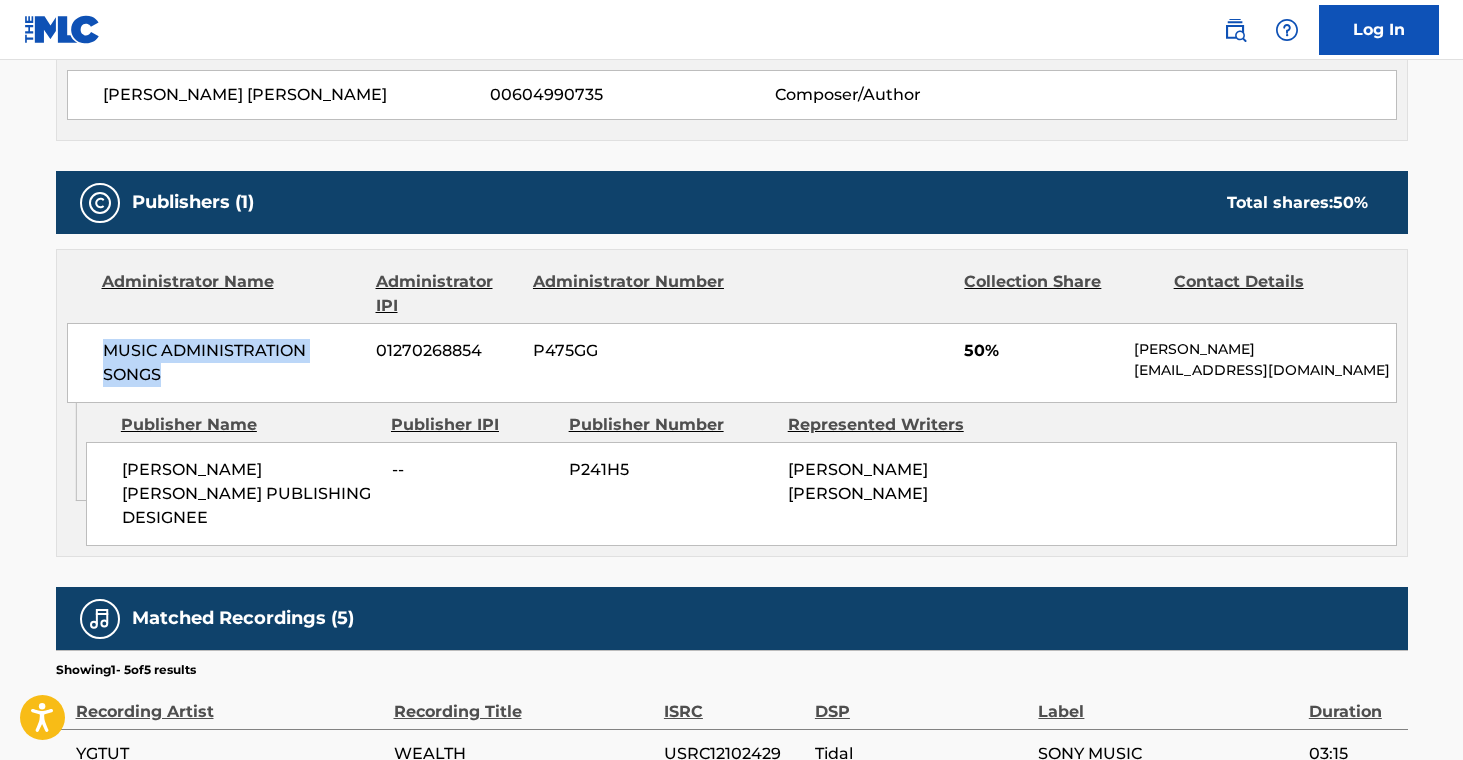drag, startPoint x: 106, startPoint y: 350, endPoint x: 203, endPoint y: 372, distance: 99.46356 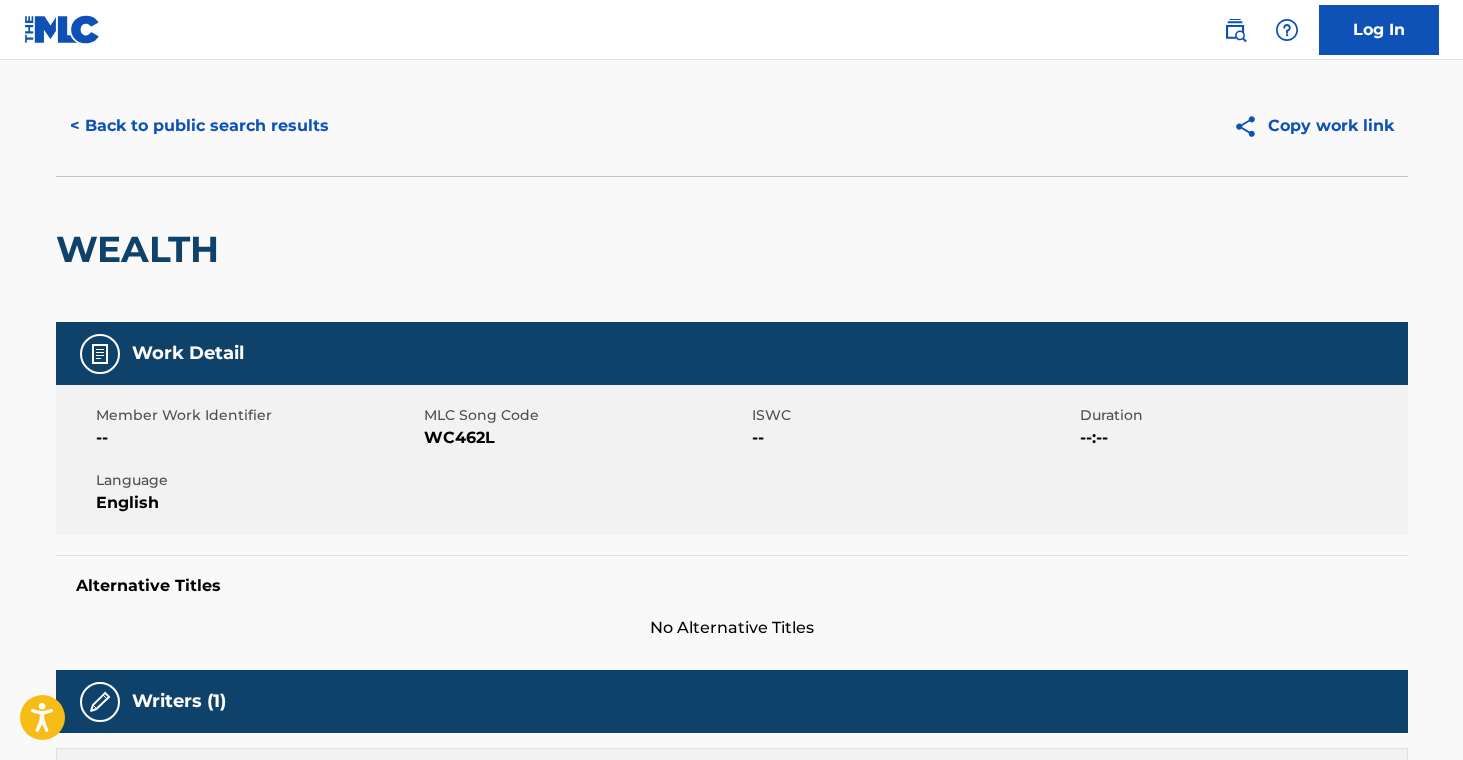 scroll, scrollTop: 0, scrollLeft: 0, axis: both 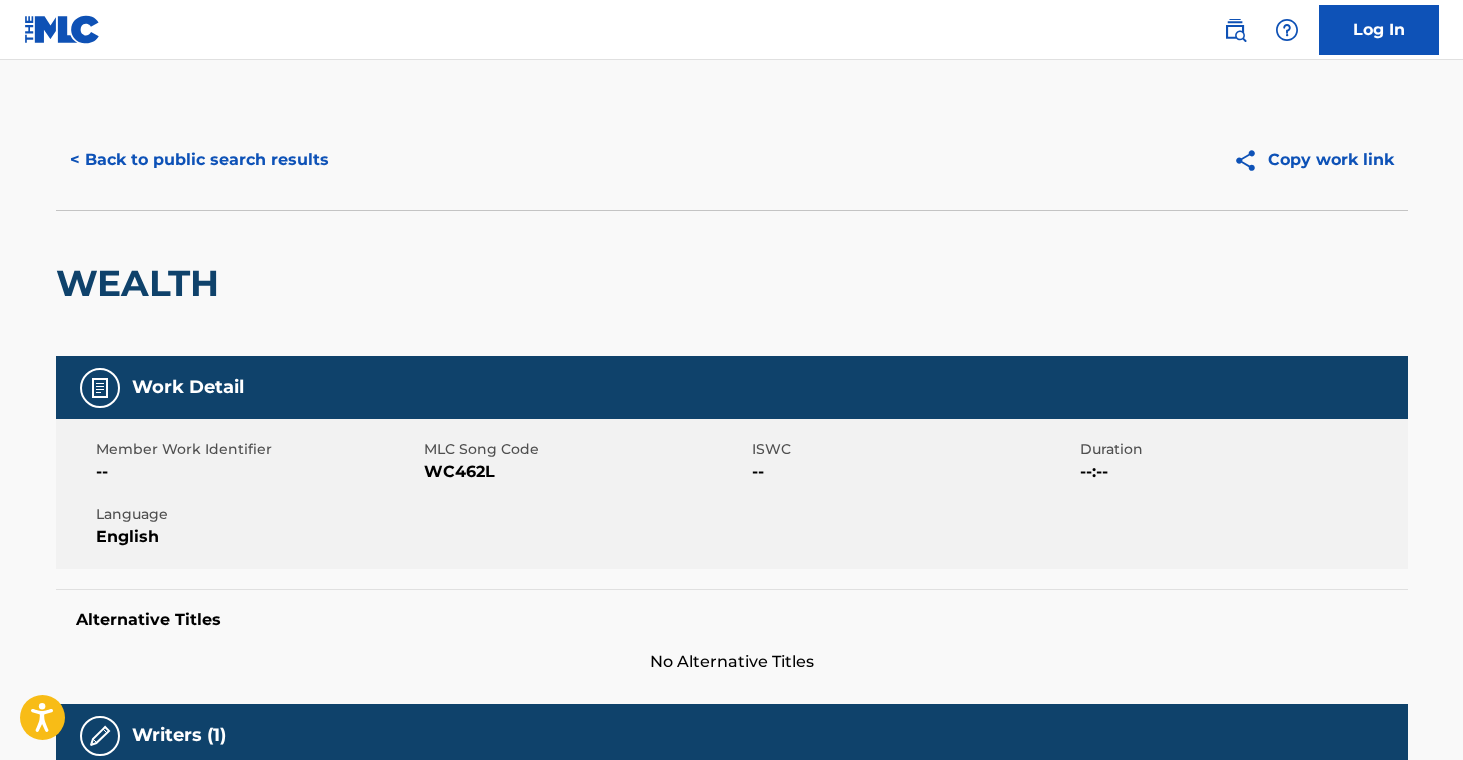 click on "< Back to public search results" at bounding box center (199, 160) 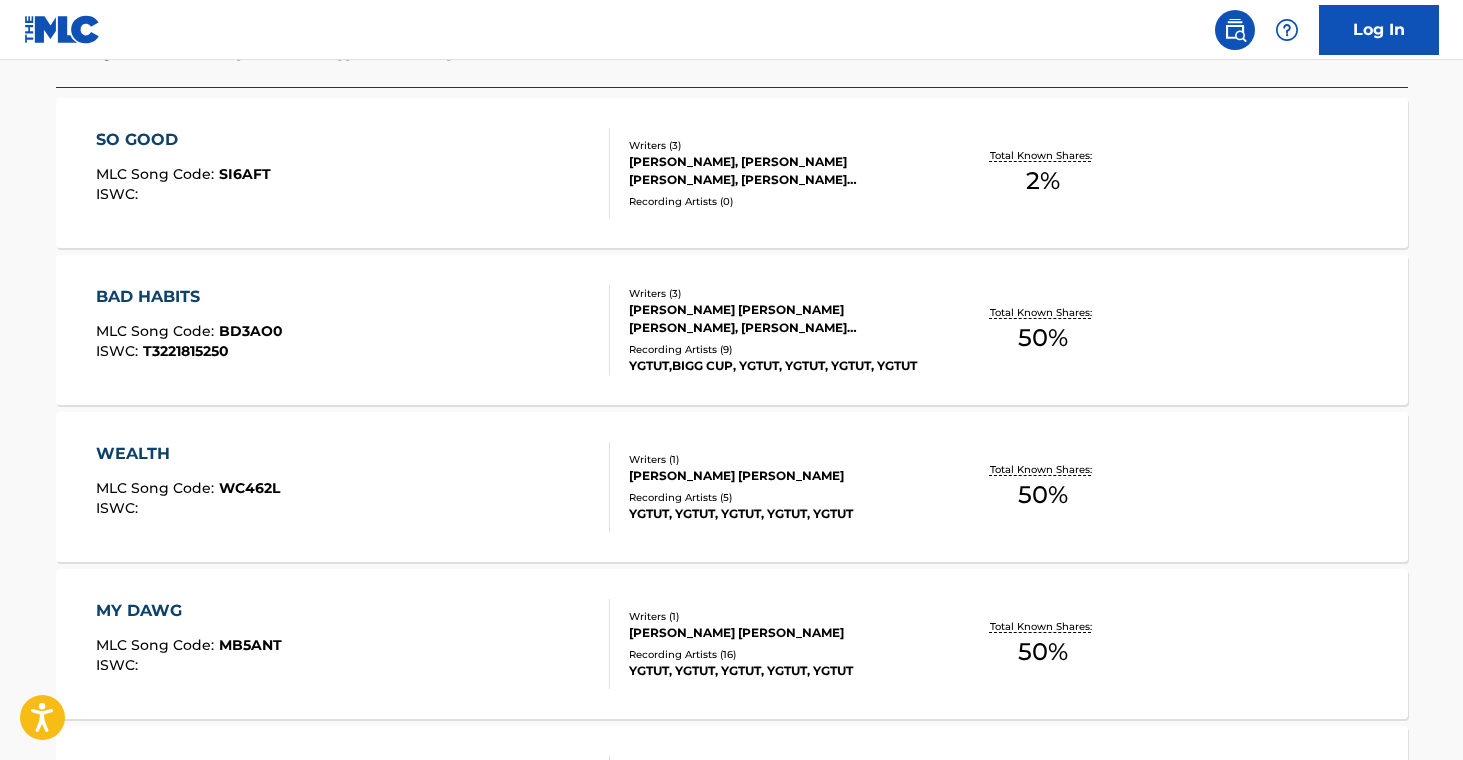scroll, scrollTop: 628, scrollLeft: 0, axis: vertical 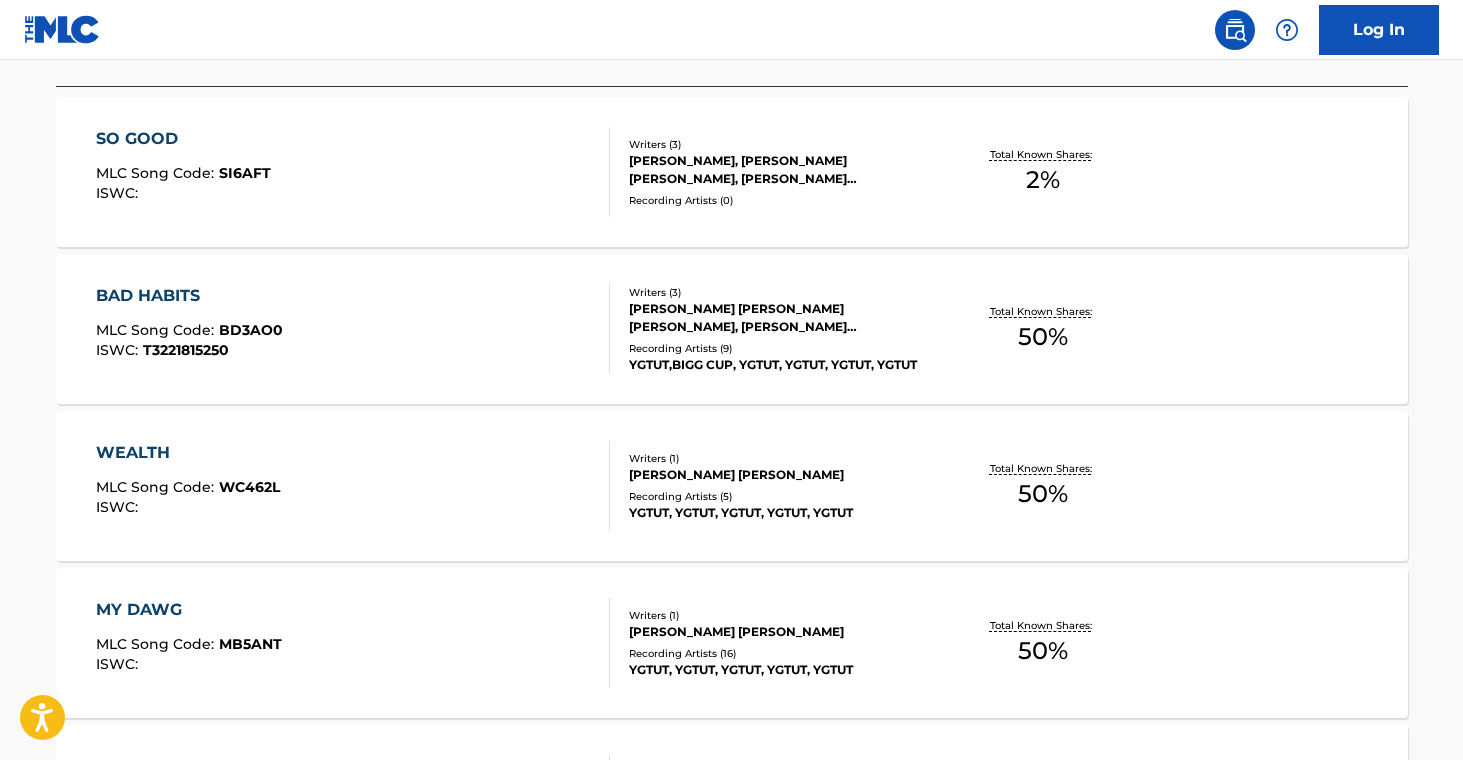 click on "Writers ( 1 )" at bounding box center (780, 615) 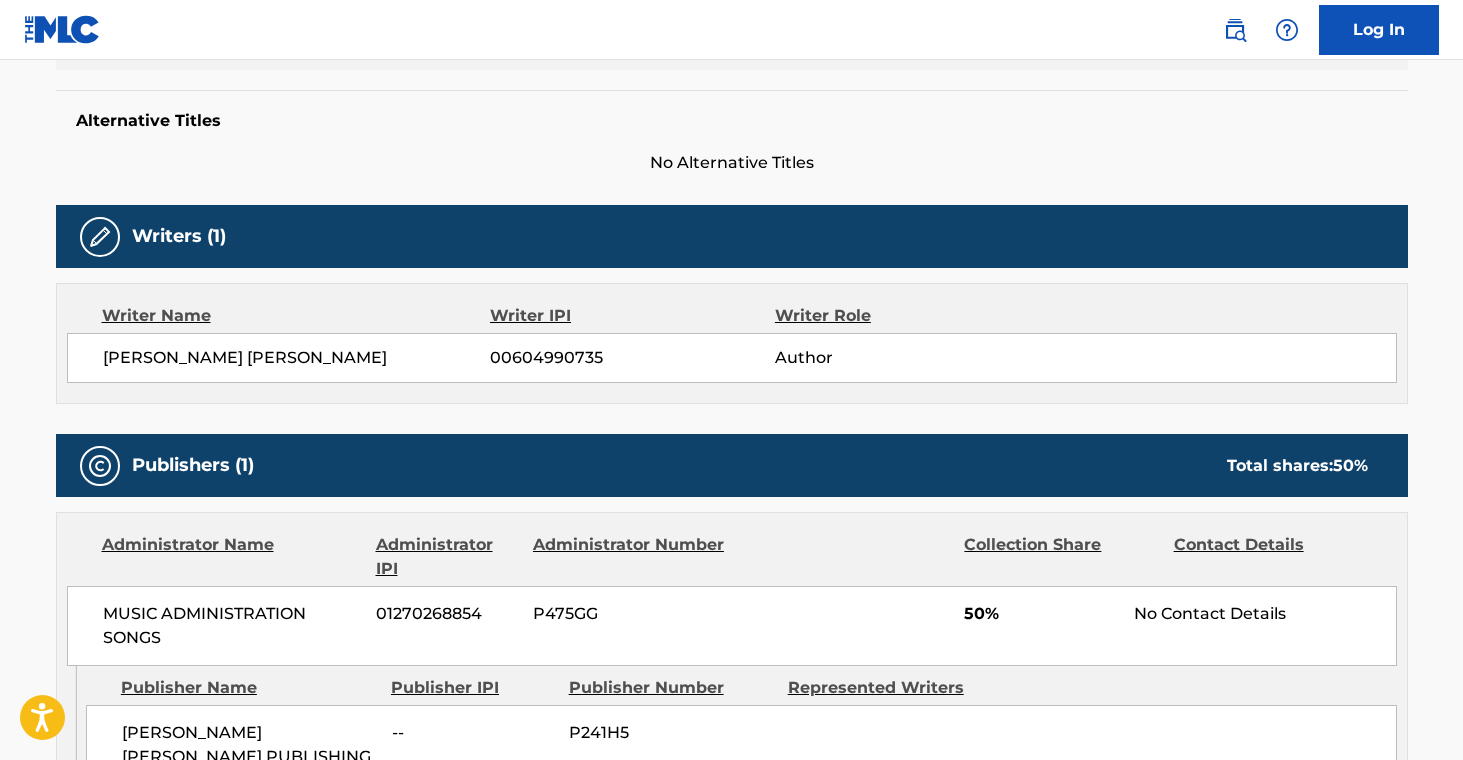 scroll, scrollTop: 880, scrollLeft: 0, axis: vertical 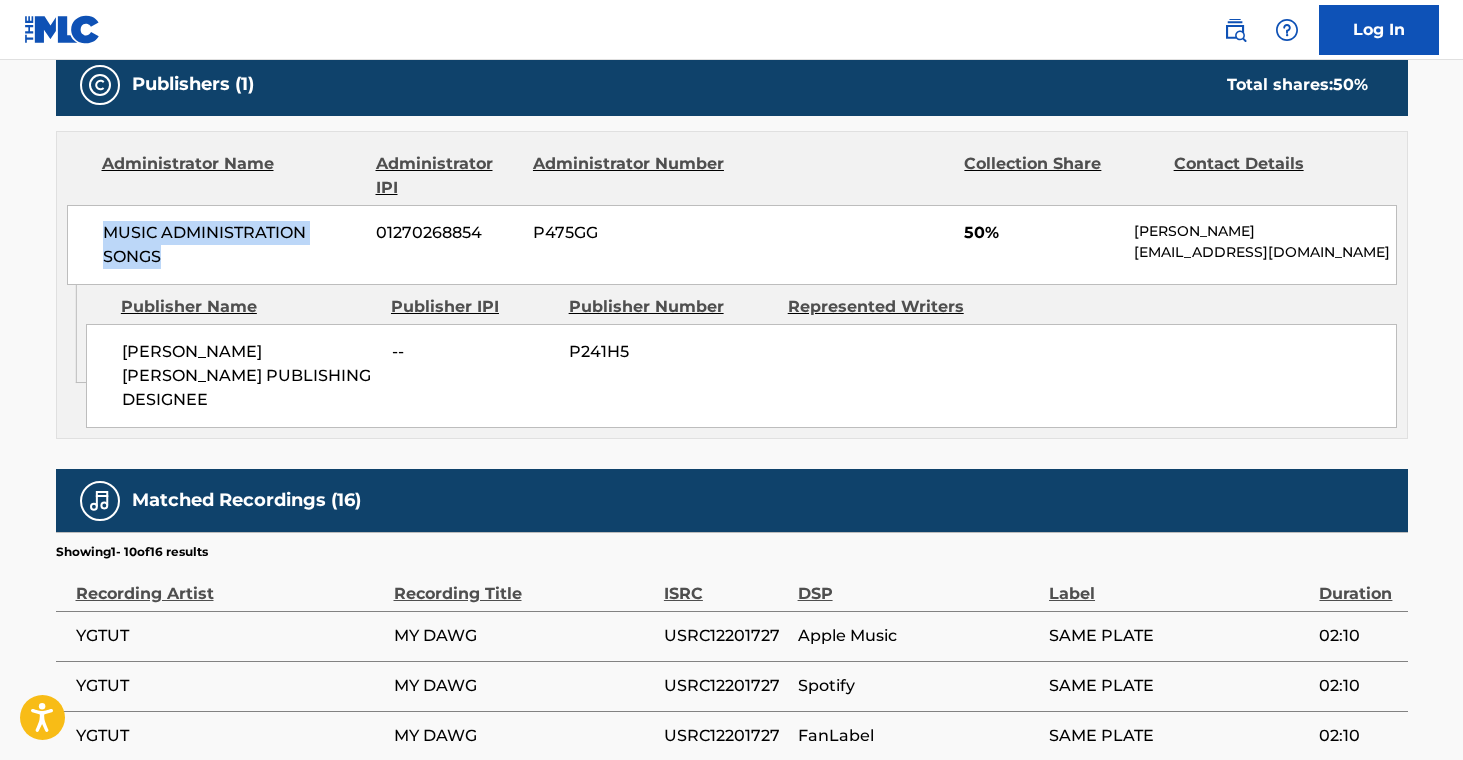 drag, startPoint x: 105, startPoint y: 236, endPoint x: 199, endPoint y: 284, distance: 105.546196 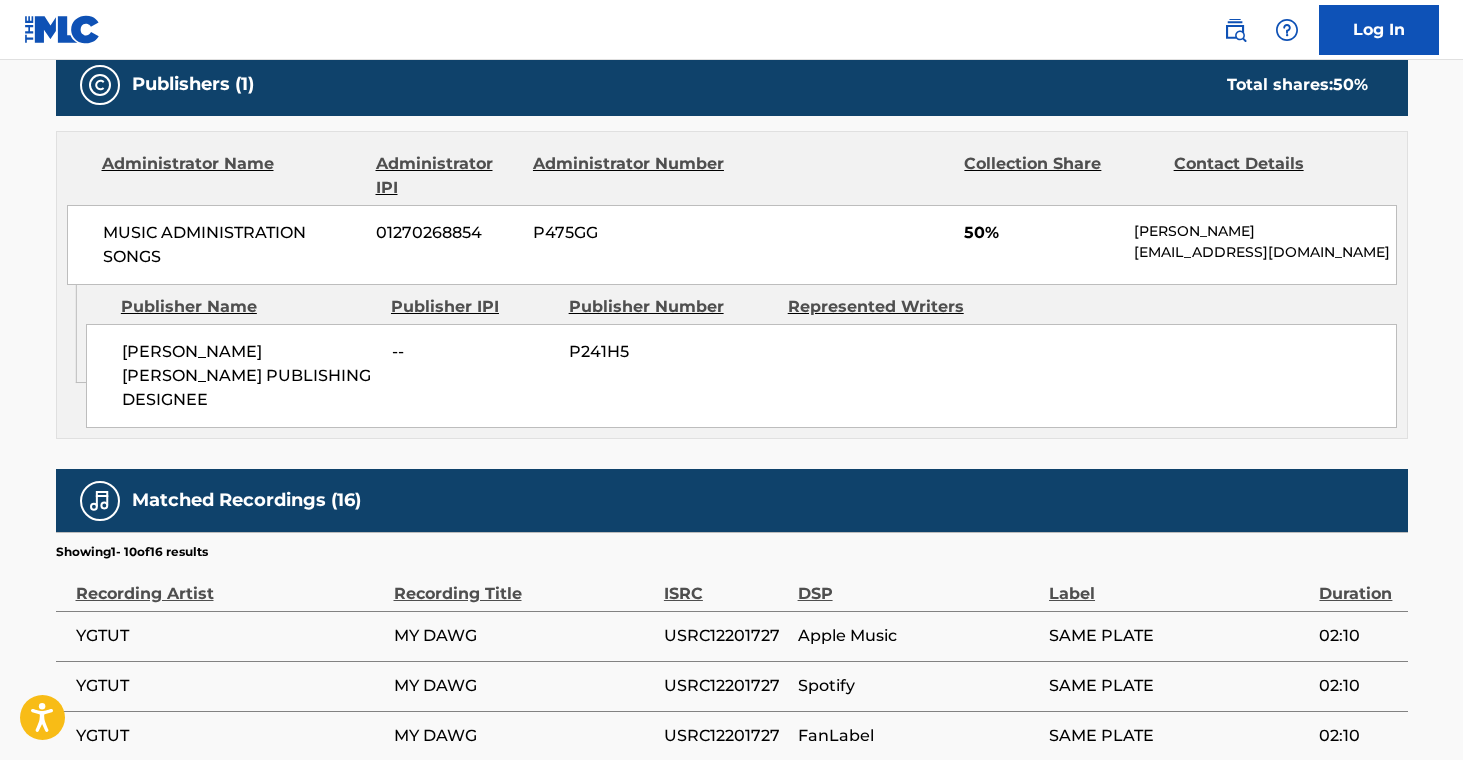 click on "< Back to public search results Copy work link MY DAWG     Work Detail   Member Work Identifier -- MLC Song Code MB5ANT ISWC -- Duration --:-- Language English Alternative Titles No Alternative Titles Writers   (1) Writer Name Writer IPI Writer Role [PERSON_NAME] [PERSON_NAME] 00604990735 Author Publishers   (1) Total shares:  50 % Administrator Name Administrator IPI Administrator Number Collection Share Contact Details MUSIC ADMINISTRATION SONGS 01270268854 P475GG 50% [PERSON_NAME] [EMAIL_ADDRESS][DOMAIN_NAME] Admin Original Publisher Connecting Line Publisher Name Publisher IPI Publisher Number Represented Writers [PERSON_NAME] [PERSON_NAME] PUBLISHING DESIGNEE -- P241H5 Total shares:  50 % Matched Recordings   (16) Showing  1  -   10  of  16   results   Recording Artist Recording Title ISRC DSP Label Duration YGTUT MY DAWG USRC12201727 Apple Music SAME PLATE 02:10 YGTUT MY DAWG USRC12201727 Spotify SAME PLATE 02:10 YGTUT MY DAWG USRC12201727 FanLabel SAME PLATE 02:10 YGTUT MY DAWG USRC12201727 YouTube SAME PLATE 02:10 YGTUT --" at bounding box center (731, 197) 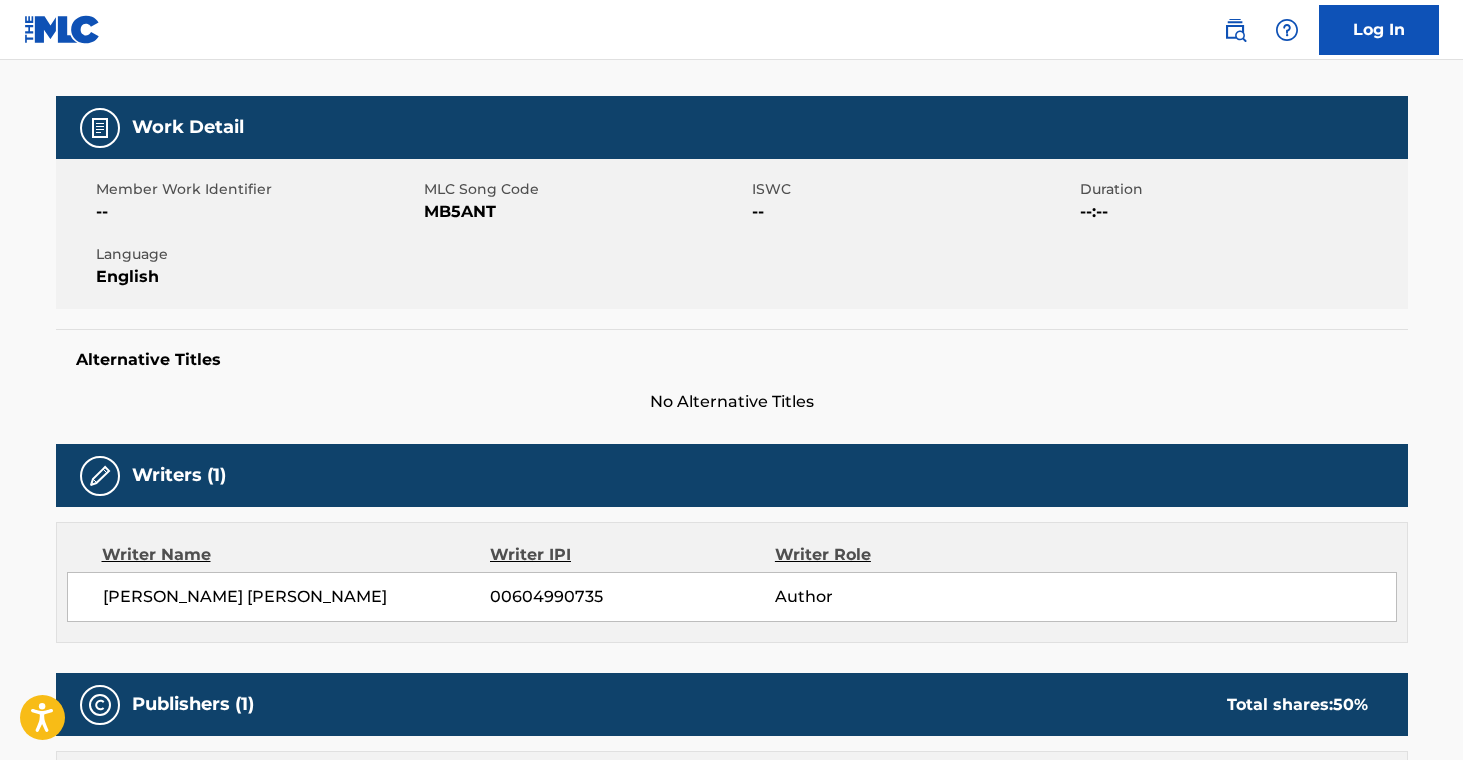 scroll, scrollTop: 0, scrollLeft: 0, axis: both 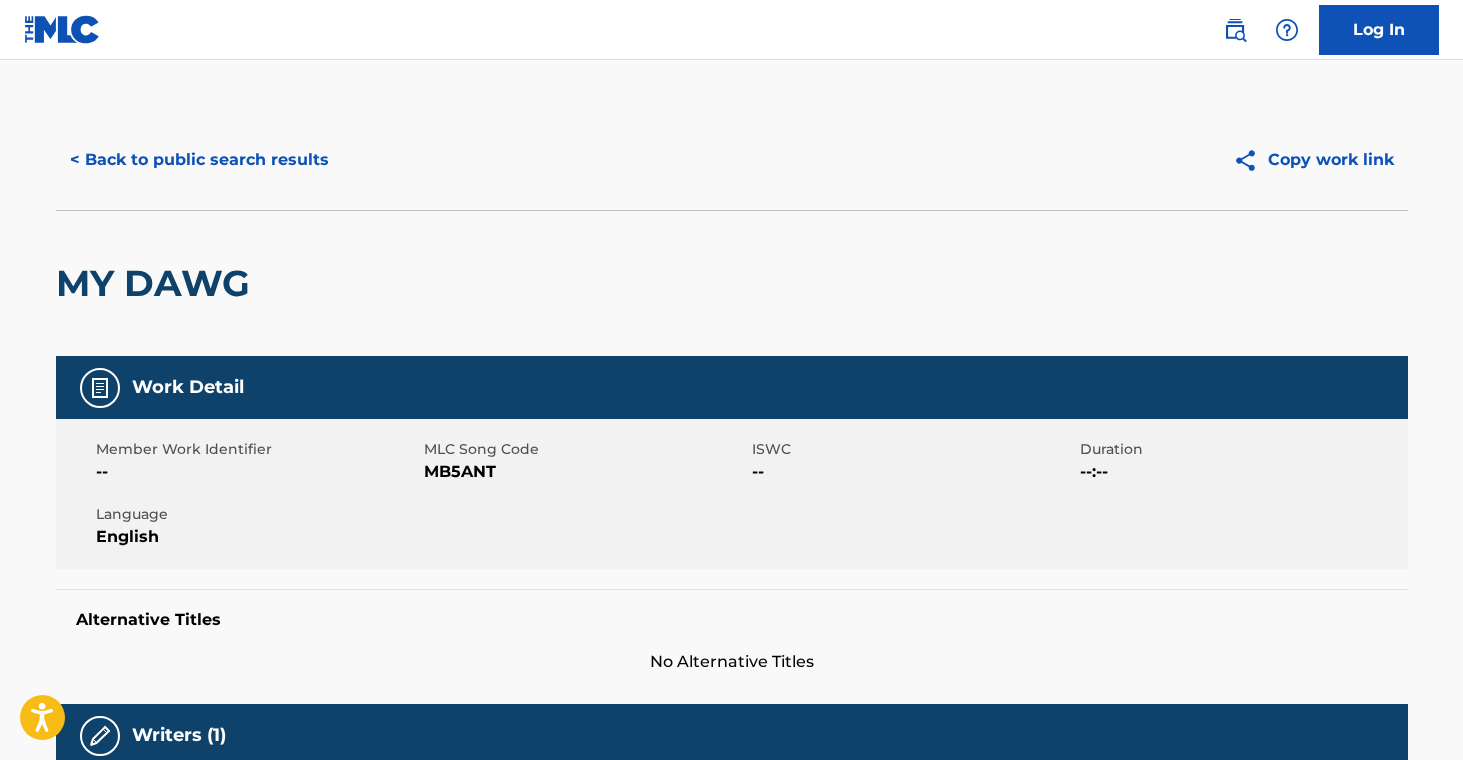click on "< Back to public search results" at bounding box center [199, 160] 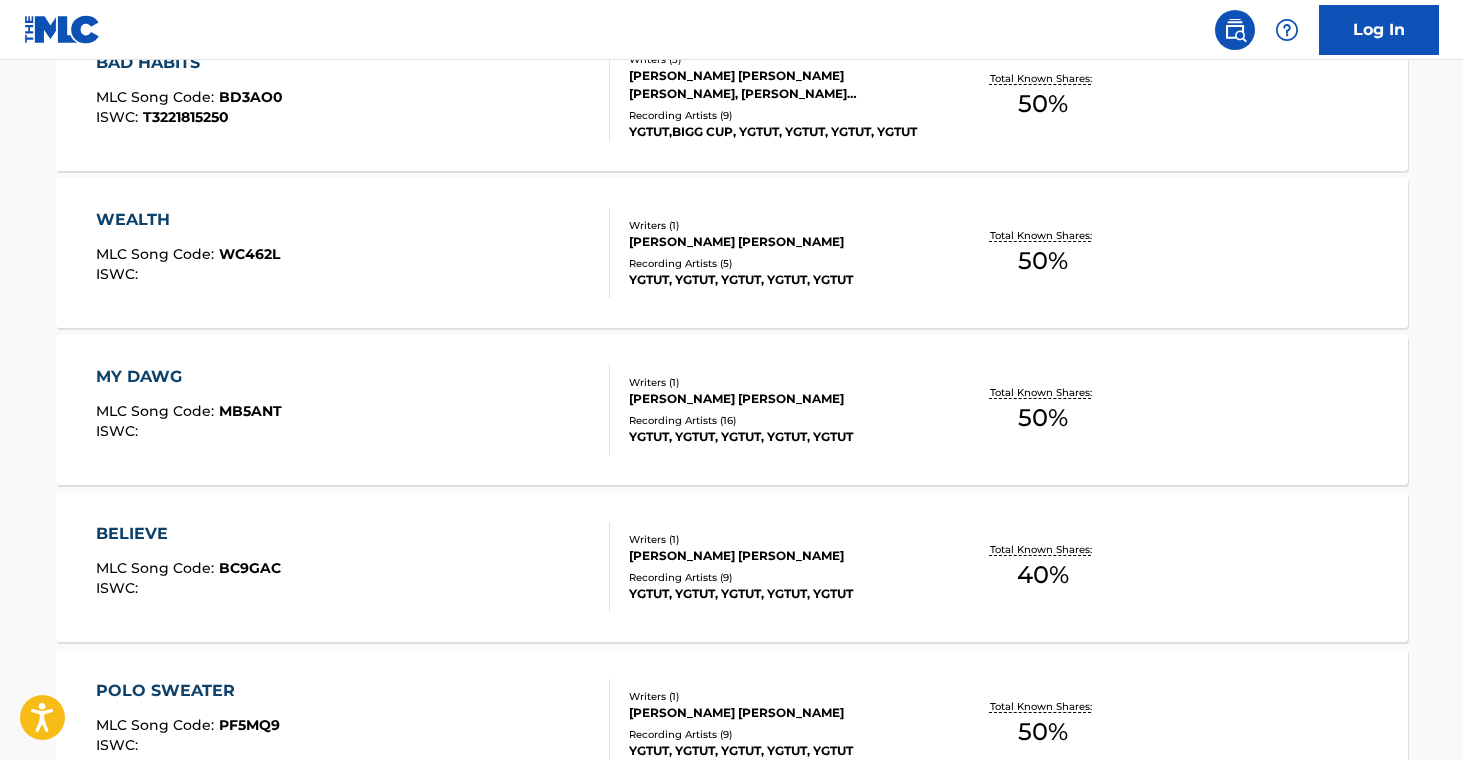 scroll, scrollTop: 871, scrollLeft: 0, axis: vertical 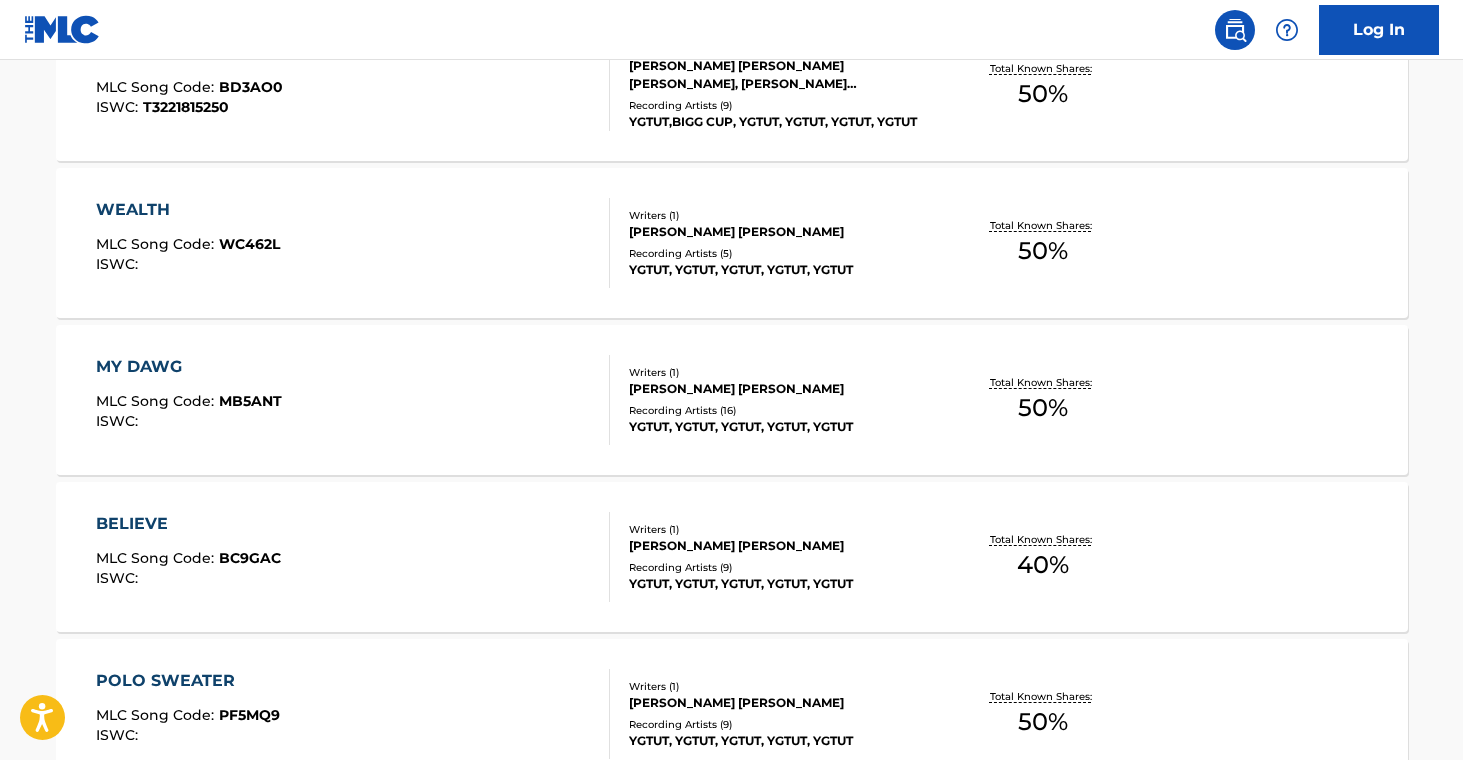 click on "YGTUT, YGTUT, YGTUT, YGTUT, YGTUT" at bounding box center [780, 584] 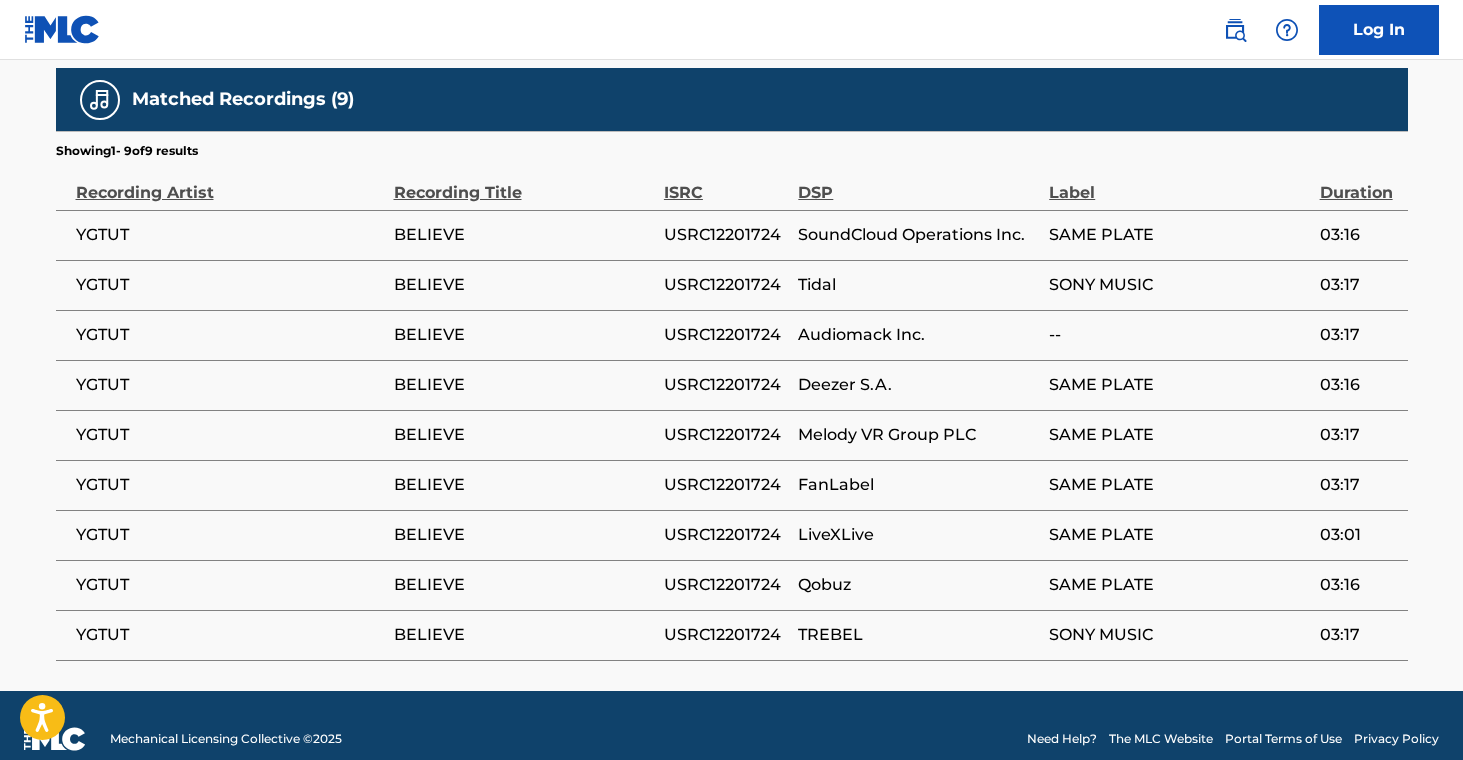scroll, scrollTop: 0, scrollLeft: 0, axis: both 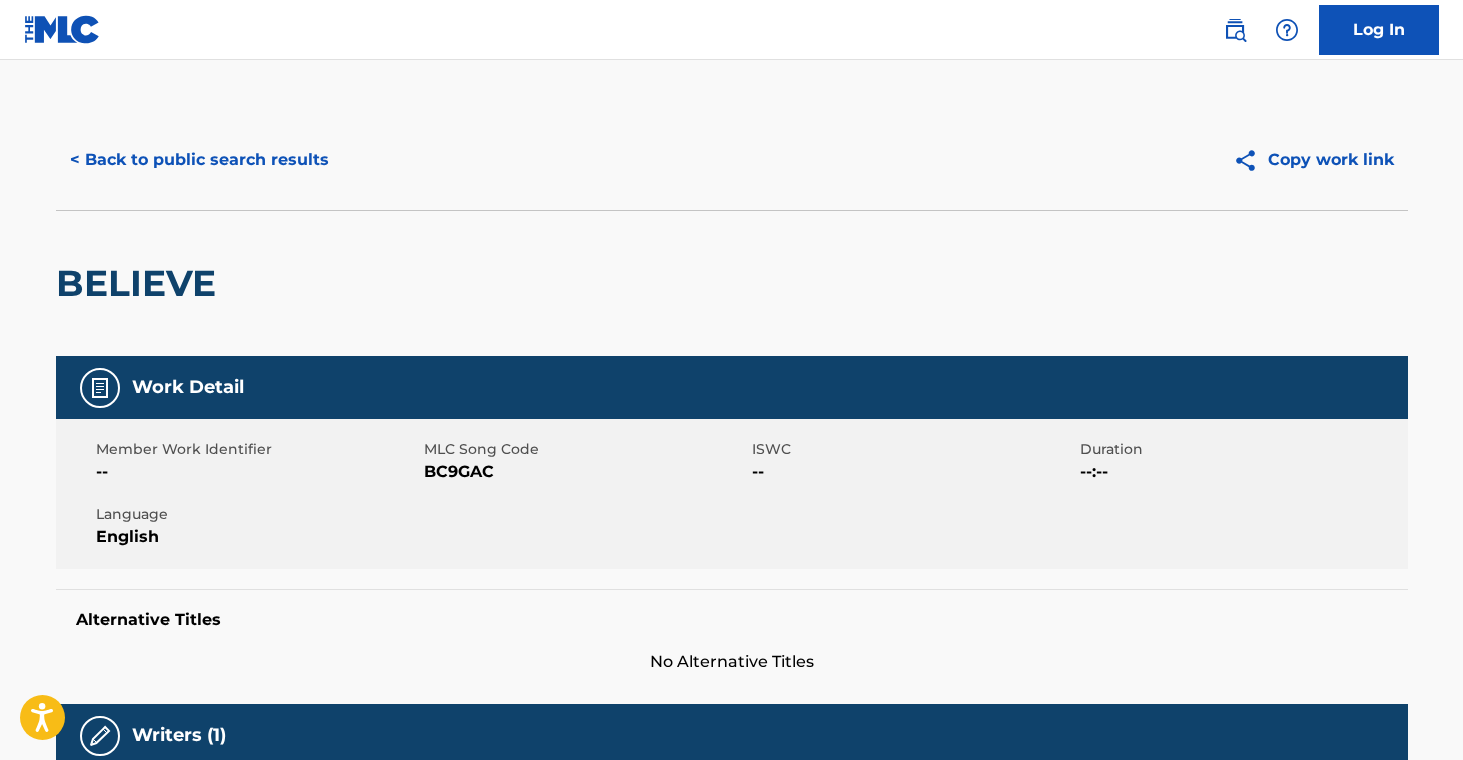 click on "< Back to public search results" at bounding box center [199, 160] 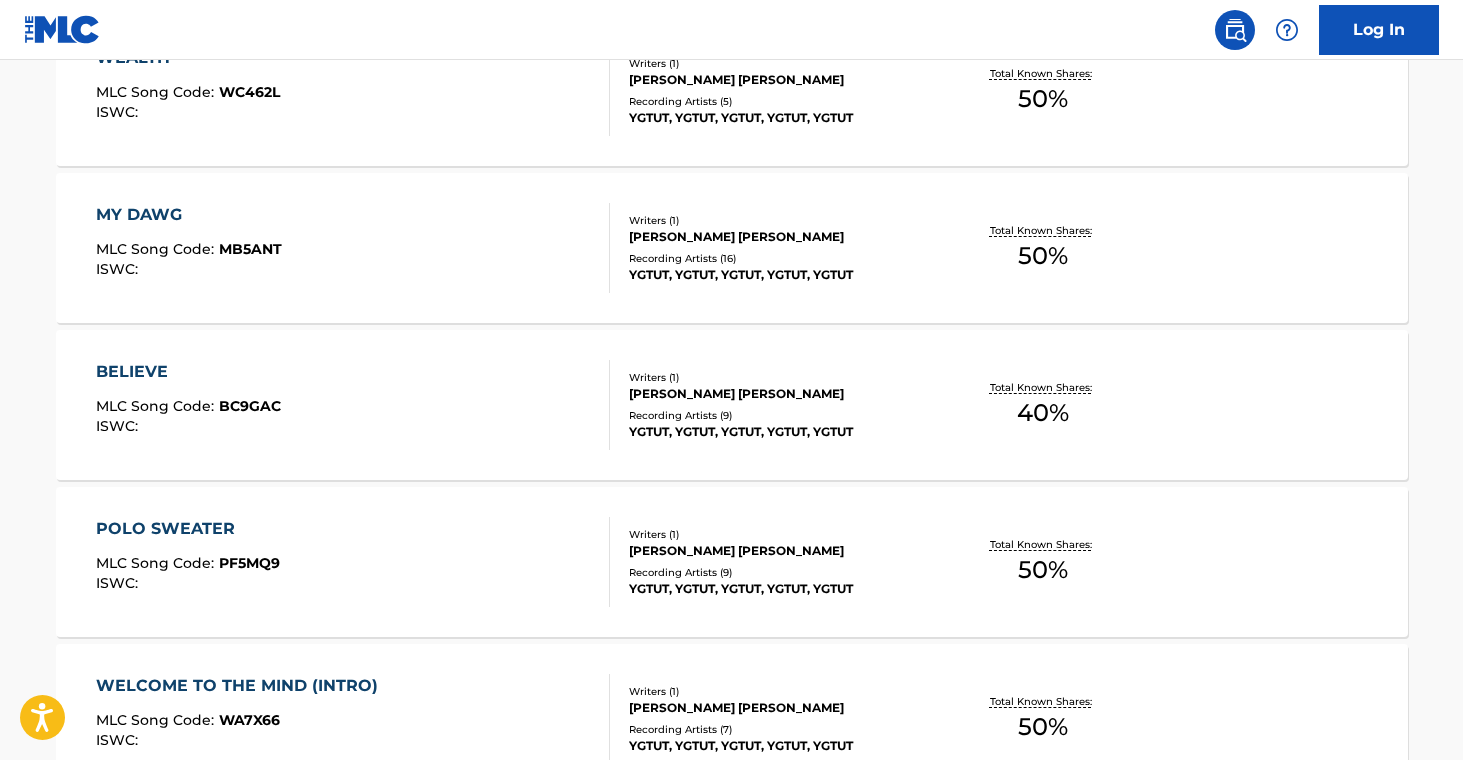 scroll, scrollTop: 1024, scrollLeft: 0, axis: vertical 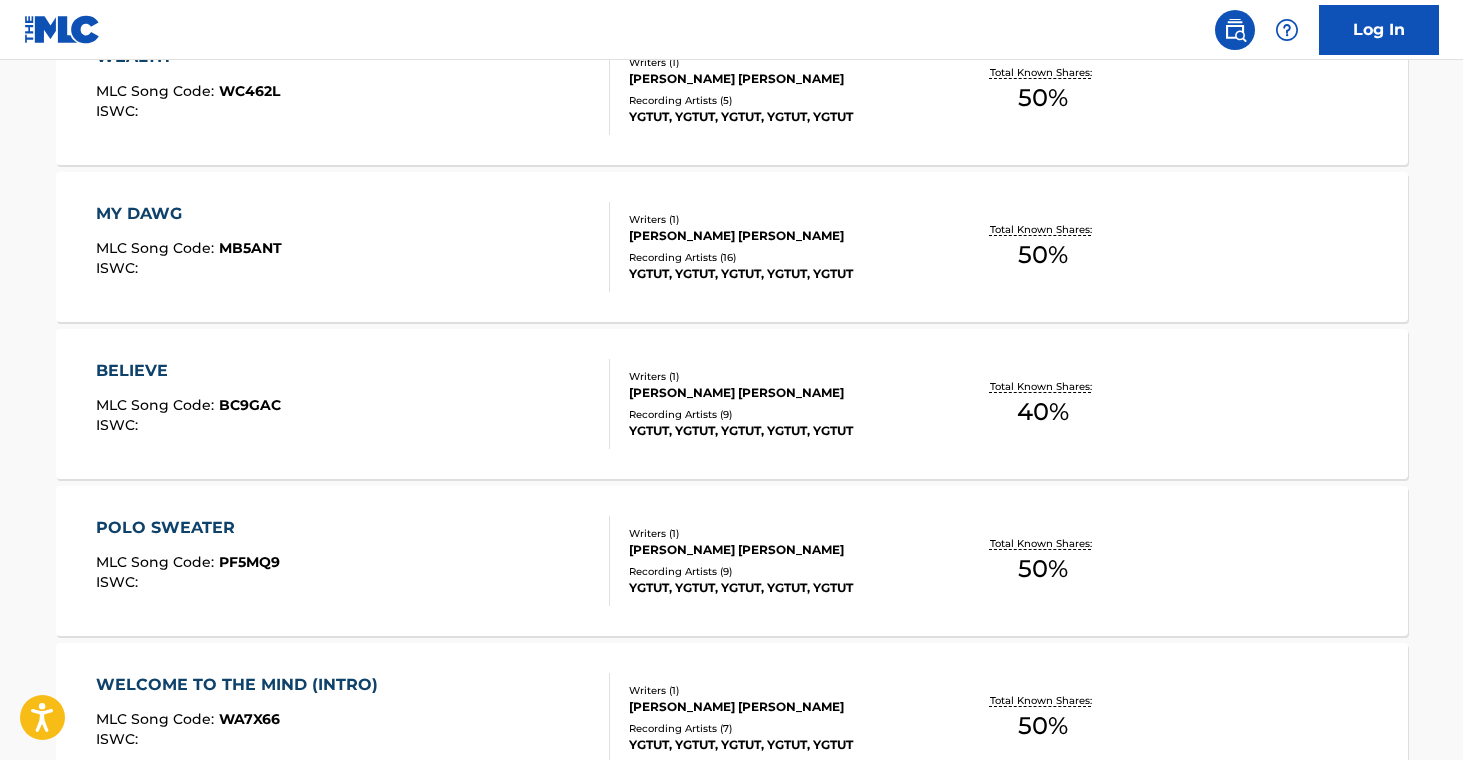 click on "YGTUT, YGTUT, YGTUT, YGTUT, YGTUT" at bounding box center (780, 588) 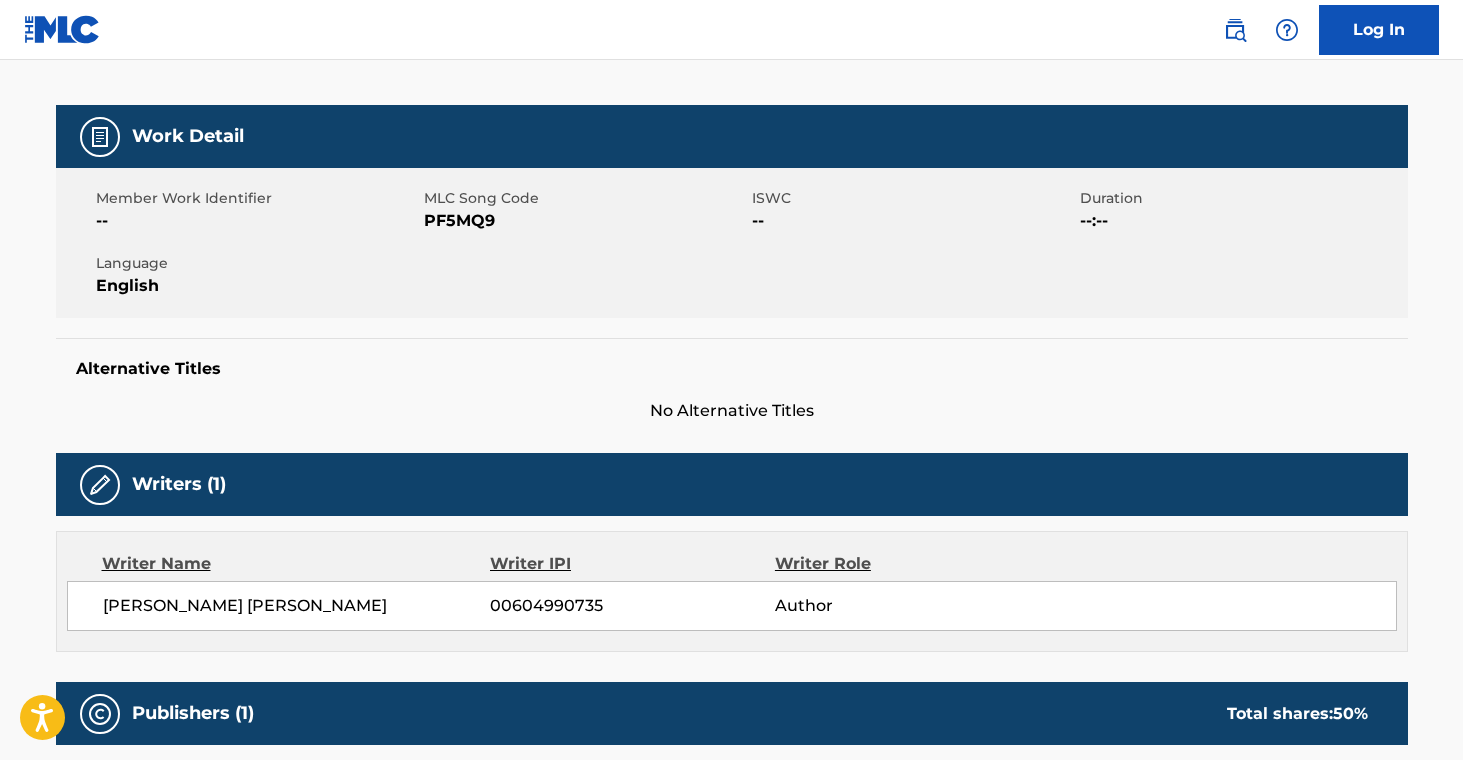 scroll, scrollTop: 0, scrollLeft: 0, axis: both 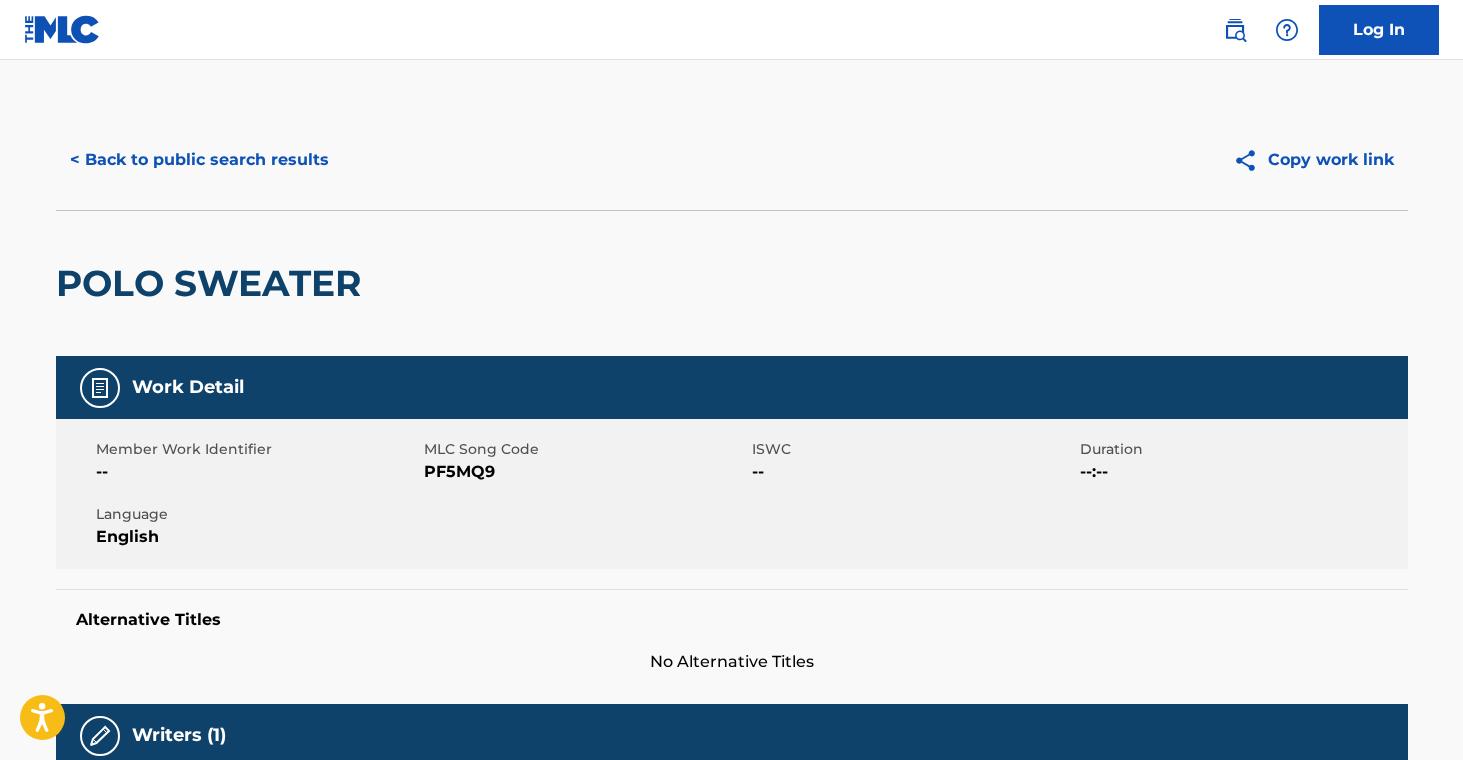 click on "< Back to public search results" at bounding box center [199, 160] 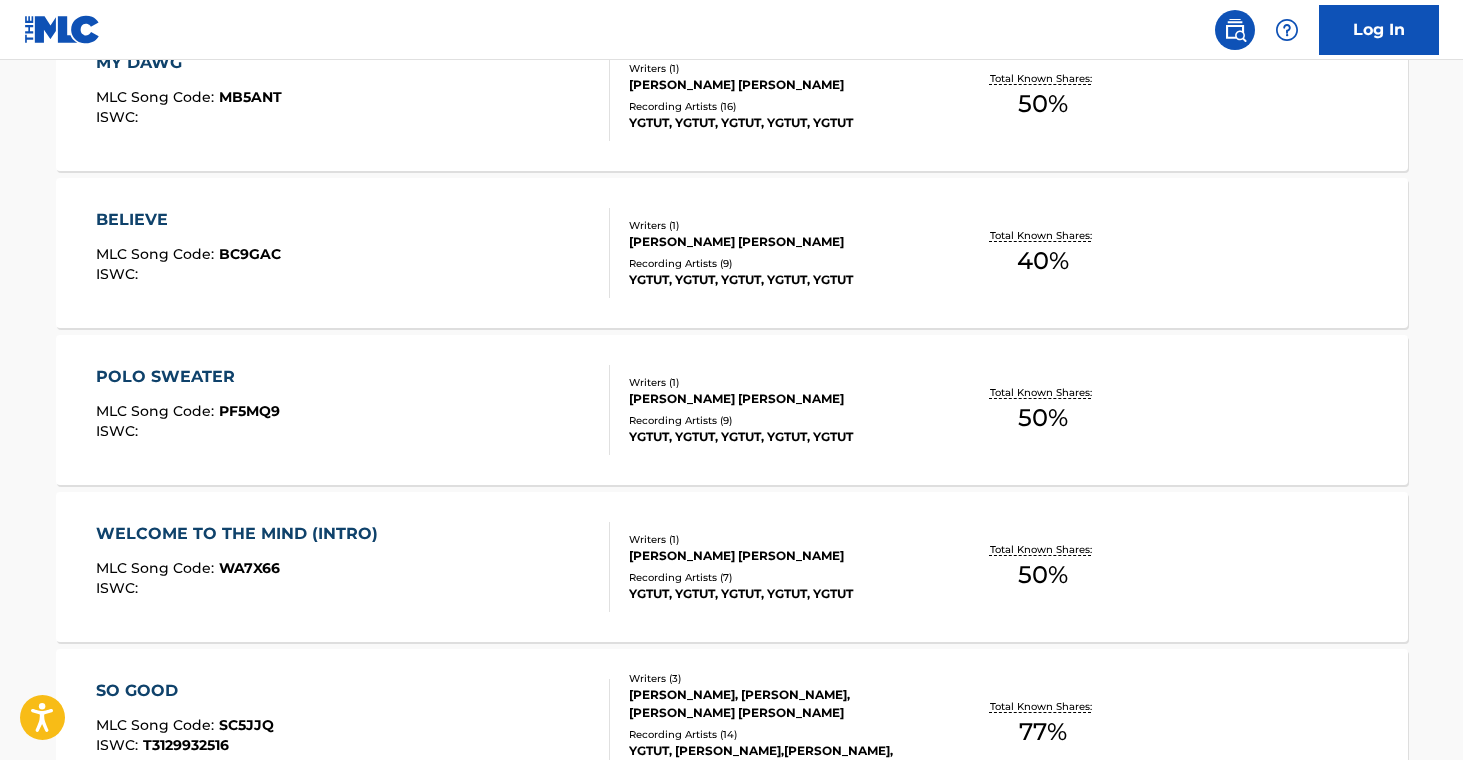 scroll, scrollTop: 1191, scrollLeft: 0, axis: vertical 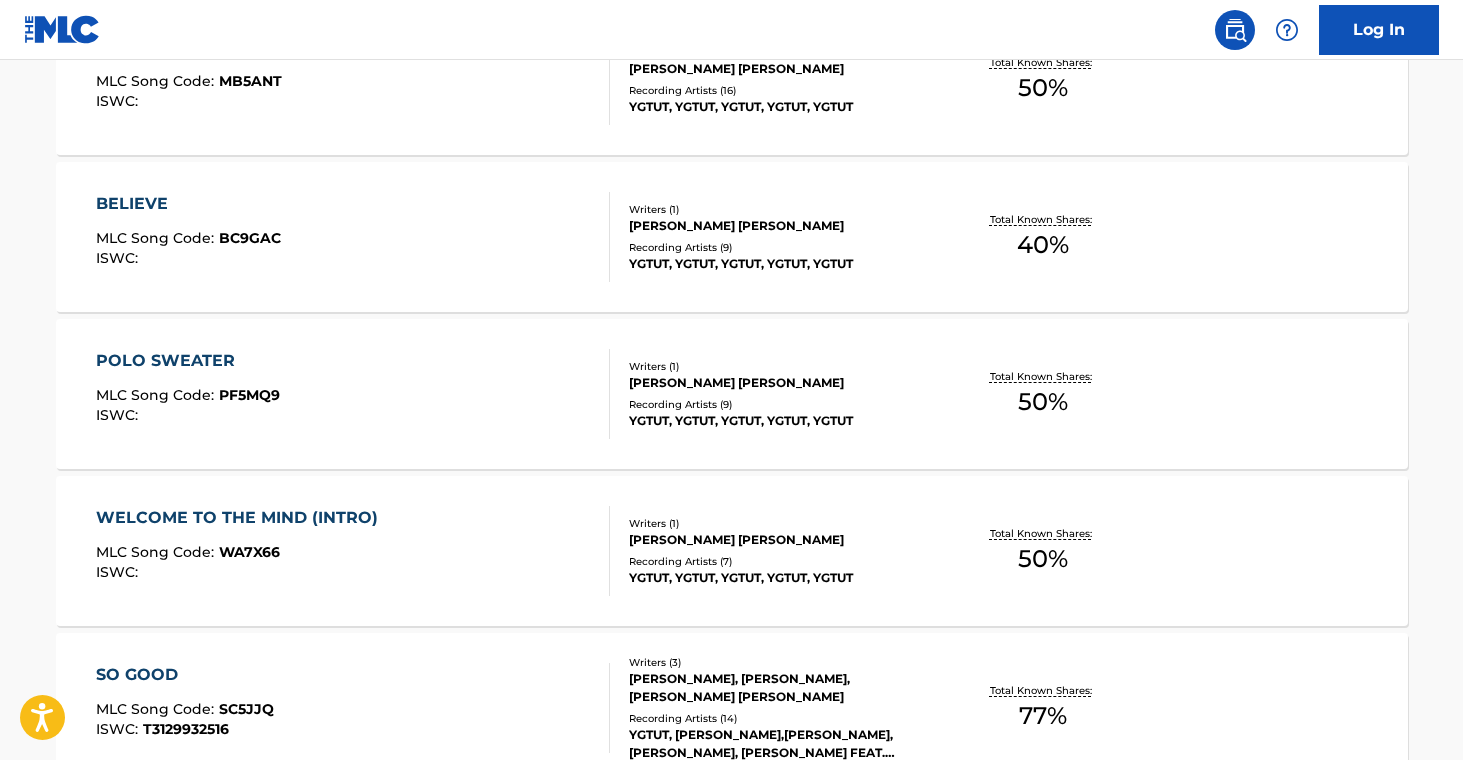click on "Recording Artists ( 7 )" at bounding box center [780, 561] 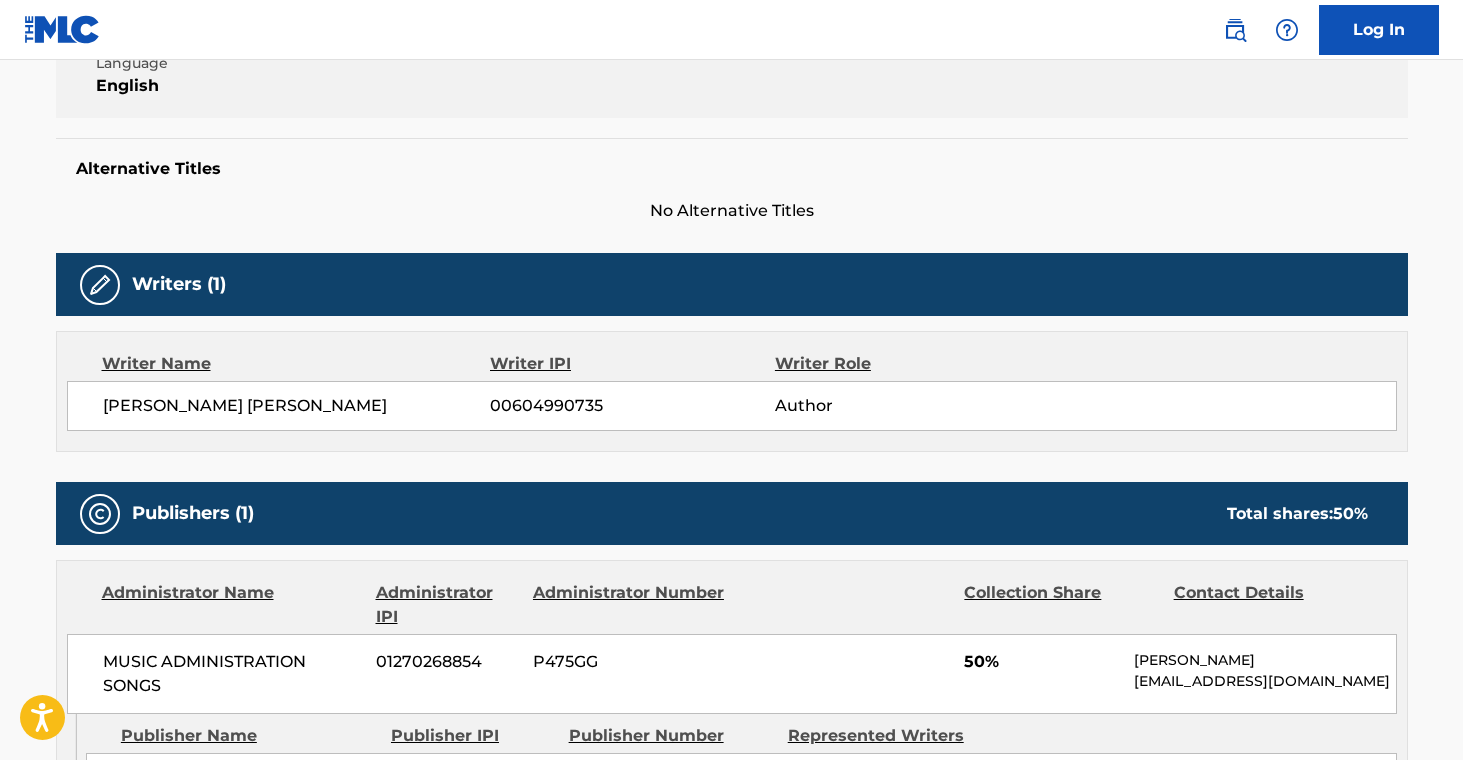 scroll, scrollTop: 0, scrollLeft: 0, axis: both 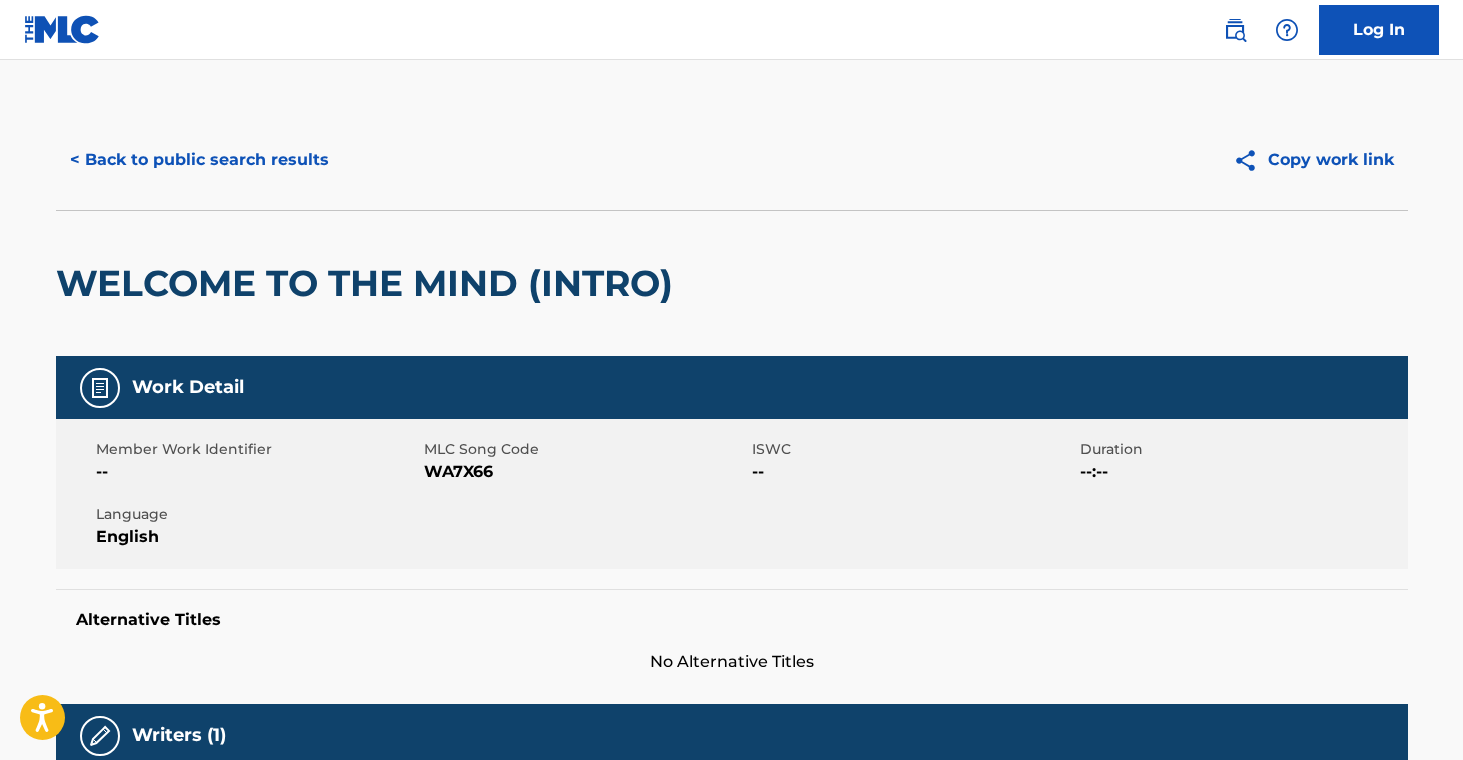 click on "< Back to public search results" at bounding box center (199, 160) 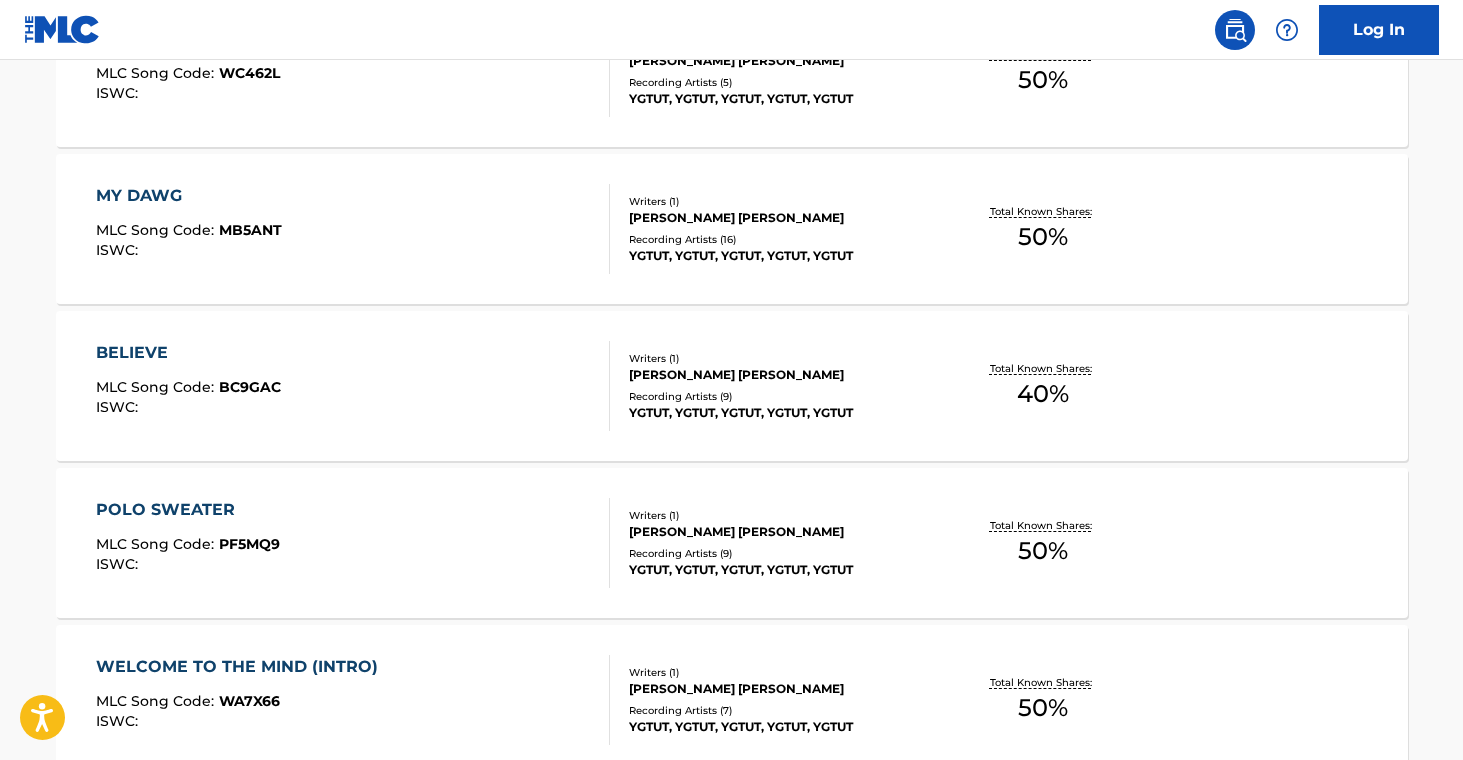 scroll, scrollTop: 1414, scrollLeft: 0, axis: vertical 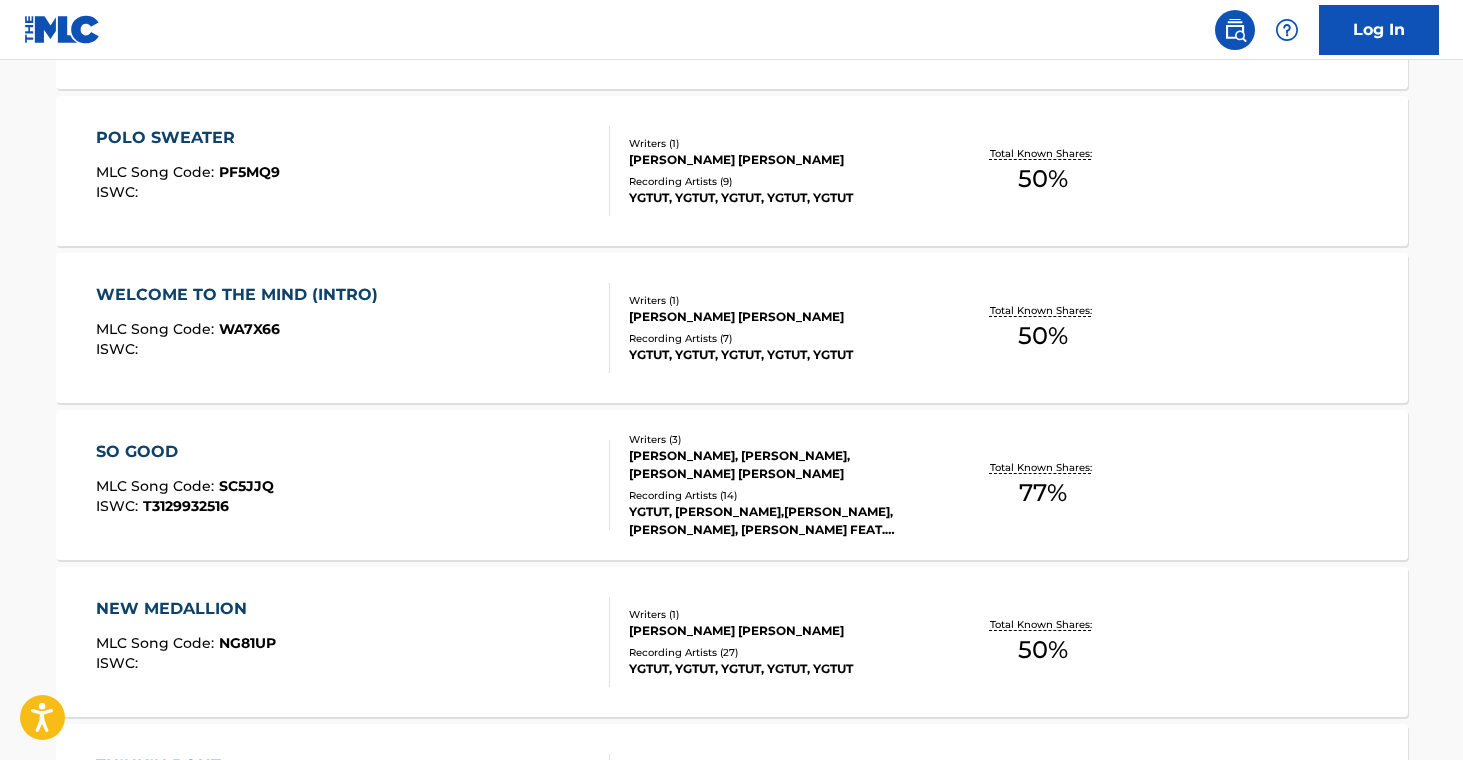 click on "Recording Artists ( 14 )" at bounding box center (780, 495) 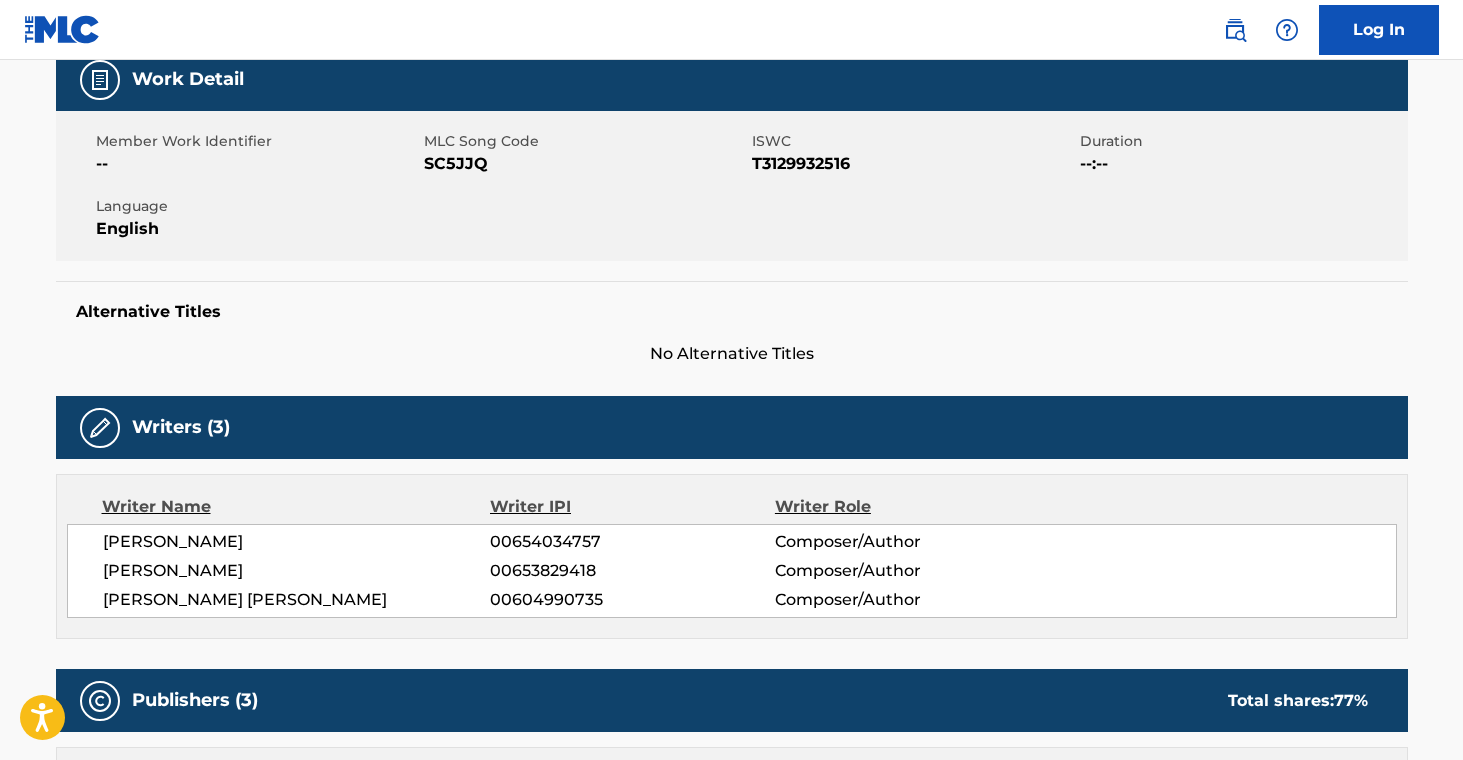 scroll, scrollTop: 0, scrollLeft: 0, axis: both 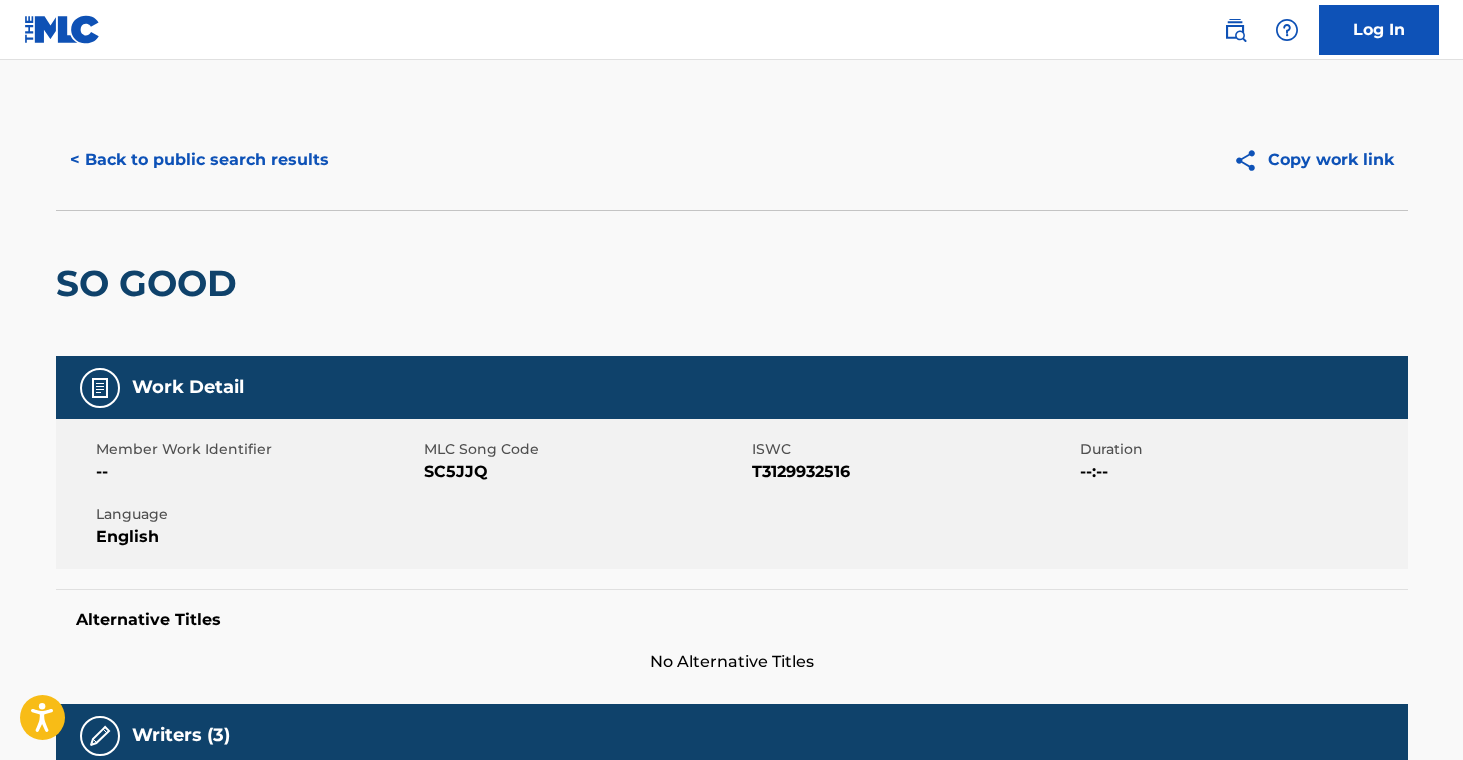 click on "< Back to public search results" at bounding box center (199, 160) 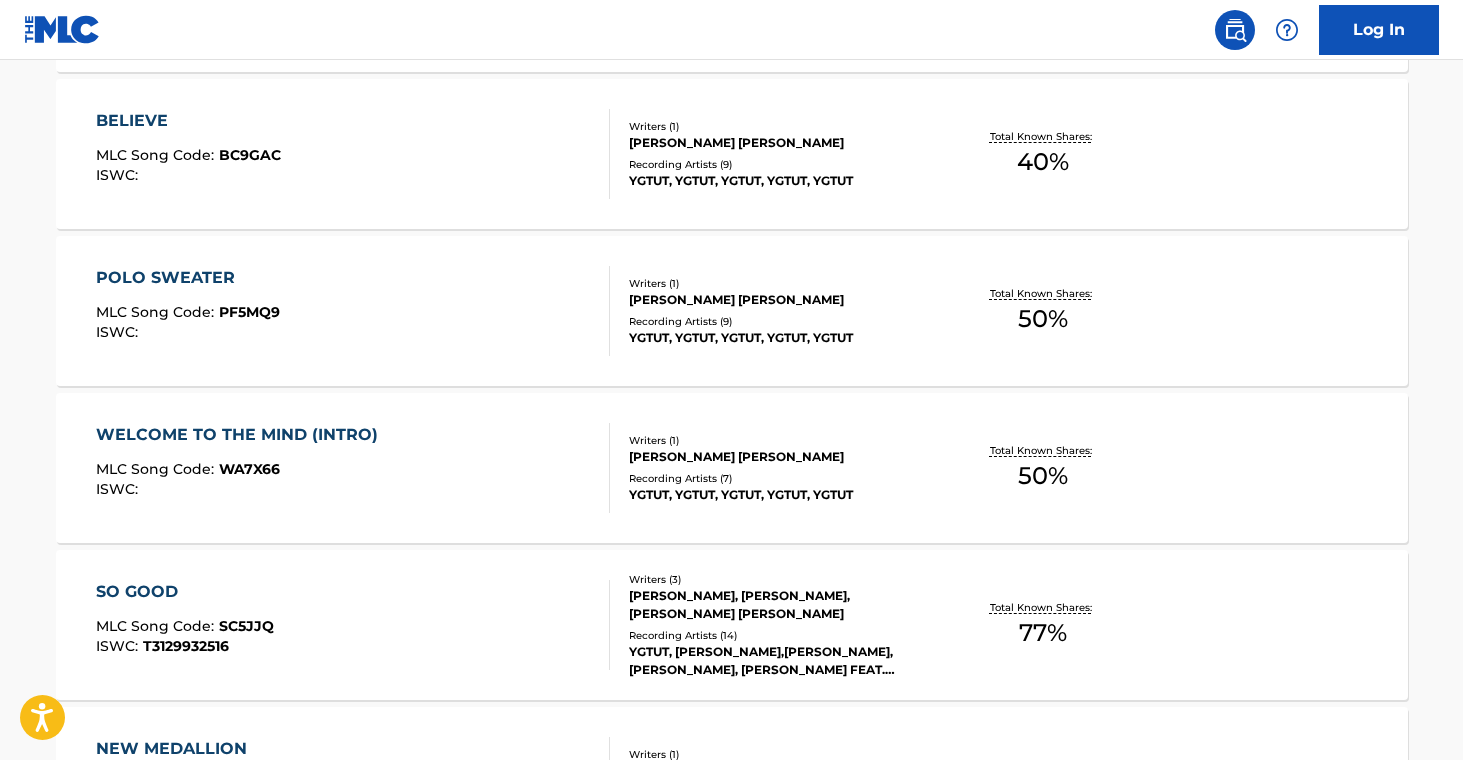 scroll, scrollTop: 1388, scrollLeft: 0, axis: vertical 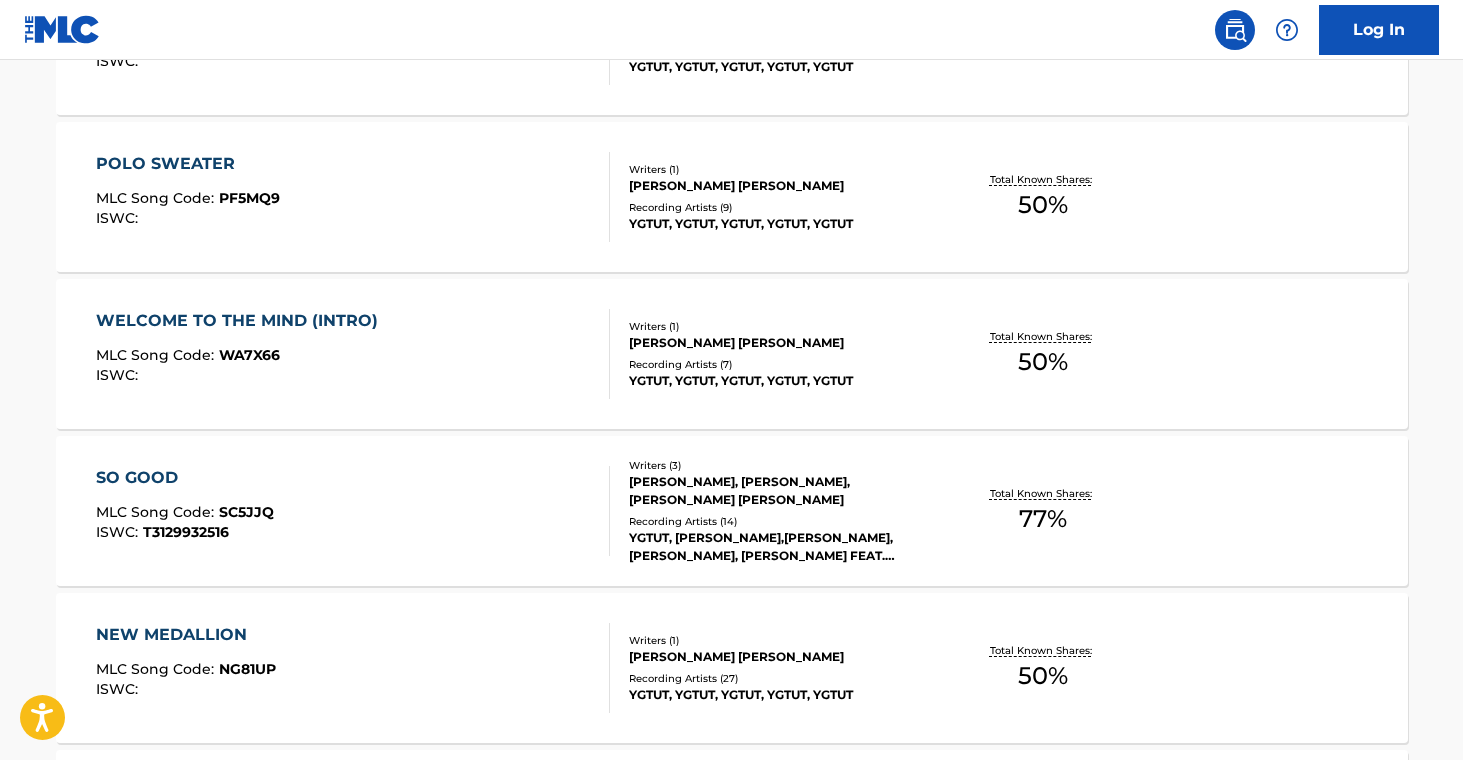 click on "Writers ( 1 )" at bounding box center (780, 640) 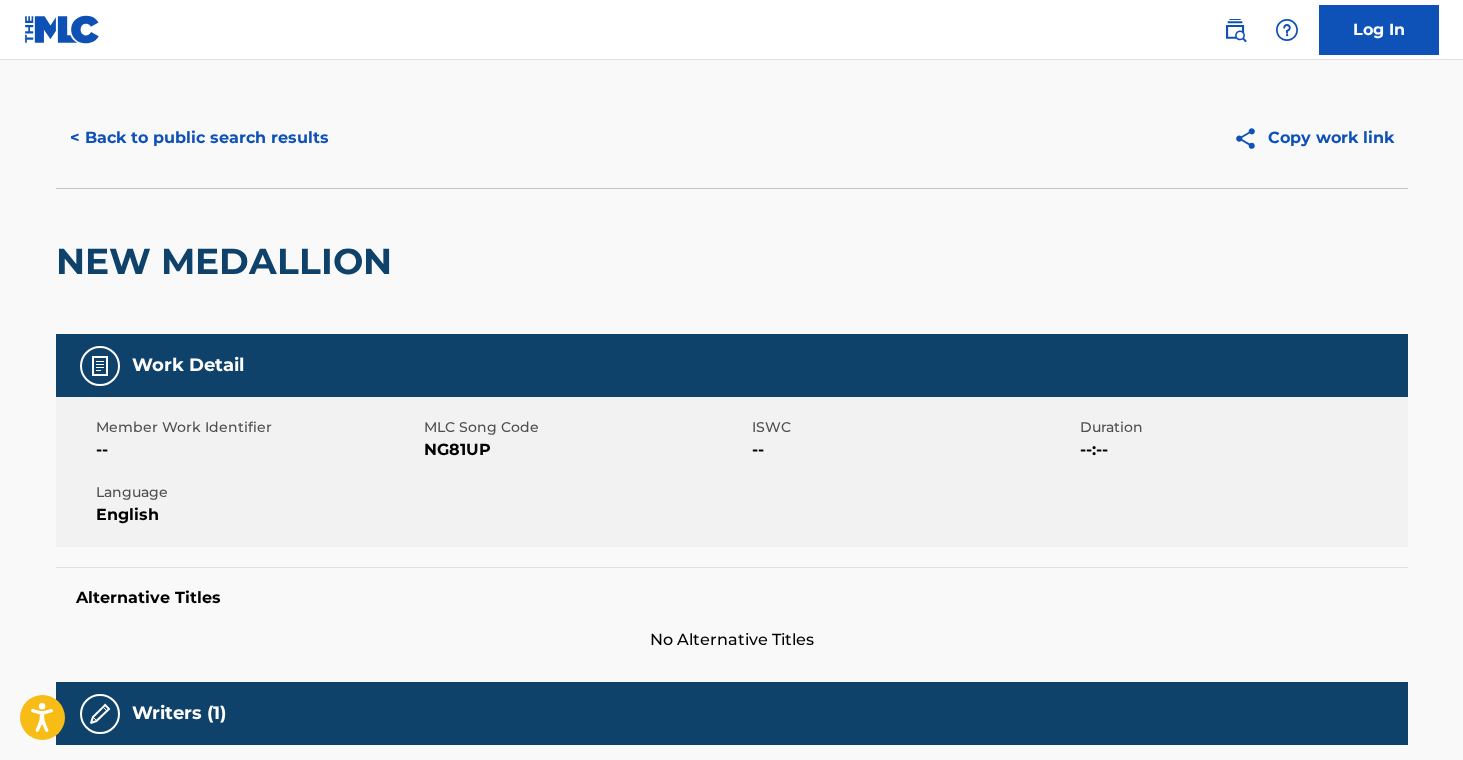 scroll, scrollTop: 0, scrollLeft: 0, axis: both 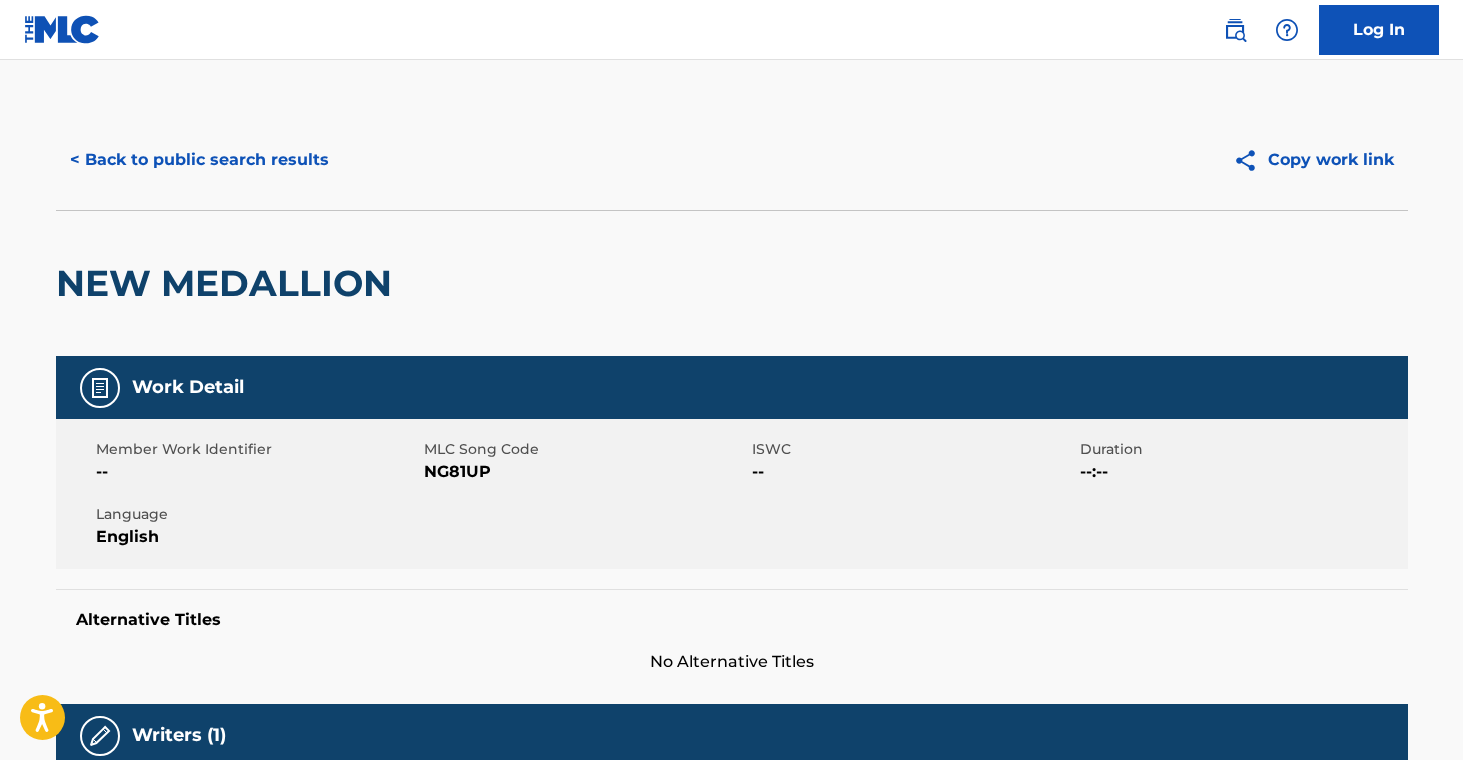 click on "< Back to public search results" at bounding box center (199, 160) 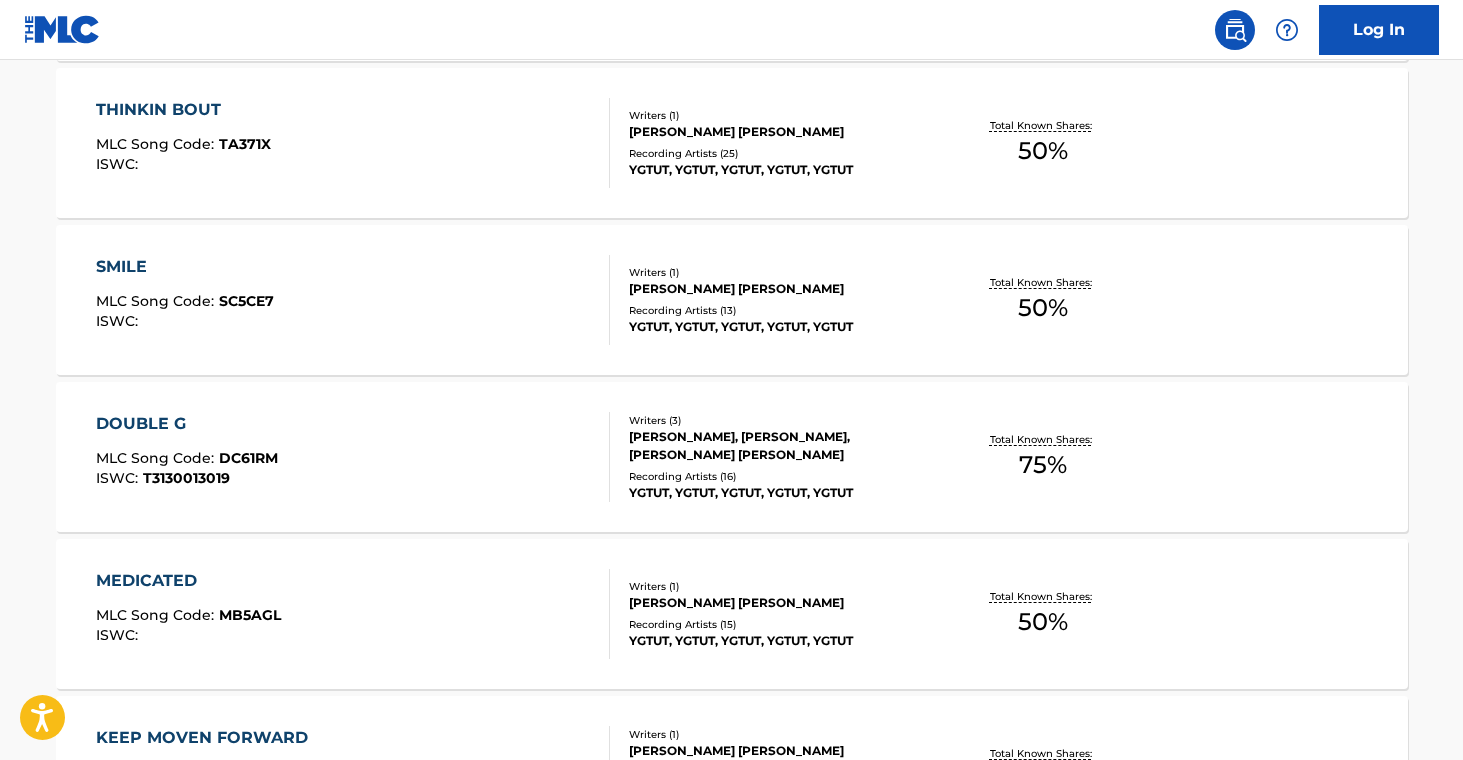 scroll, scrollTop: 1931, scrollLeft: 0, axis: vertical 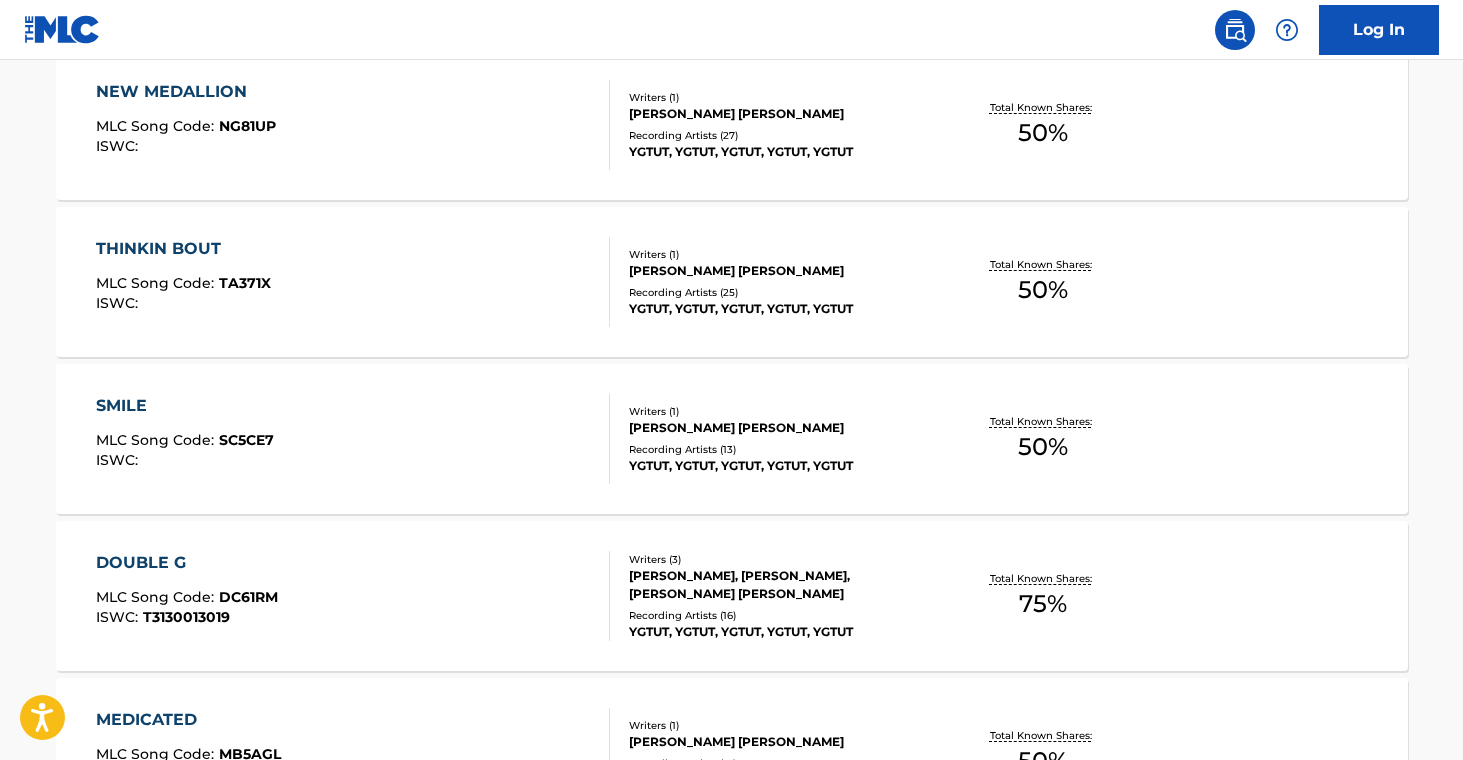 click on "Writers ( 1 )" at bounding box center (780, 254) 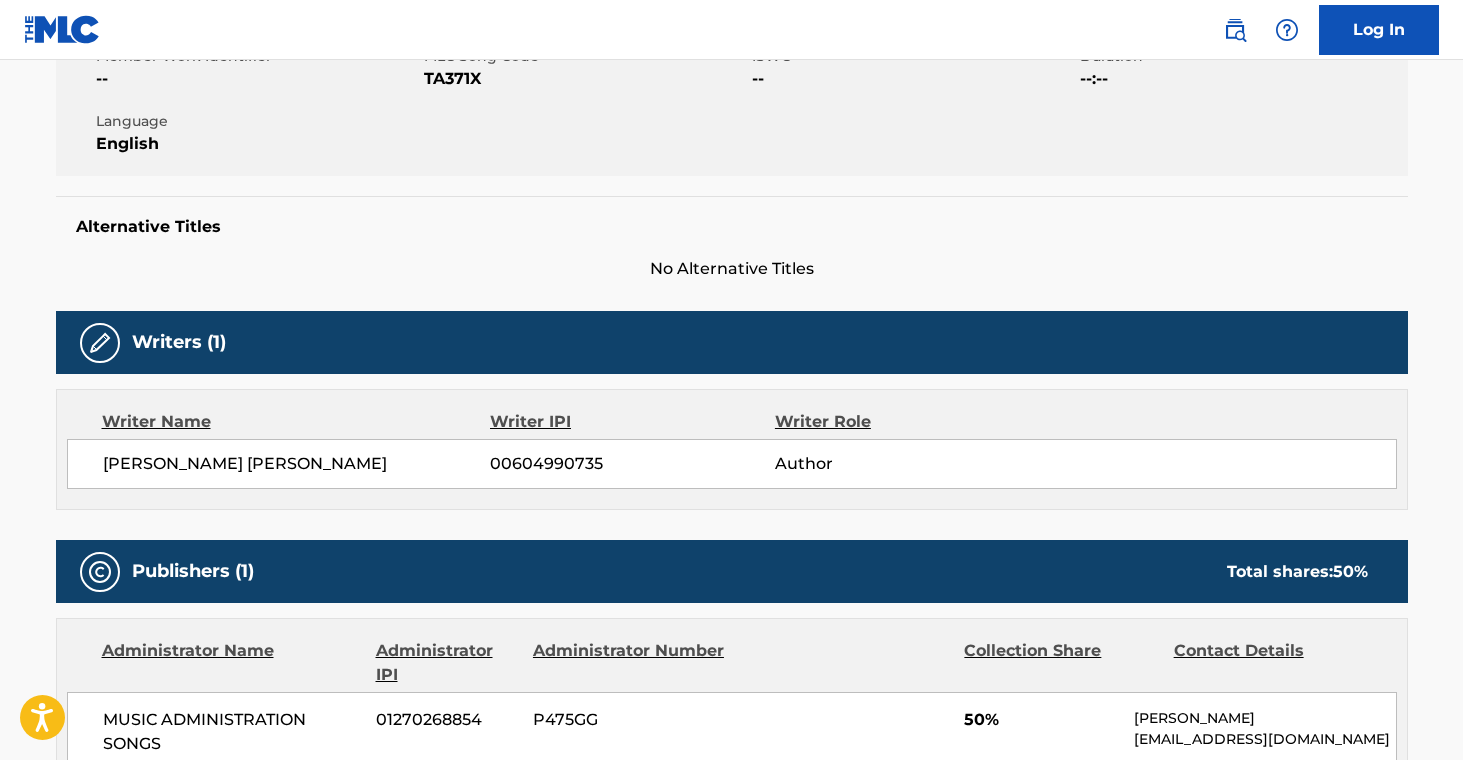 scroll, scrollTop: 0, scrollLeft: 0, axis: both 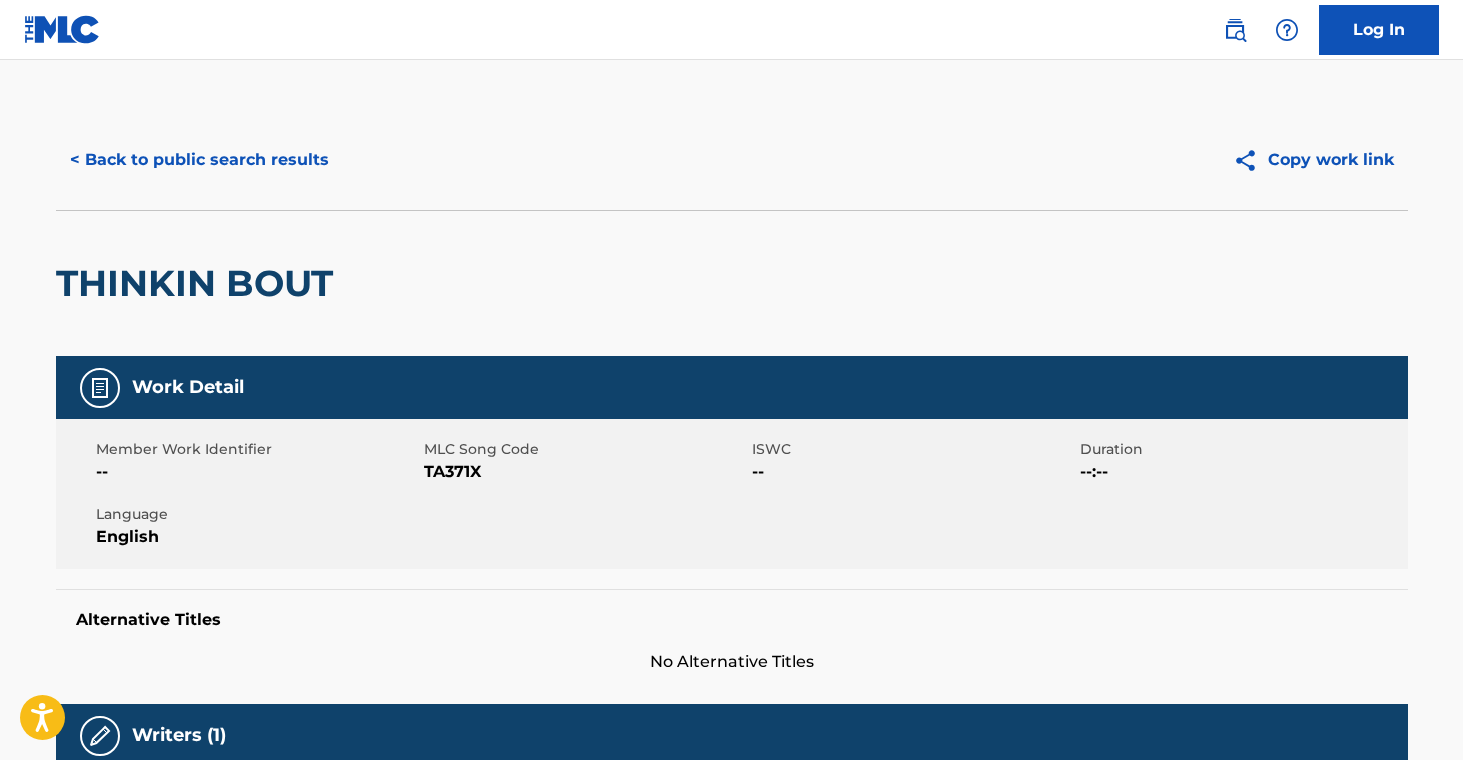 click on "< Back to public search results" at bounding box center [199, 160] 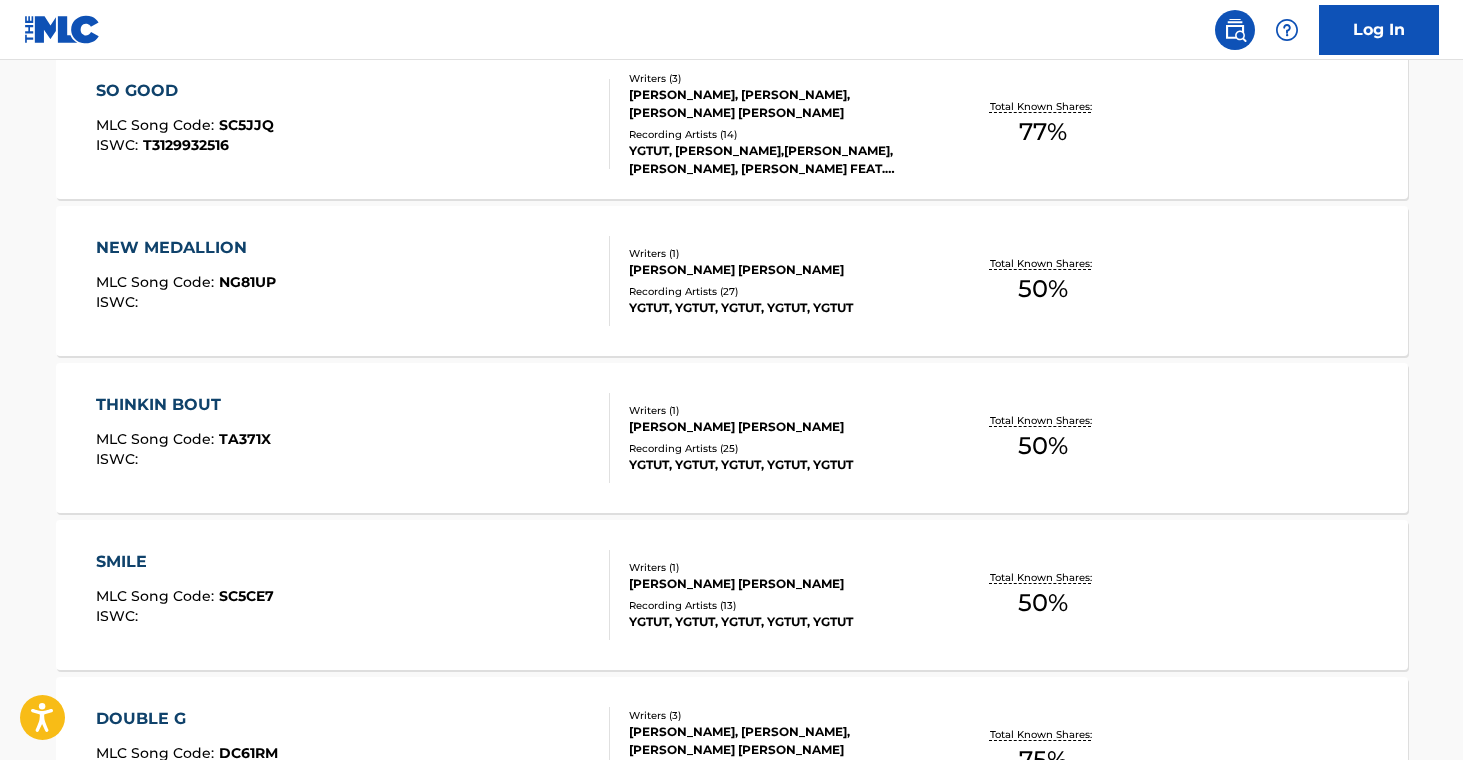scroll, scrollTop: 1893, scrollLeft: 0, axis: vertical 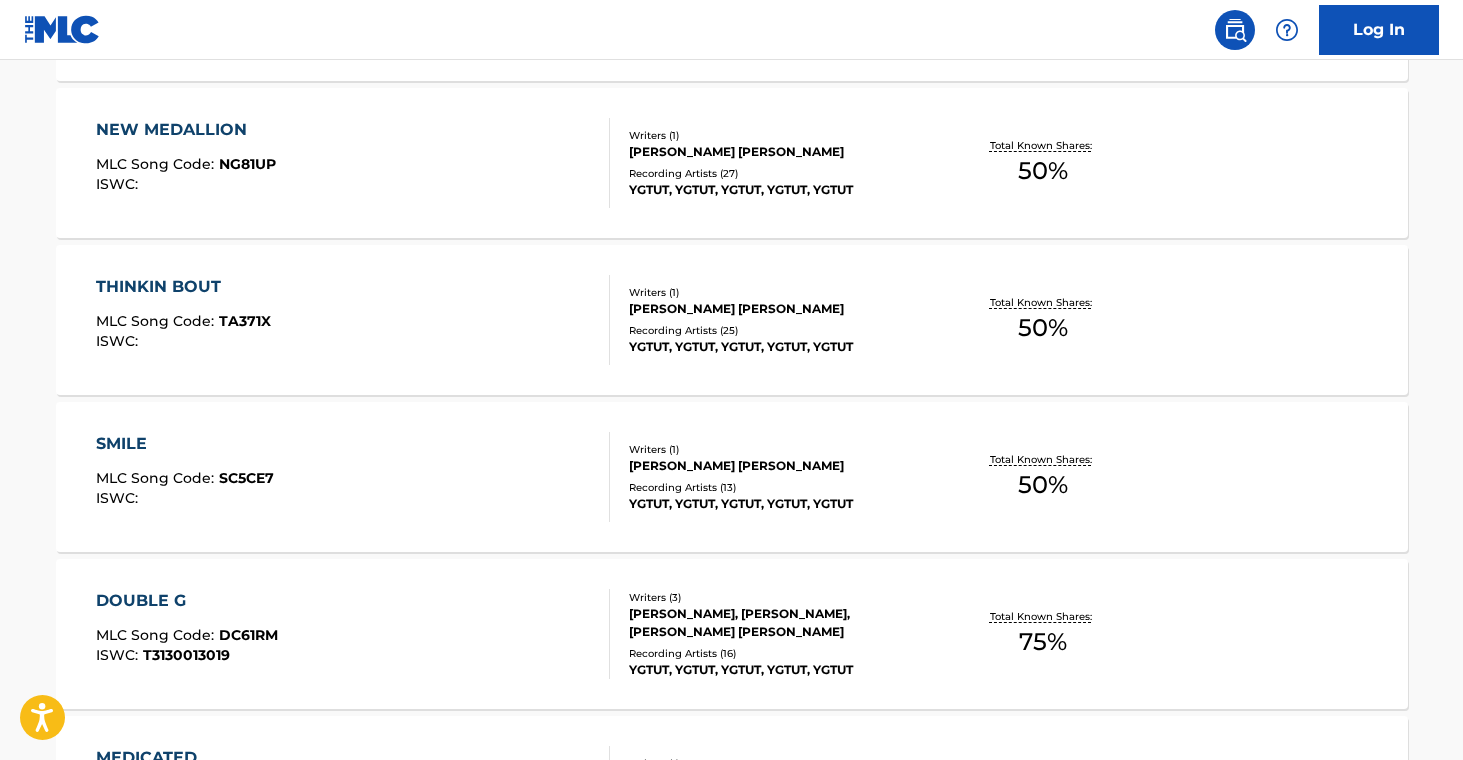 click on "[PERSON_NAME] [PERSON_NAME]" at bounding box center [780, 466] 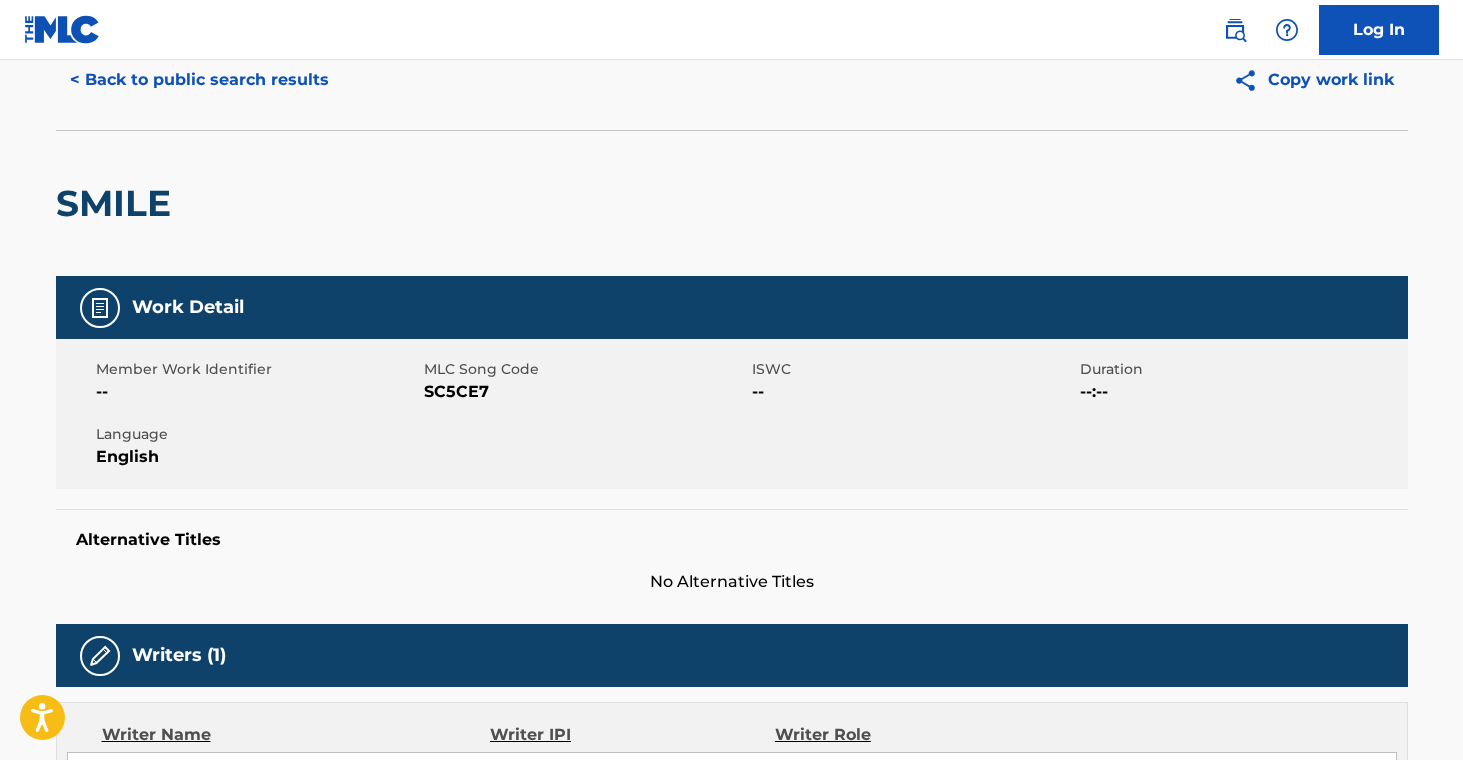 scroll, scrollTop: 0, scrollLeft: 0, axis: both 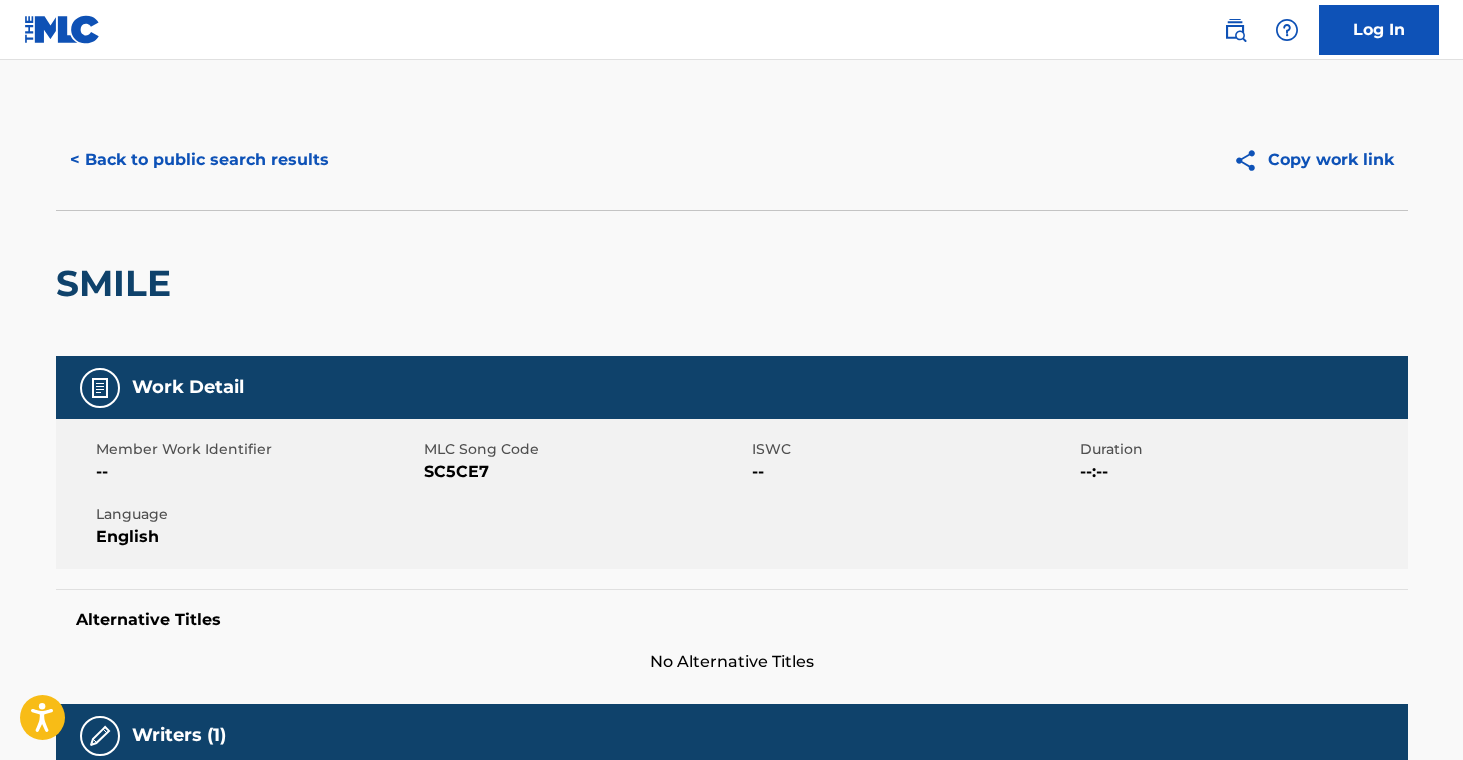 click on "< Back to public search results" at bounding box center (199, 160) 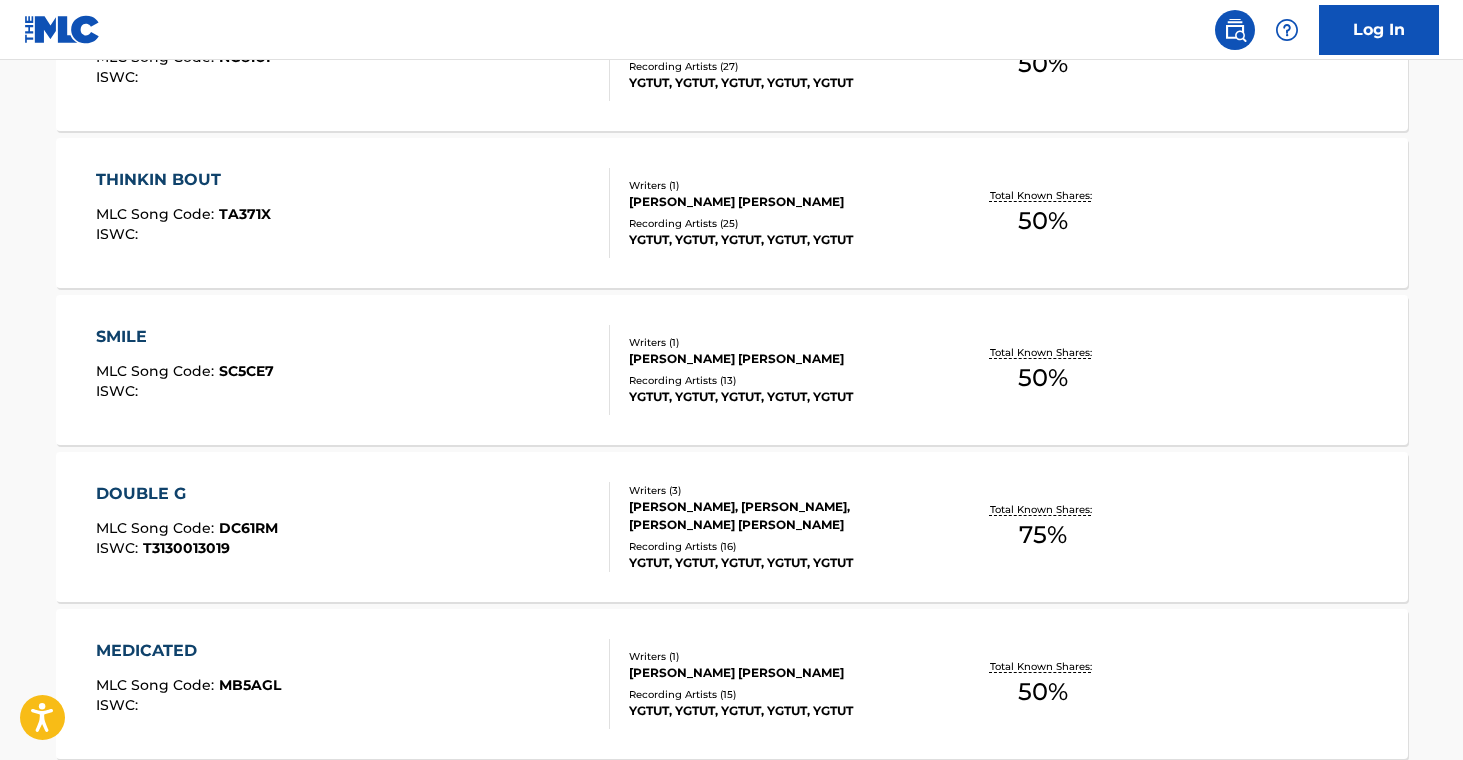 click on "[PERSON_NAME], [PERSON_NAME], [PERSON_NAME] [PERSON_NAME]" at bounding box center (780, 516) 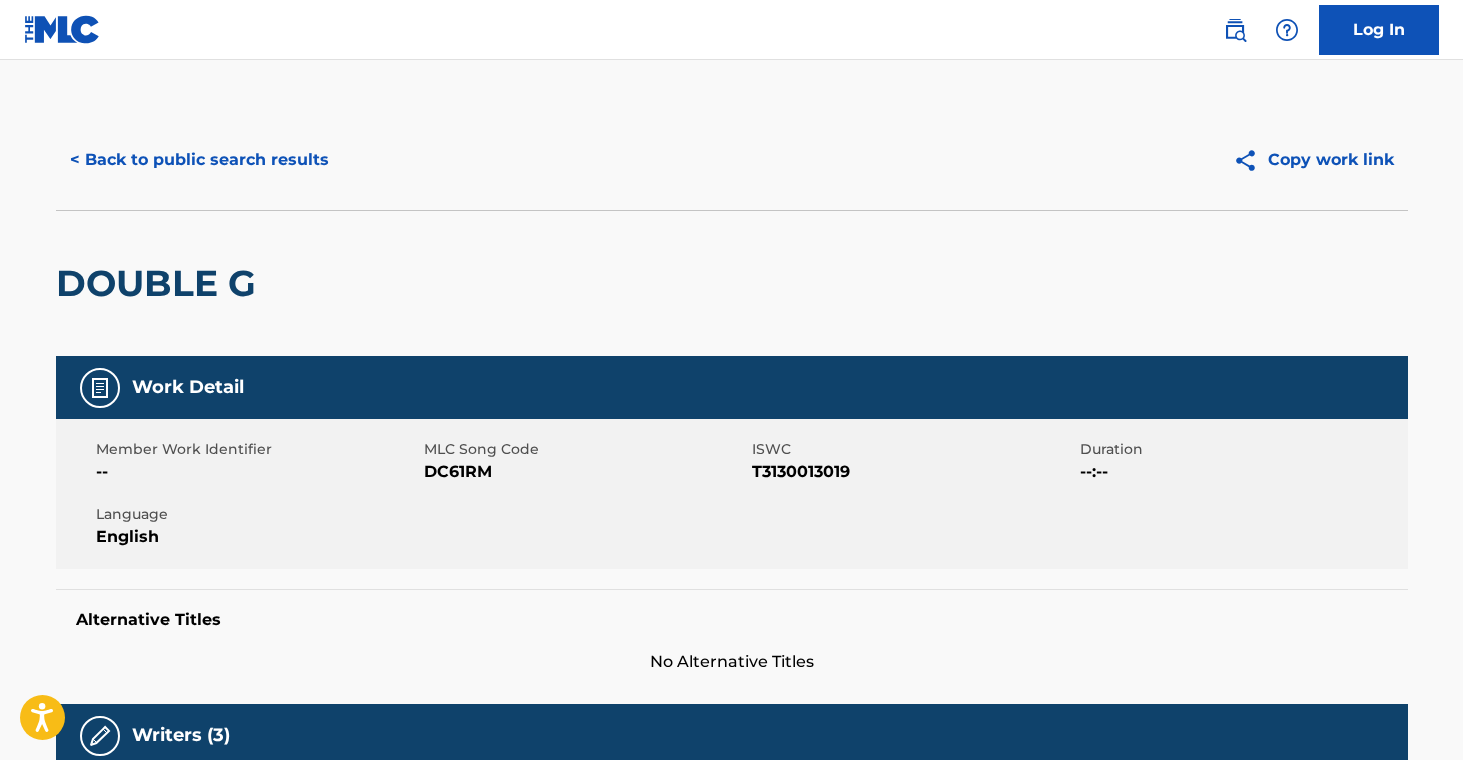 click on "< Back to public search results" at bounding box center (199, 160) 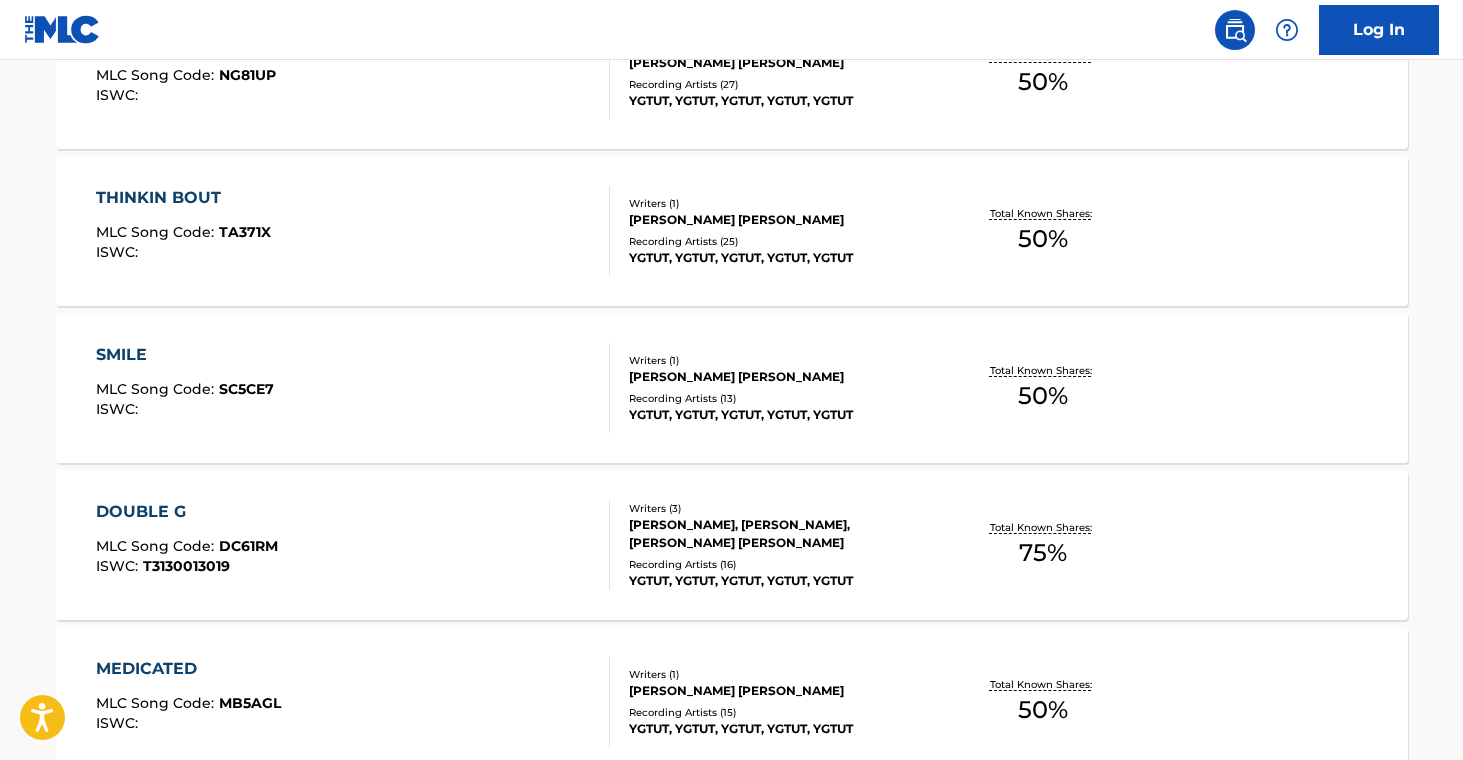 click on "MEDICATED MLC Song Code : MB5AGL ISWC : Writers ( 1 ) [PERSON_NAME] [PERSON_NAME] Recording Artists ( 15 ) [PERSON_NAME], YGTUT, YGTUT, YGTUT, YGTUT Total Known Shares: 50 %" at bounding box center [732, 702] 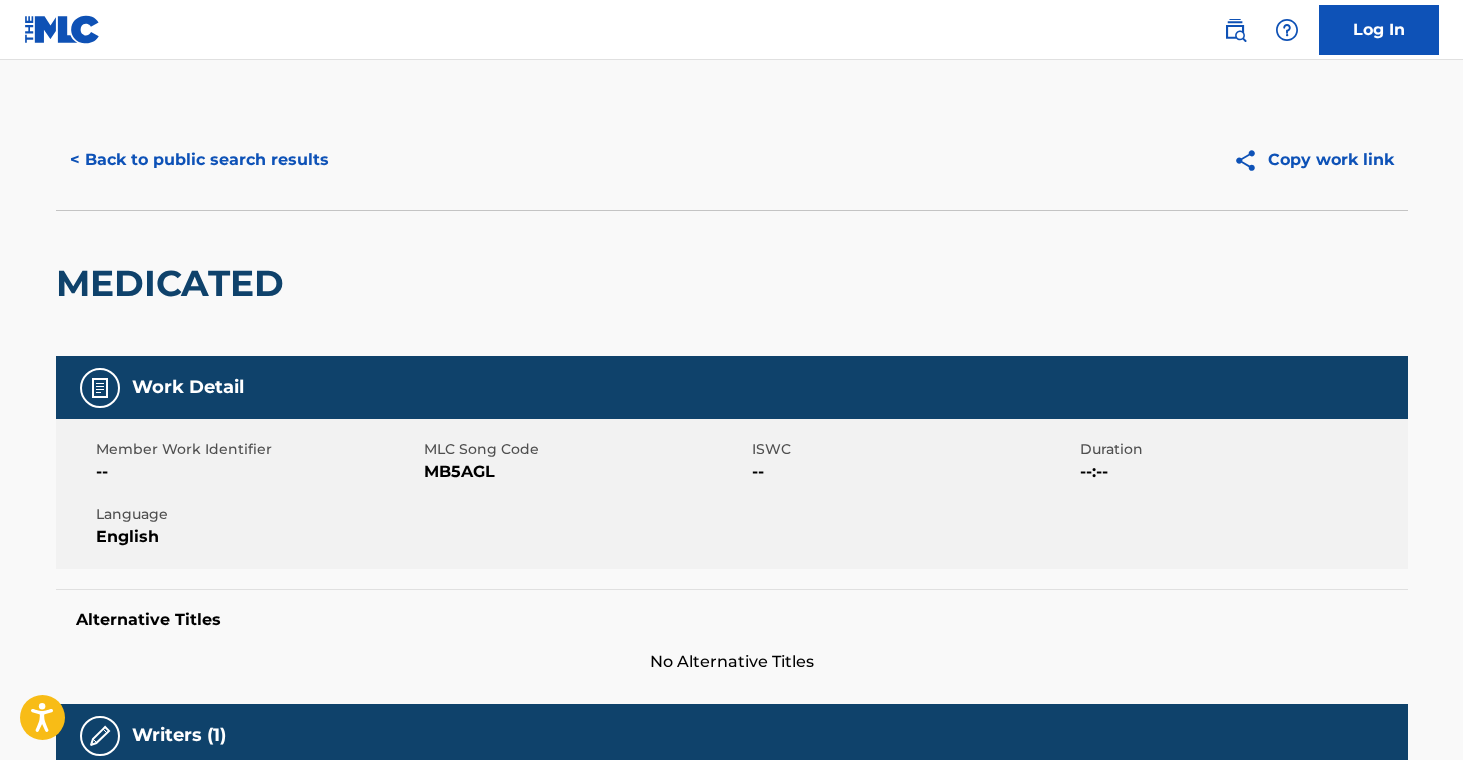 click on "< Back to public search results" at bounding box center (199, 160) 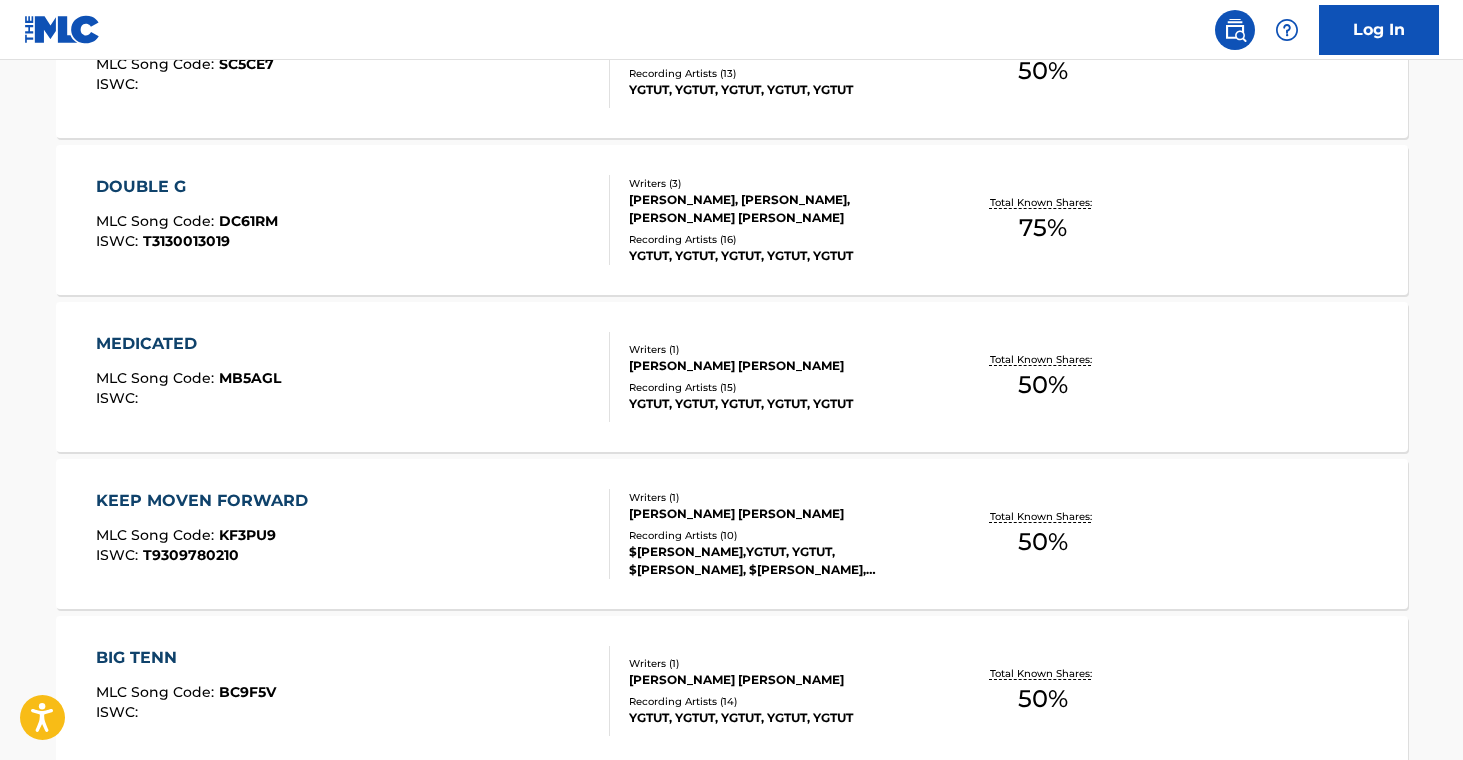 click on "$[PERSON_NAME],YGTUT, YGTUT, $[PERSON_NAME], $[PERSON_NAME], $[PERSON_NAME] AND YGTUT, $[PERSON_NAME] & YGTUT" at bounding box center (780, 561) 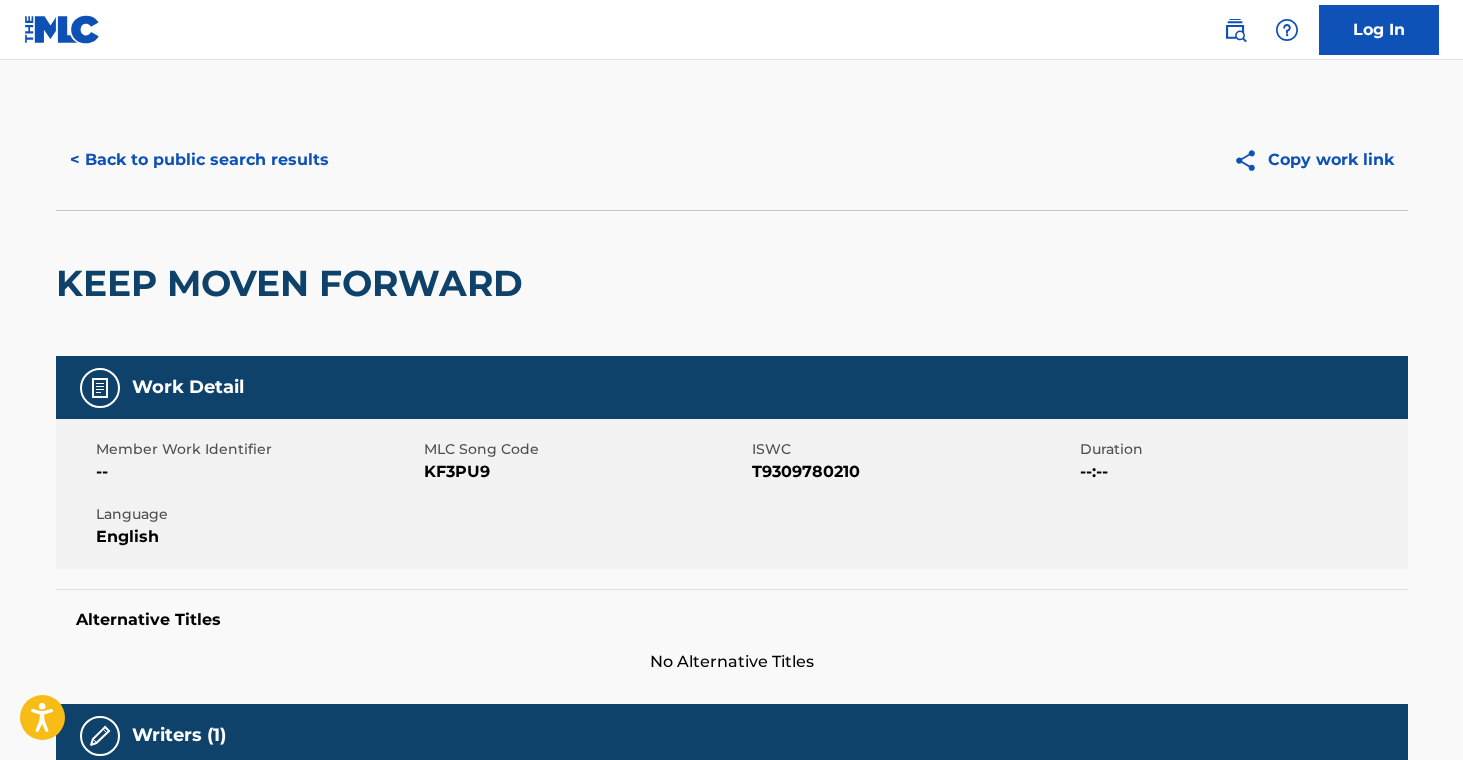 click on "< Back to public search results" at bounding box center [199, 160] 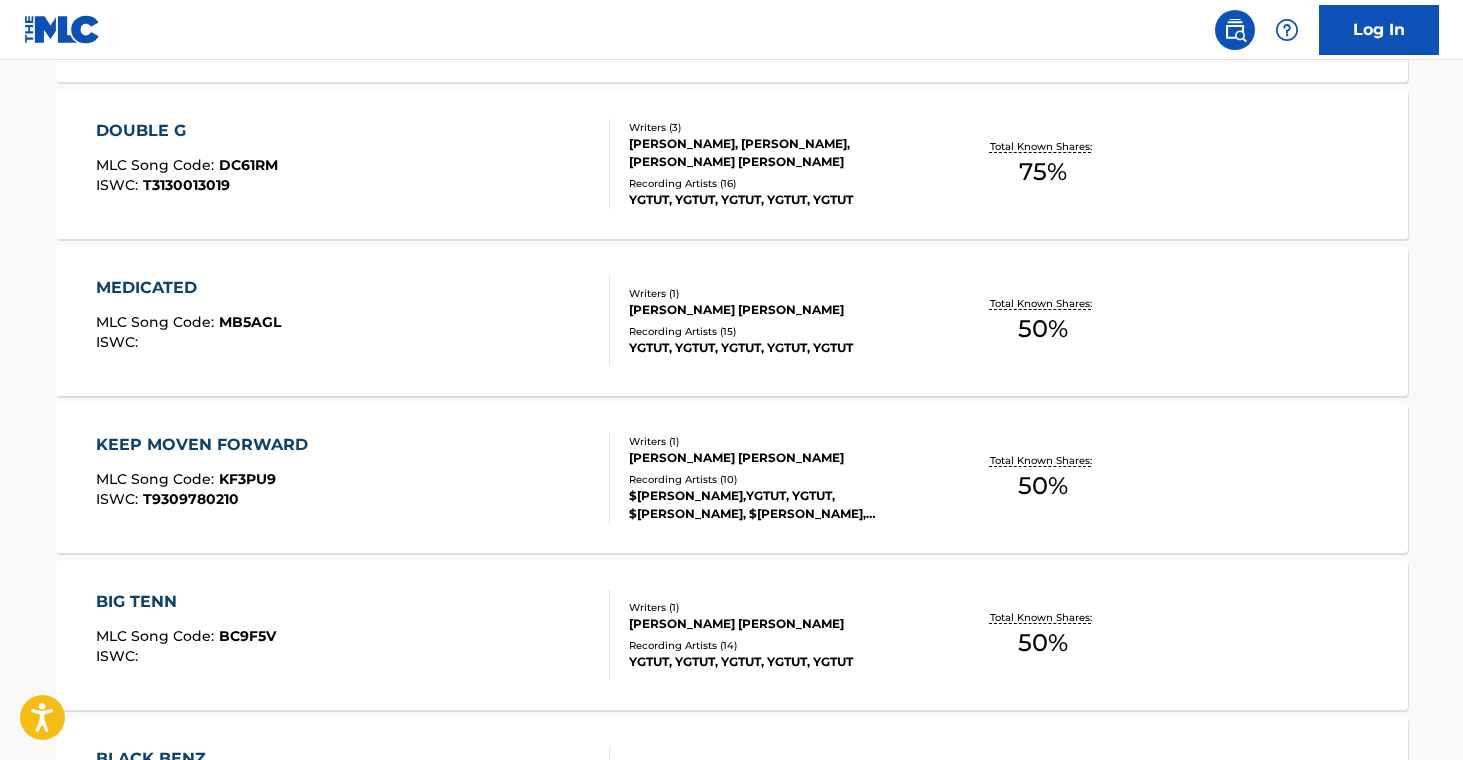 click on "Recording Artists ( 14 )" at bounding box center (780, 645) 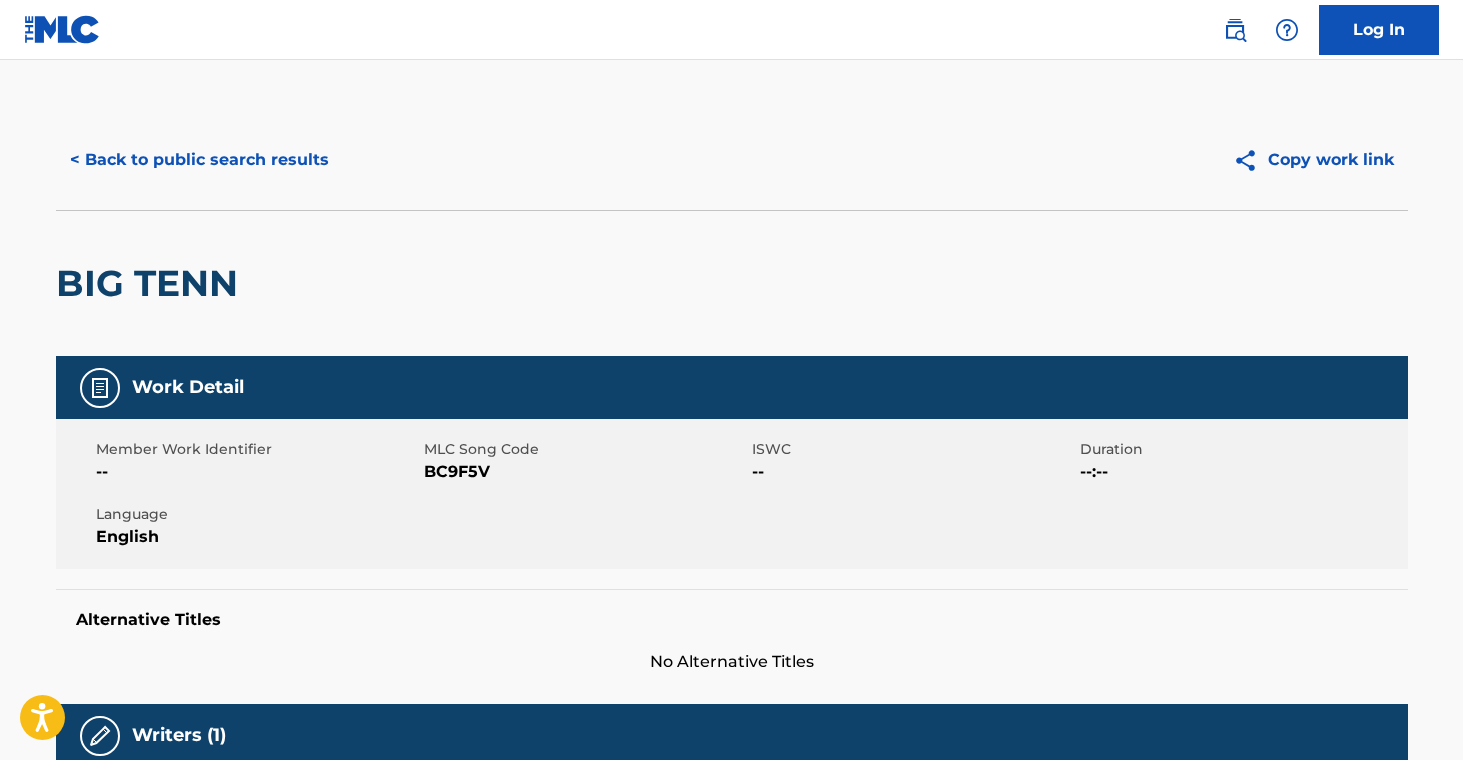 click on "< Back to public search results" at bounding box center [199, 160] 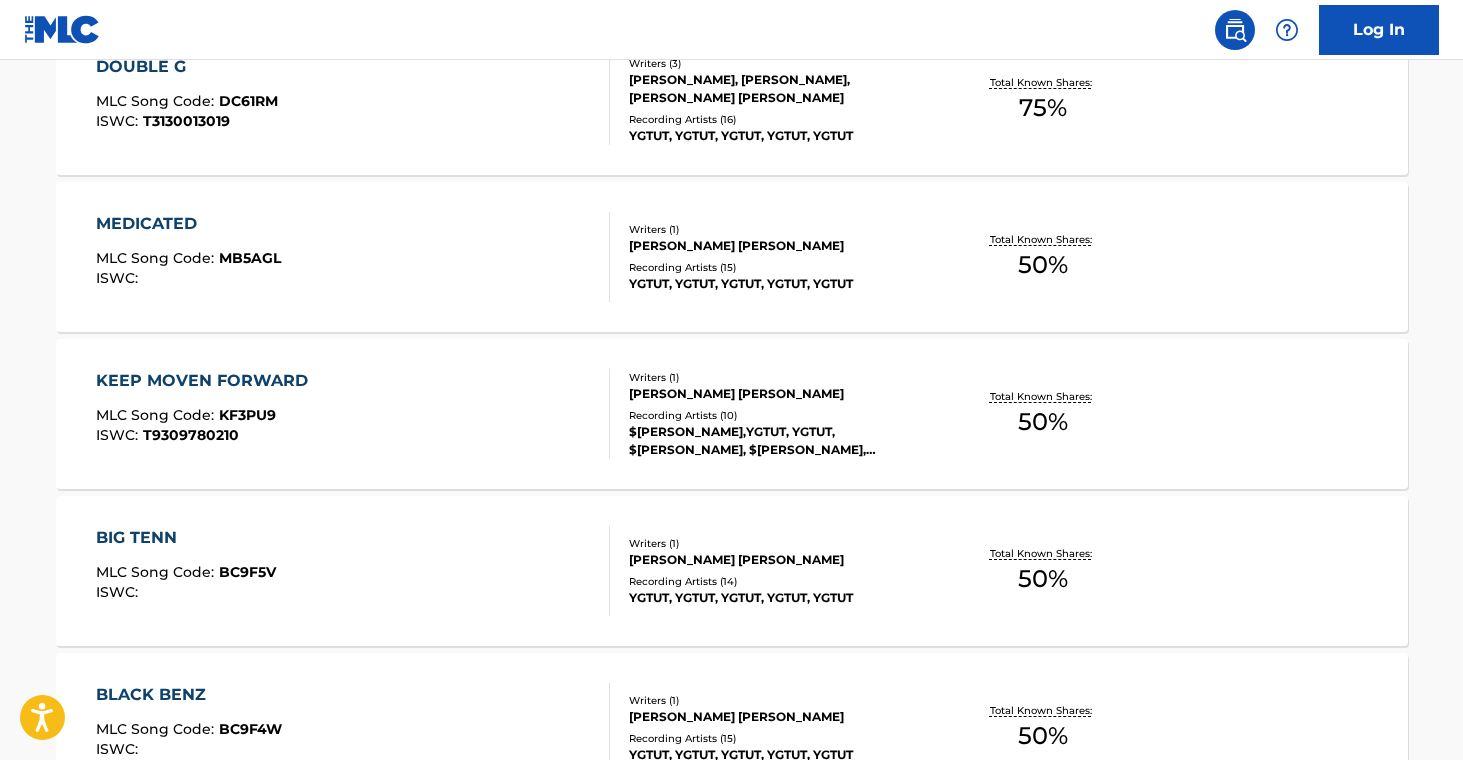 click on "Writers ( 1 ) [PERSON_NAME] [PERSON_NAME] Recording Artists ( 15 ) [PERSON_NAME], [PERSON_NAME], [PERSON_NAME], YGTUT, YGTUT" at bounding box center (770, 728) 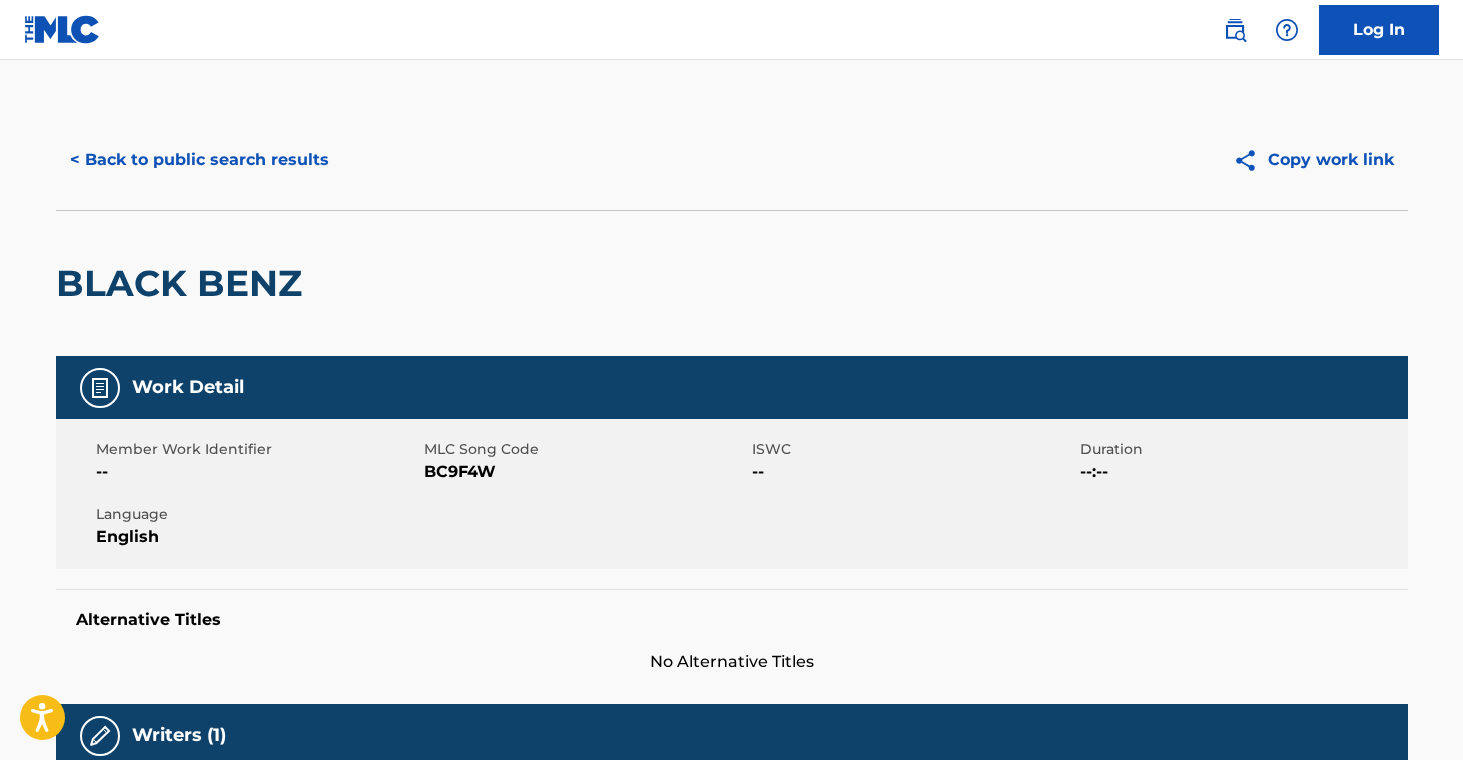 click on "< Back to public search results" at bounding box center (199, 160) 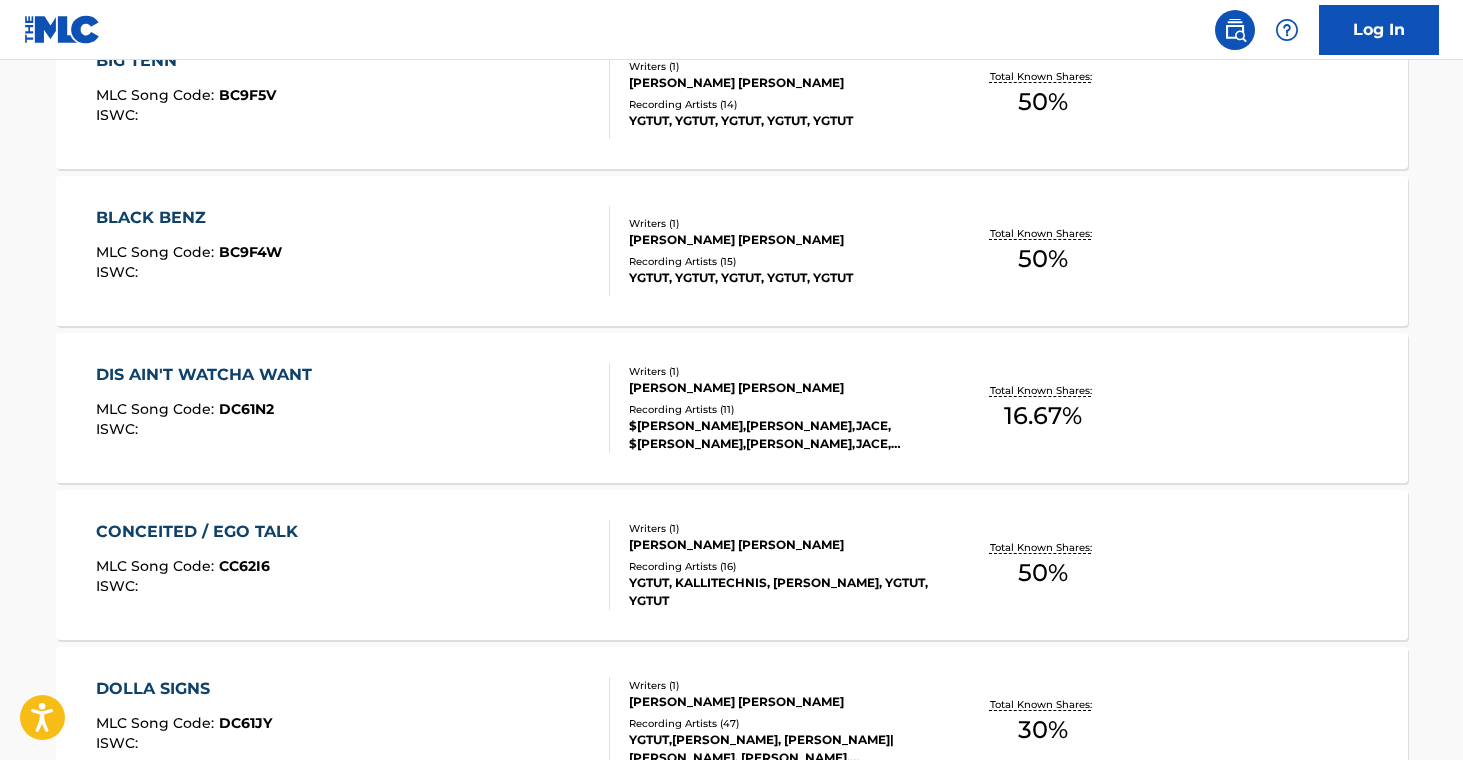 scroll, scrollTop: 0, scrollLeft: 0, axis: both 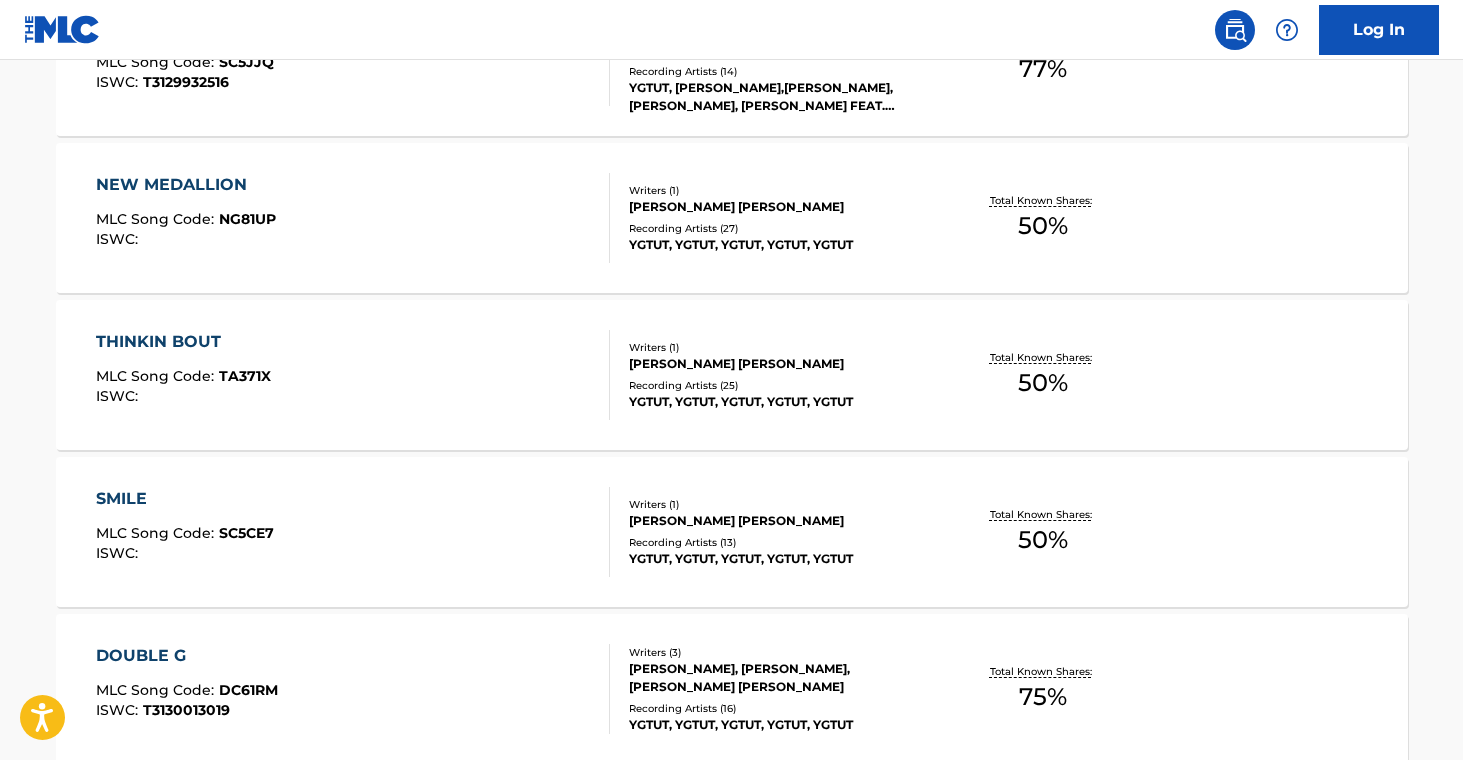 click on "$[PERSON_NAME],[PERSON_NAME],JACE, $[PERSON_NAME],[PERSON_NAME],JACE, YGTUT, $[PERSON_NAME], $[PERSON_NAME], $[PERSON_NAME] AND YGTUT" at bounding box center (780, 1501) 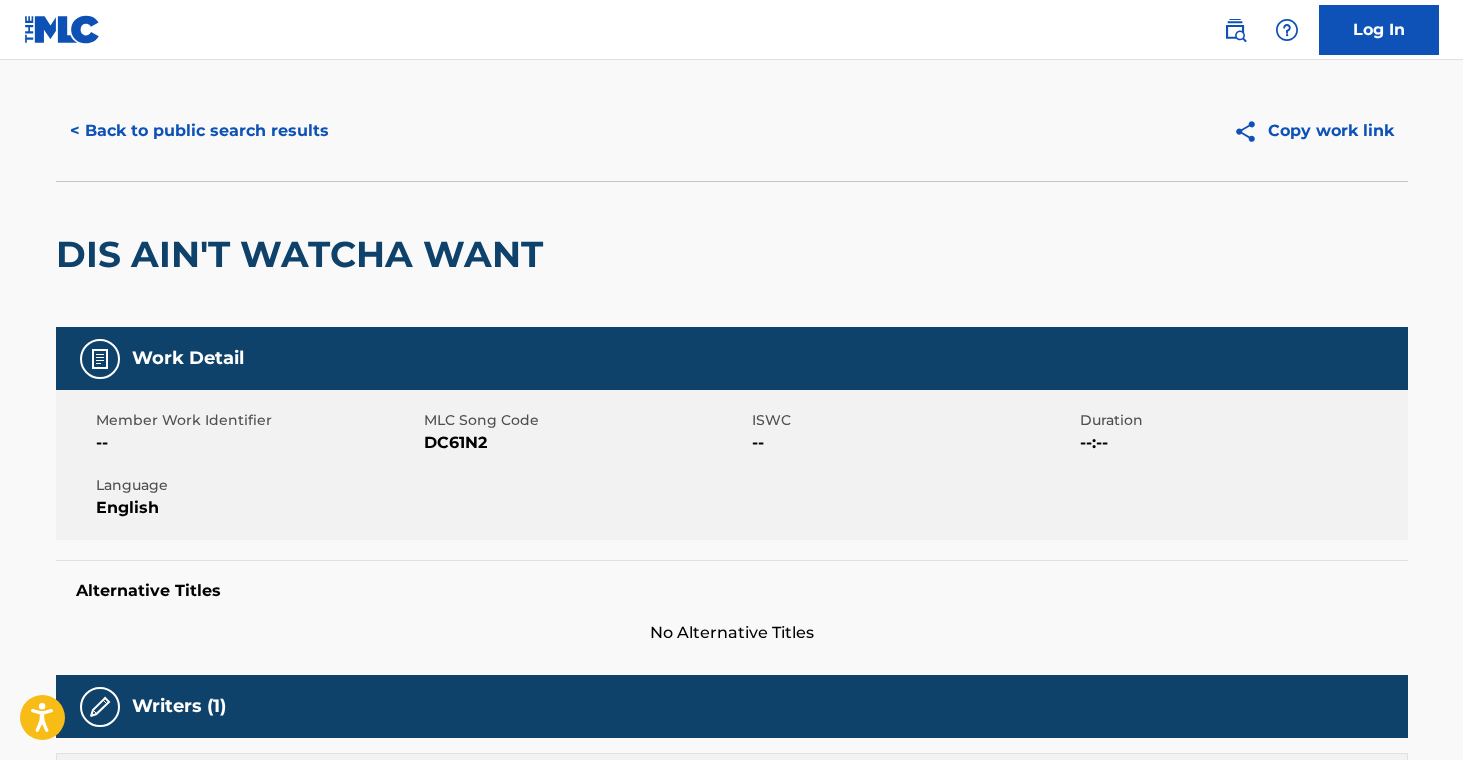 scroll, scrollTop: 0, scrollLeft: 0, axis: both 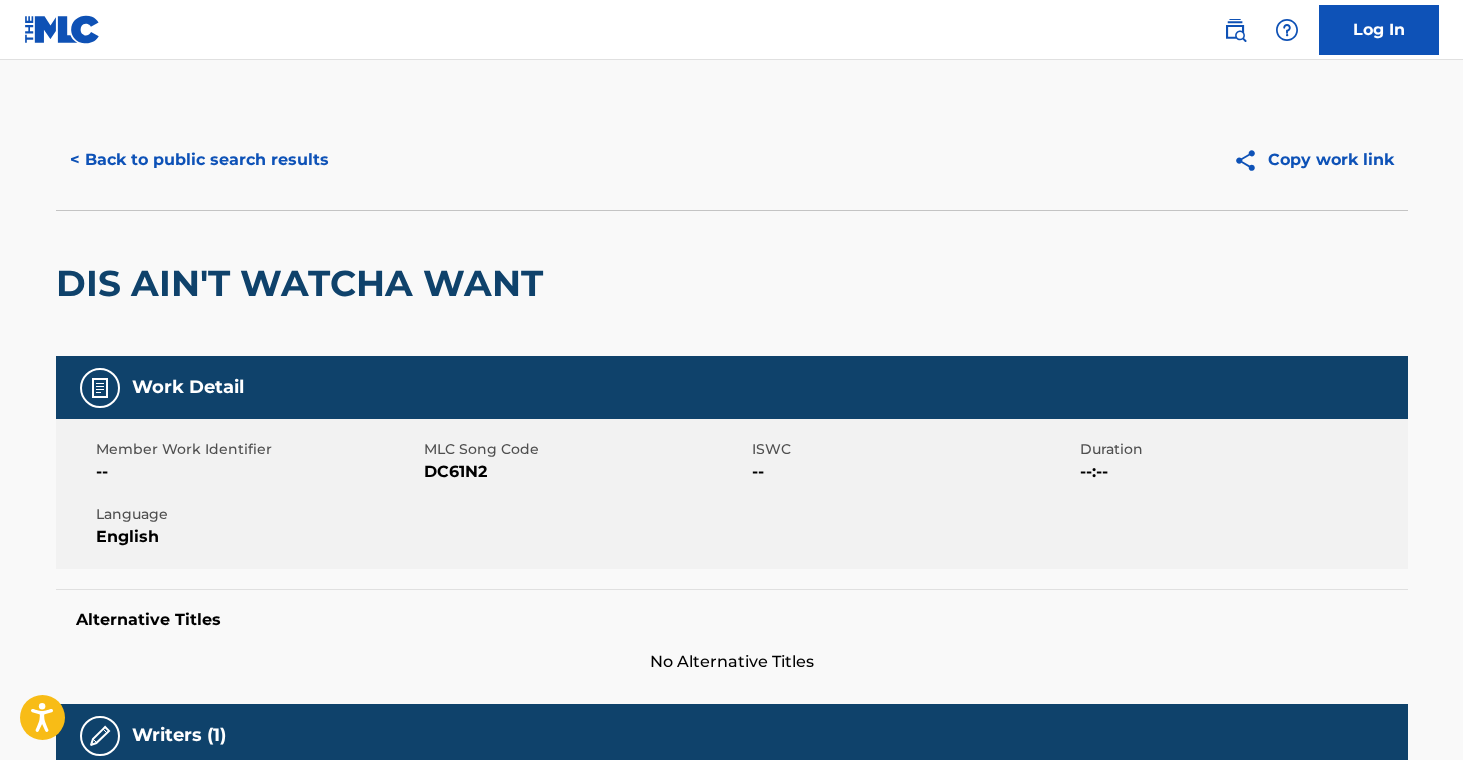 click on "< Back to public search results" at bounding box center (199, 160) 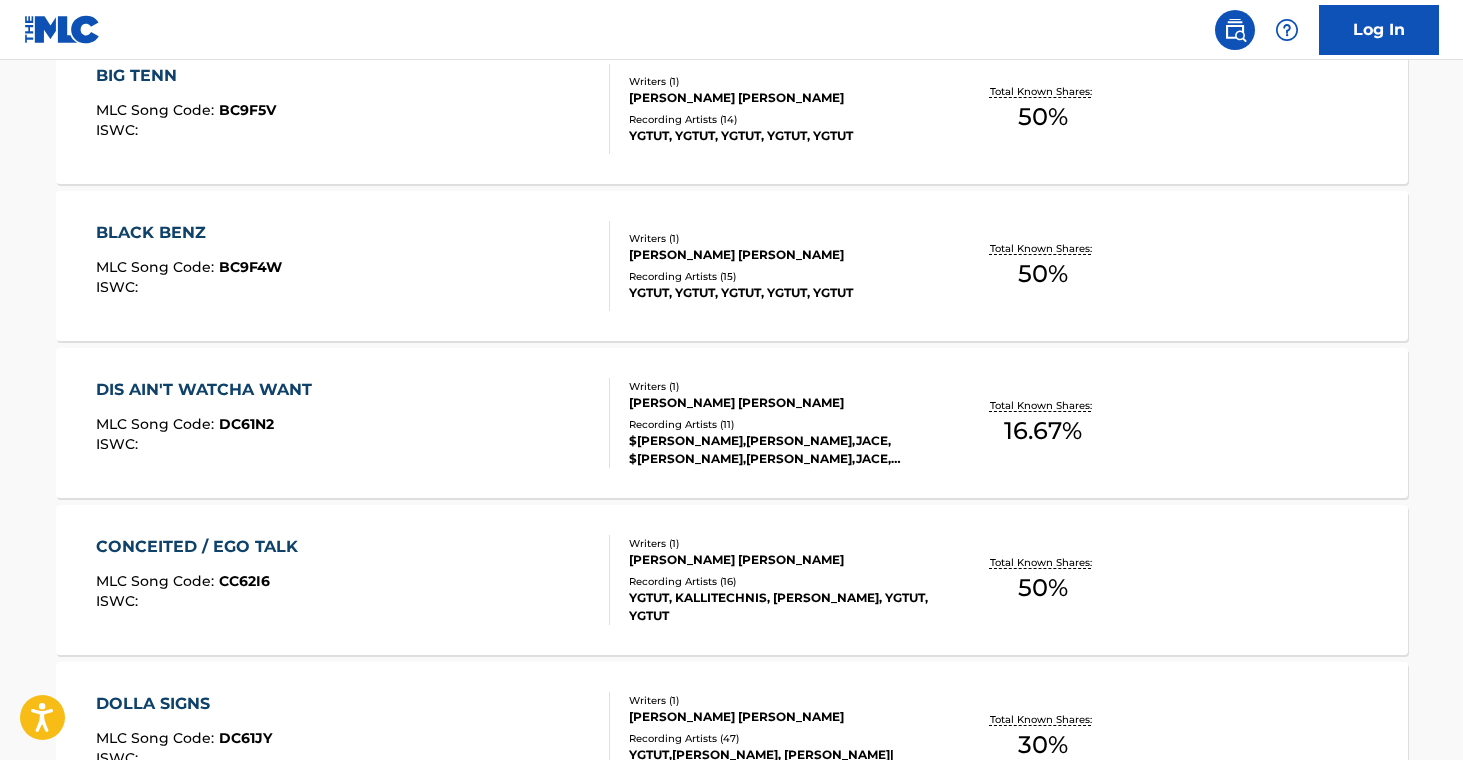 scroll, scrollTop: 2935, scrollLeft: 0, axis: vertical 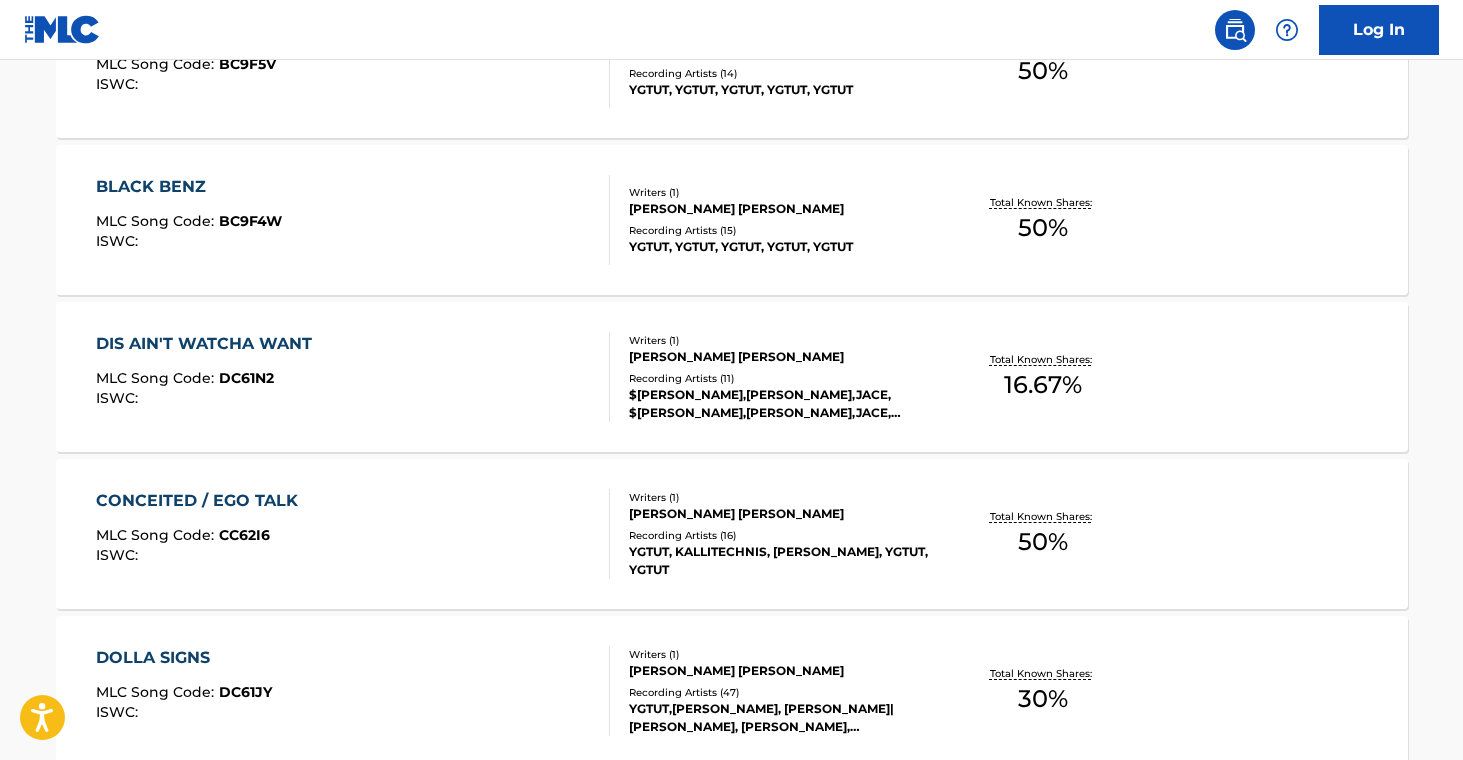 click on "[PERSON_NAME] [PERSON_NAME]" at bounding box center (780, 514) 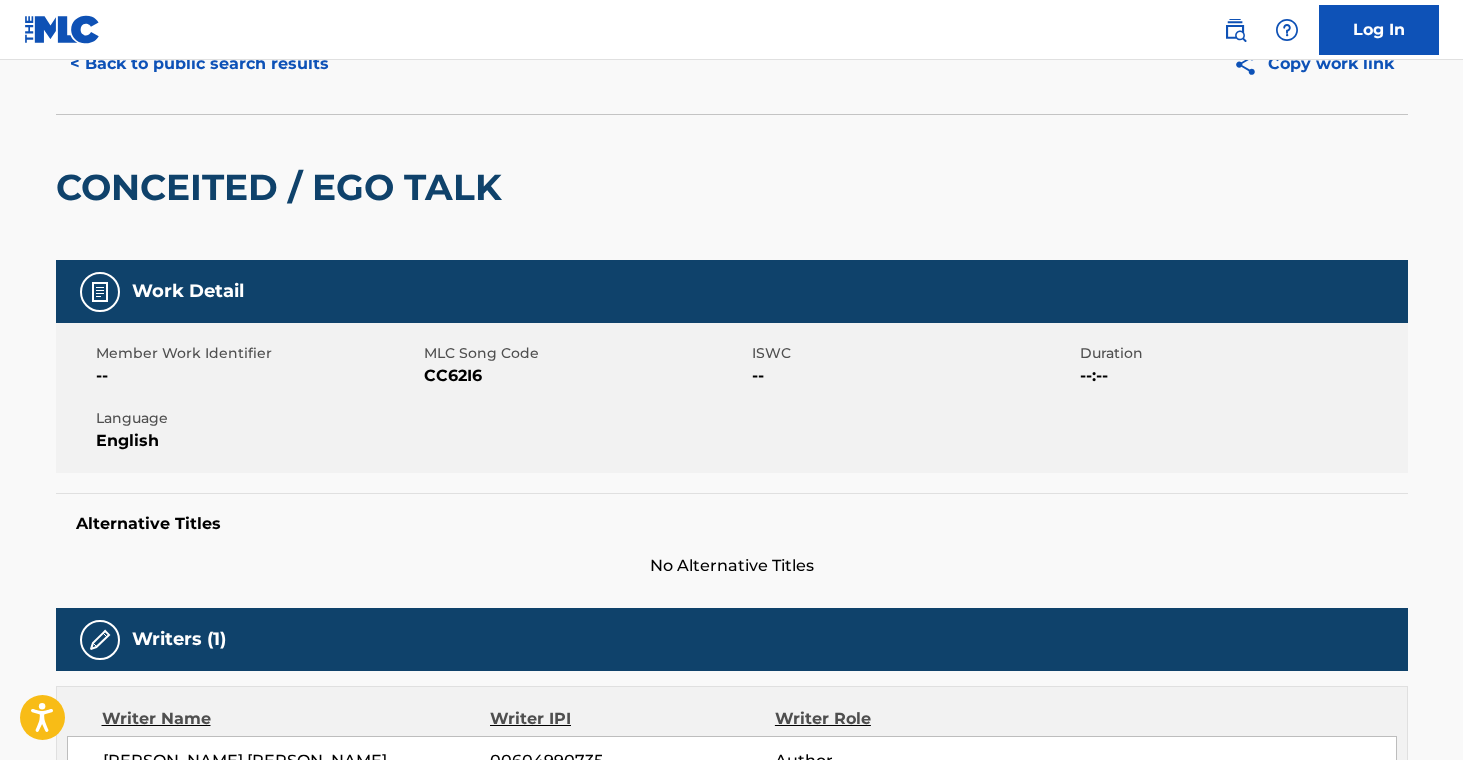 scroll, scrollTop: 0, scrollLeft: 0, axis: both 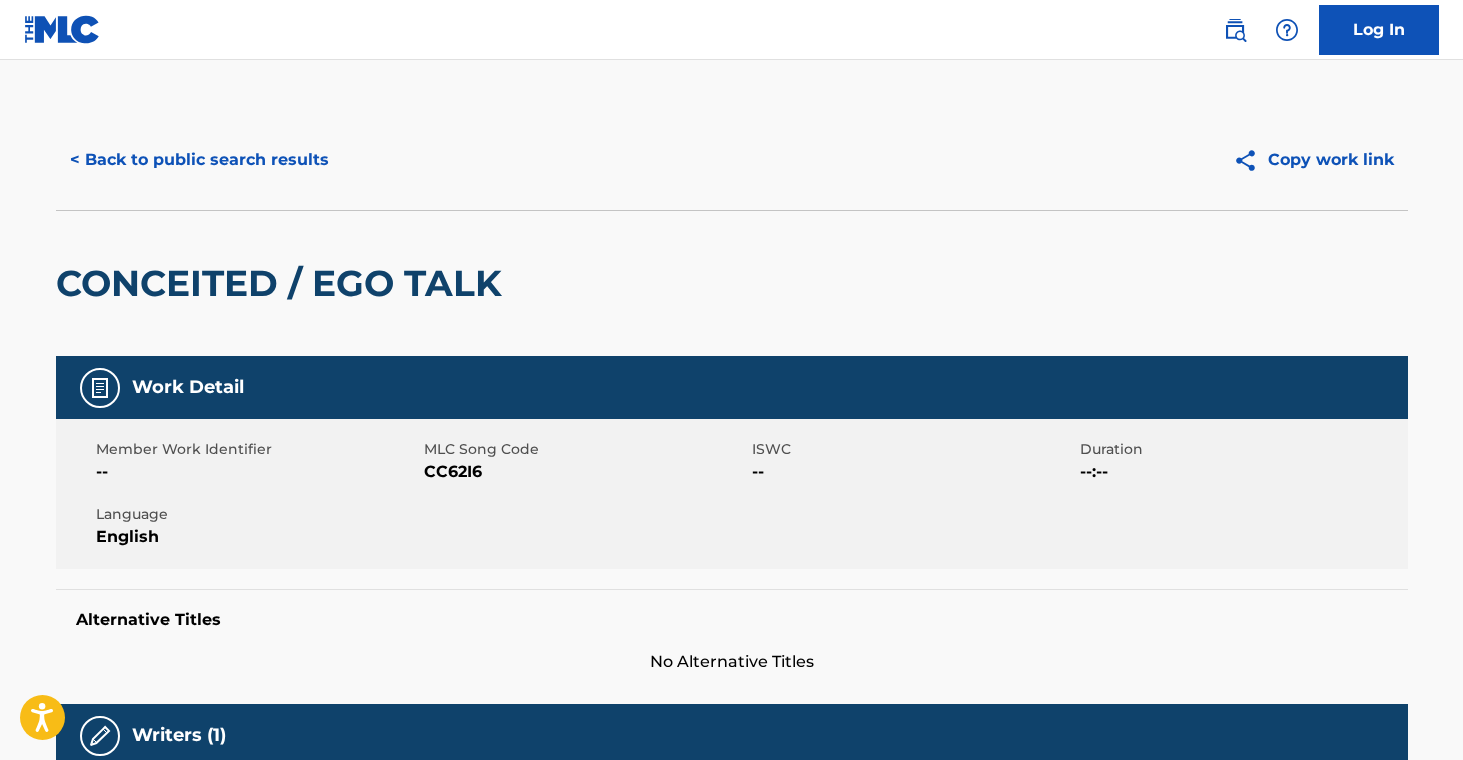 click on "< Back to public search results" at bounding box center [199, 160] 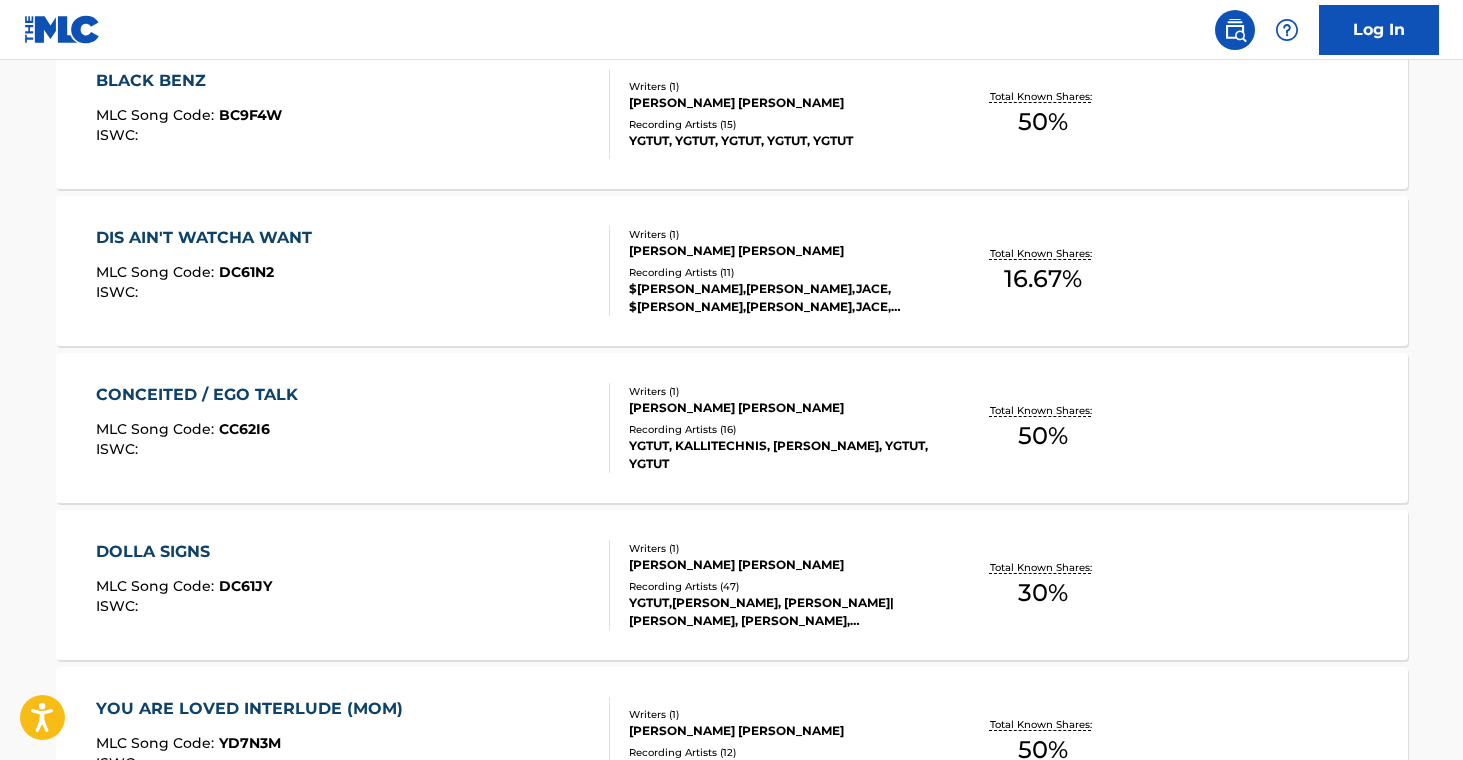 scroll, scrollTop: 3100, scrollLeft: 0, axis: vertical 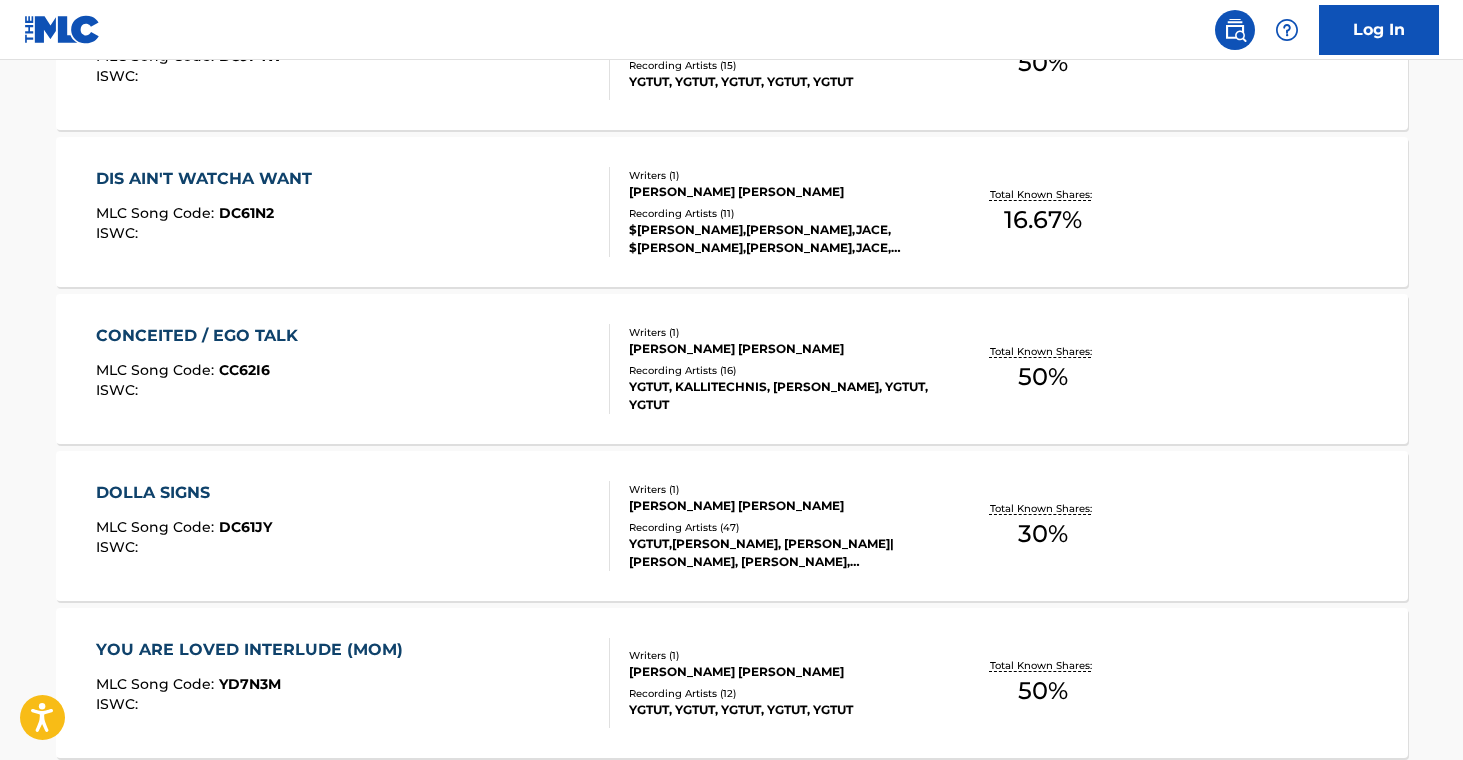 click on "YGTUT,[PERSON_NAME], [PERSON_NAME]|[PERSON_NAME], [PERSON_NAME], [PERSON_NAME]|[PERSON_NAME], [PERSON_NAME]|[PERSON_NAME]" at bounding box center (780, 553) 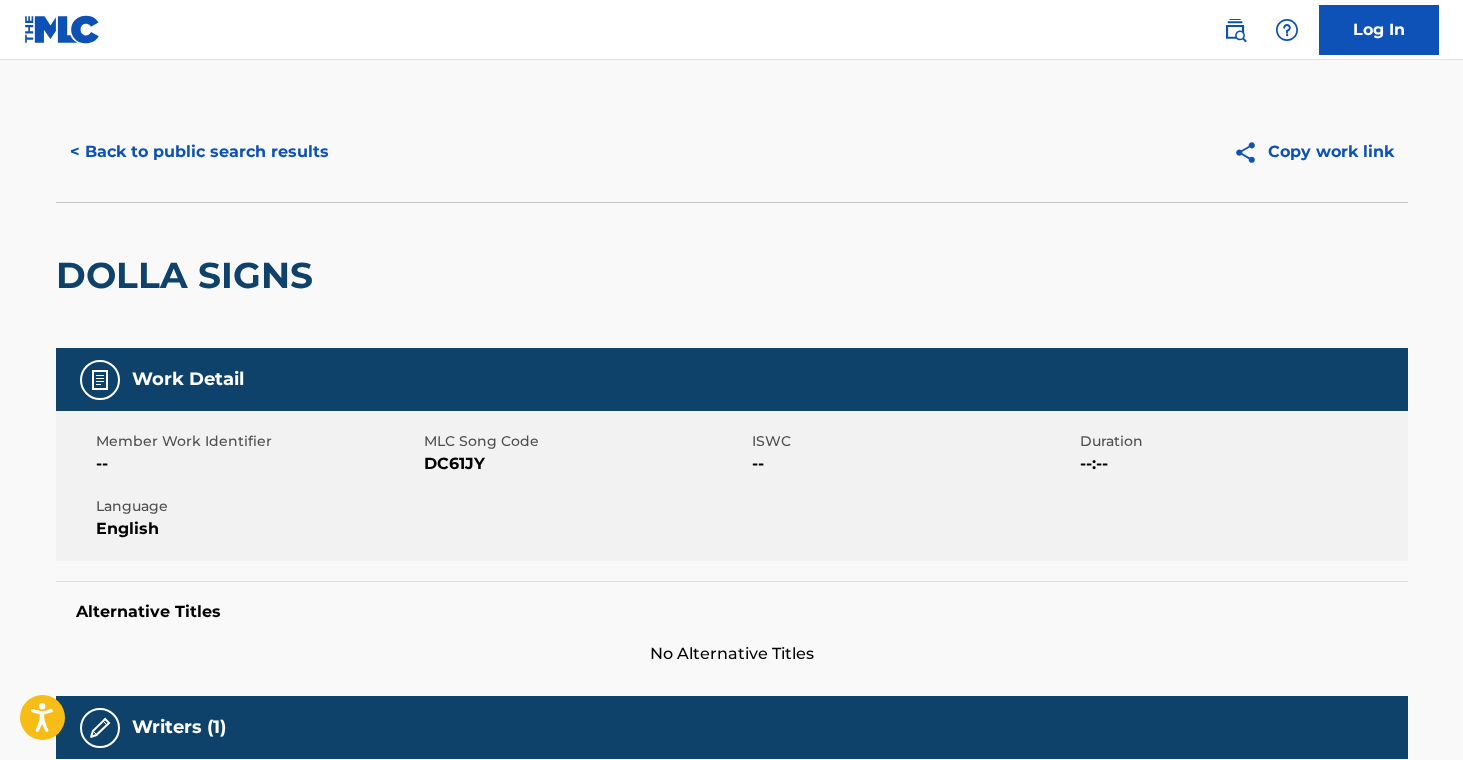 scroll, scrollTop: 0, scrollLeft: 0, axis: both 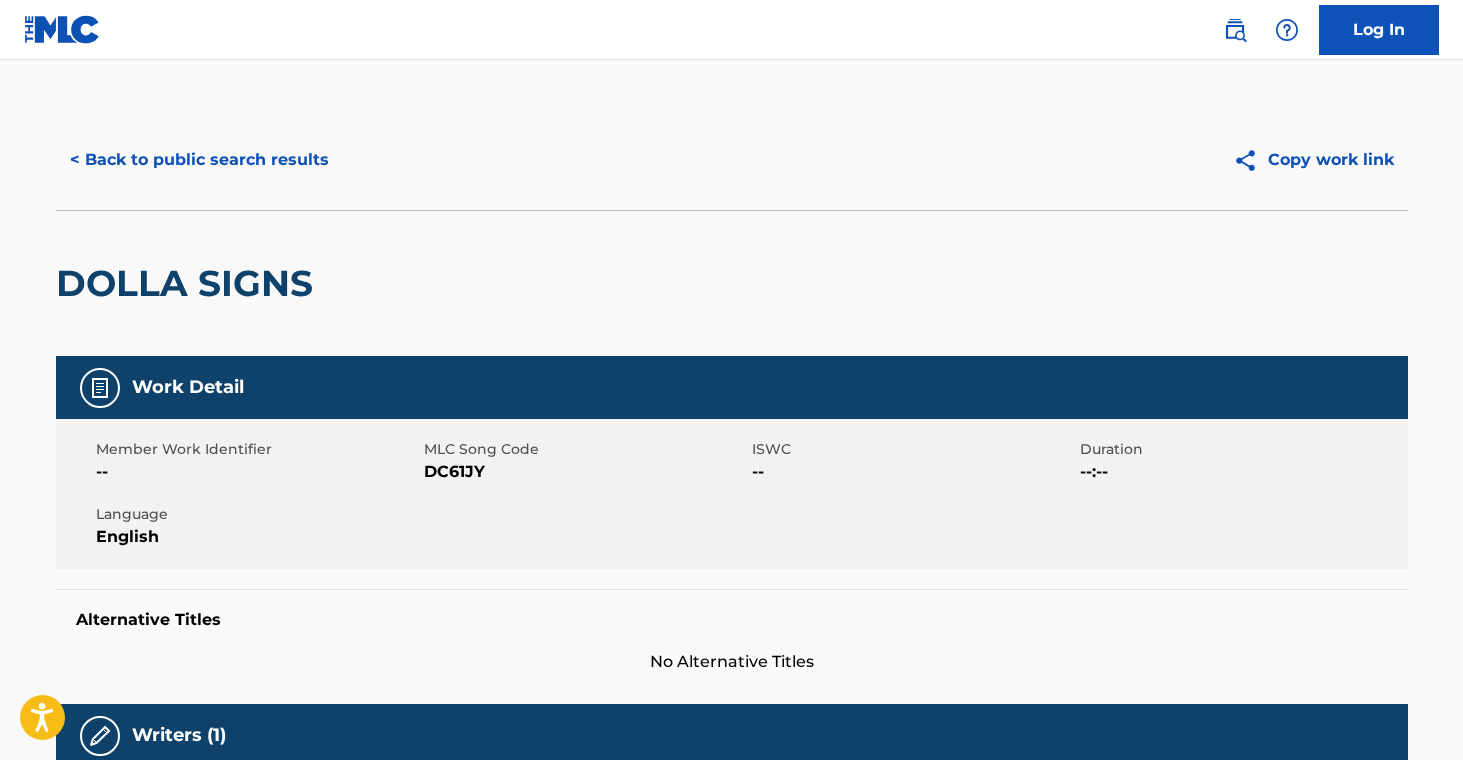 click on "< Back to public search results" at bounding box center (199, 160) 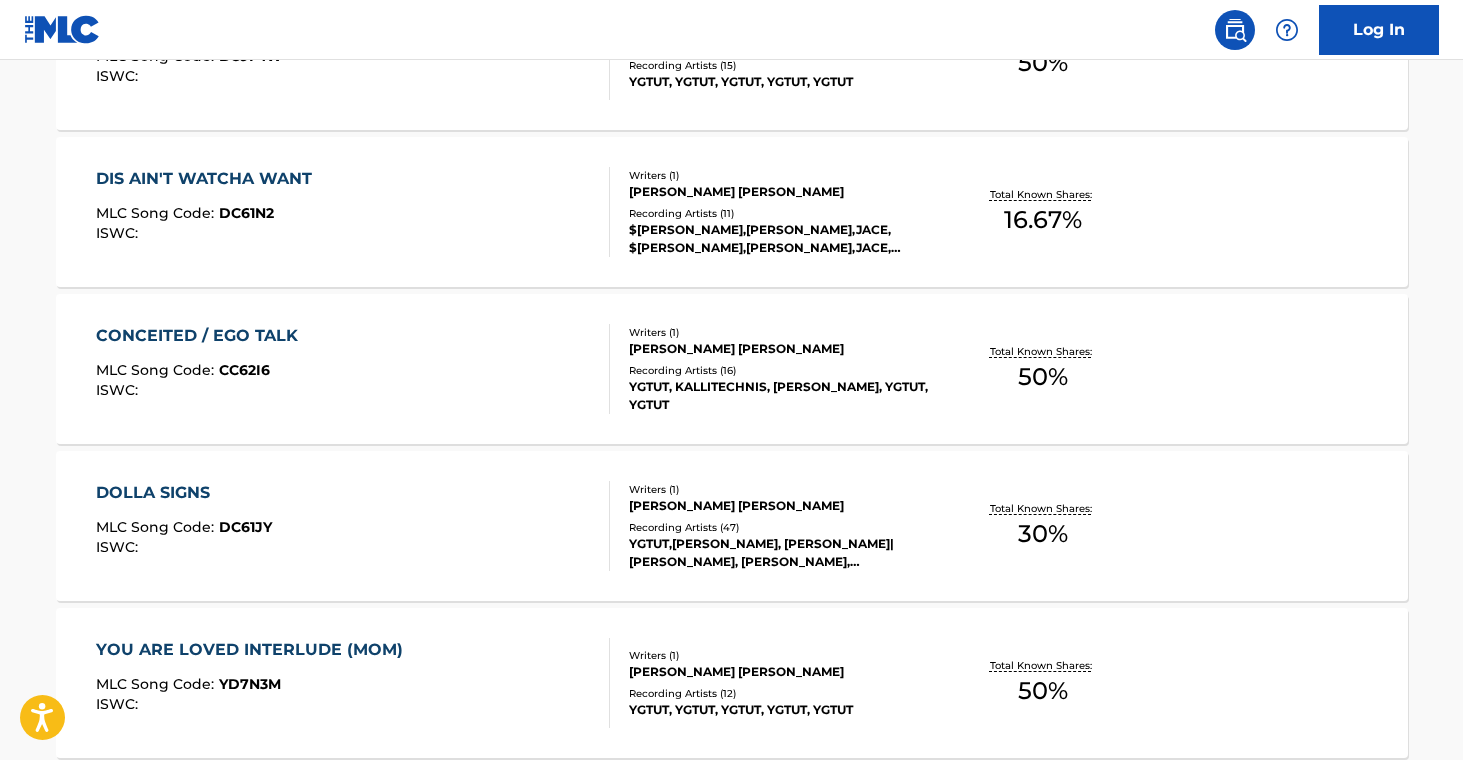 scroll, scrollTop: 3101, scrollLeft: 0, axis: vertical 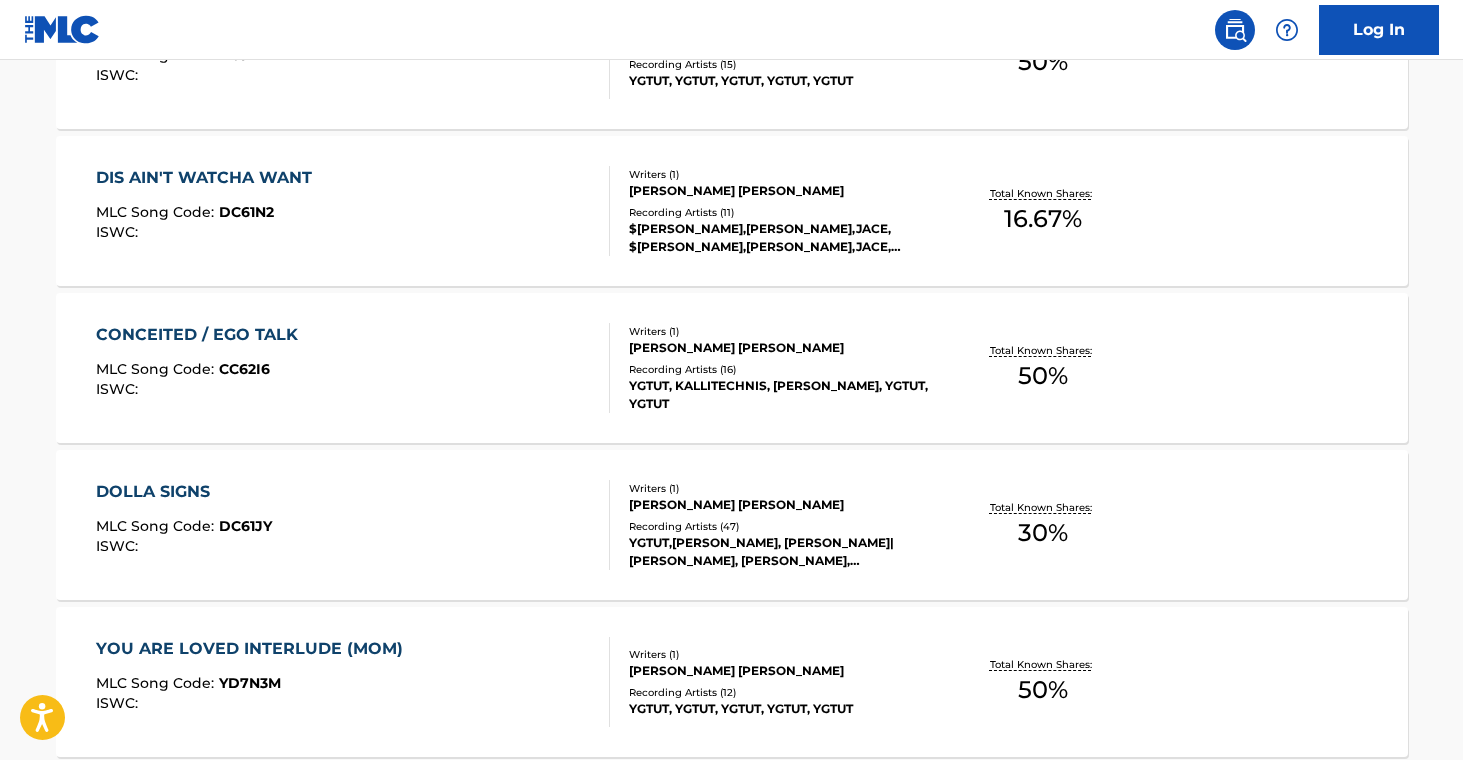 click on "[PERSON_NAME] [PERSON_NAME]" at bounding box center [780, 671] 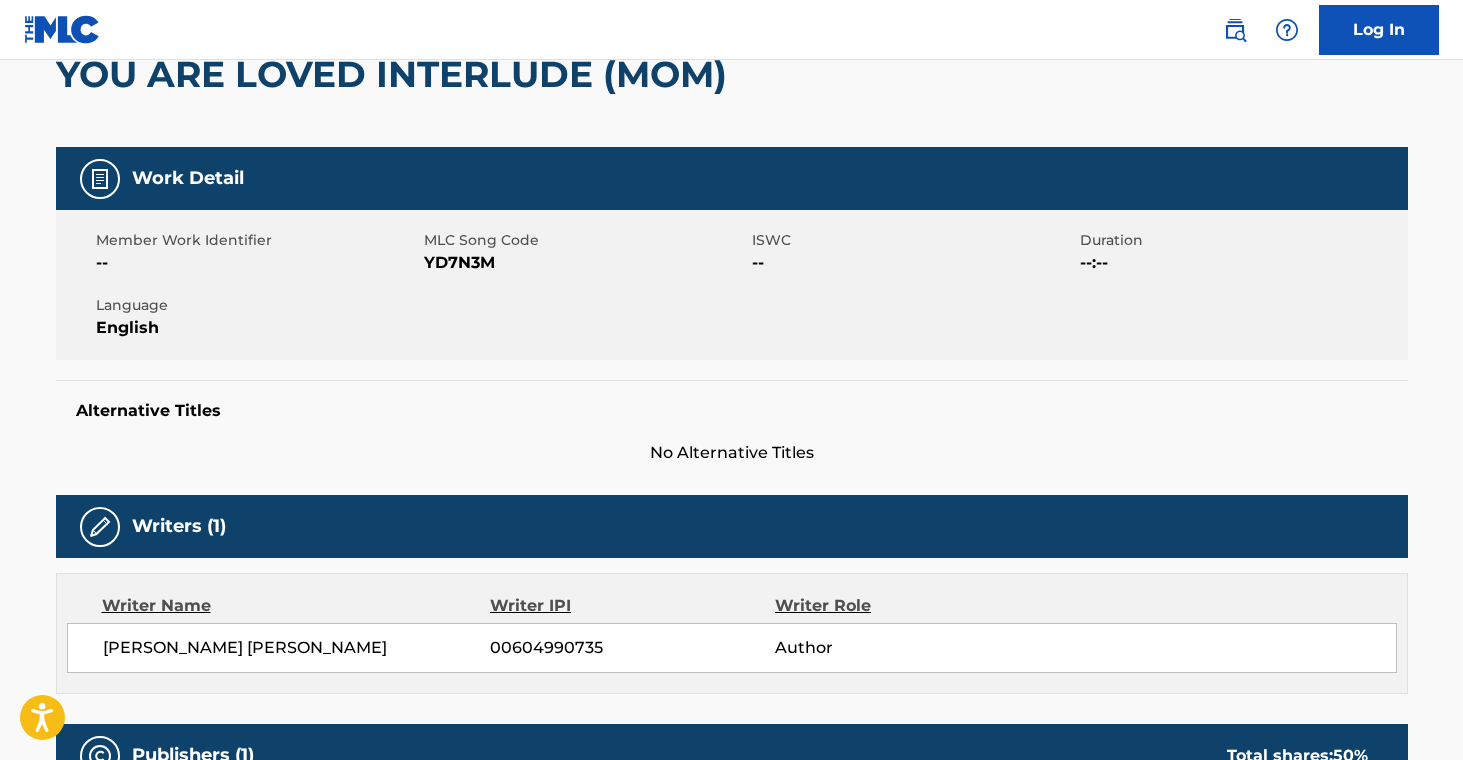 scroll, scrollTop: 0, scrollLeft: 0, axis: both 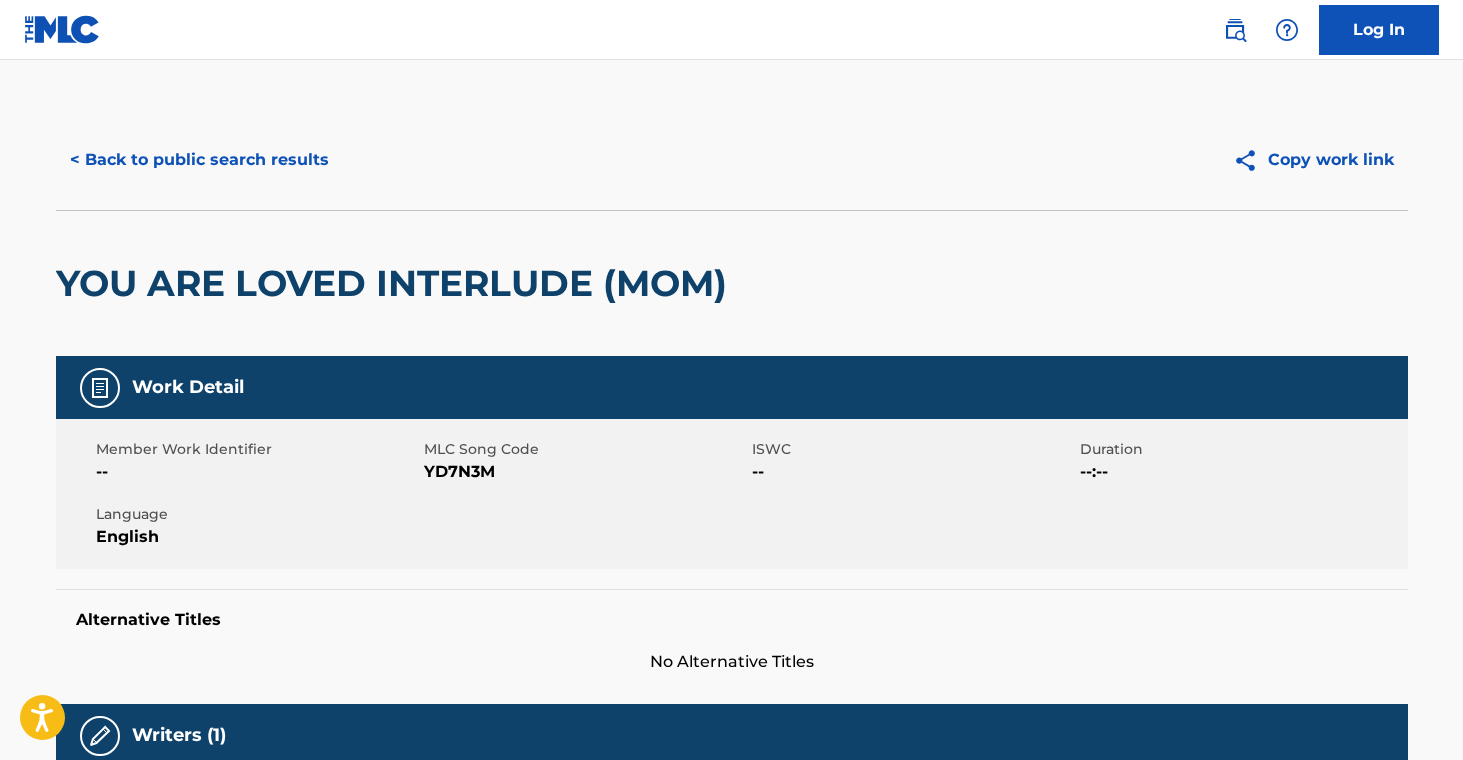 click on "< Back to public search results" at bounding box center (199, 160) 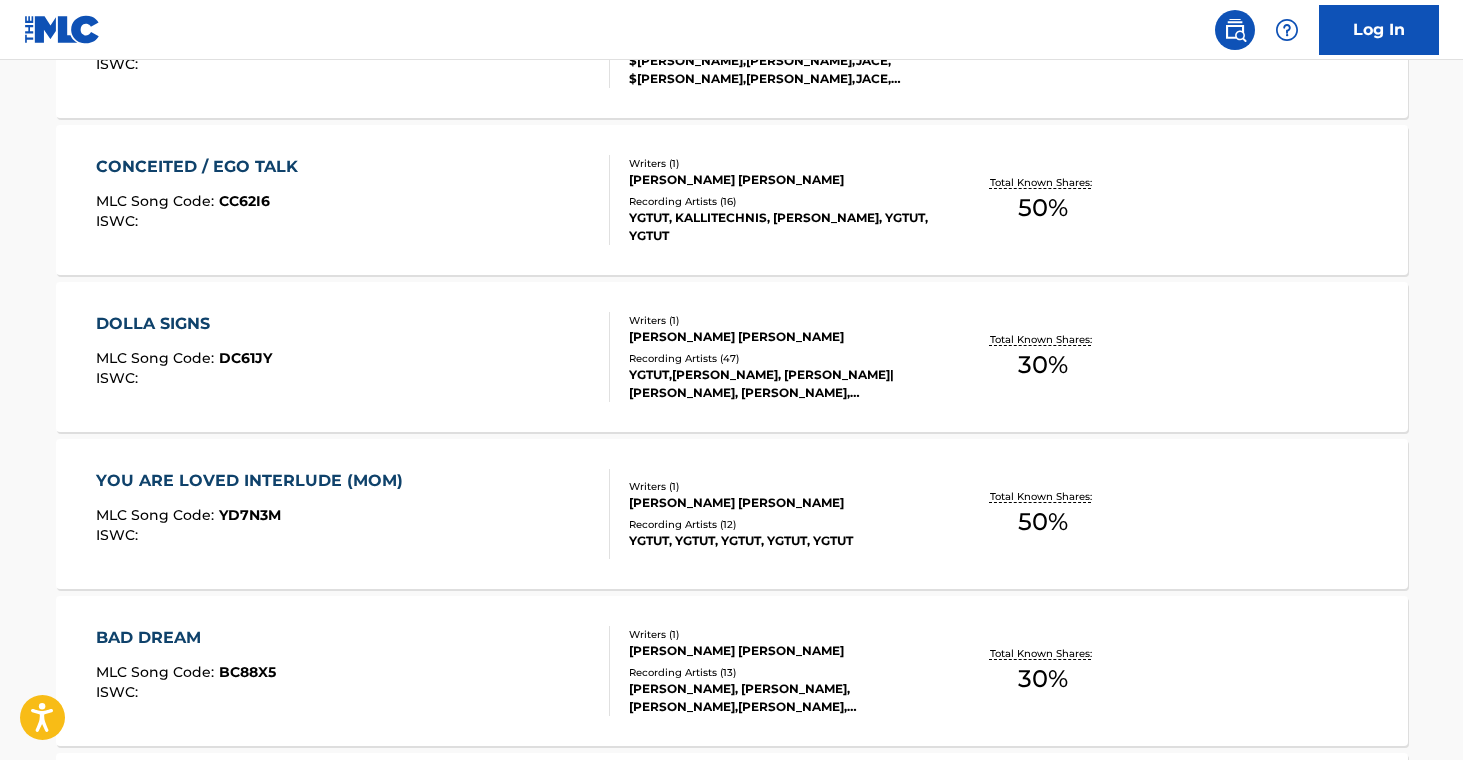 scroll, scrollTop: 3279, scrollLeft: 0, axis: vertical 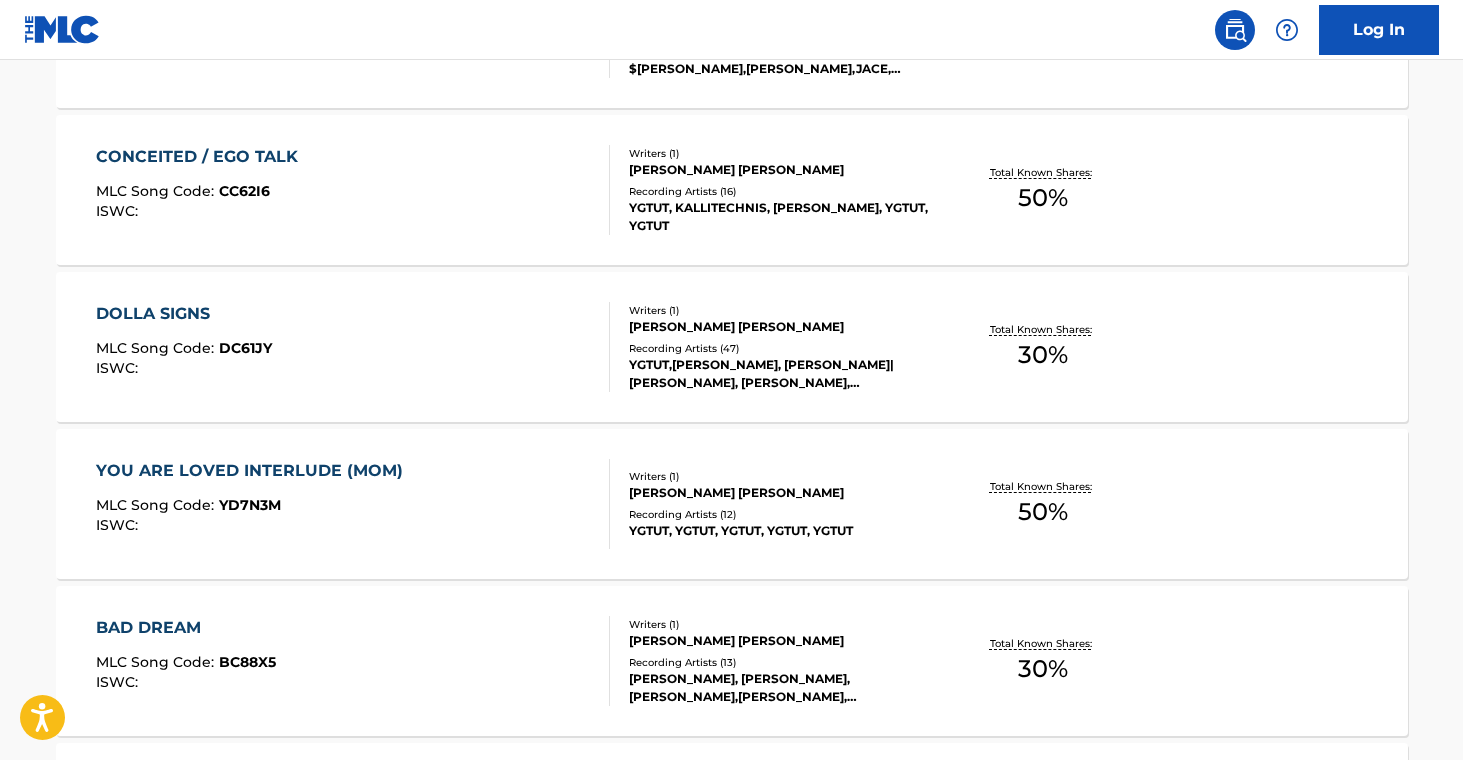 click on "[PERSON_NAME] [PERSON_NAME]" at bounding box center (780, 641) 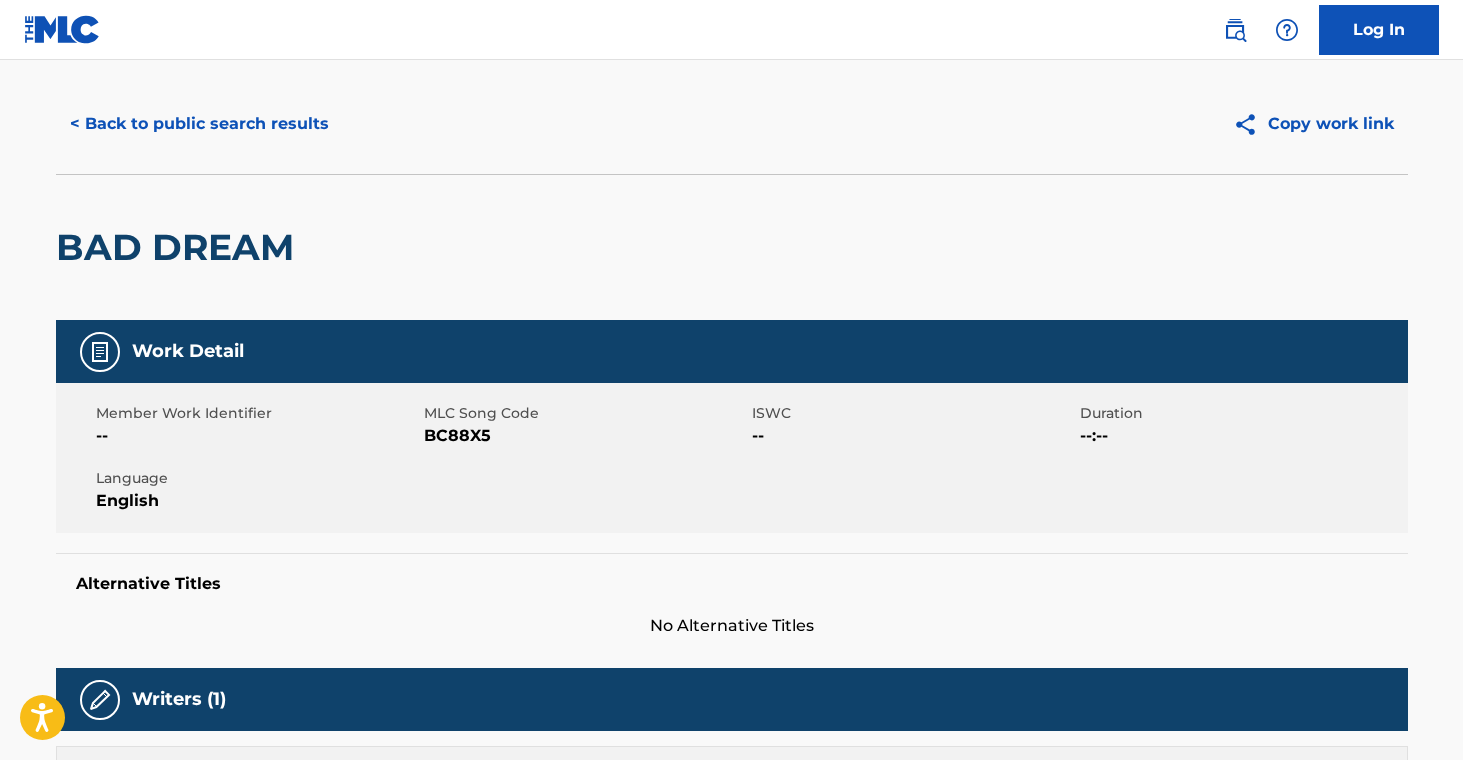 scroll, scrollTop: 0, scrollLeft: 0, axis: both 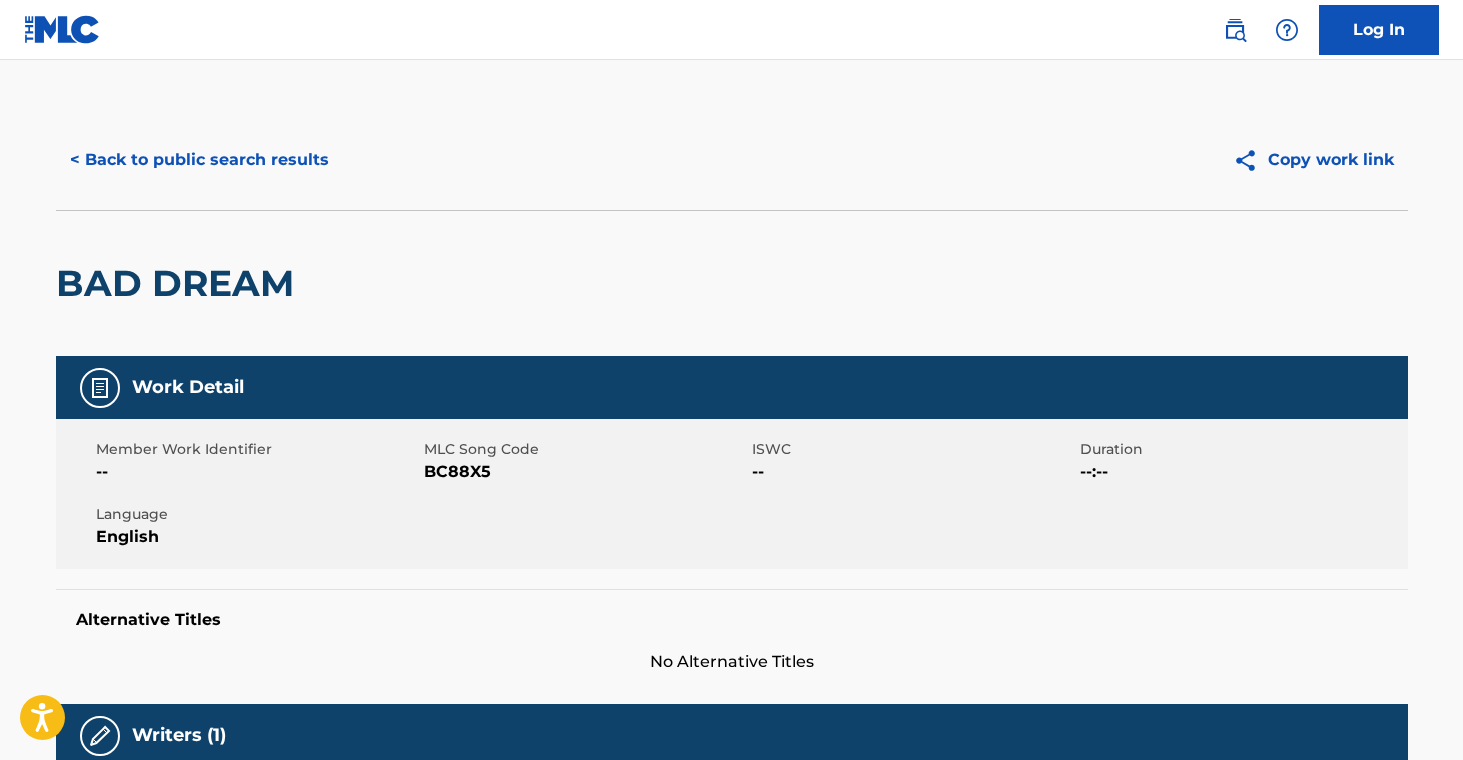 click on "< Back to public search results" at bounding box center [199, 160] 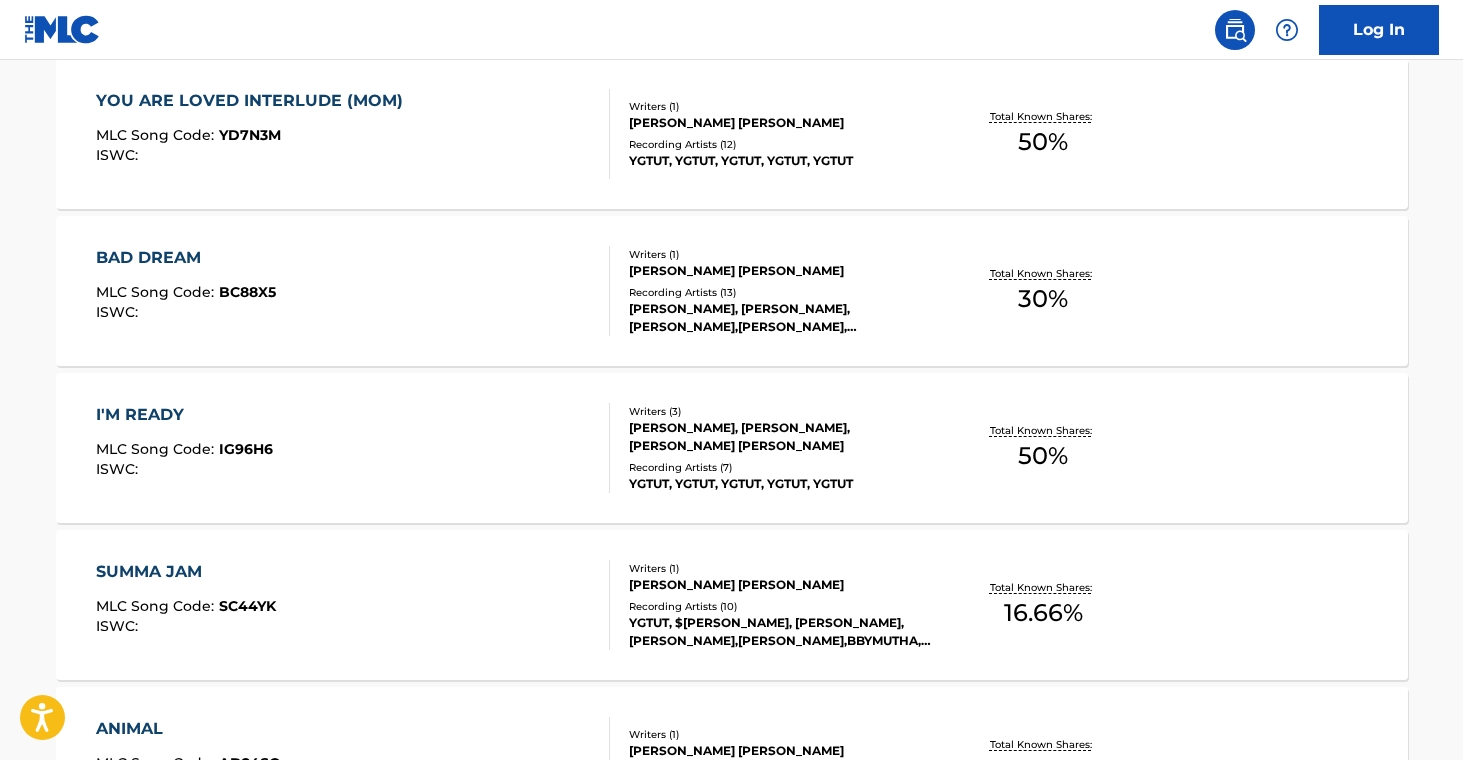 scroll, scrollTop: 3527, scrollLeft: 0, axis: vertical 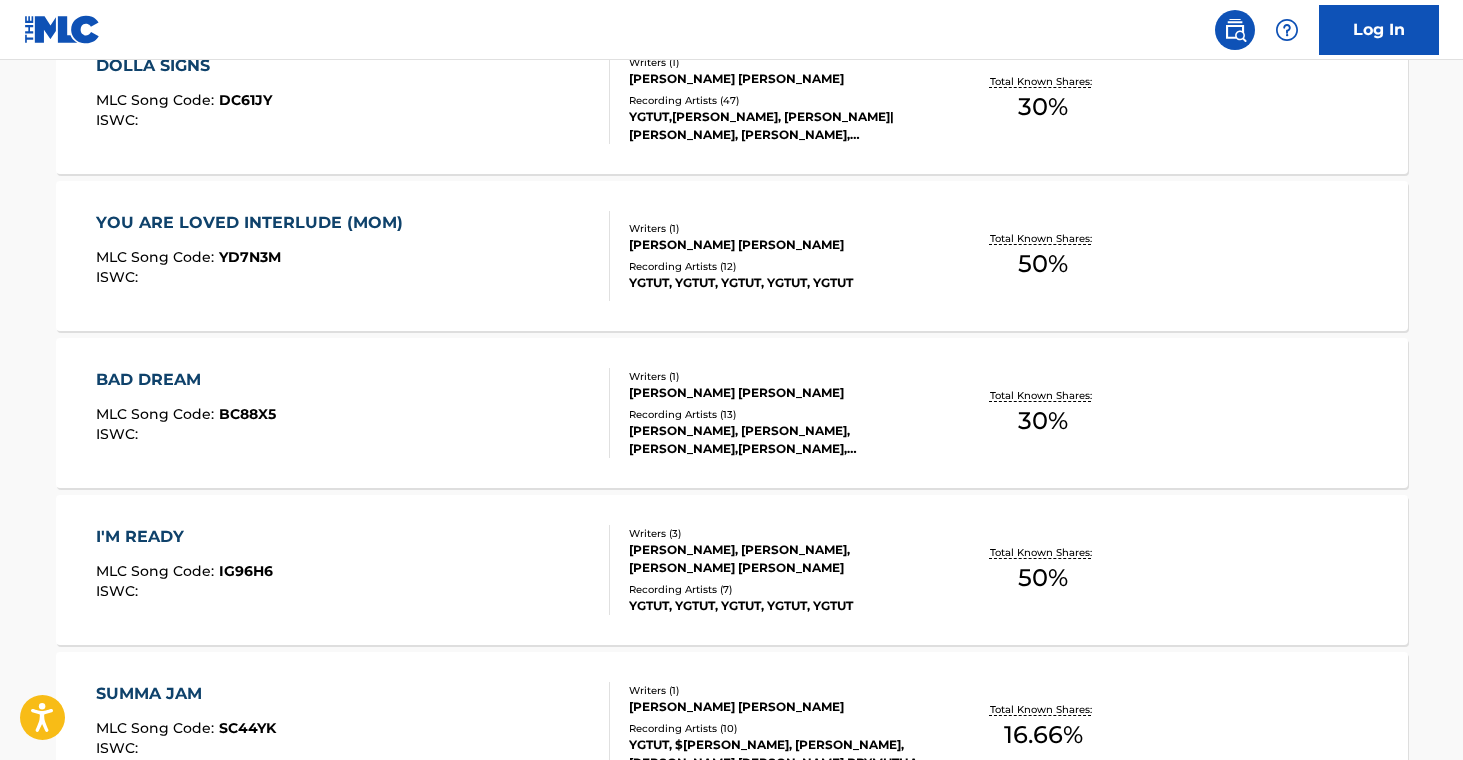 click on "YGTUT, YGTUT, YGTUT, YGTUT, YGTUT" at bounding box center [780, 606] 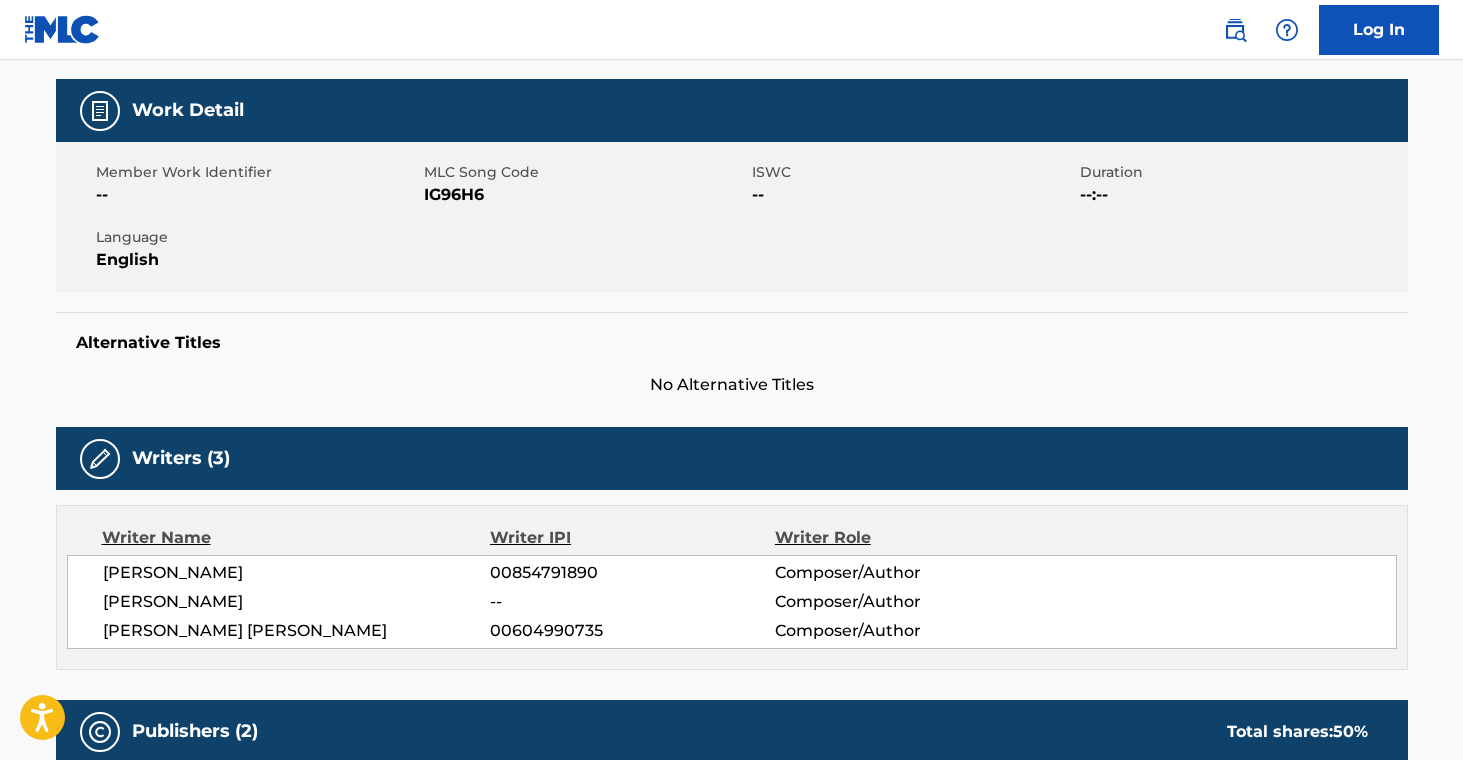 scroll, scrollTop: 0, scrollLeft: 0, axis: both 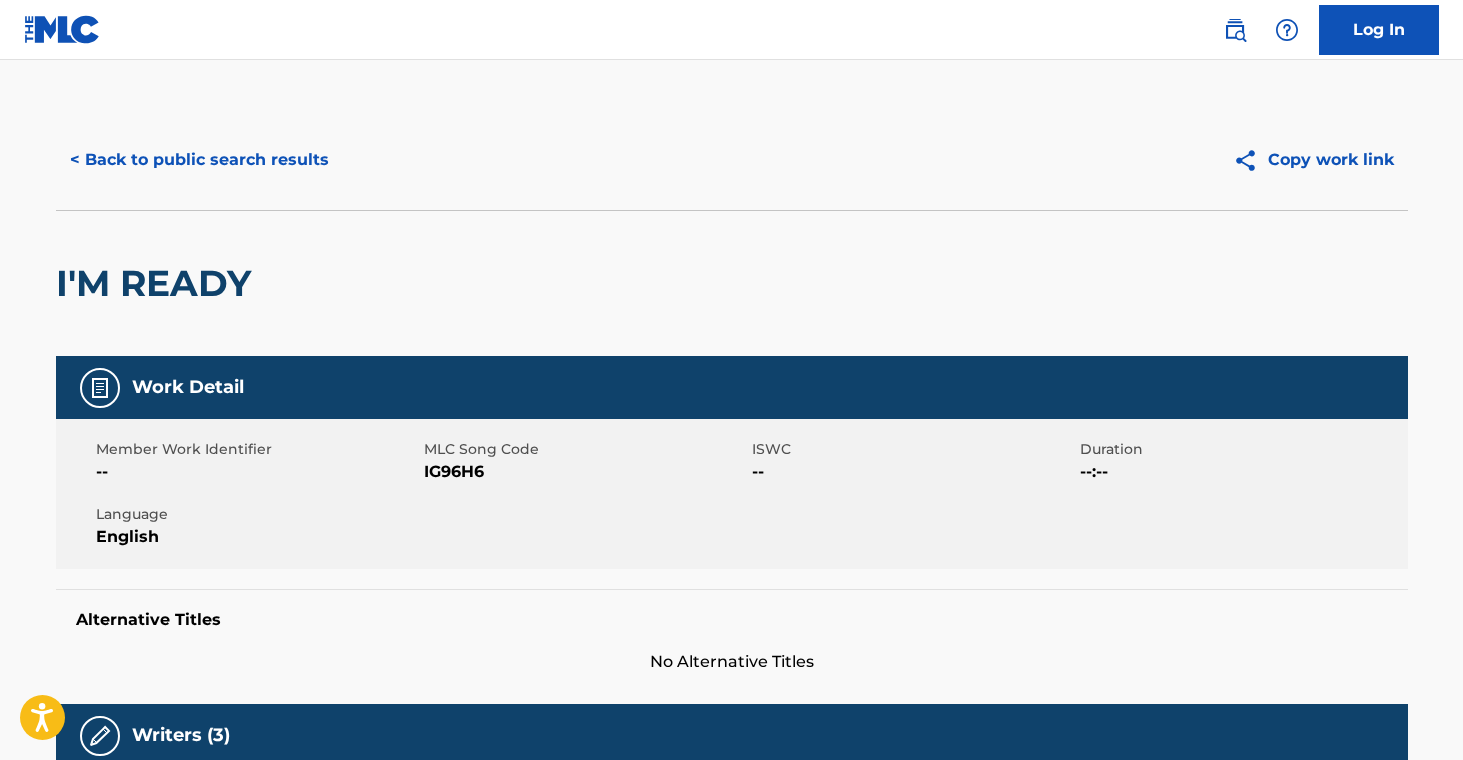 click on "< Back to public search results Copy work link" at bounding box center (732, 160) 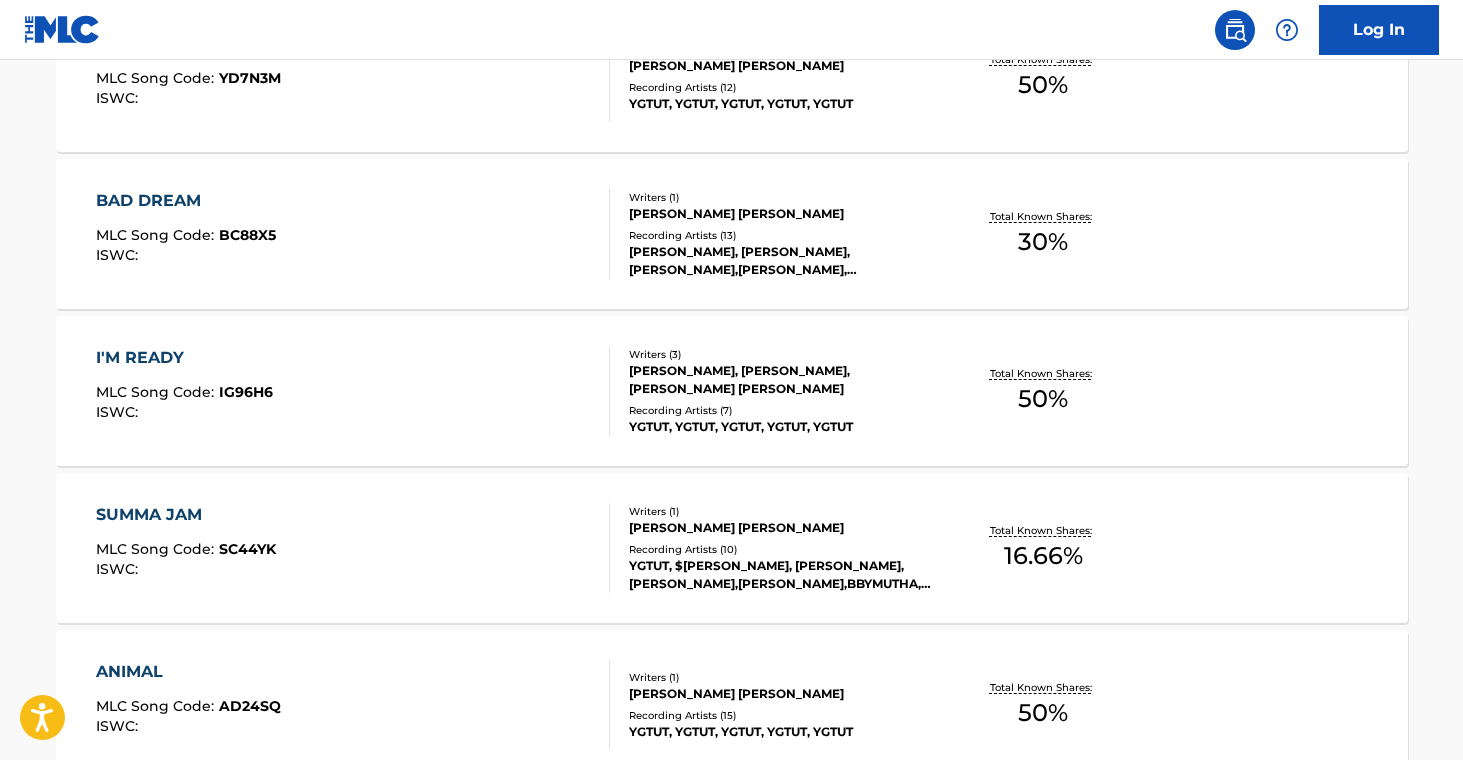 scroll, scrollTop: 3736, scrollLeft: 0, axis: vertical 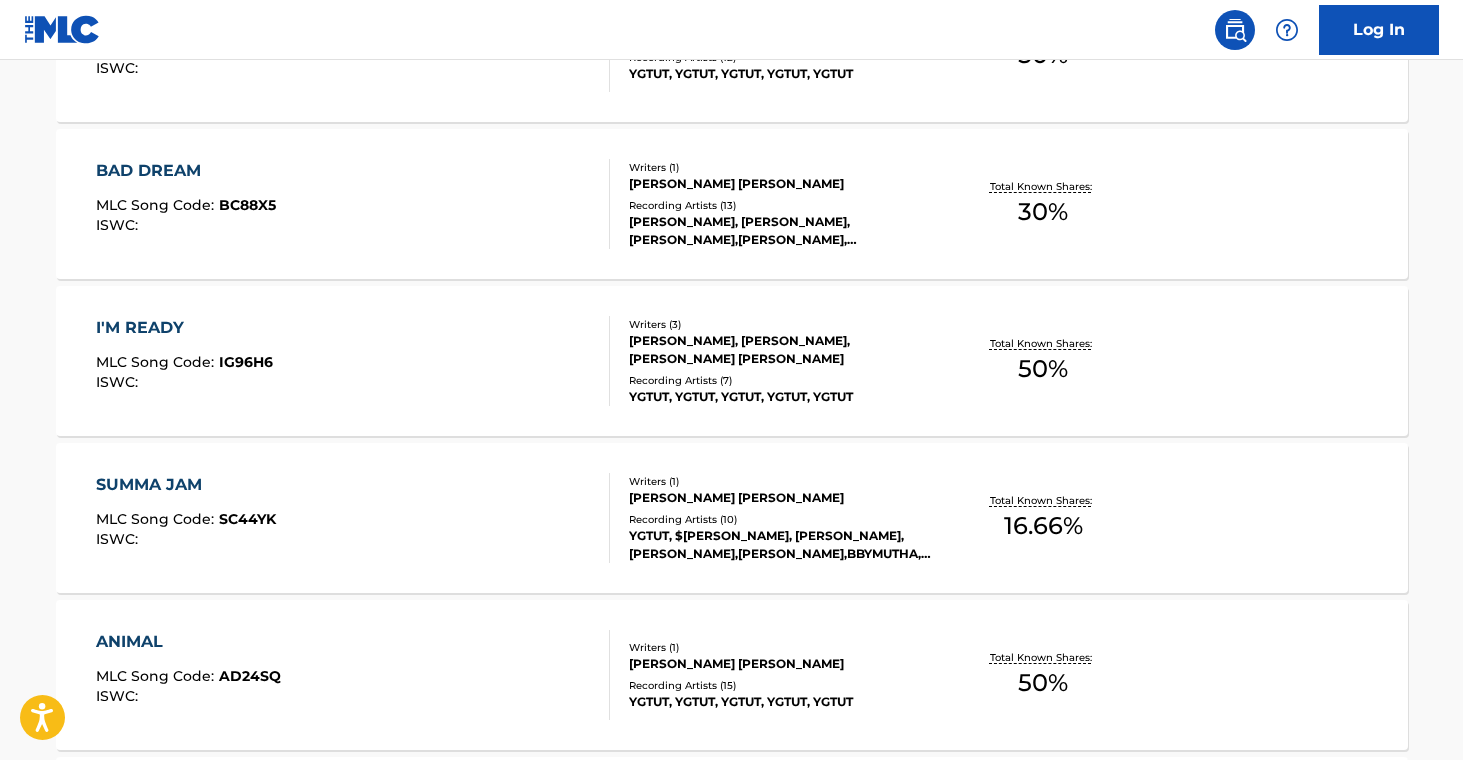 click on "SUMMA JAM MLC Song Code : SC44YK ISWC : Writers ( 1 ) [PERSON_NAME] [PERSON_NAME] Recording Artists ( 10 ) [PERSON_NAME], [PERSON_NAME], [PERSON_NAME],[PERSON_NAME],[PERSON_NAME],BBYMUTHA, [PERSON_NAME],[PERSON_NAME],[PERSON_NAME],BBYMUTHA, $[PERSON_NAME], $[PERSON_NAME] AND [PERSON_NAME] Total Known Shares: 16.66 %" at bounding box center (732, 518) 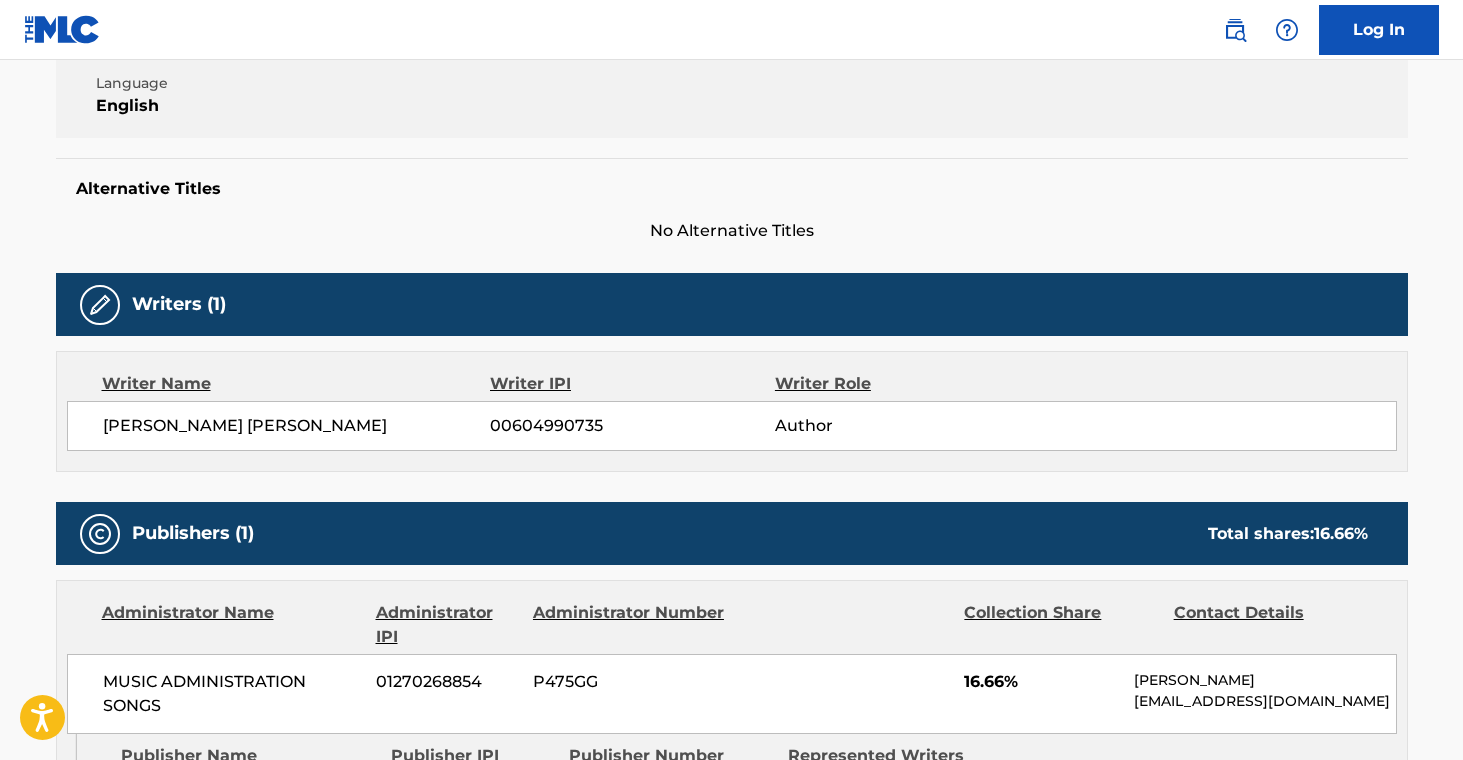 scroll, scrollTop: 825, scrollLeft: 0, axis: vertical 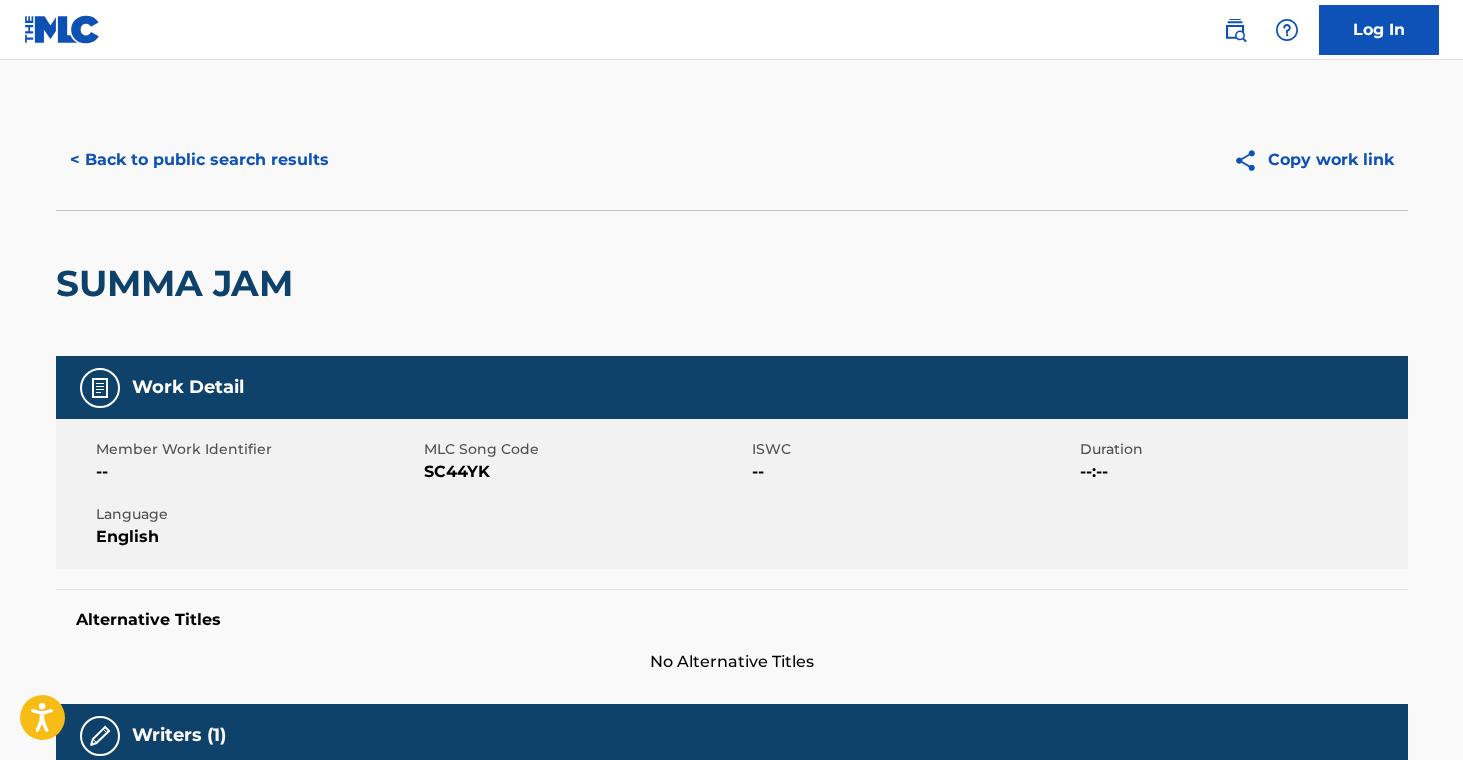 click on "< Back to public search results" at bounding box center [199, 160] 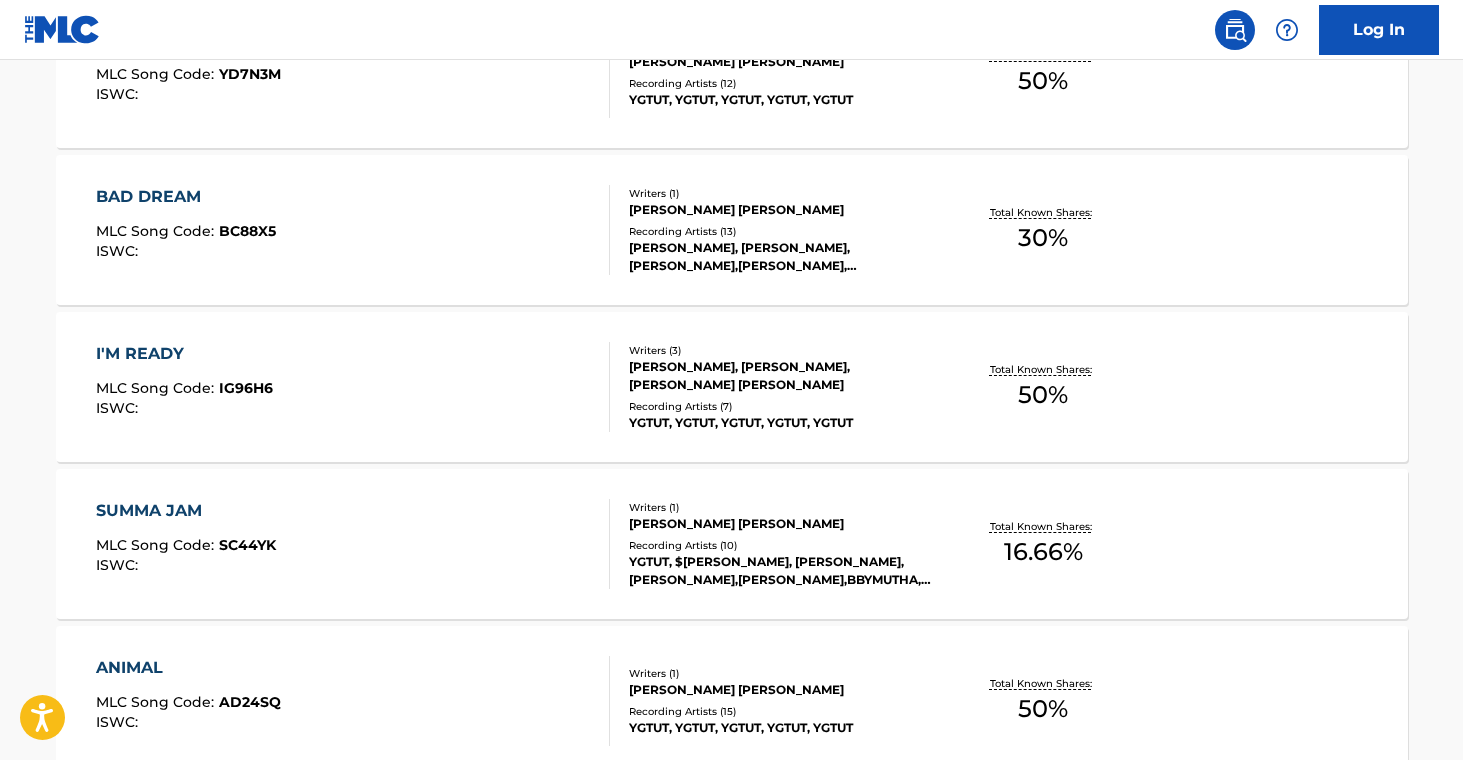 scroll, scrollTop: 3756, scrollLeft: 0, axis: vertical 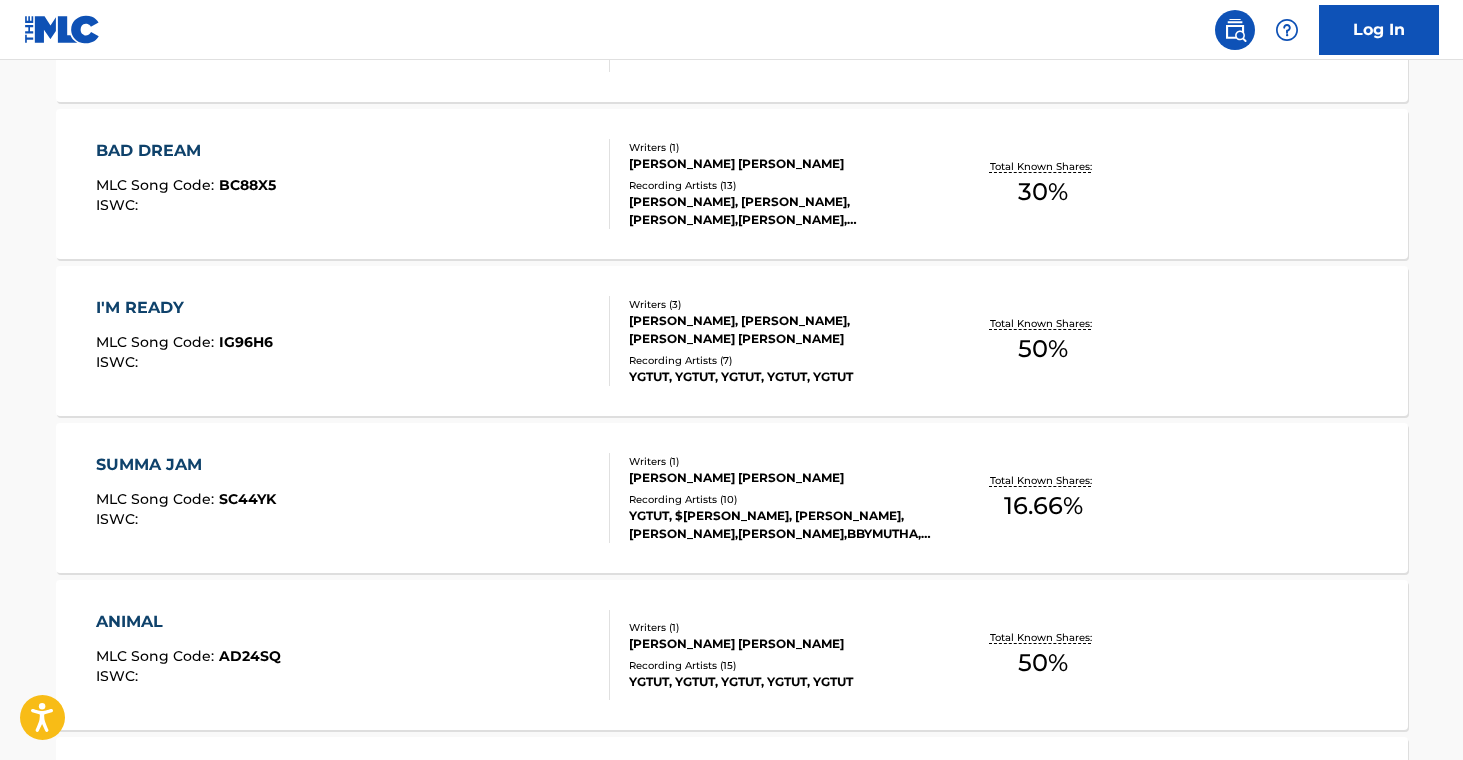 click on "[PERSON_NAME] [PERSON_NAME]" at bounding box center (780, 644) 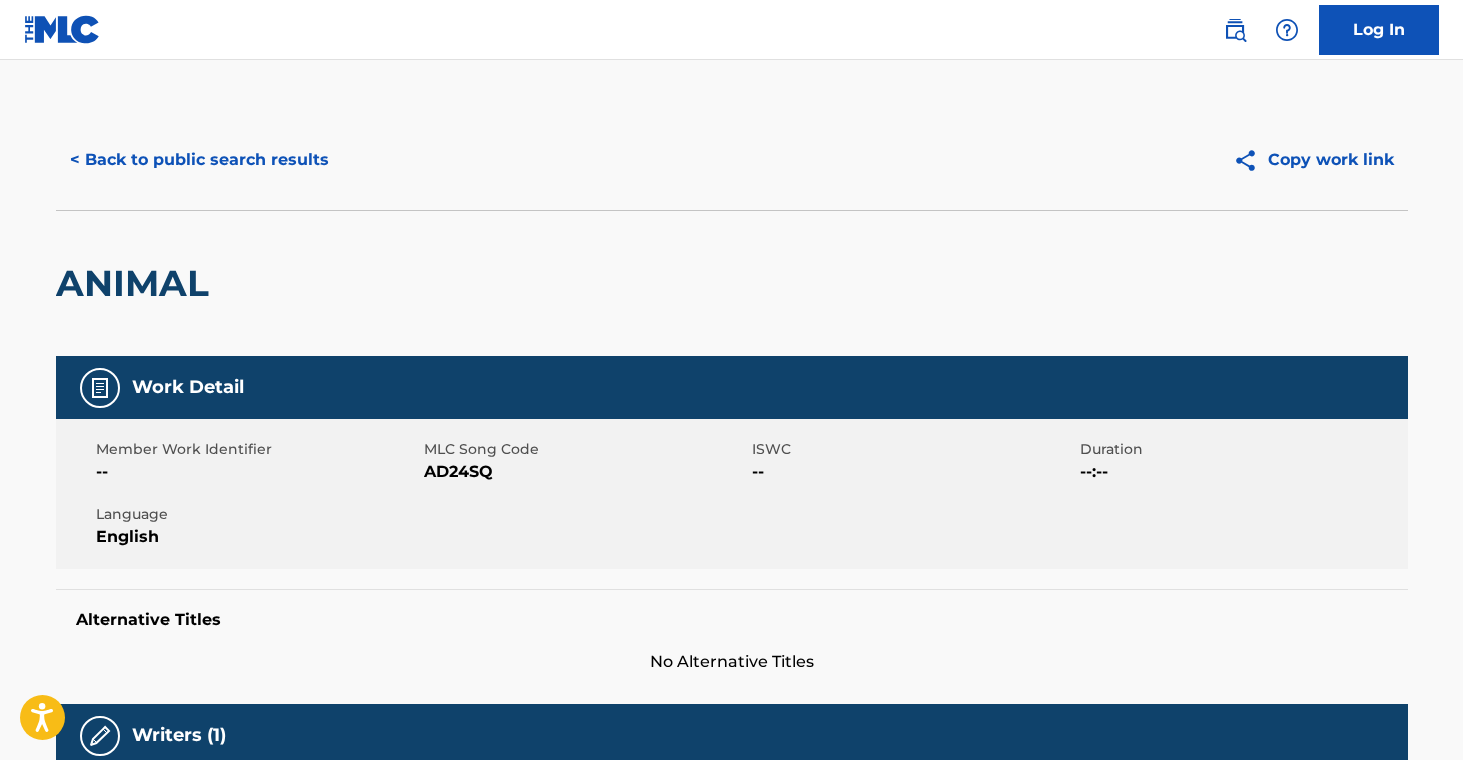 click on "< Back to public search results" at bounding box center (199, 160) 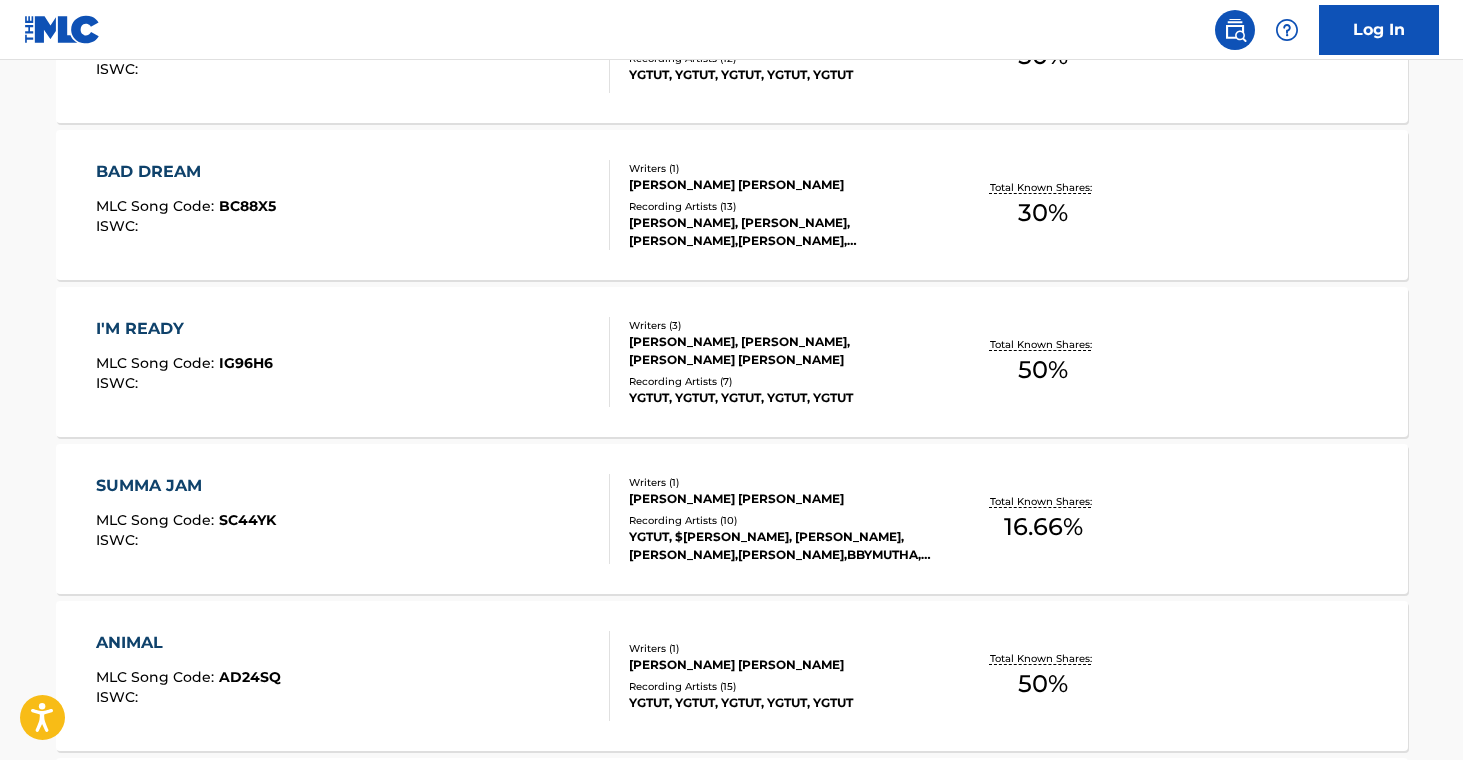 scroll, scrollTop: 3747, scrollLeft: 0, axis: vertical 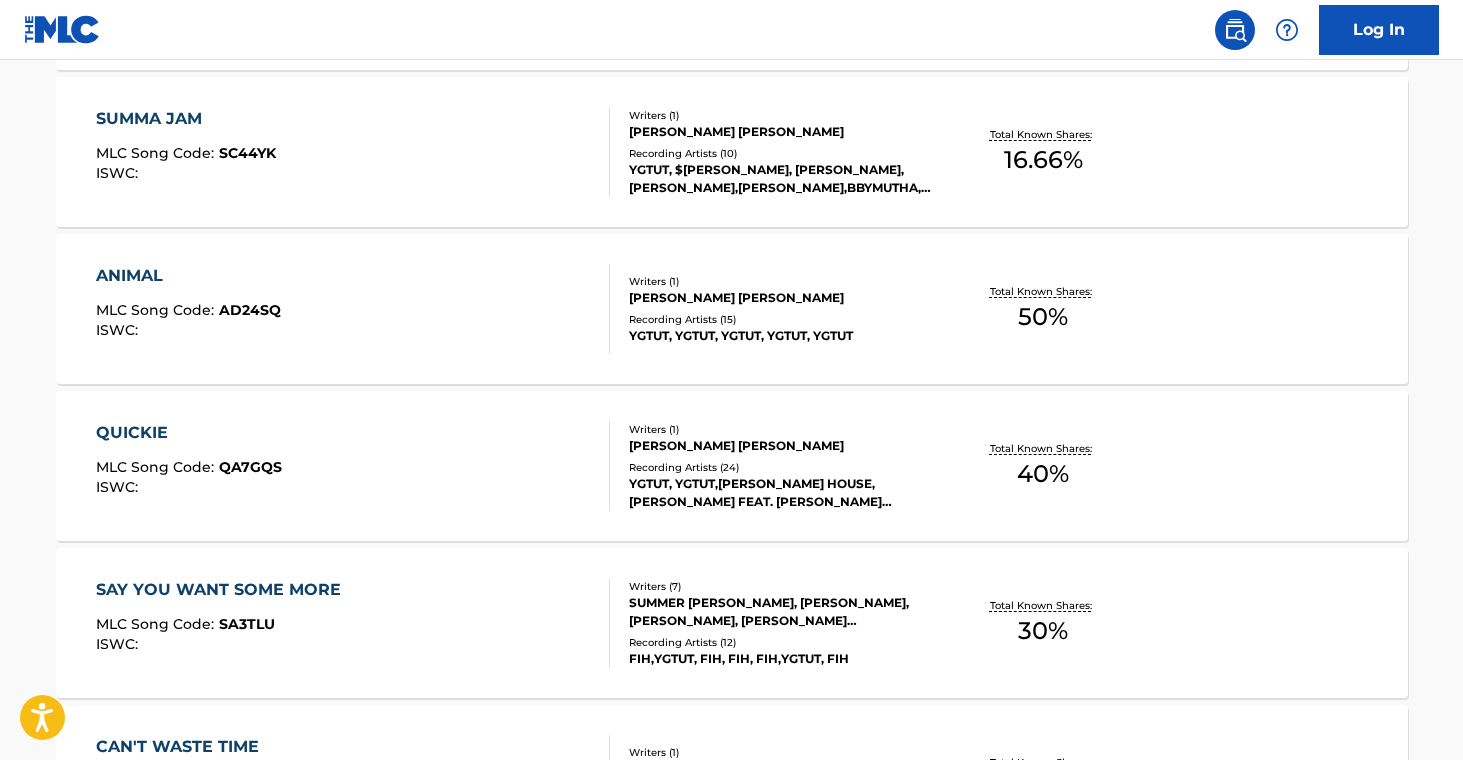 click on "QUICKIE MLC Song Code : QA7GQS ISWC :" at bounding box center (353, 466) 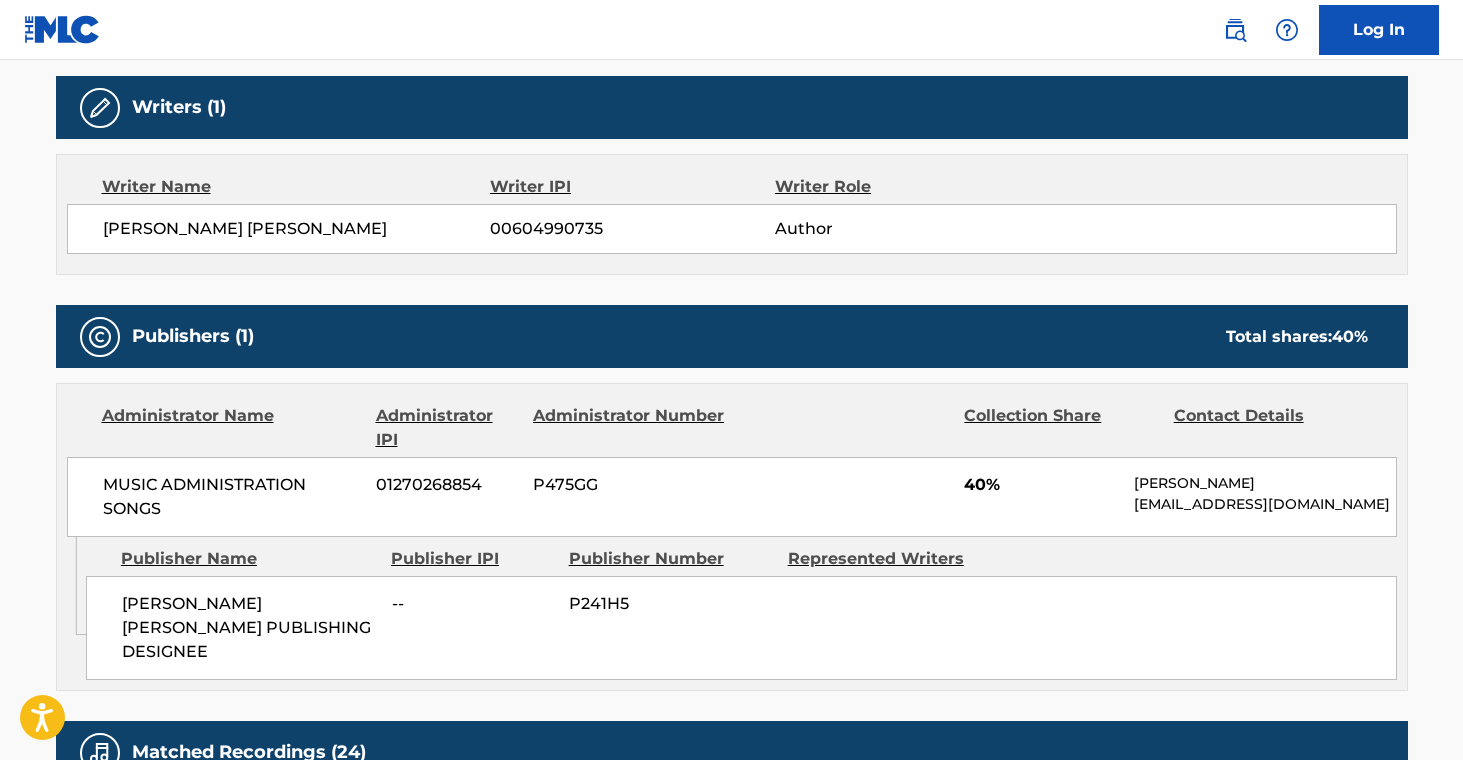 scroll, scrollTop: 0, scrollLeft: 0, axis: both 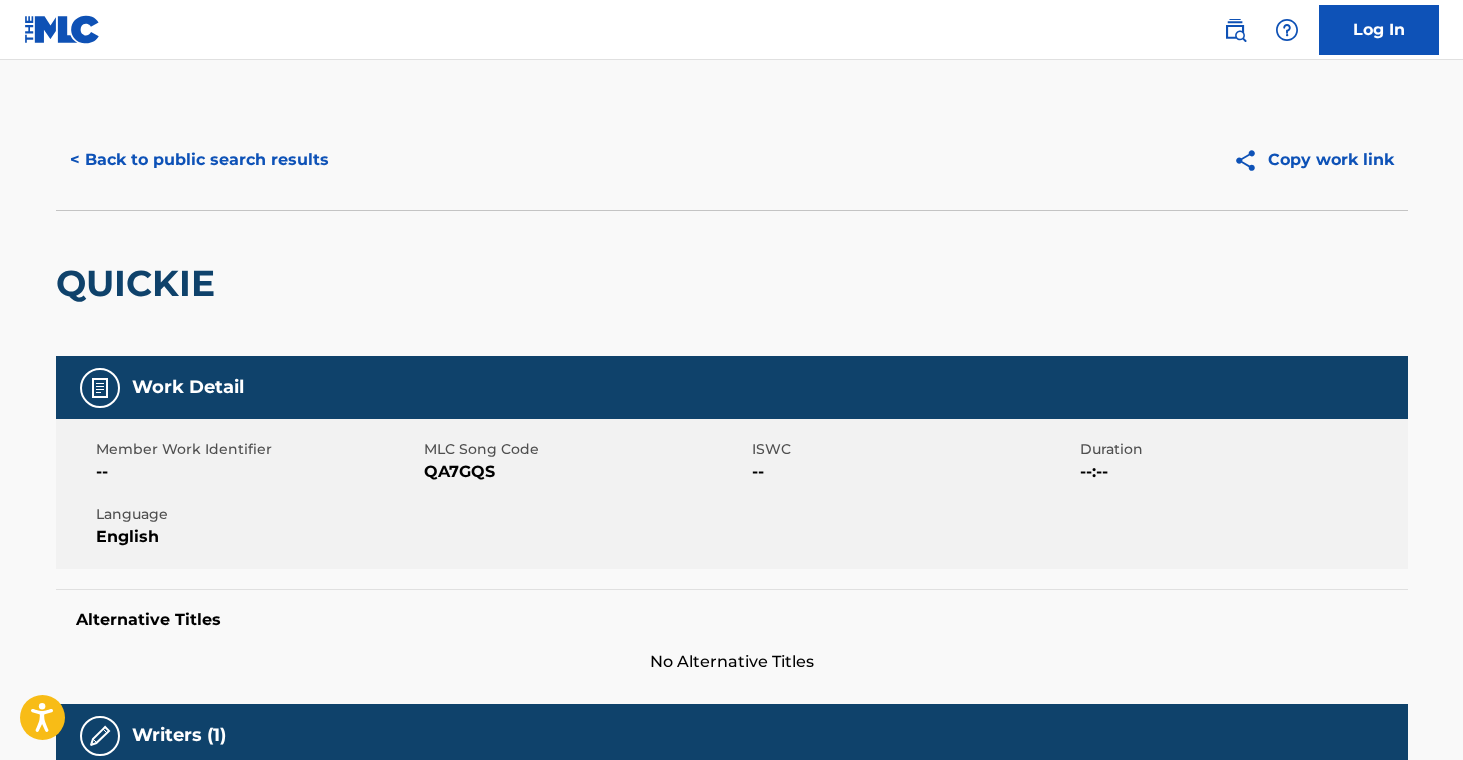 click on "< Back to public search results" at bounding box center (199, 160) 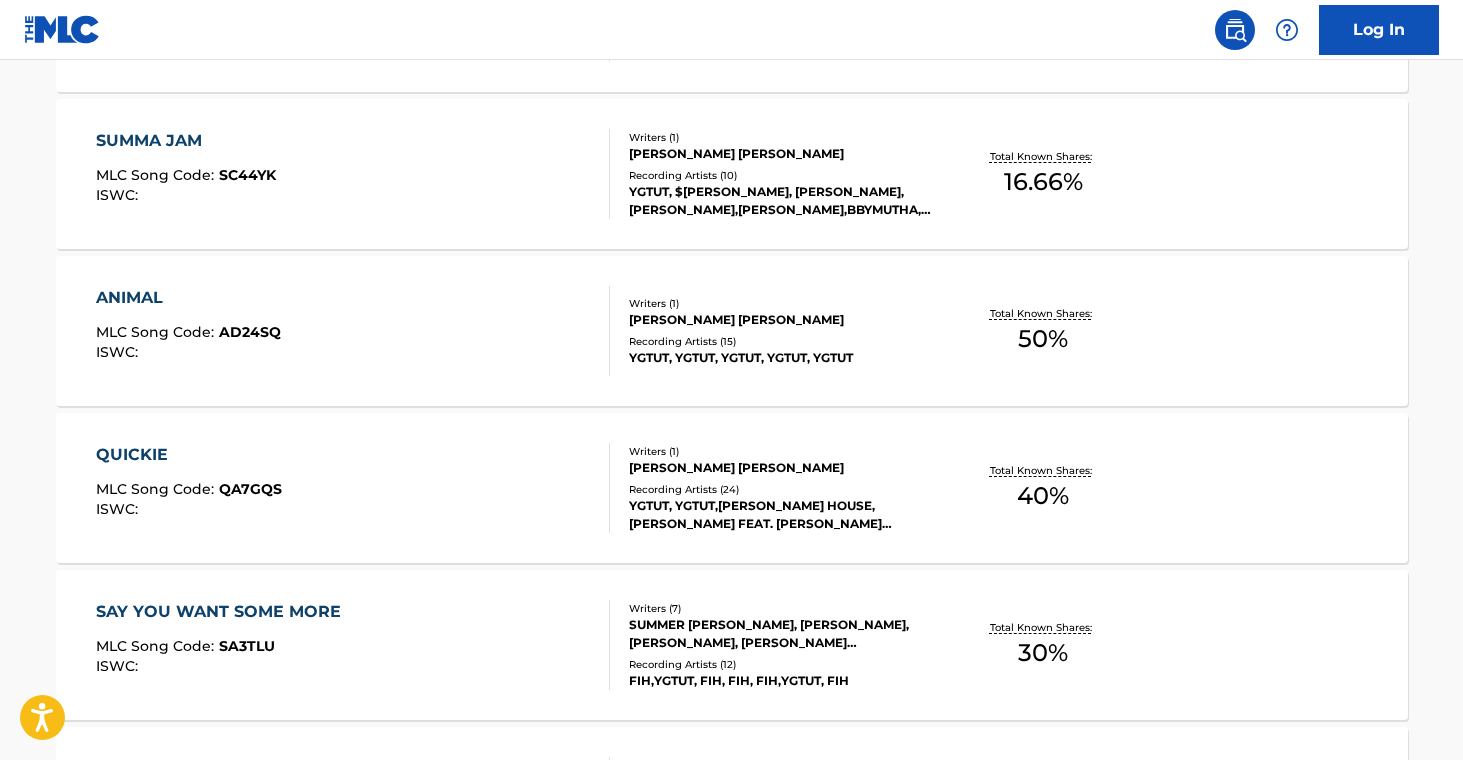 scroll, scrollTop: 4079, scrollLeft: 0, axis: vertical 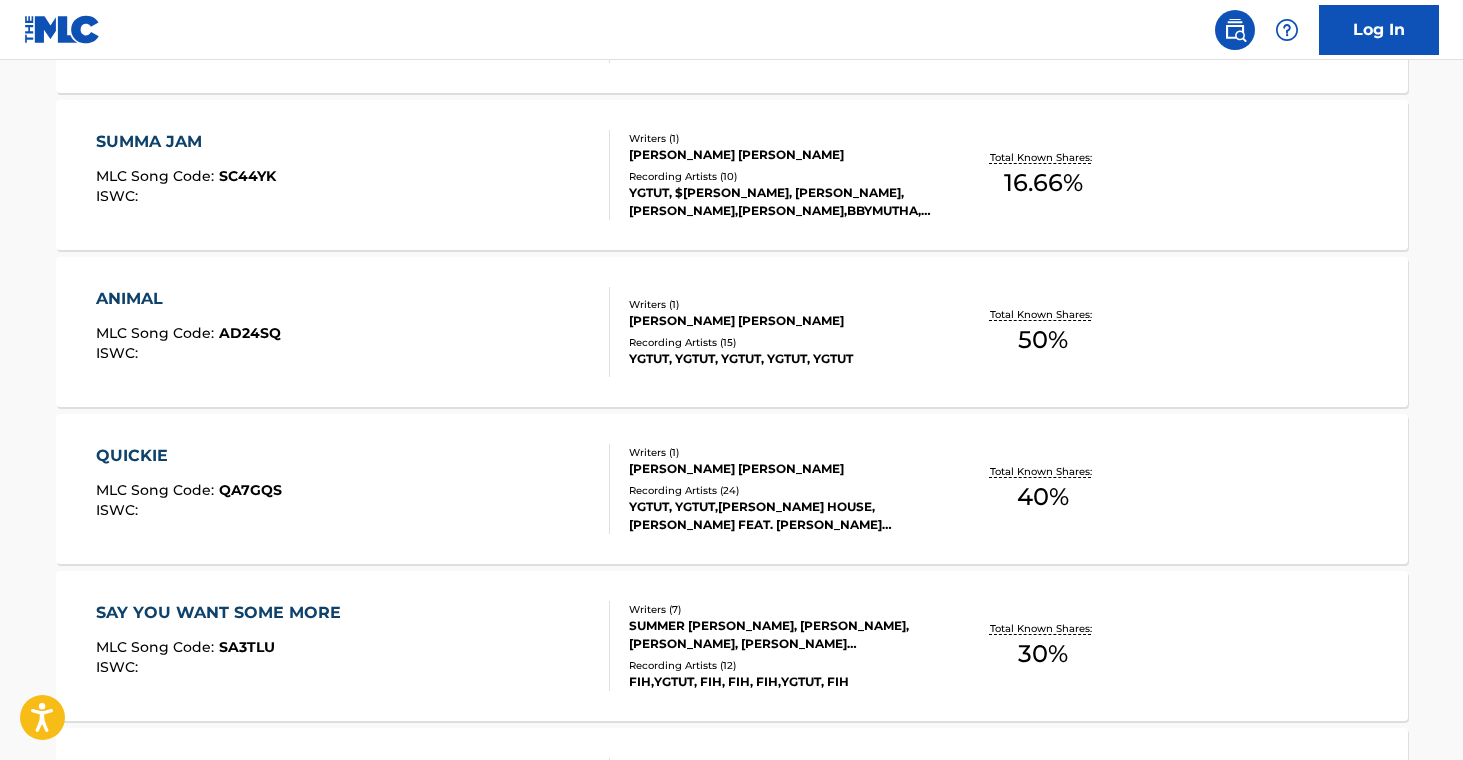click on "SUMMER [PERSON_NAME], [PERSON_NAME], [PERSON_NAME], [PERSON_NAME] [PERSON_NAME], [PERSON_NAME] [PERSON_NAME] [PERSON_NAME], [PERSON_NAME]" at bounding box center [780, 635] 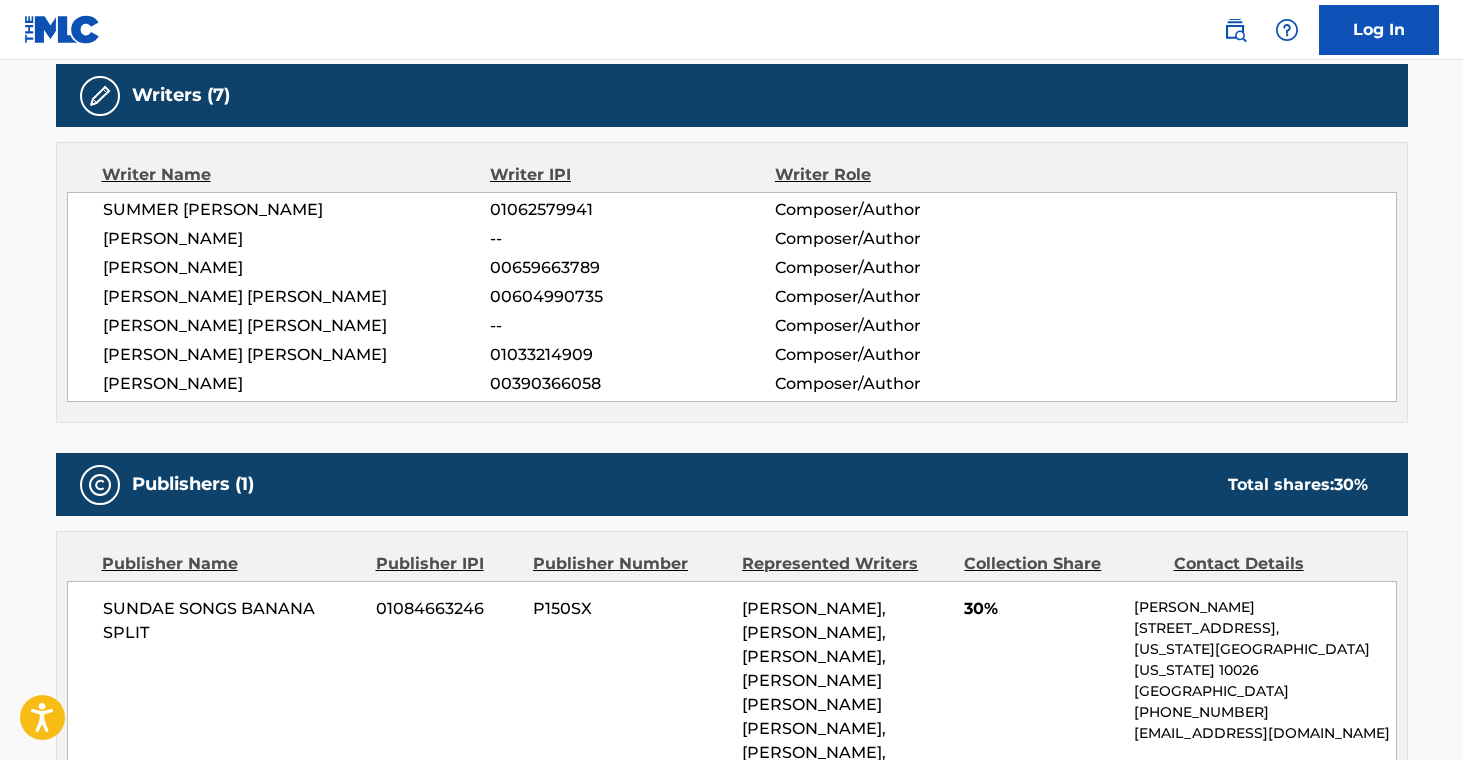 scroll, scrollTop: 641, scrollLeft: 0, axis: vertical 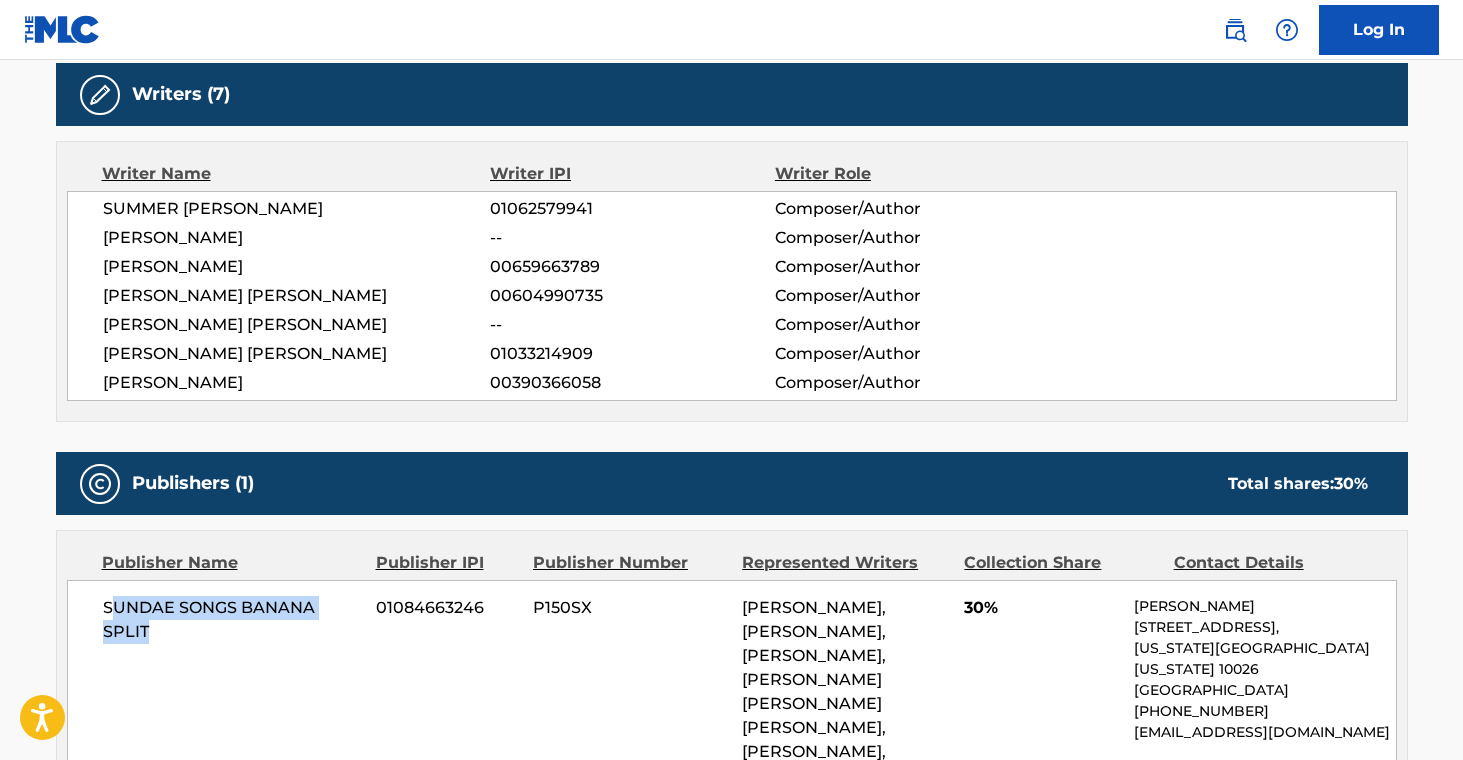 drag, startPoint x: 115, startPoint y: 611, endPoint x: 232, endPoint y: 637, distance: 119.85408 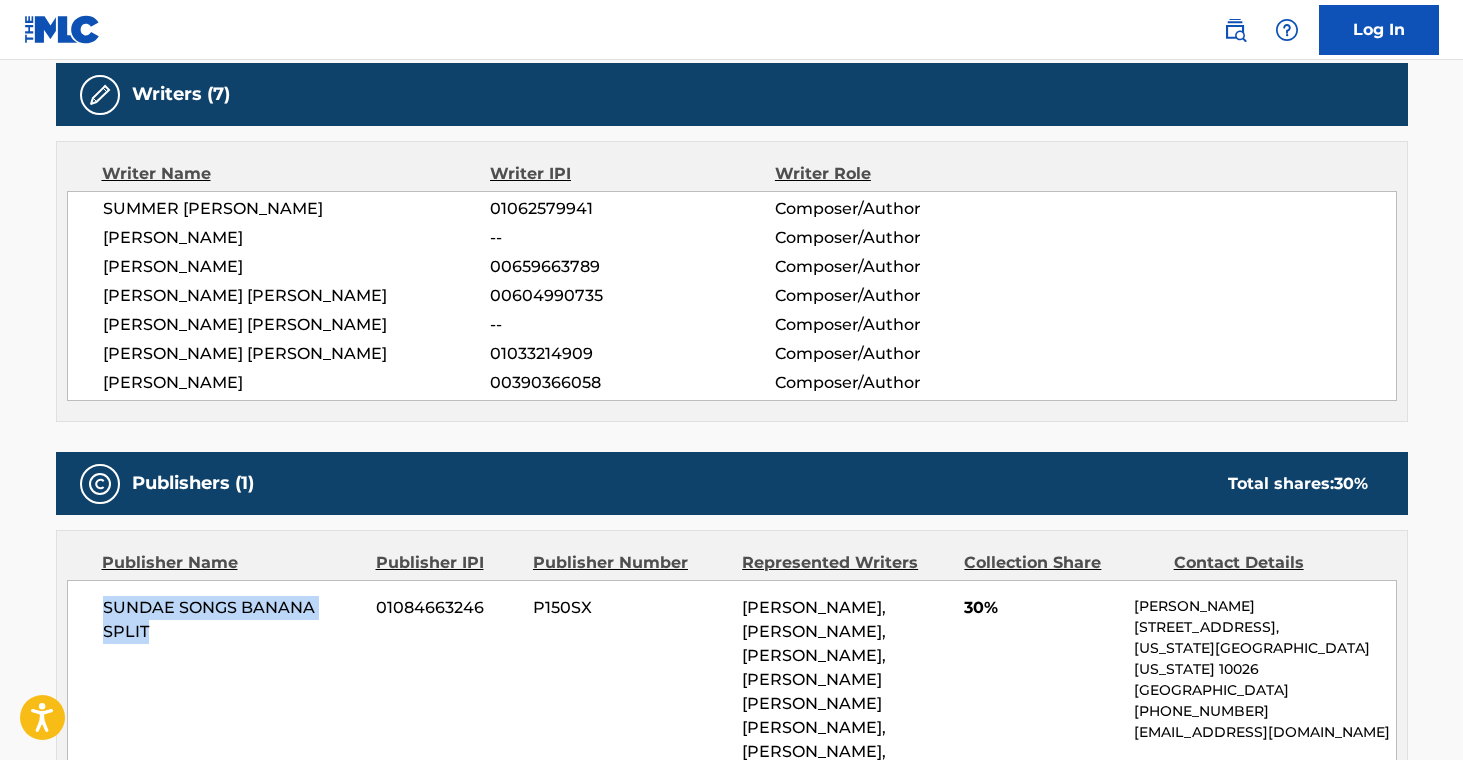 drag, startPoint x: 104, startPoint y: 607, endPoint x: 181, endPoint y: 632, distance: 80.95678 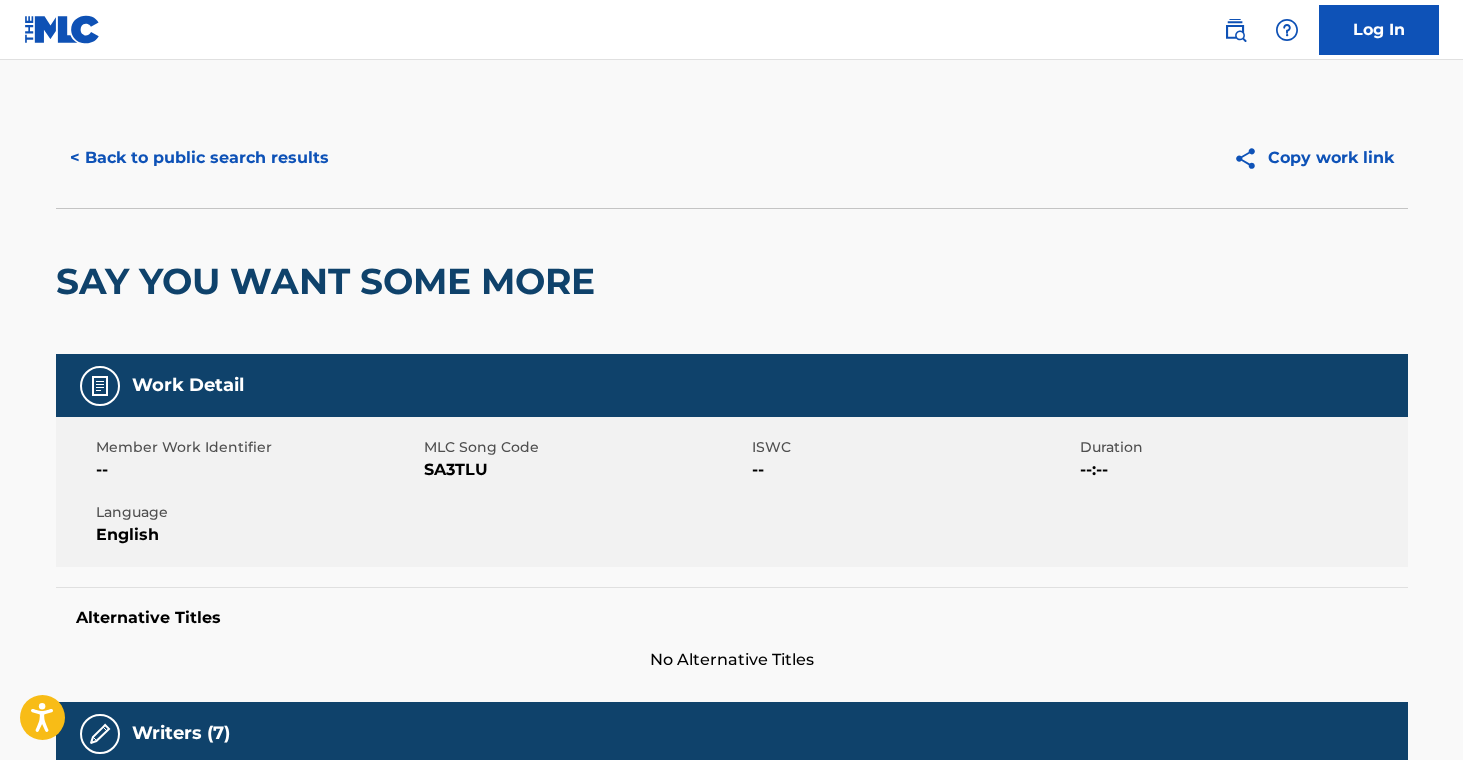 scroll, scrollTop: 0, scrollLeft: 0, axis: both 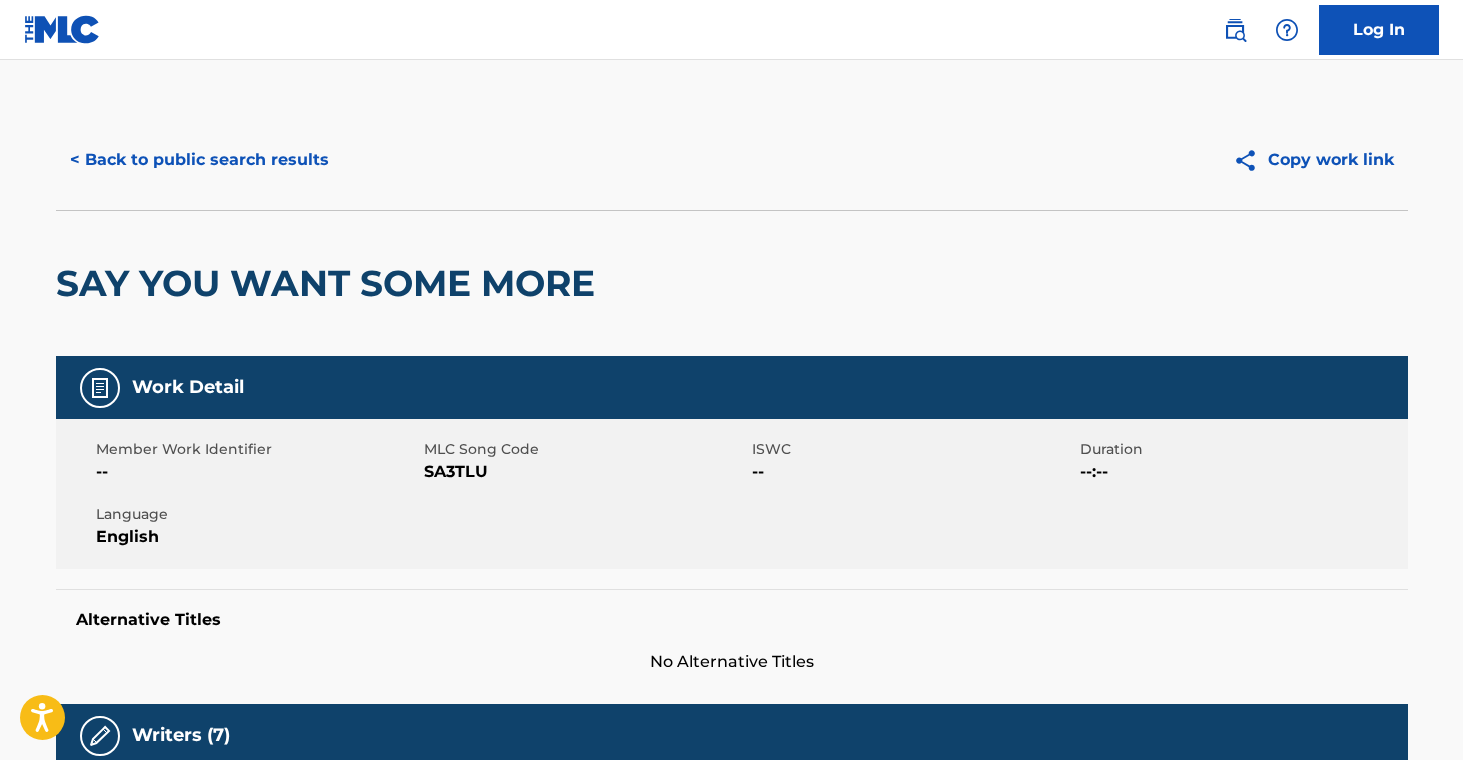 click on "< Back to public search results" at bounding box center [199, 160] 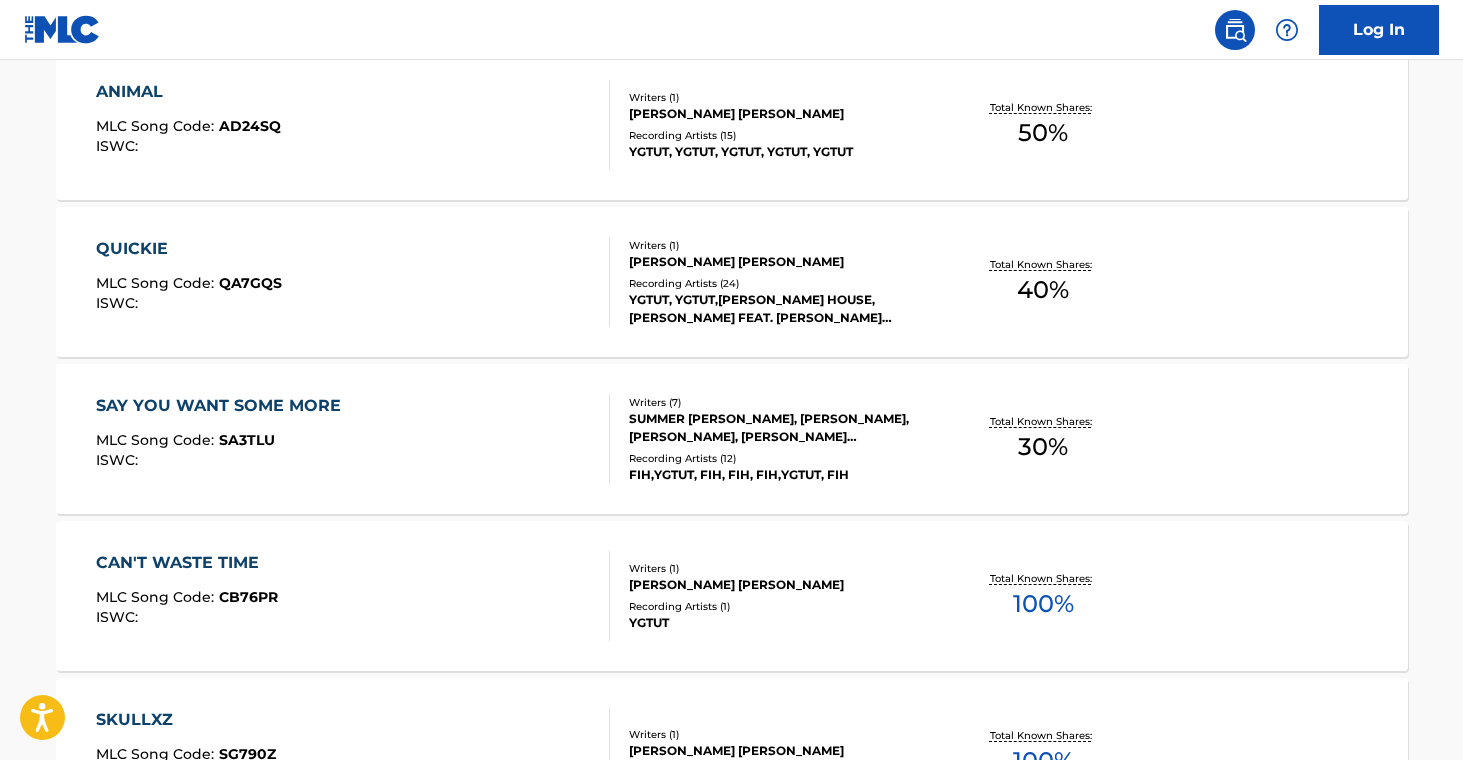 scroll, scrollTop: 4288, scrollLeft: 0, axis: vertical 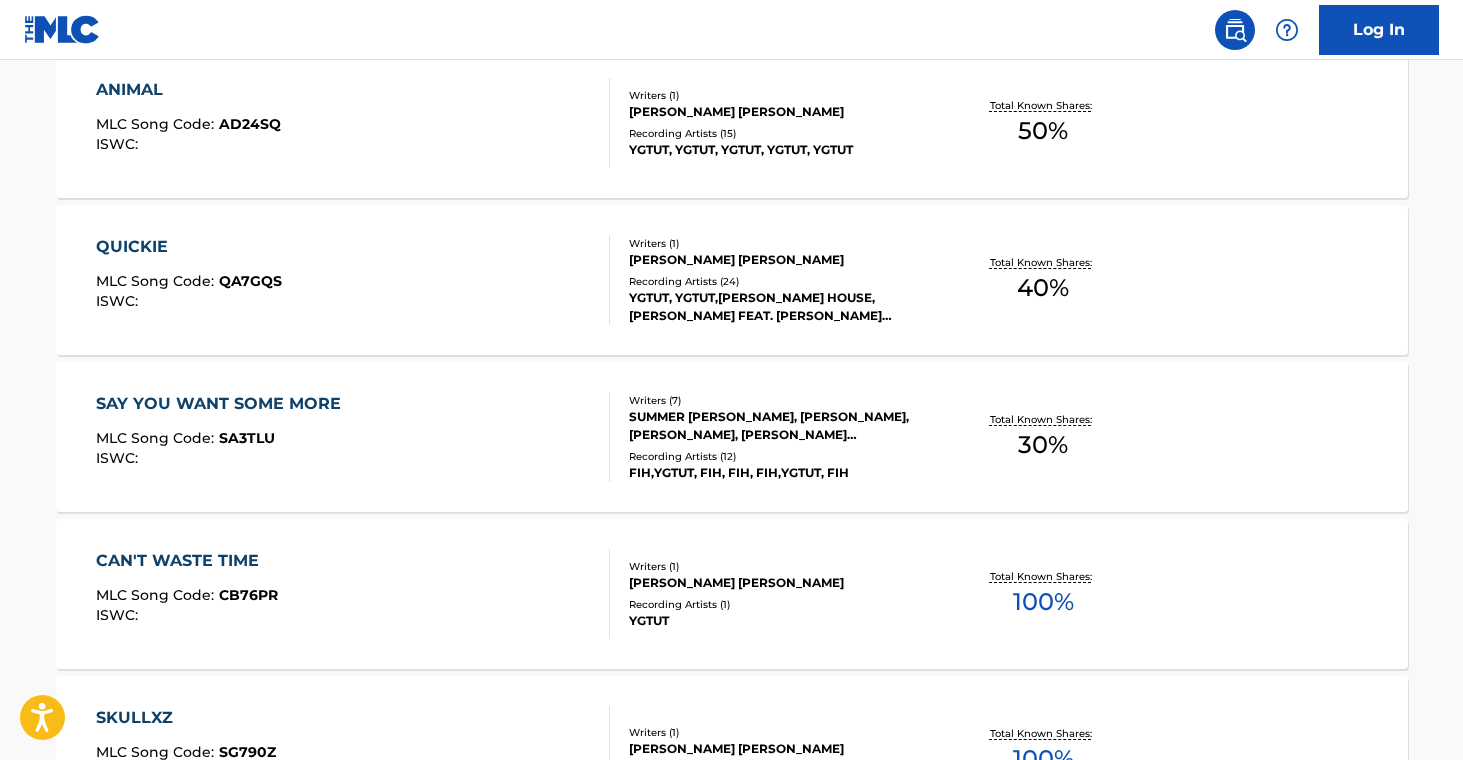 click on "CAN'T WASTE TIME MLC Song Code : CB76PR ISWC :" at bounding box center (353, 594) 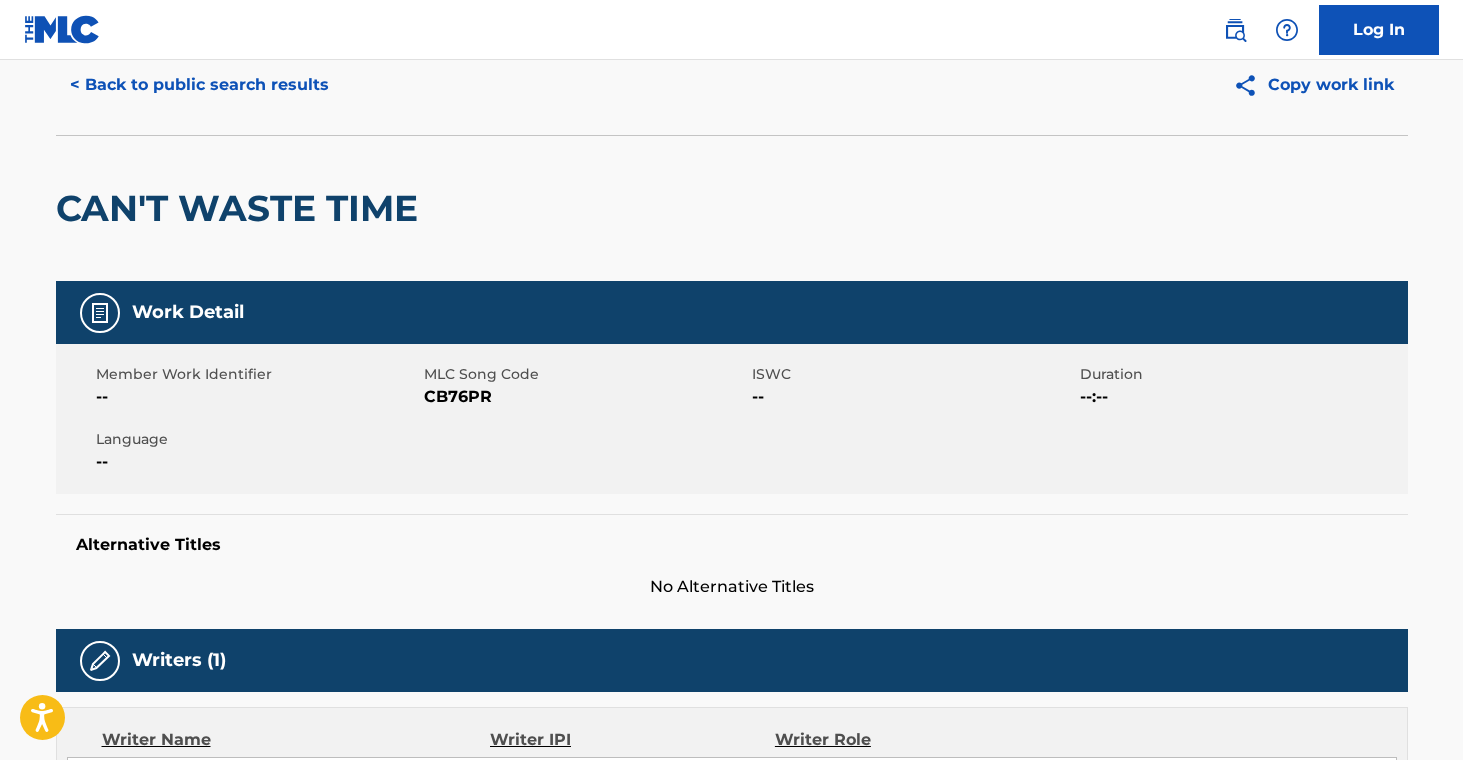 scroll, scrollTop: 0, scrollLeft: 0, axis: both 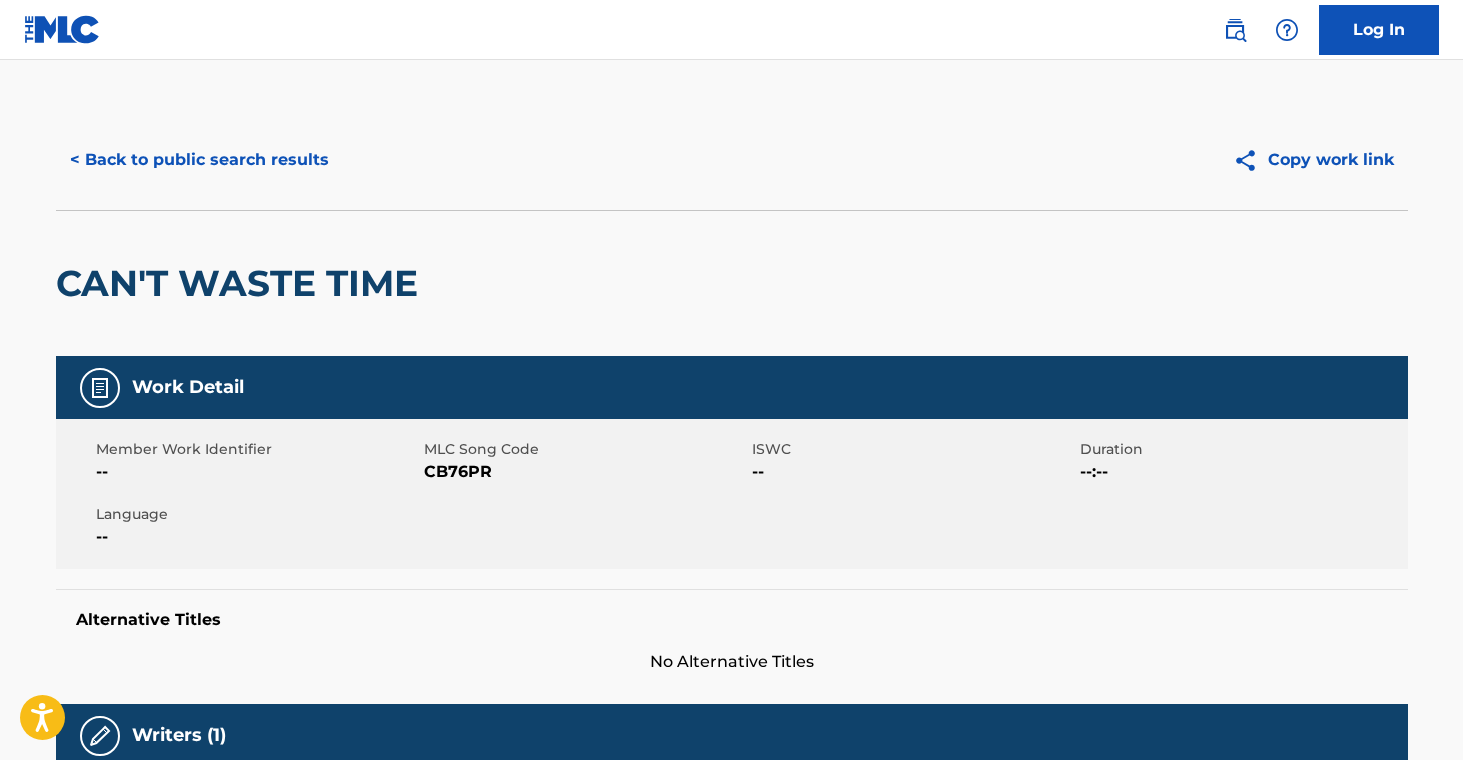 click on "< Back to public search results" at bounding box center (199, 160) 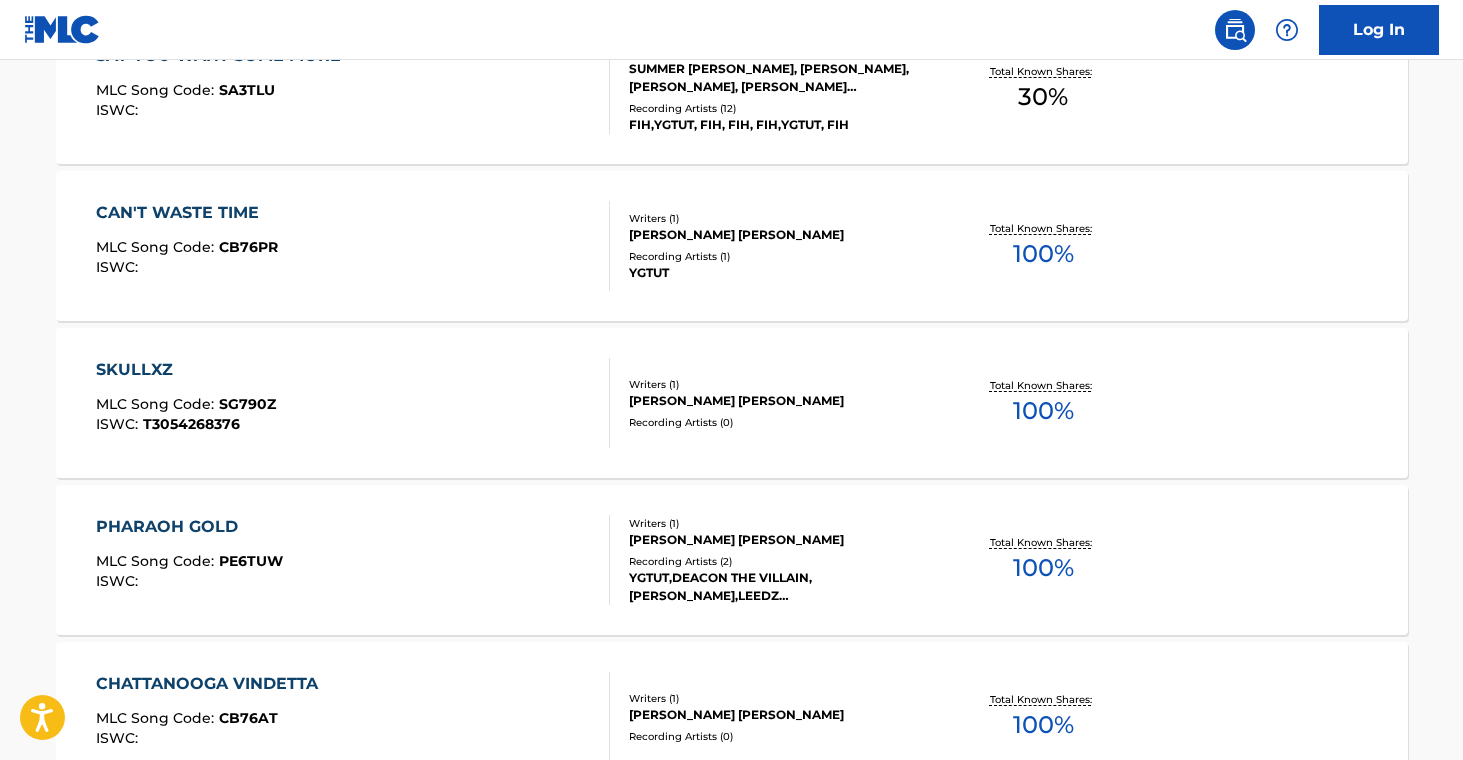 scroll, scrollTop: 4636, scrollLeft: 0, axis: vertical 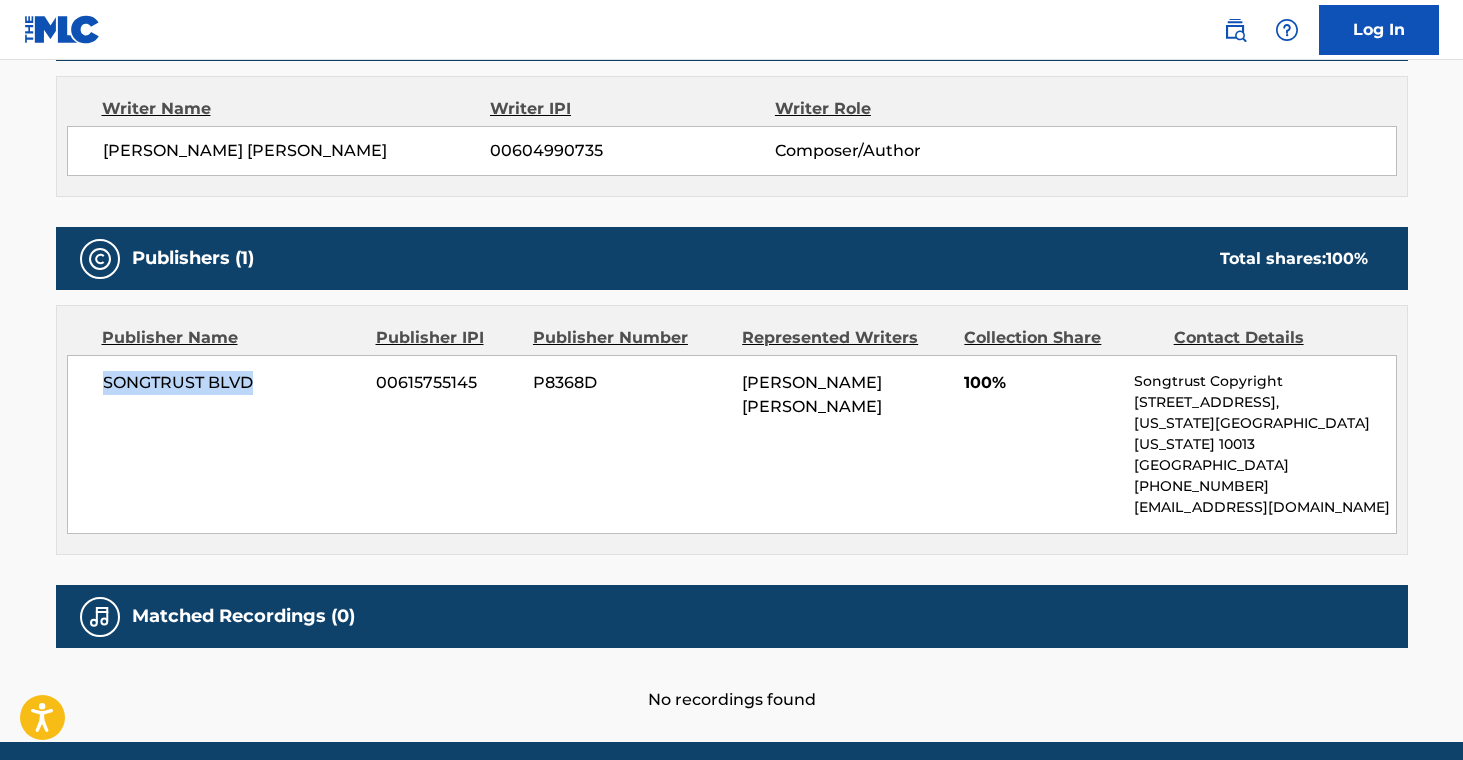 drag, startPoint x: 105, startPoint y: 386, endPoint x: 249, endPoint y: 384, distance: 144.01389 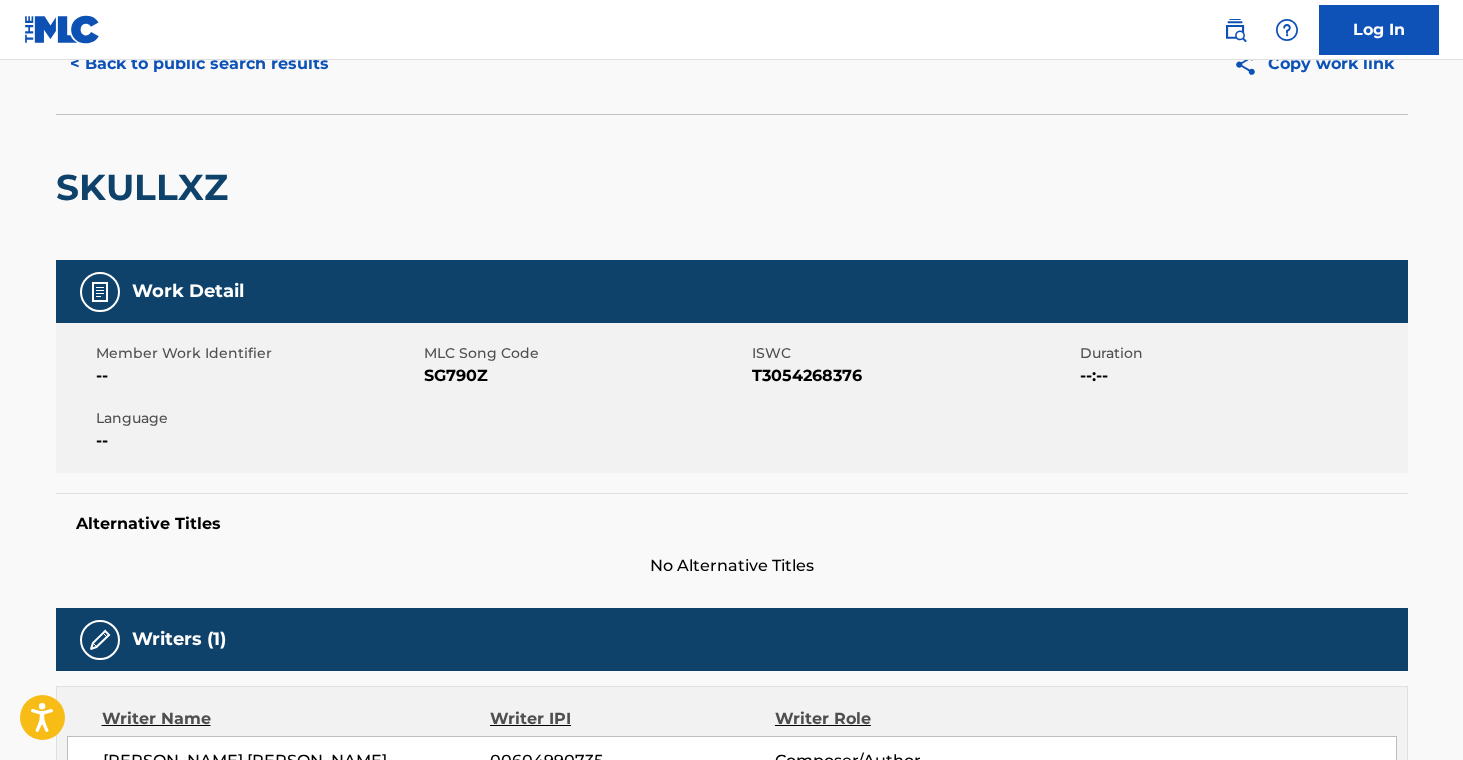 scroll, scrollTop: 0, scrollLeft: 0, axis: both 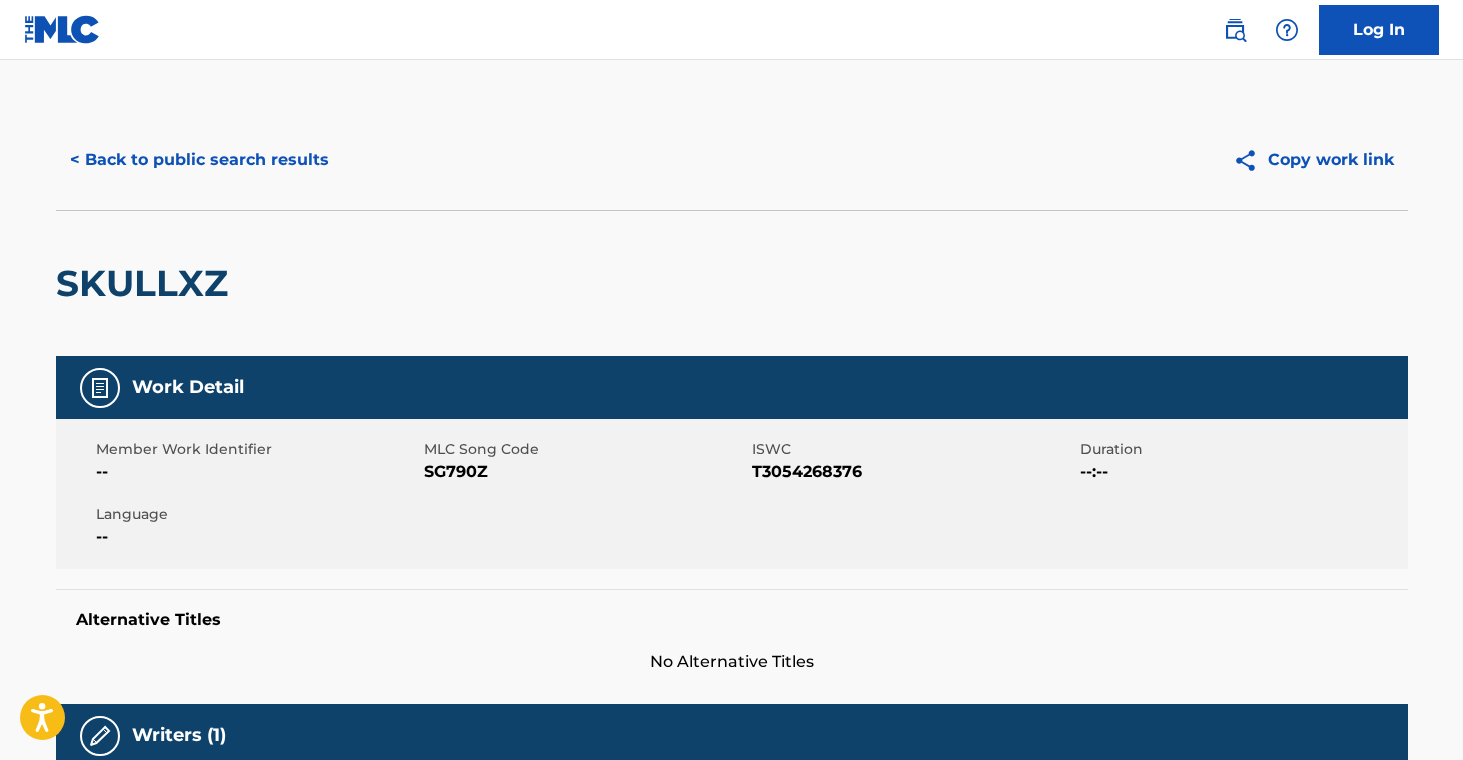 click on "< Back to public search results" at bounding box center [199, 160] 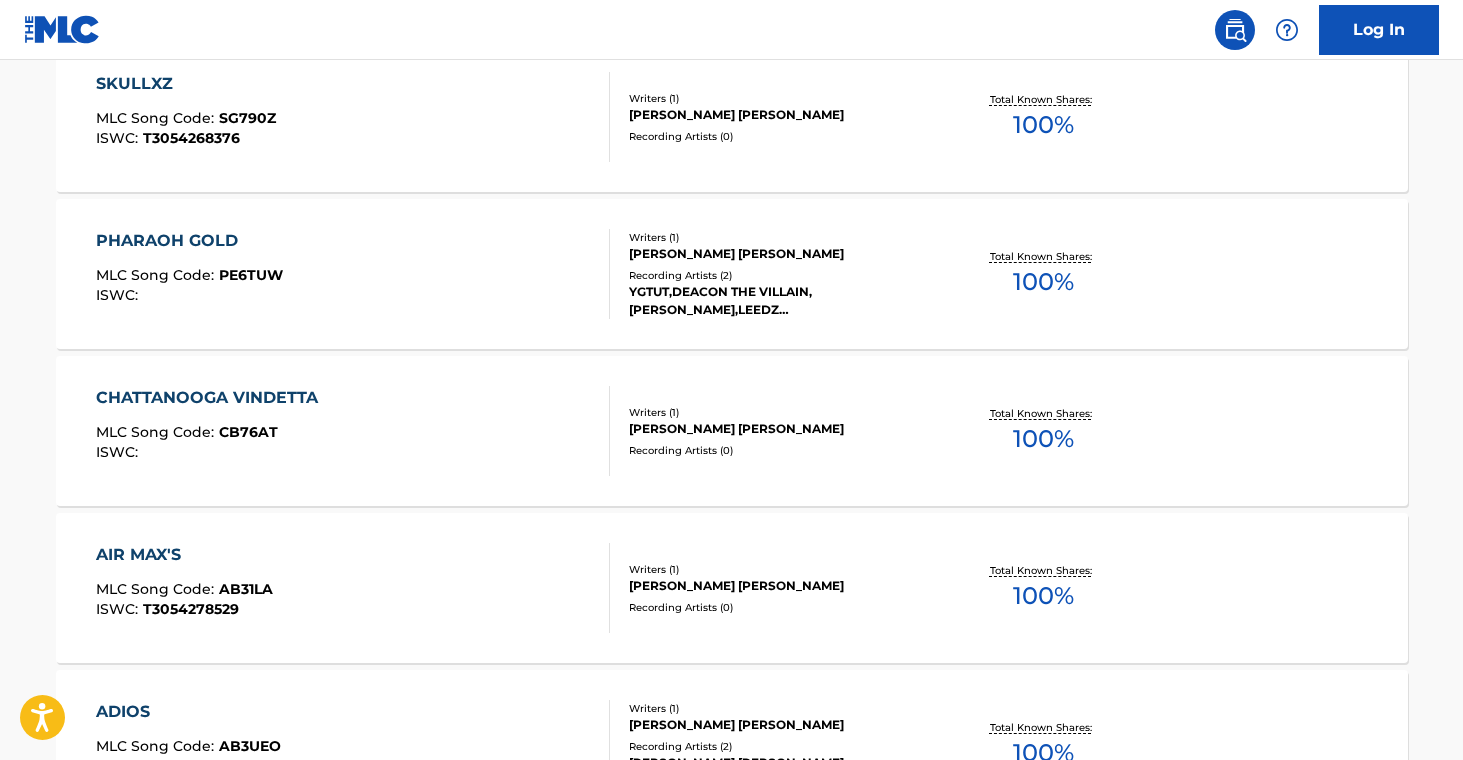 scroll, scrollTop: 4989, scrollLeft: 0, axis: vertical 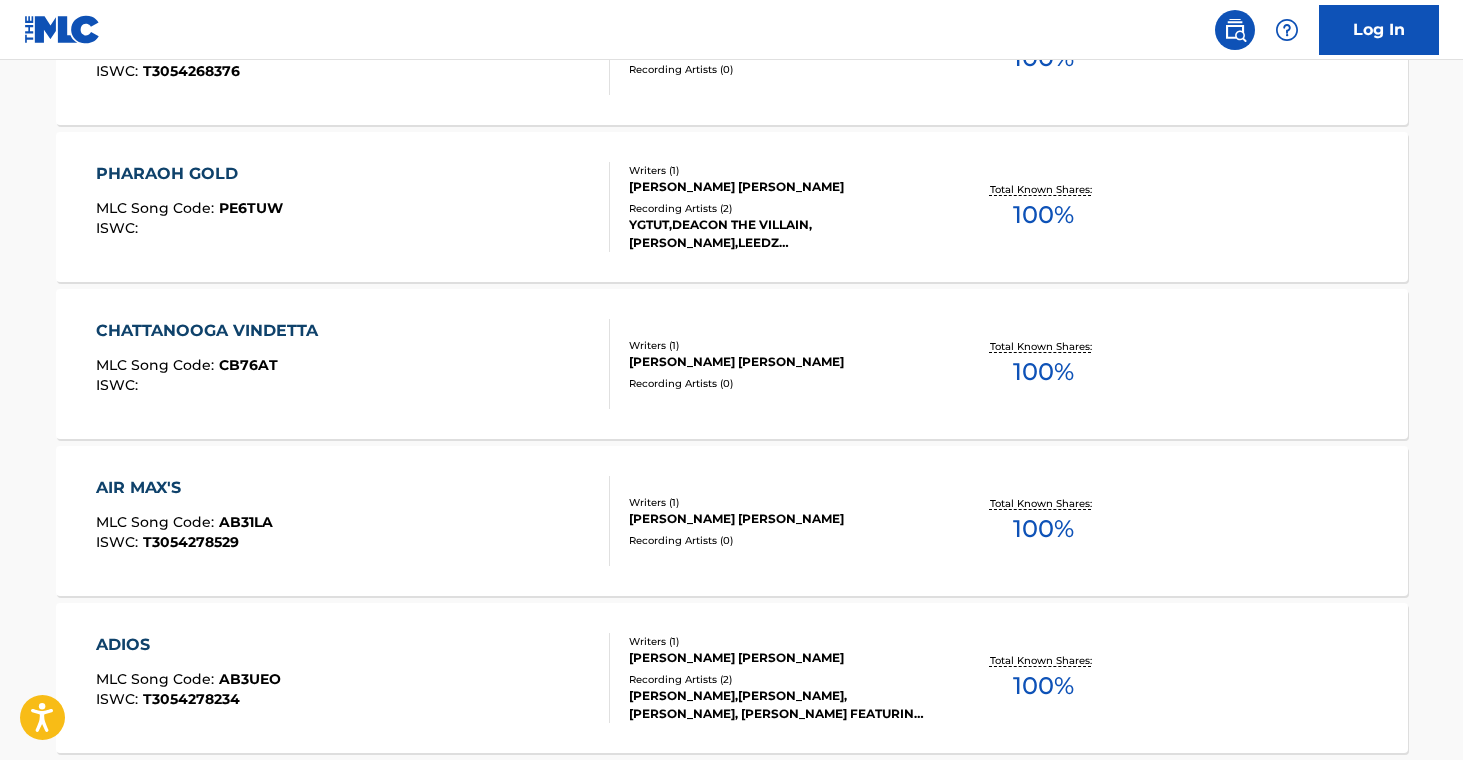 click on "PHARAOH GOLD MLC Song Code : PE6TUW ISWC :" at bounding box center [353, 207] 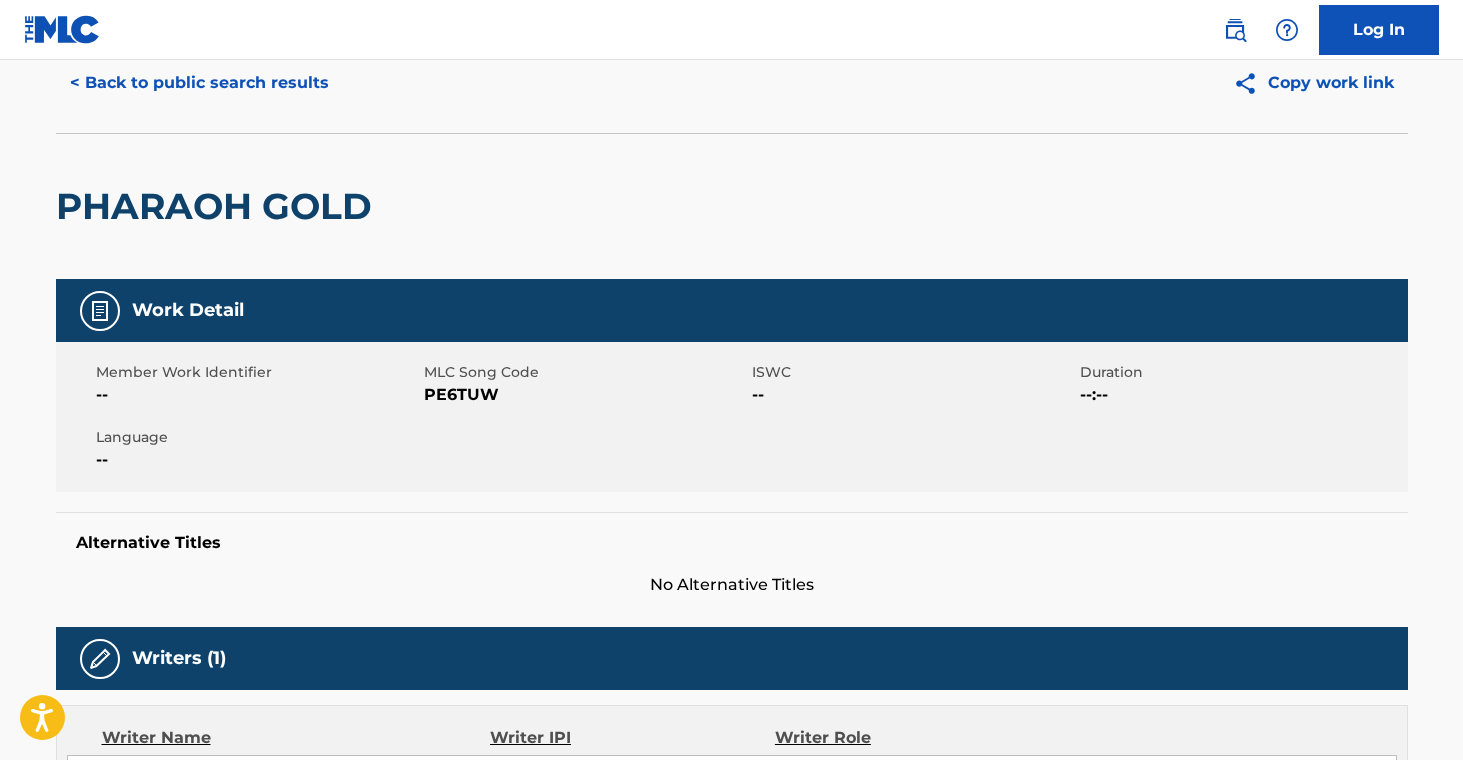 scroll, scrollTop: 0, scrollLeft: 0, axis: both 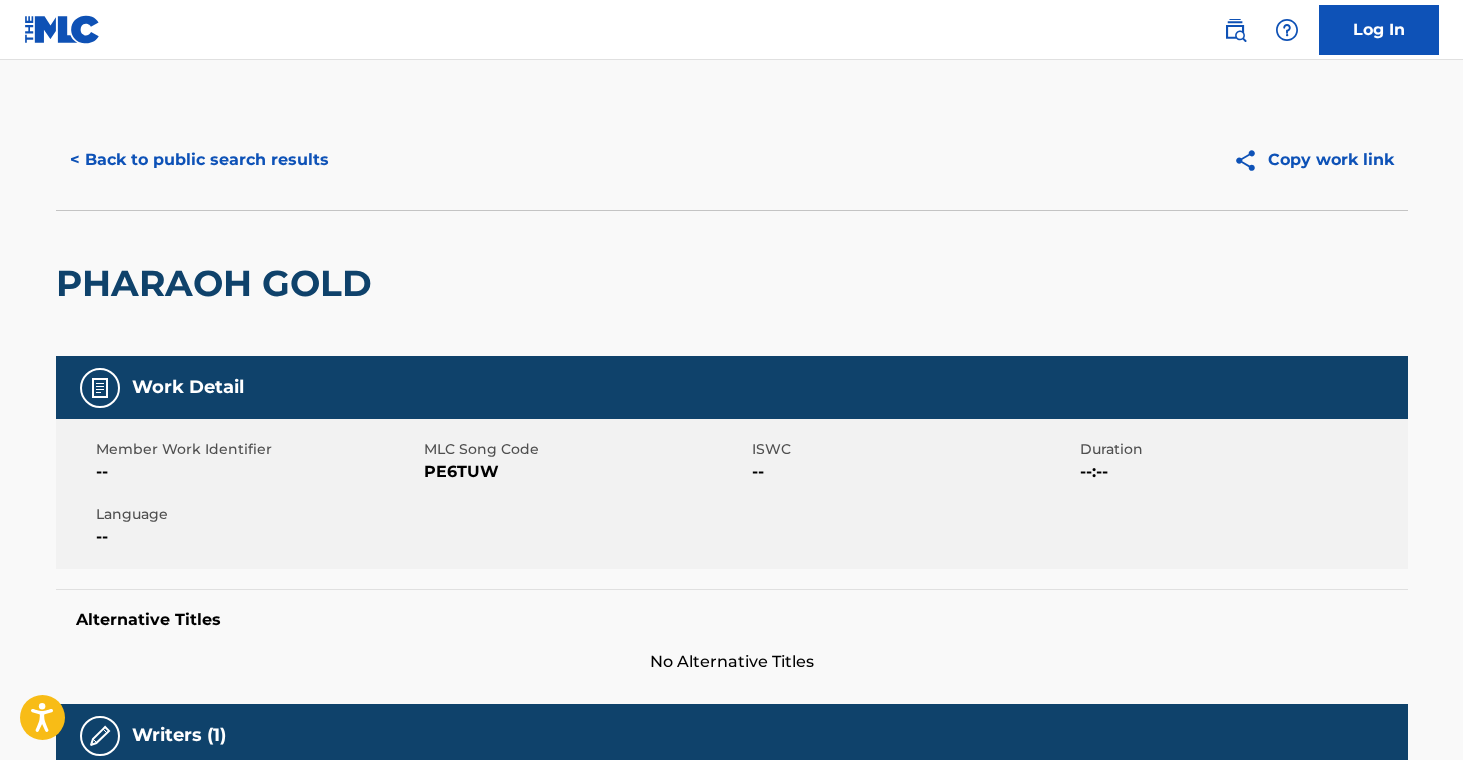 click on "< Back to public search results" at bounding box center [199, 160] 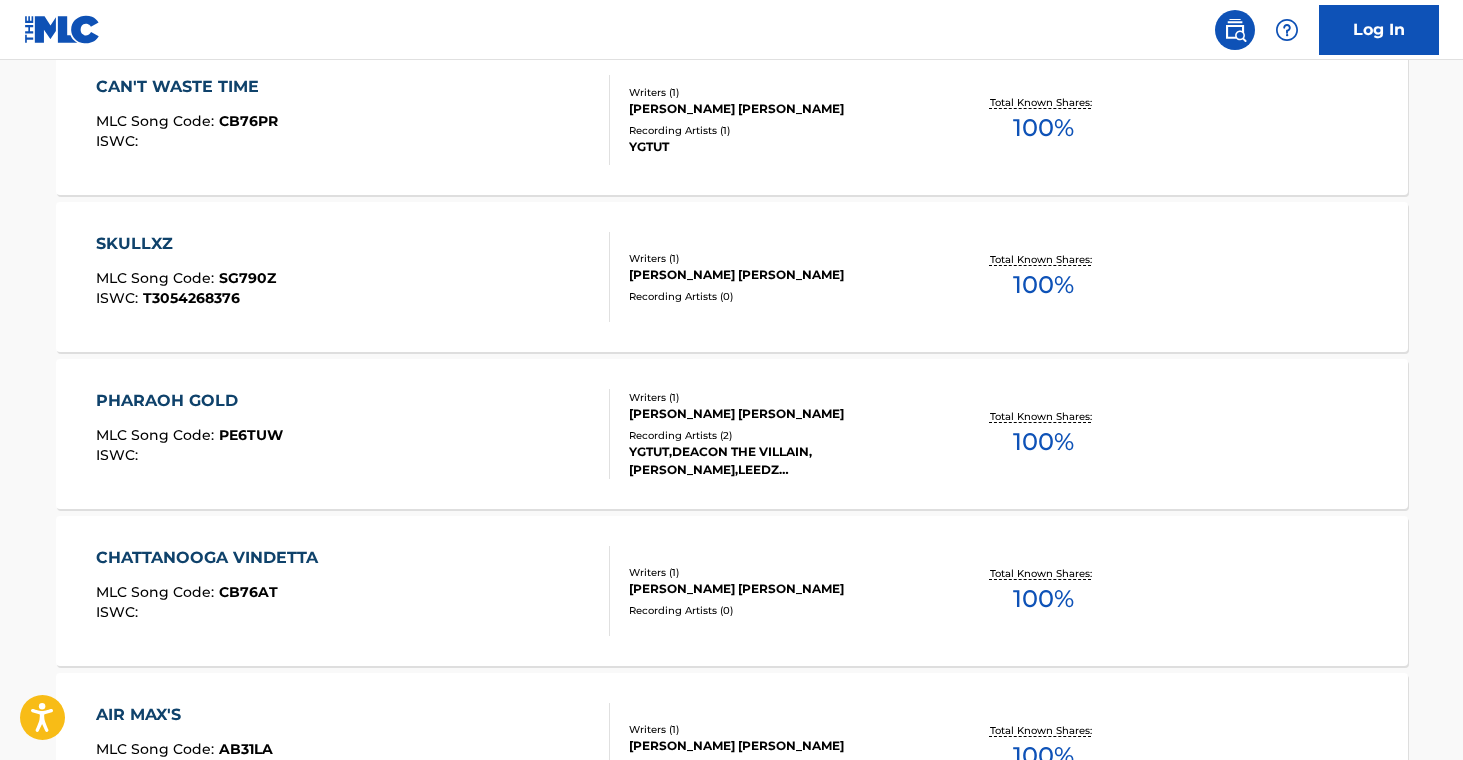 scroll, scrollTop: 4776, scrollLeft: 0, axis: vertical 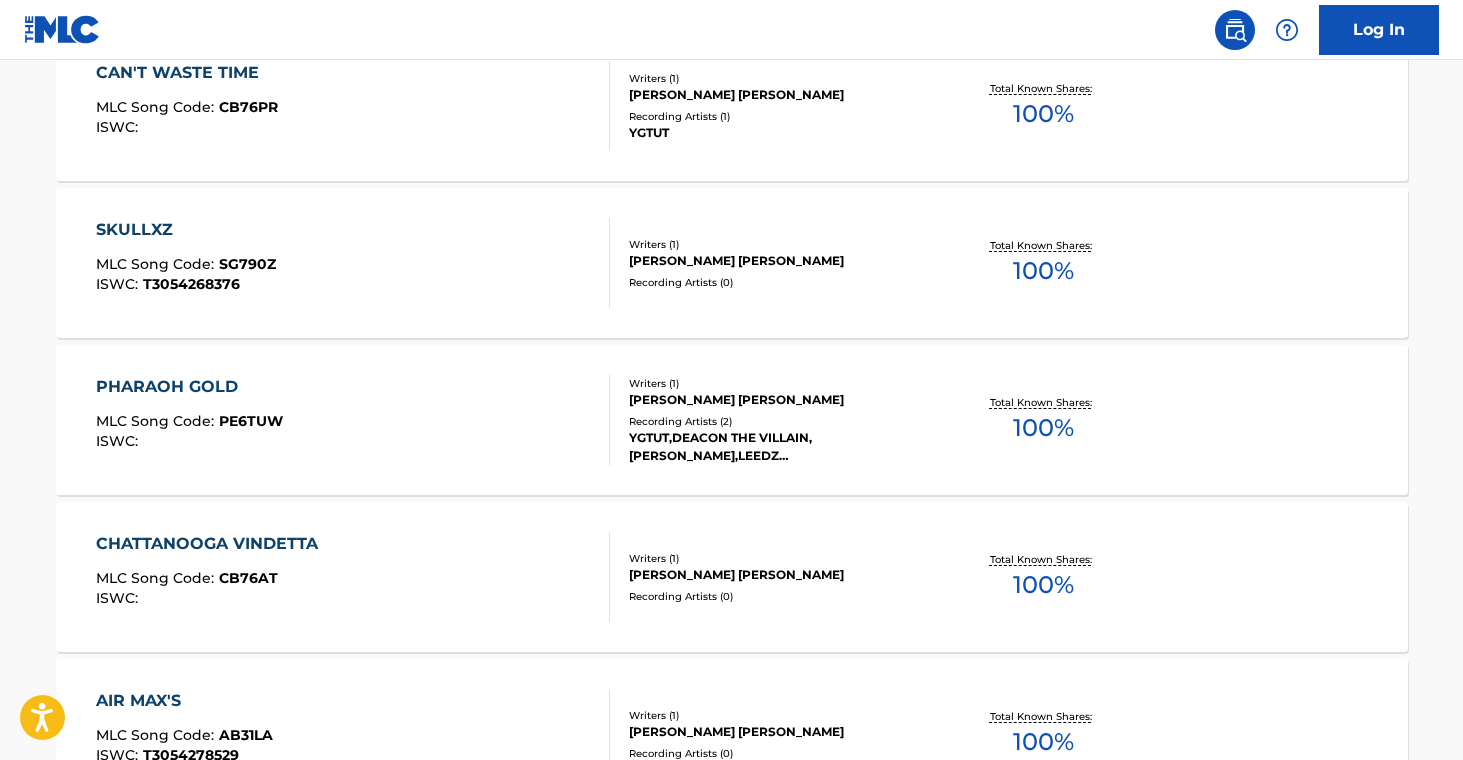 click on "CHATTANOOGA VINDETTA MLC Song Code : CB76AT ISWC :" at bounding box center (353, 577) 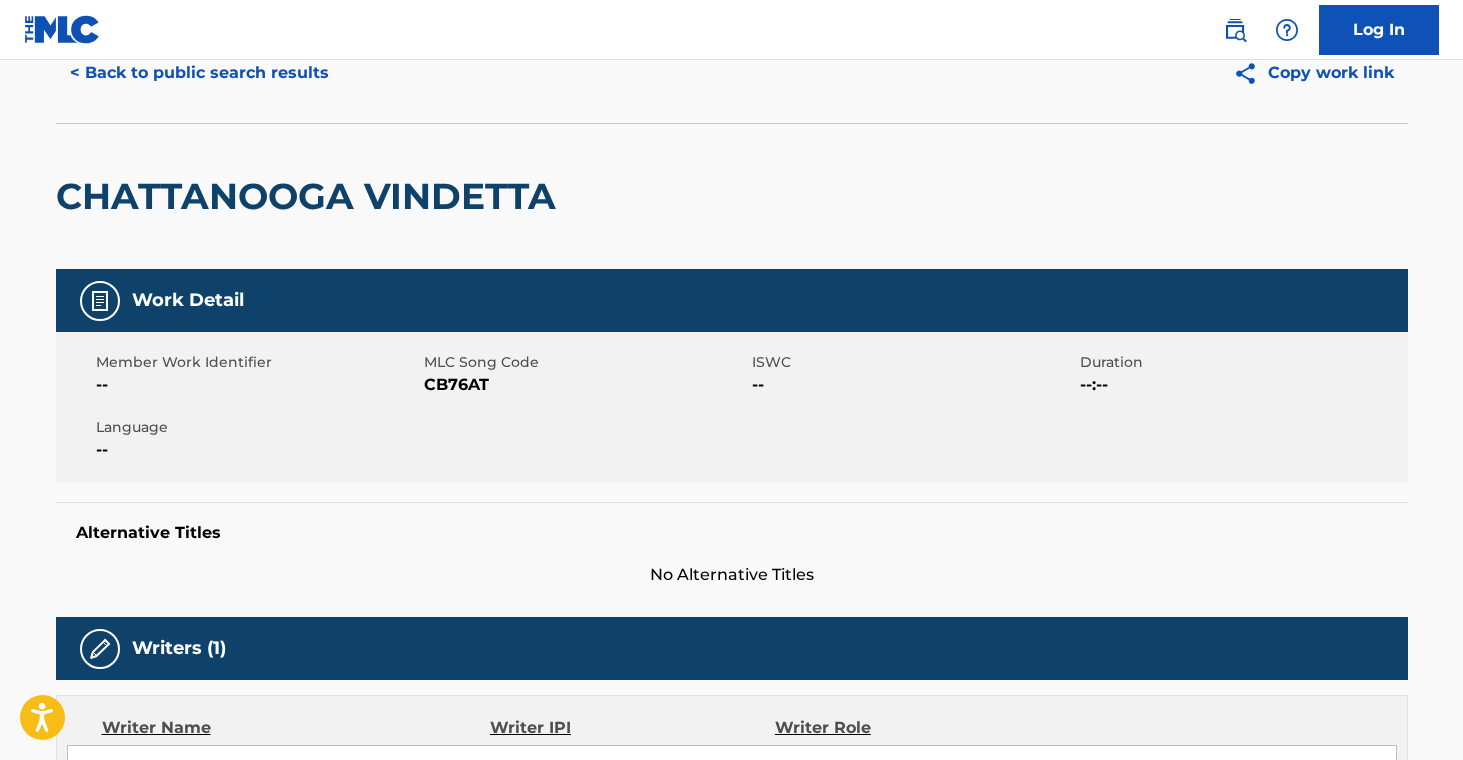 scroll, scrollTop: 0, scrollLeft: 0, axis: both 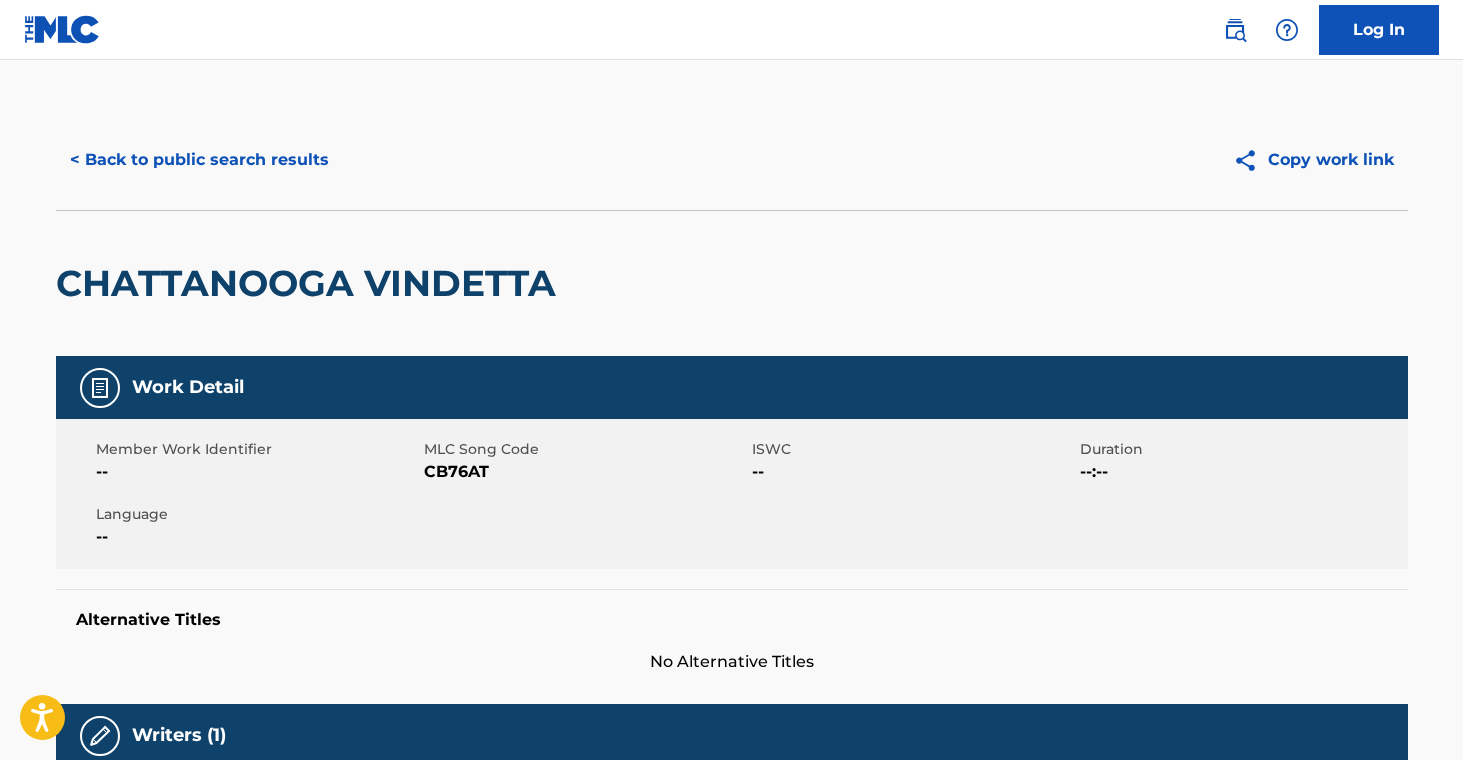 click on "< Back to public search results" at bounding box center [199, 160] 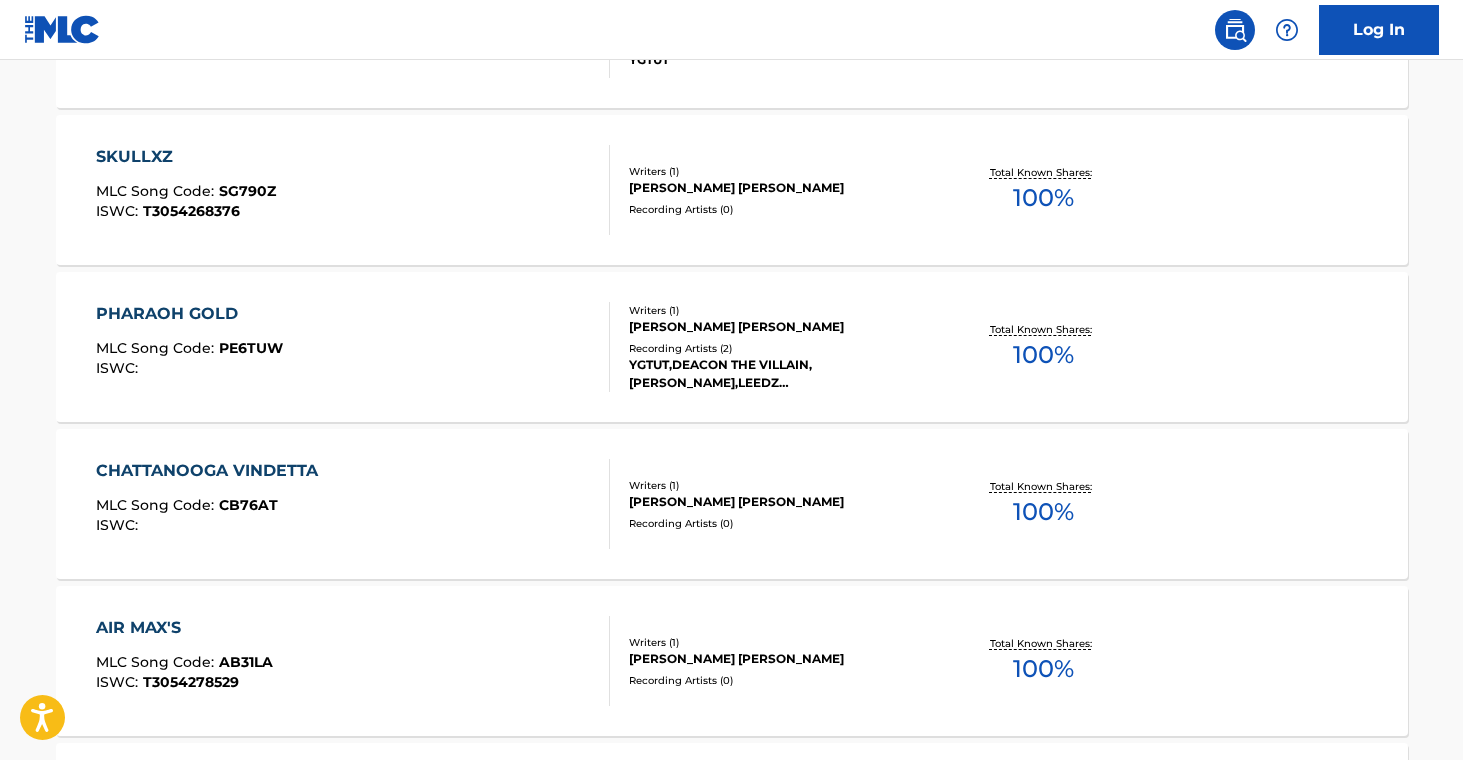 scroll, scrollTop: 4867, scrollLeft: 0, axis: vertical 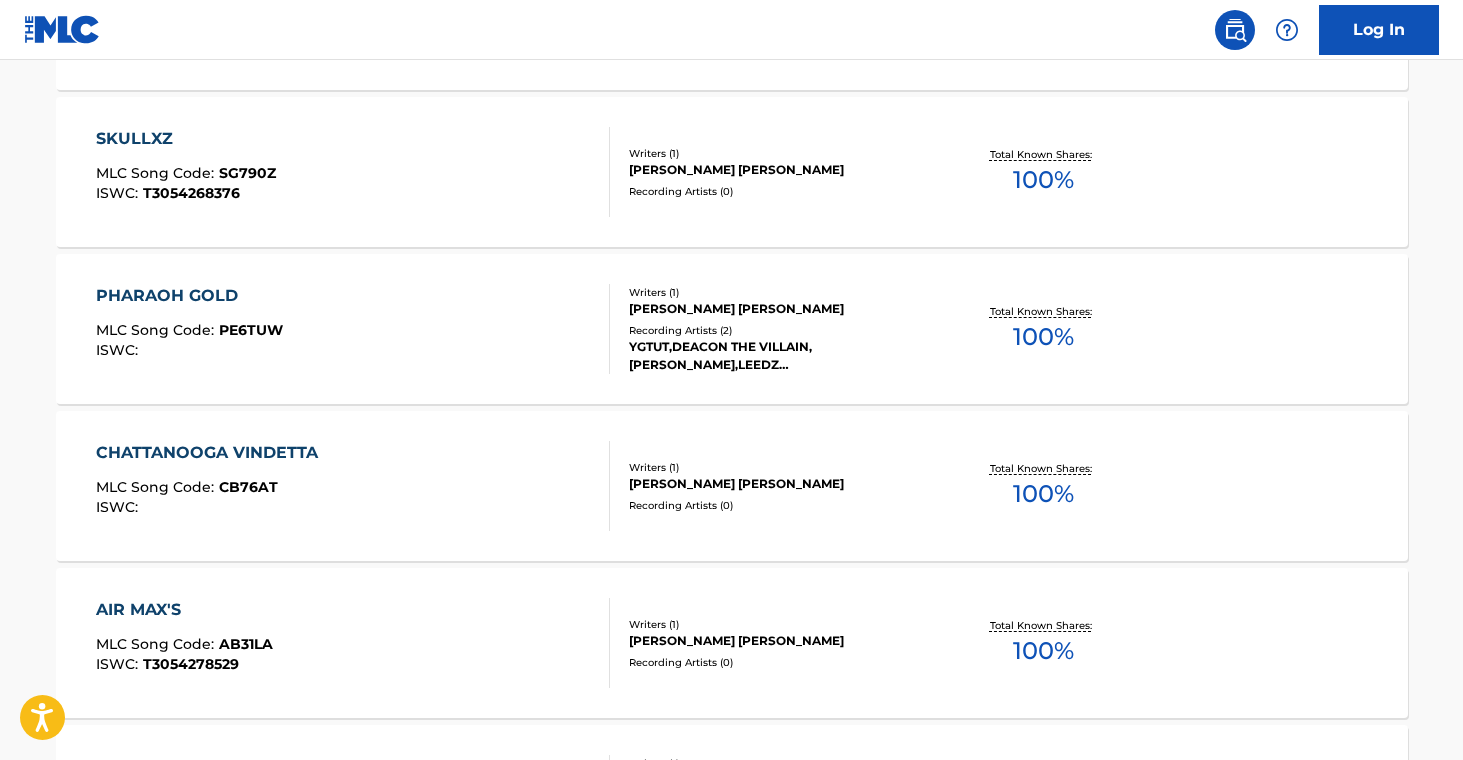 click on "AIR MAX'S MLC Song Code : AB31LA ISWC : T3054278529" at bounding box center (353, 643) 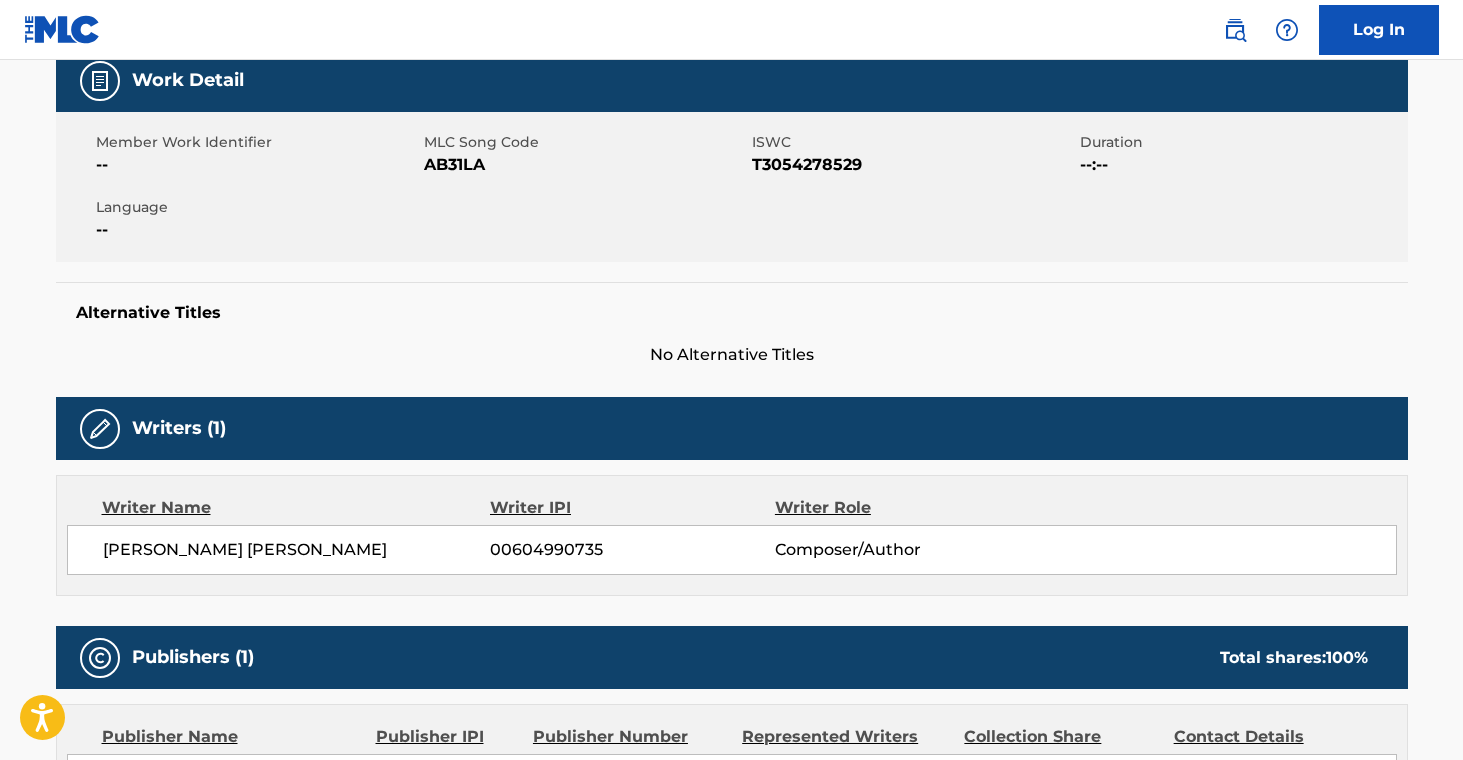 scroll, scrollTop: 0, scrollLeft: 0, axis: both 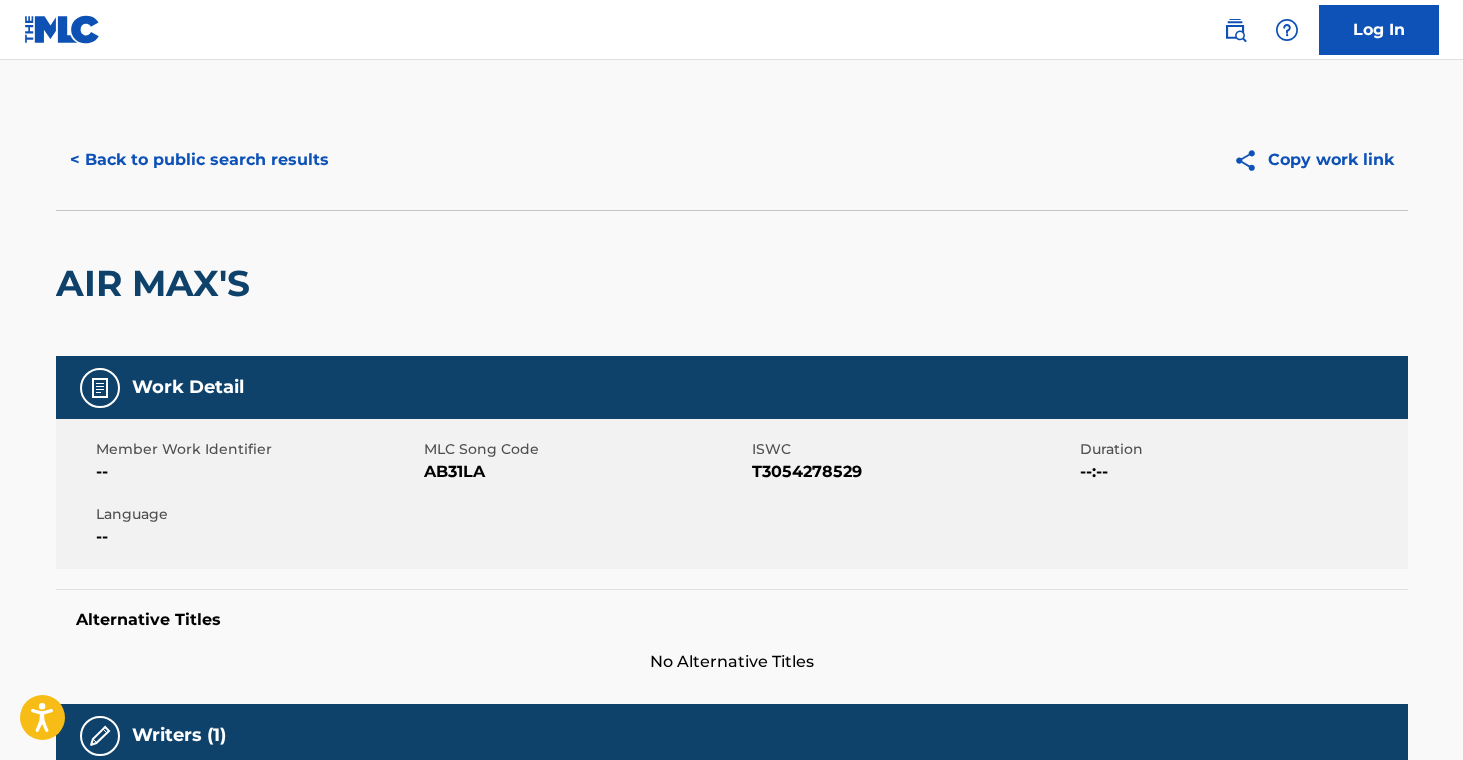 click on "< Back to public search results" at bounding box center [199, 160] 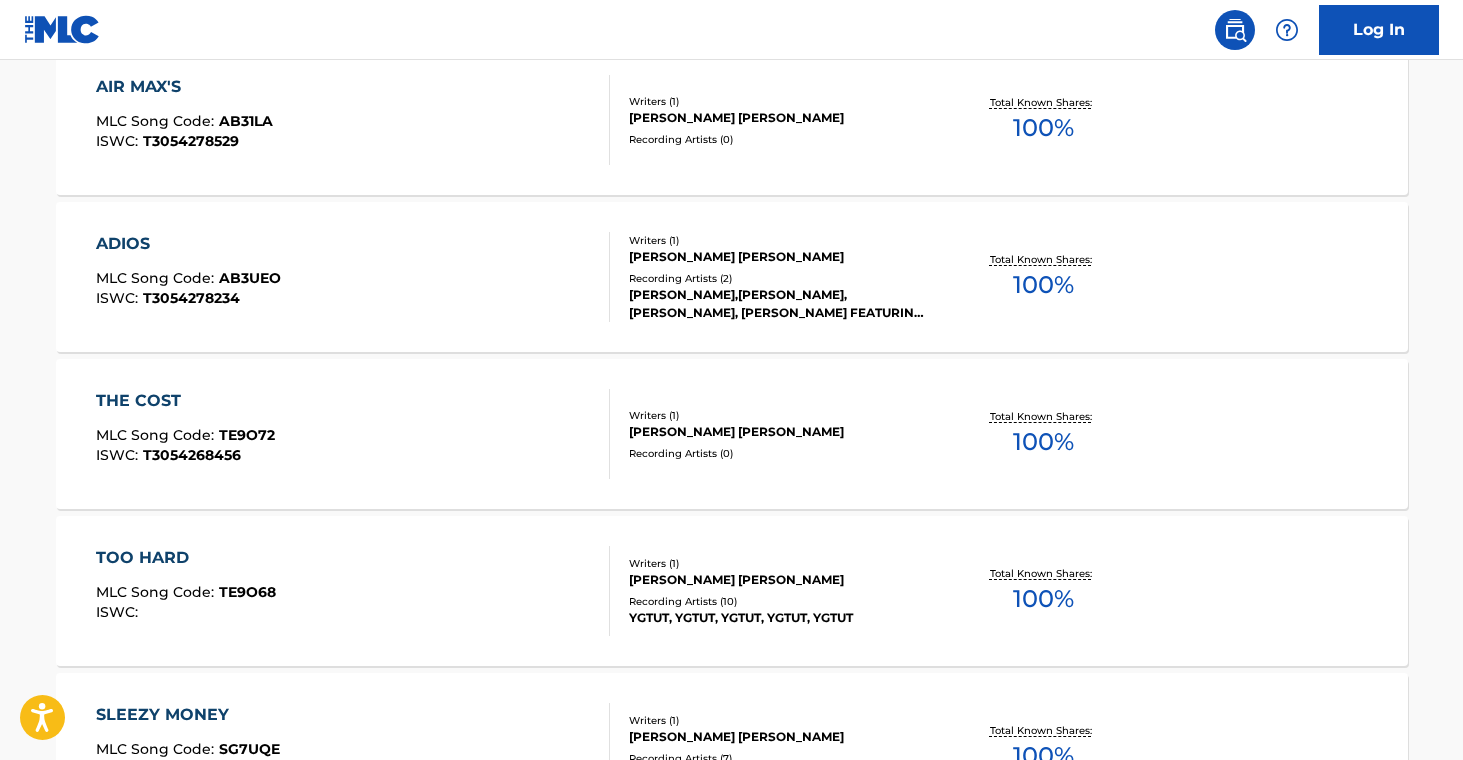 scroll, scrollTop: 5401, scrollLeft: 0, axis: vertical 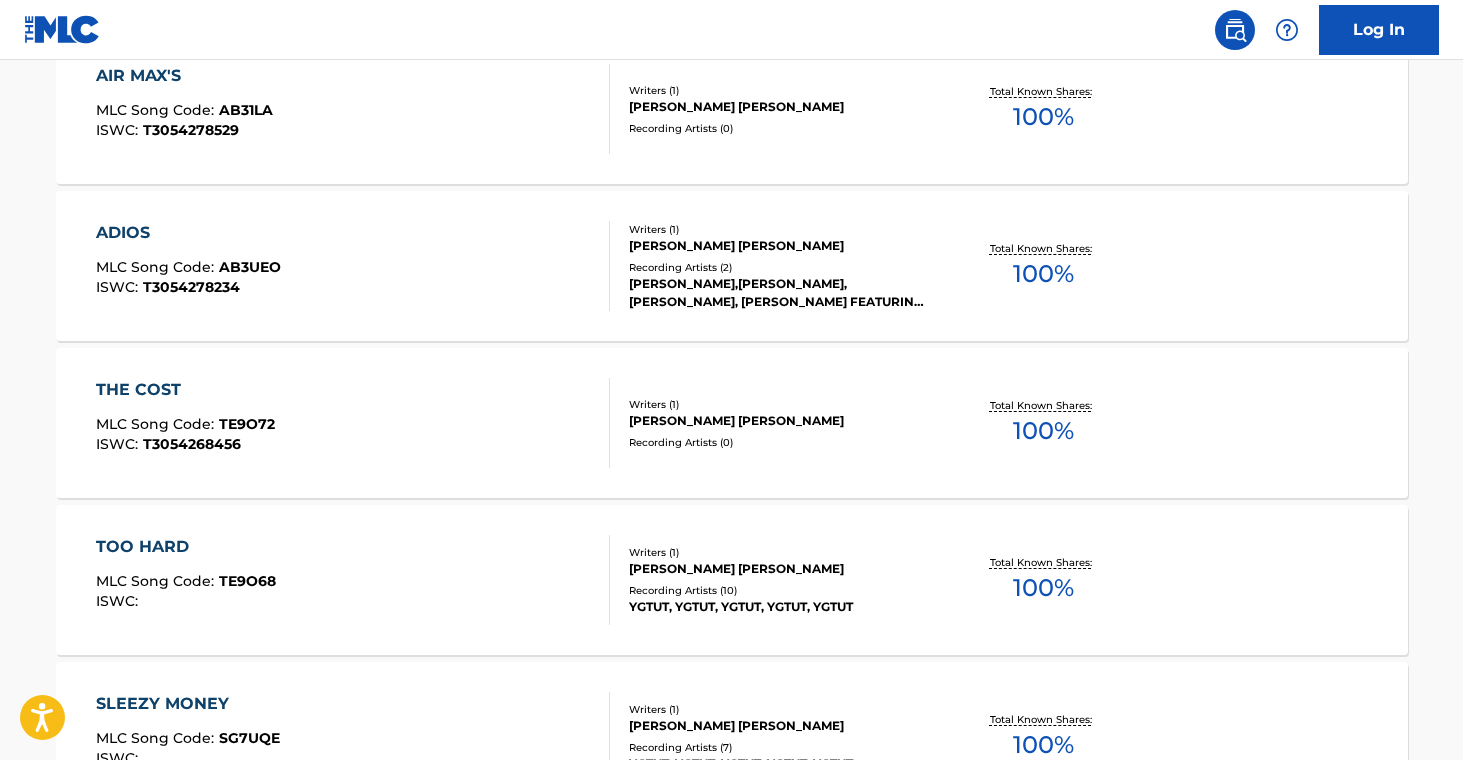 click on "ADIOS MLC Song Code : AB3UEO ISWC : T3054278234" at bounding box center (353, 266) 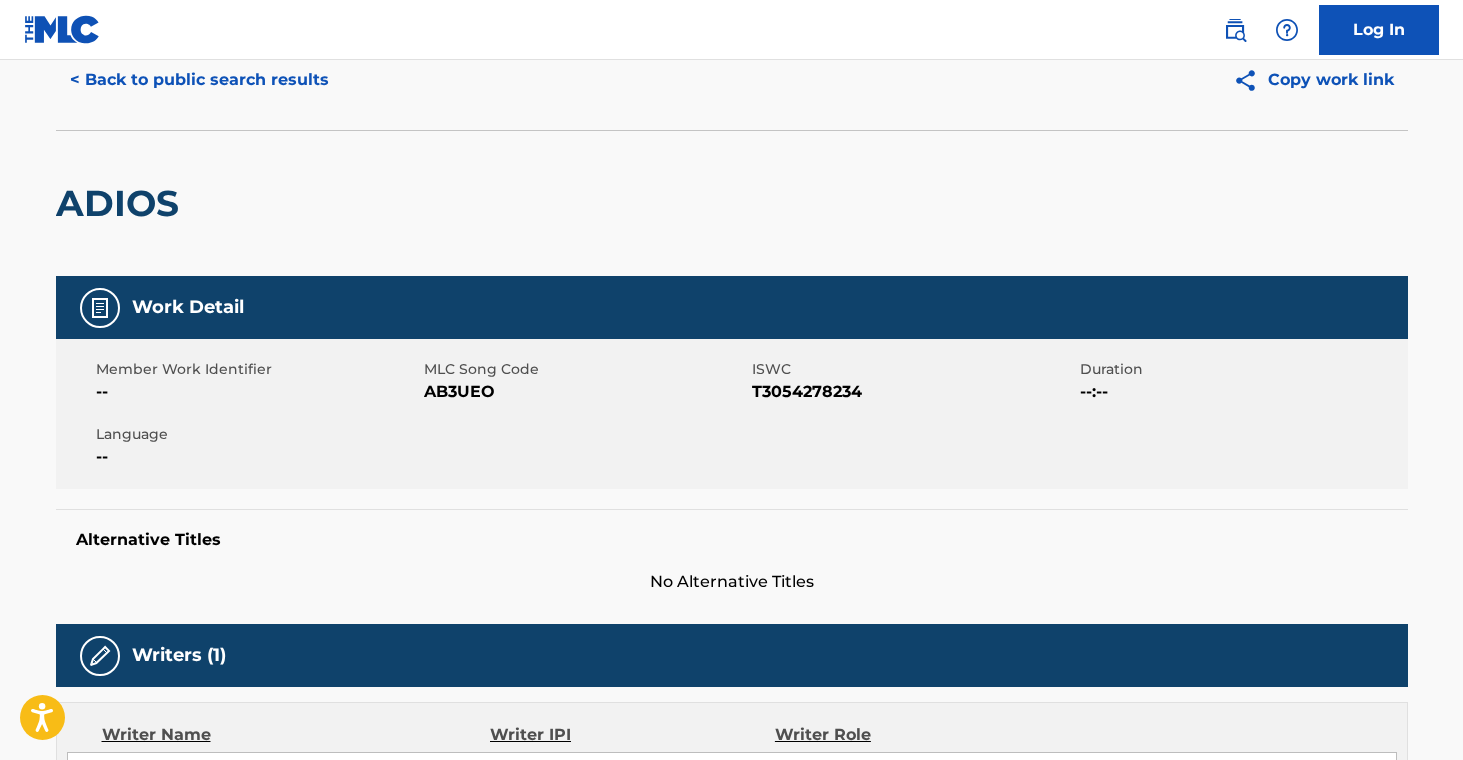 scroll, scrollTop: 0, scrollLeft: 0, axis: both 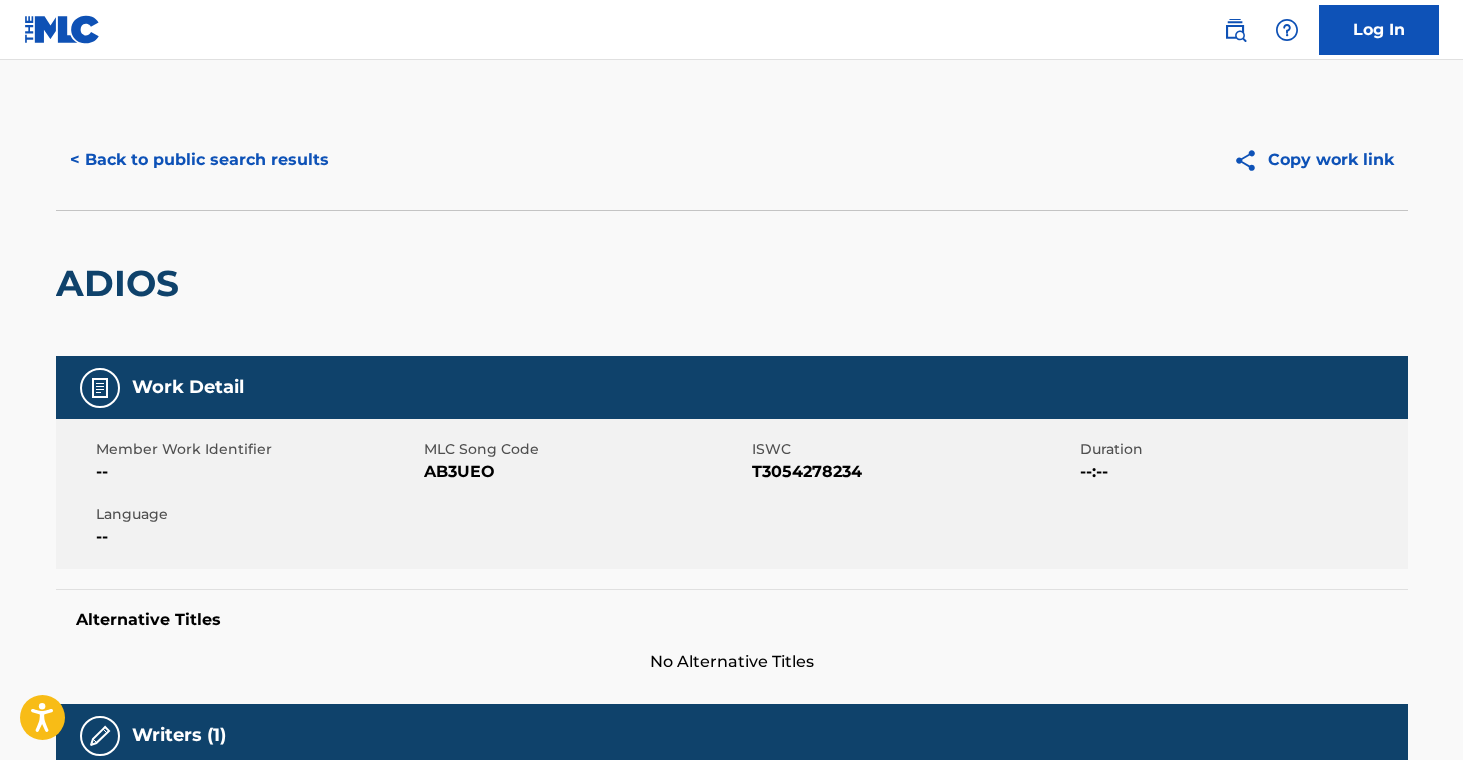 click on "< Back to public search results" at bounding box center [199, 160] 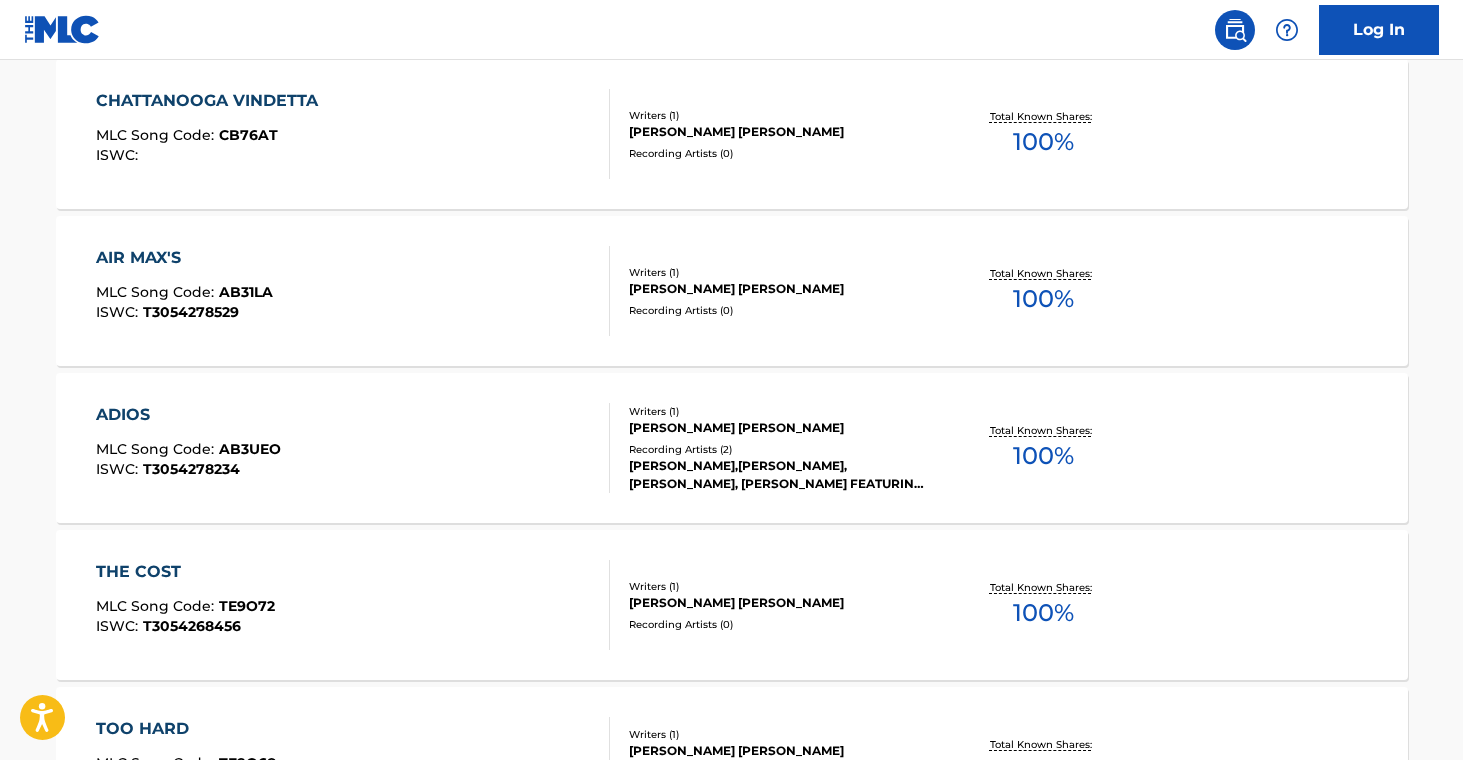 scroll, scrollTop: 5220, scrollLeft: 0, axis: vertical 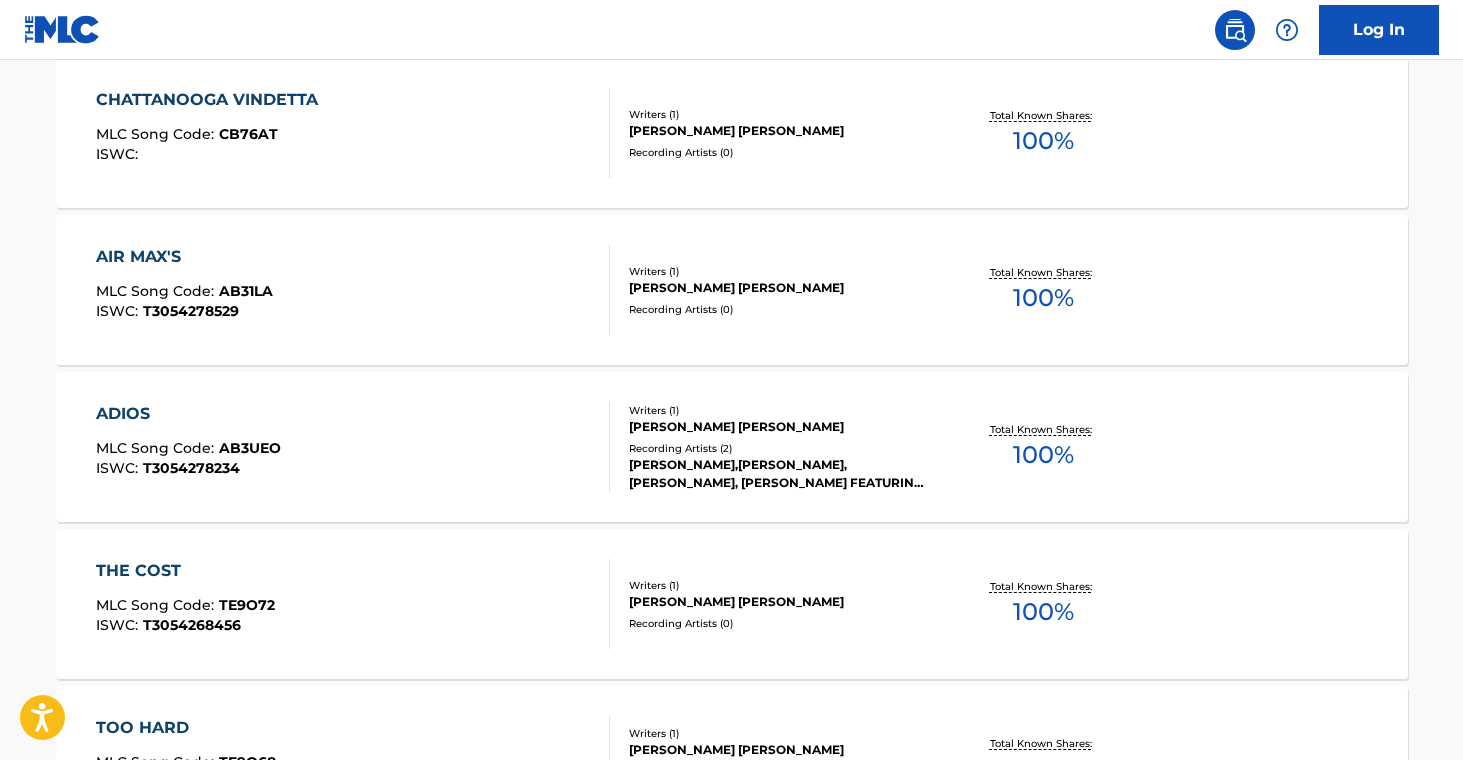 click on "THE COST MLC Song Code : TE9O72 ISWC : T3054268456" at bounding box center (353, 604) 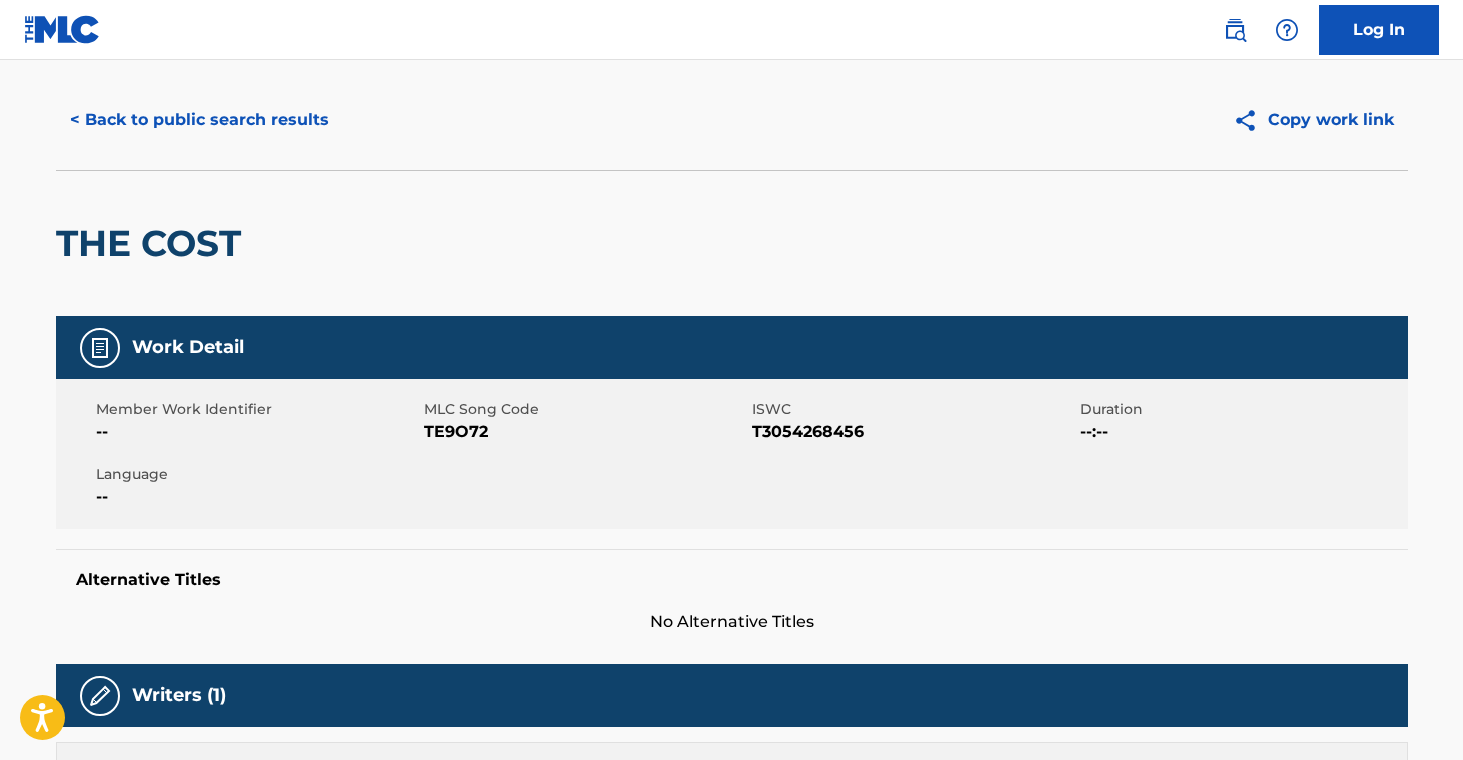 scroll, scrollTop: 0, scrollLeft: 0, axis: both 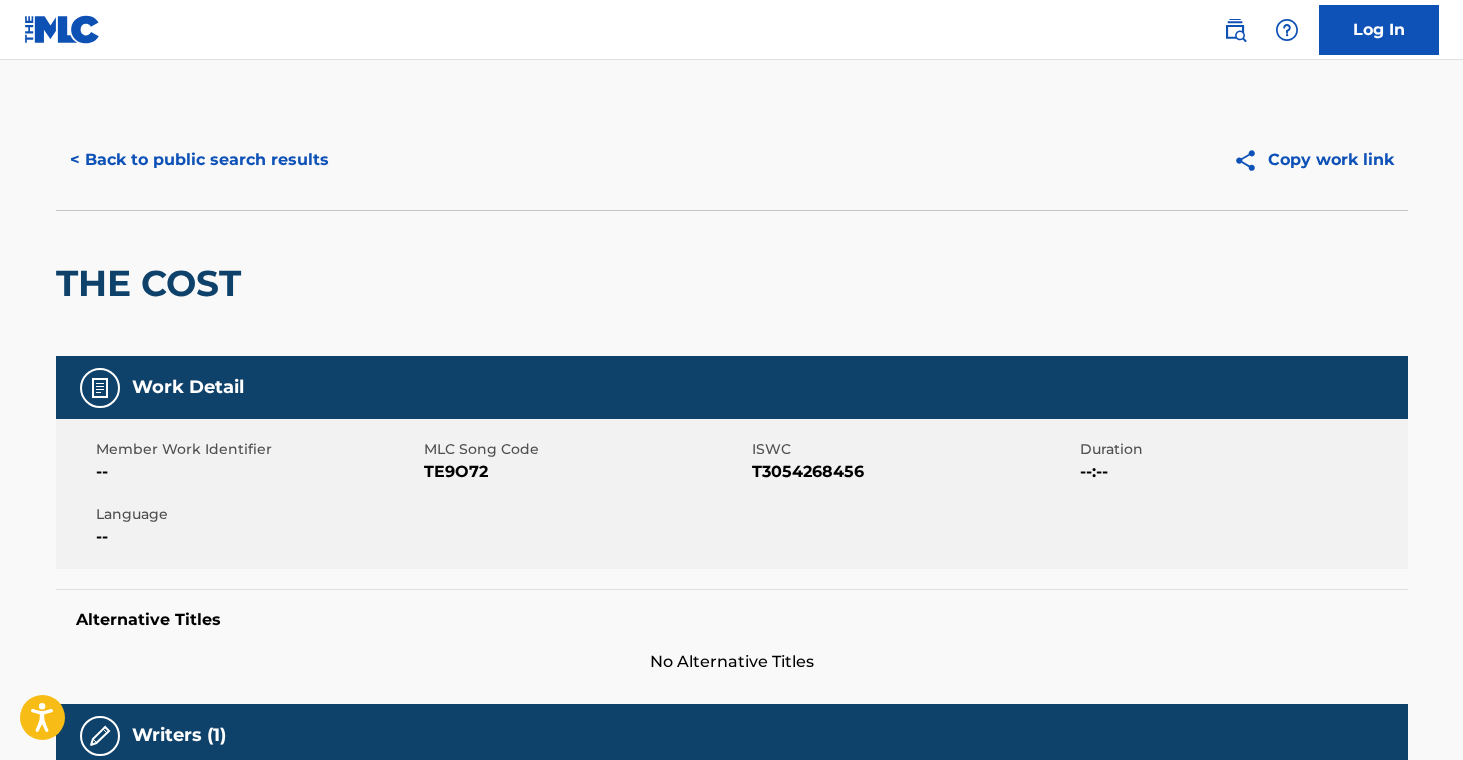 click on "< Back to public search results" at bounding box center [199, 160] 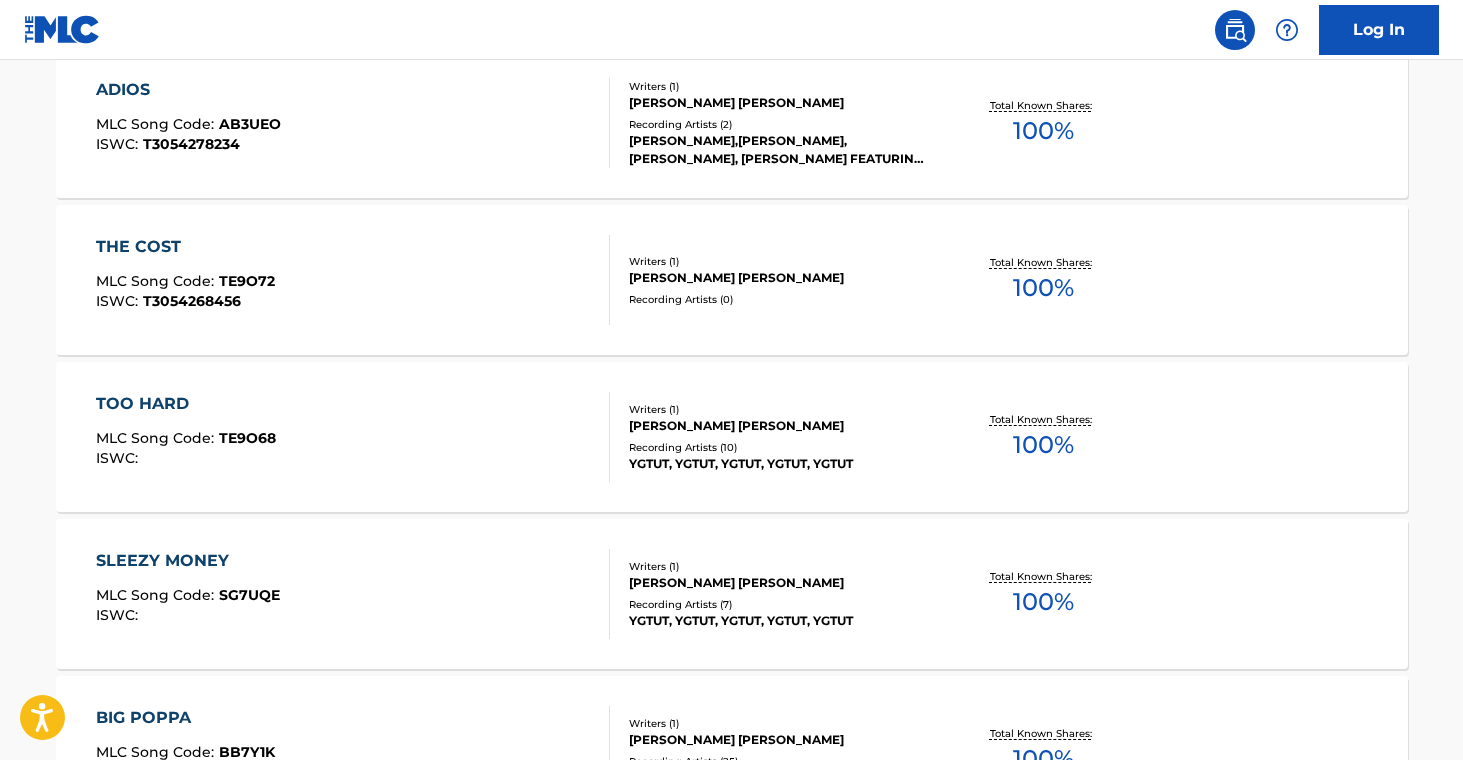 scroll, scrollTop: 5558, scrollLeft: 0, axis: vertical 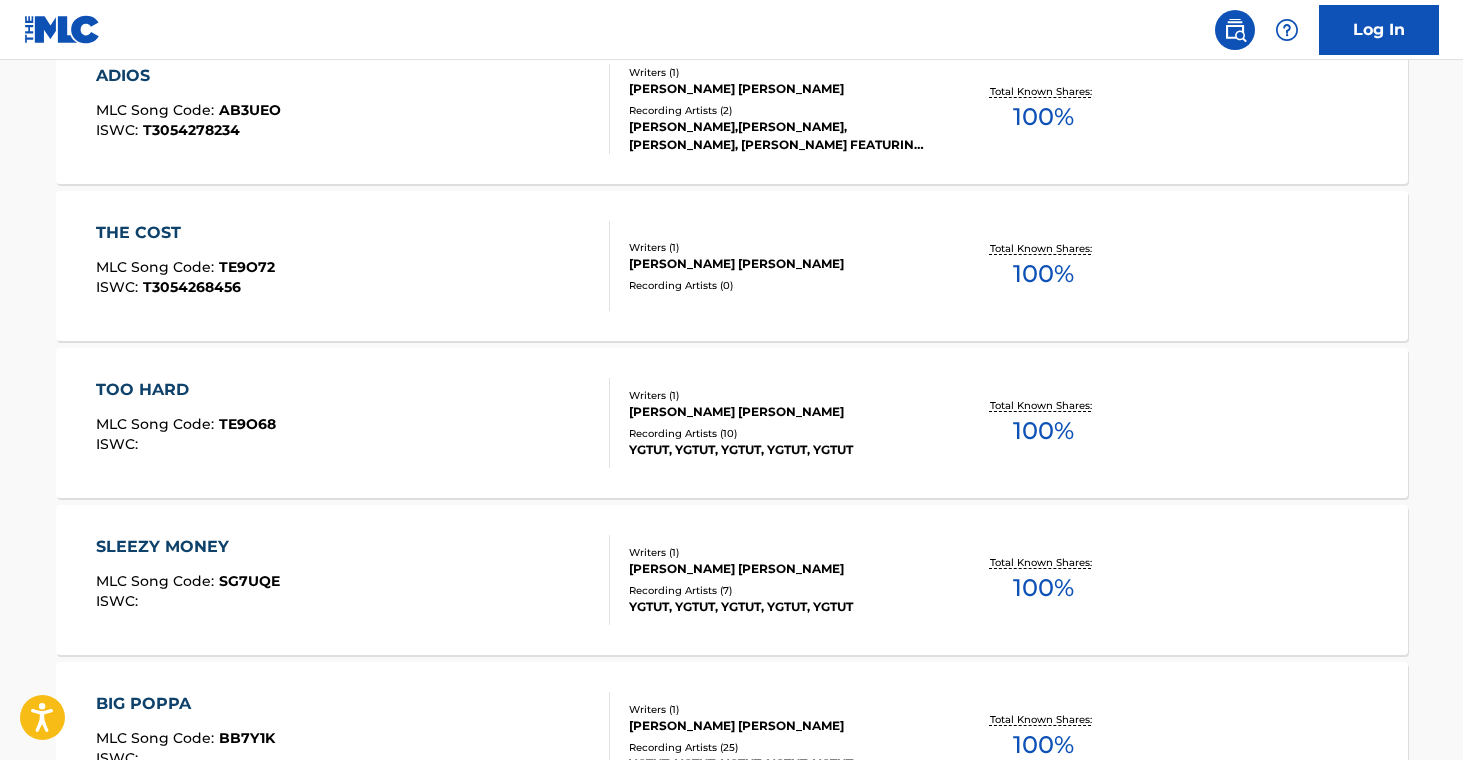 click on "TOO HARD MLC Song Code : TE9O68 ISWC : Writers ( 1 ) [PERSON_NAME] [PERSON_NAME] Recording Artists ( 10 ) [PERSON_NAME], [PERSON_NAME], YGTUT, YGTUT, YGTUT Total Known Shares: 100 %" at bounding box center [732, 423] 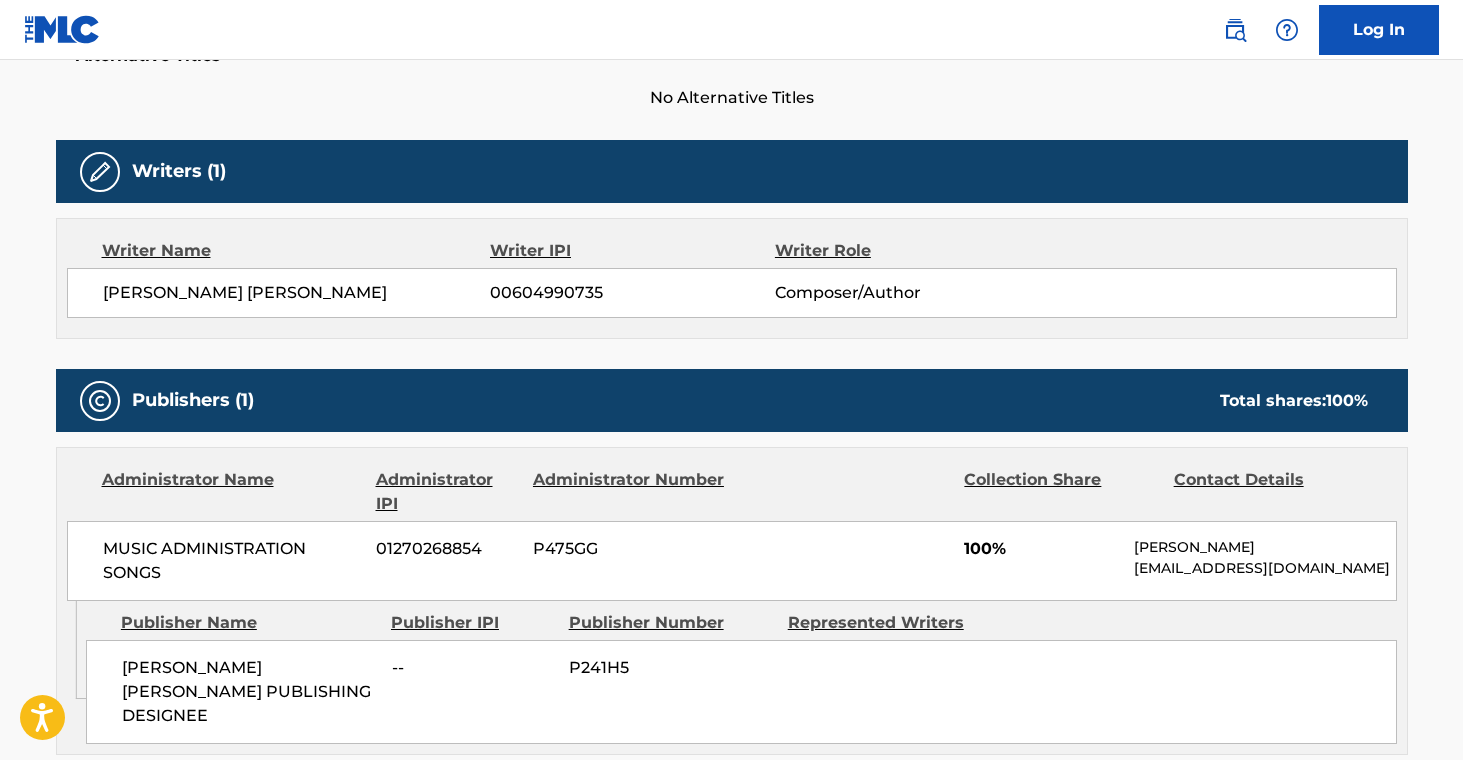 scroll, scrollTop: 0, scrollLeft: 0, axis: both 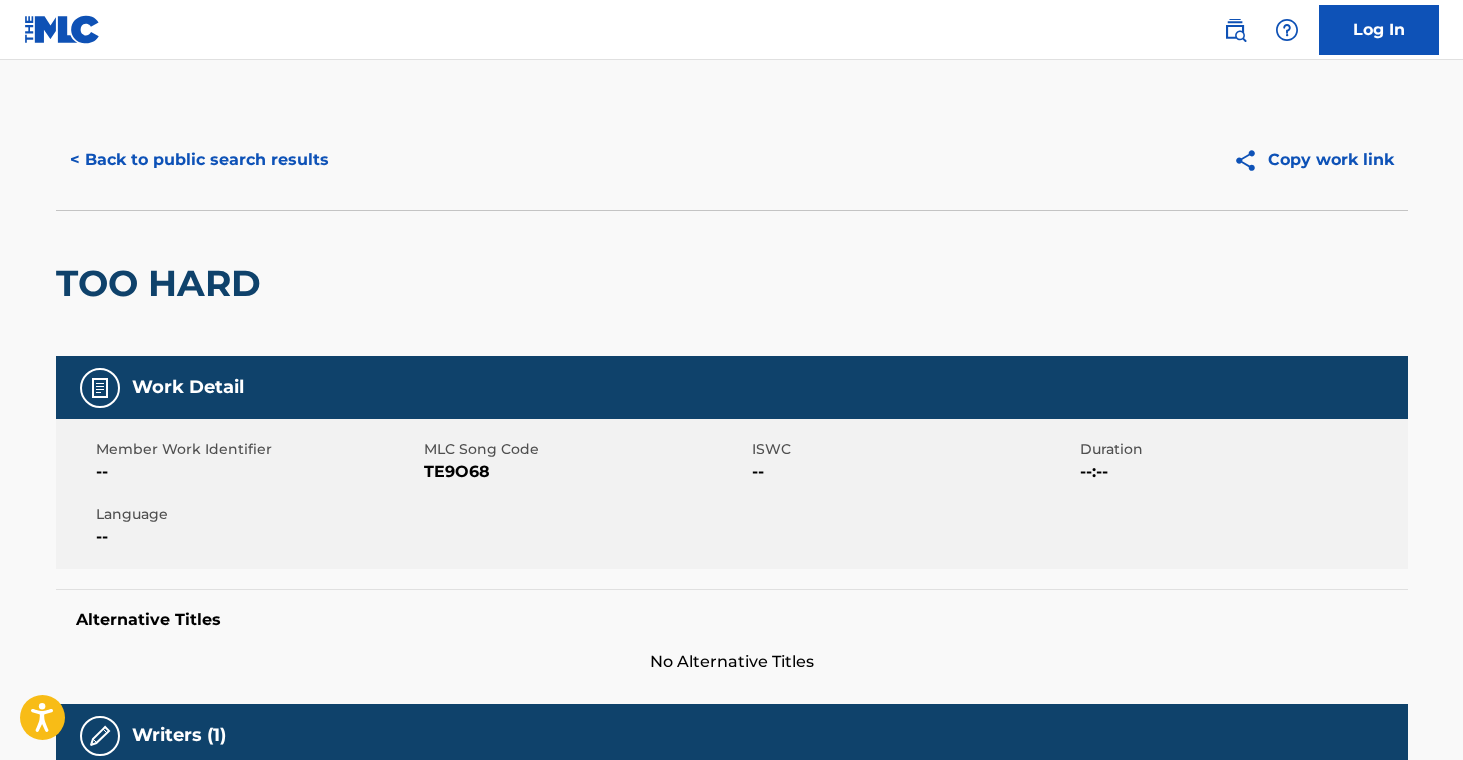 click on "< Back to public search results" at bounding box center [199, 160] 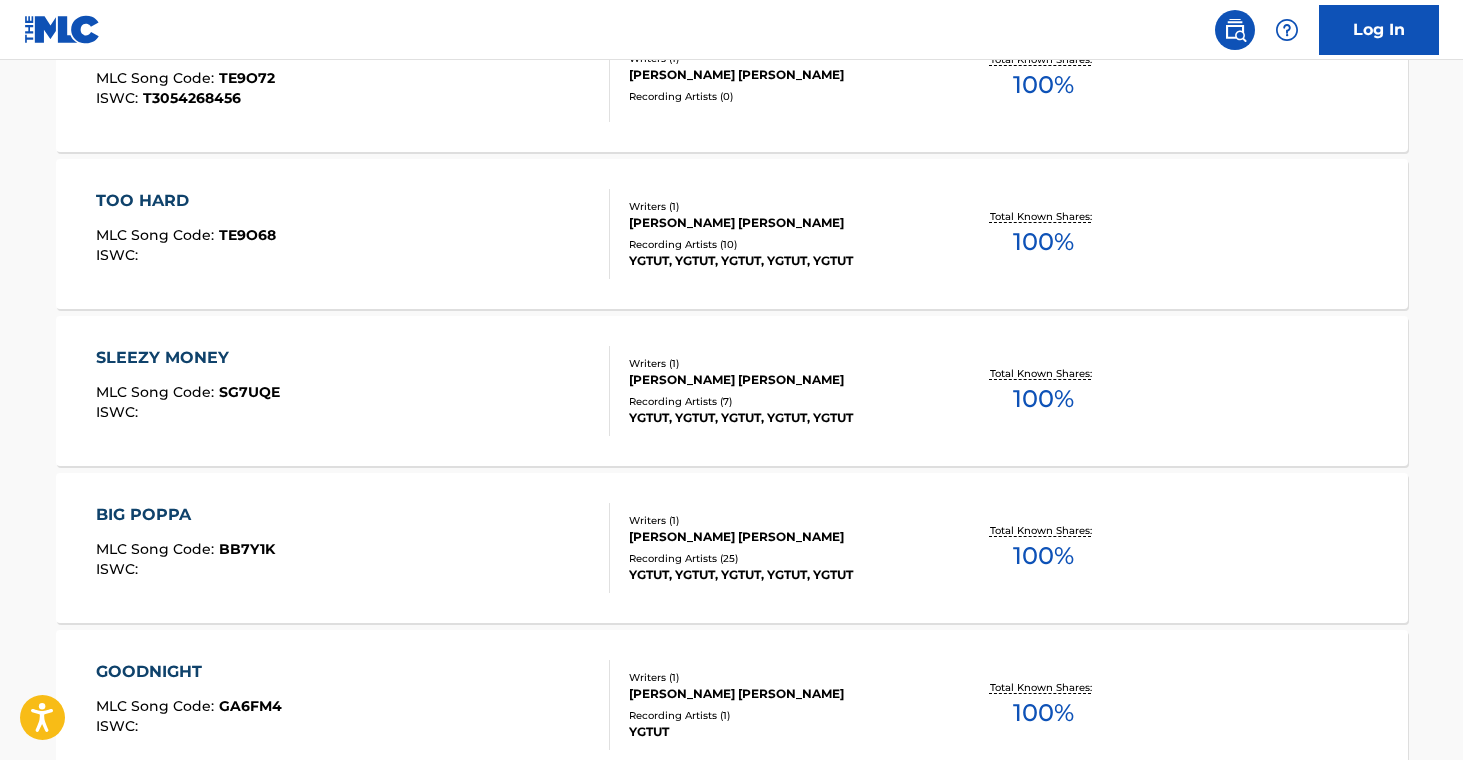 scroll, scrollTop: 5745, scrollLeft: 0, axis: vertical 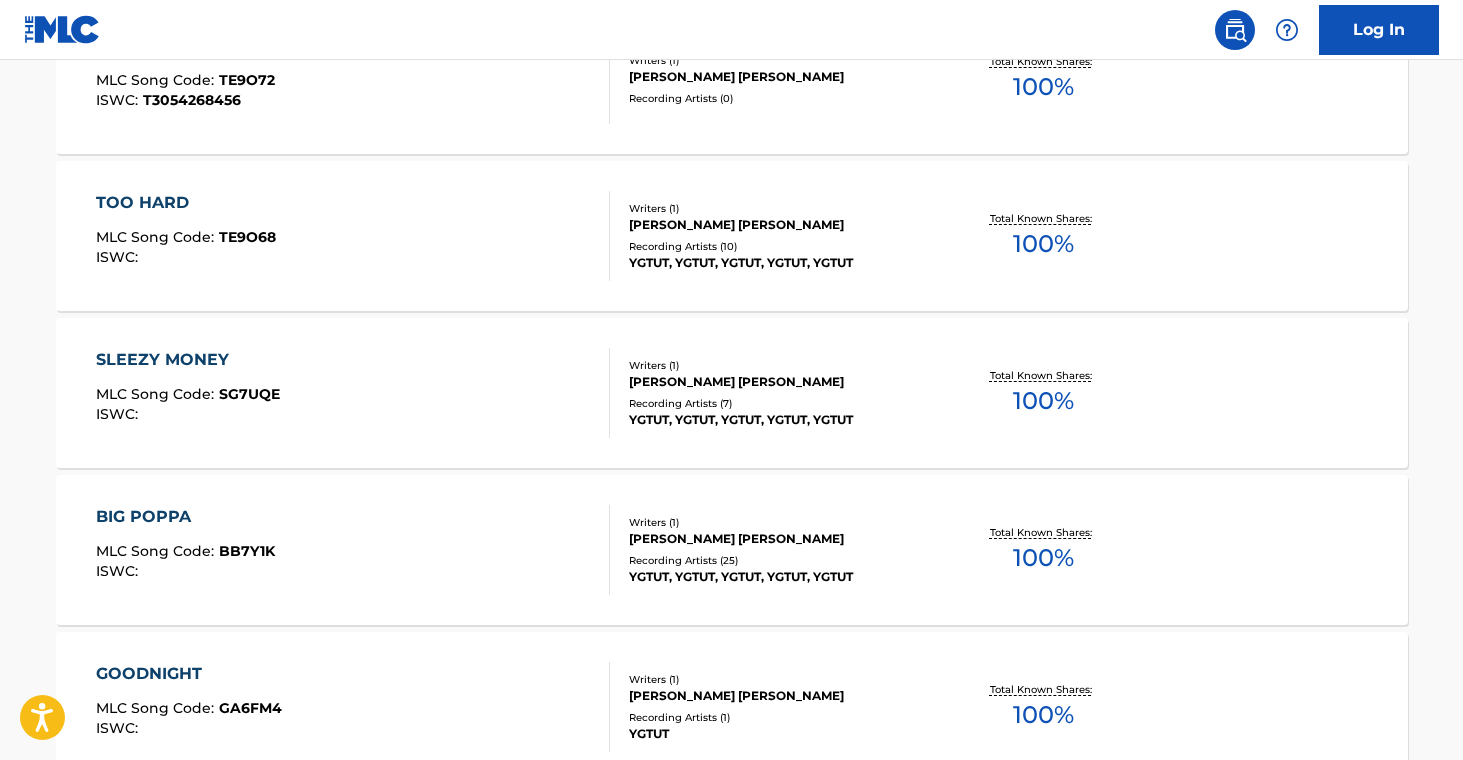 click at bounding box center (601, 393) 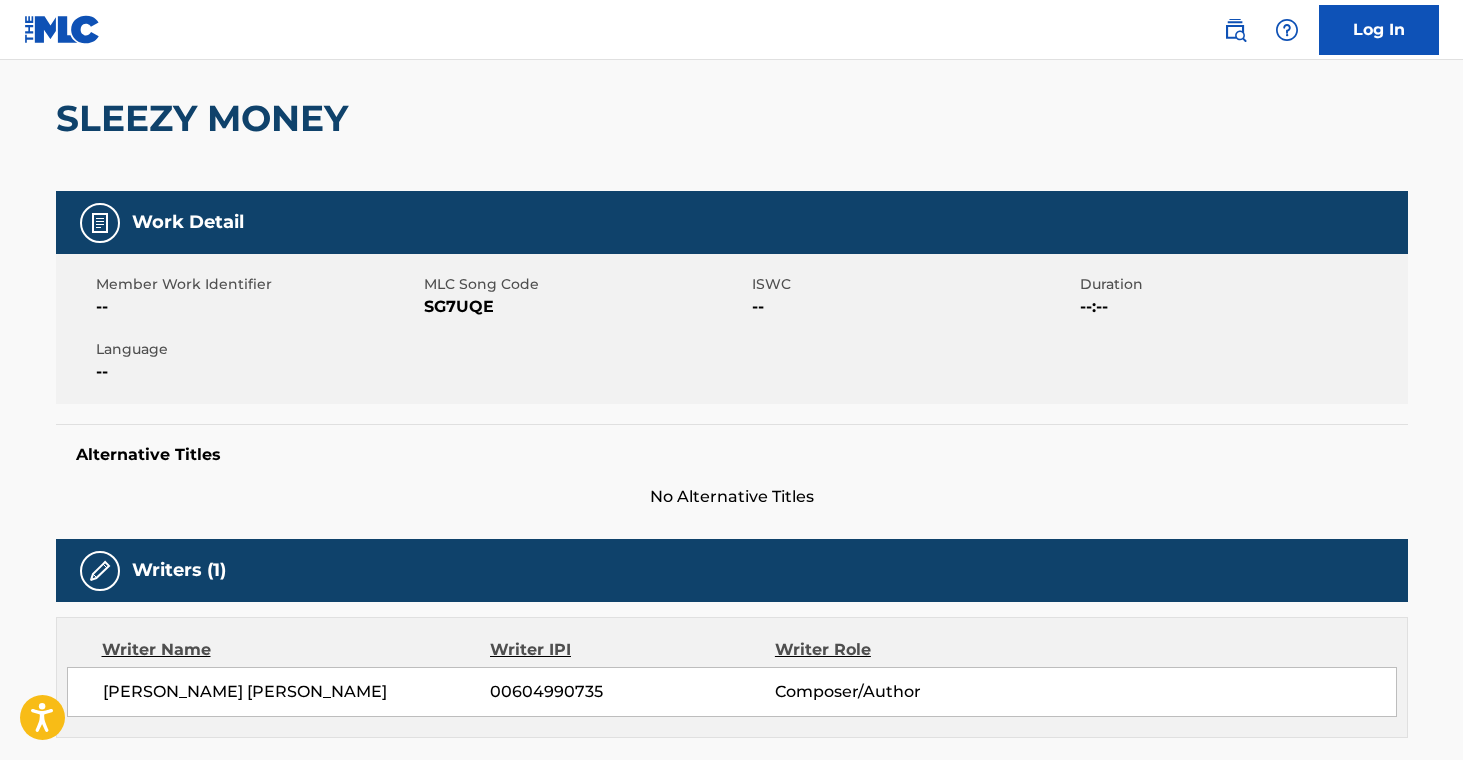 scroll, scrollTop: 0, scrollLeft: 0, axis: both 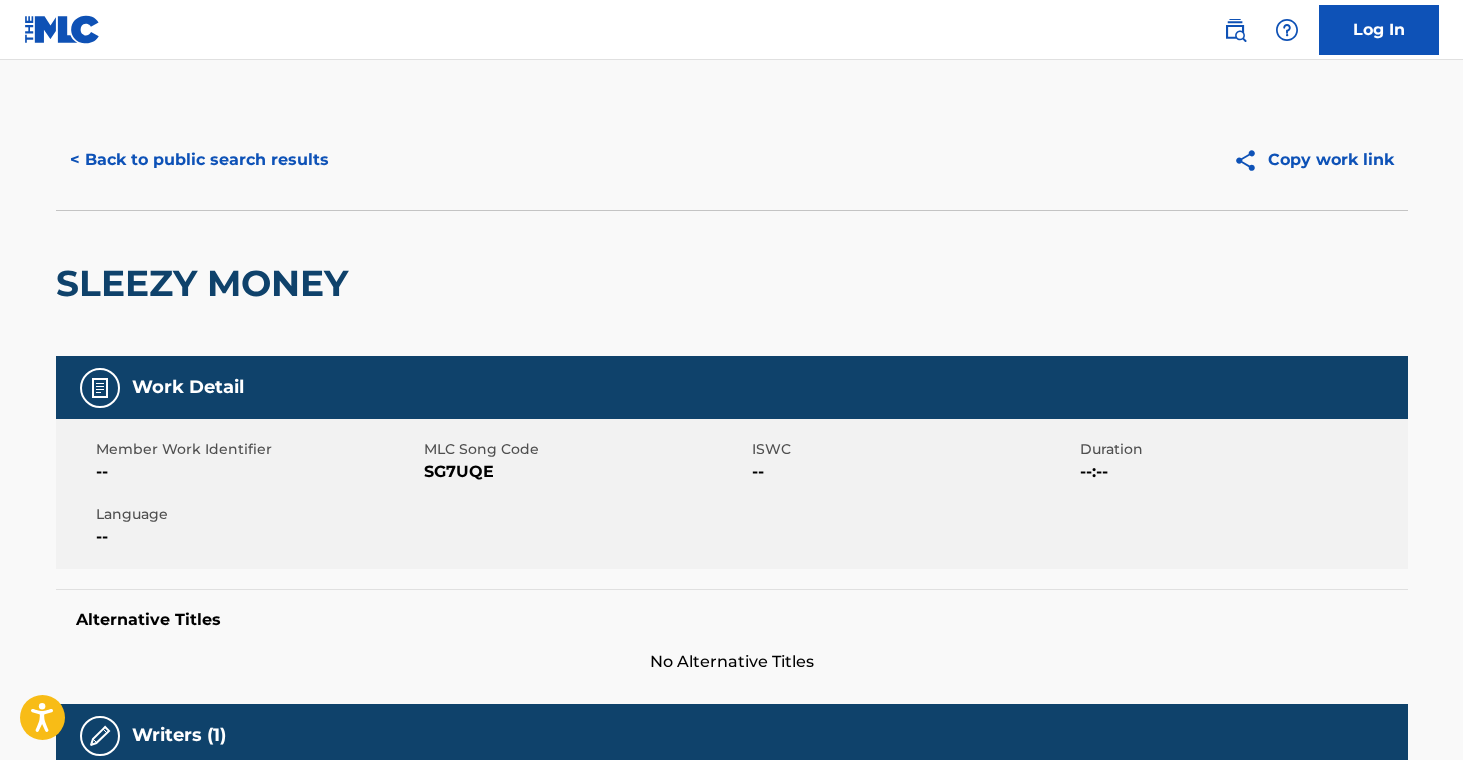click on "< Back to public search results" at bounding box center (199, 160) 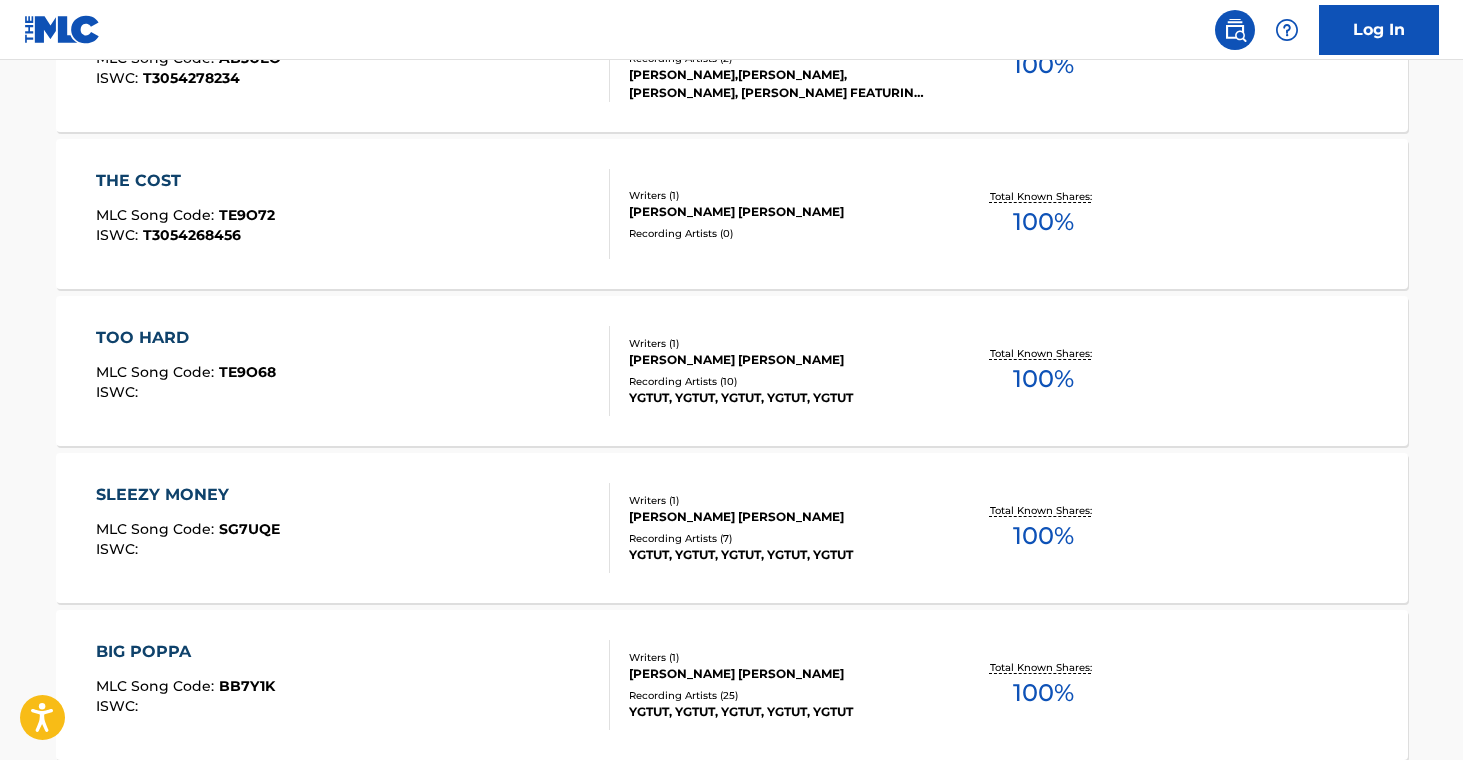 scroll, scrollTop: 5624, scrollLeft: 0, axis: vertical 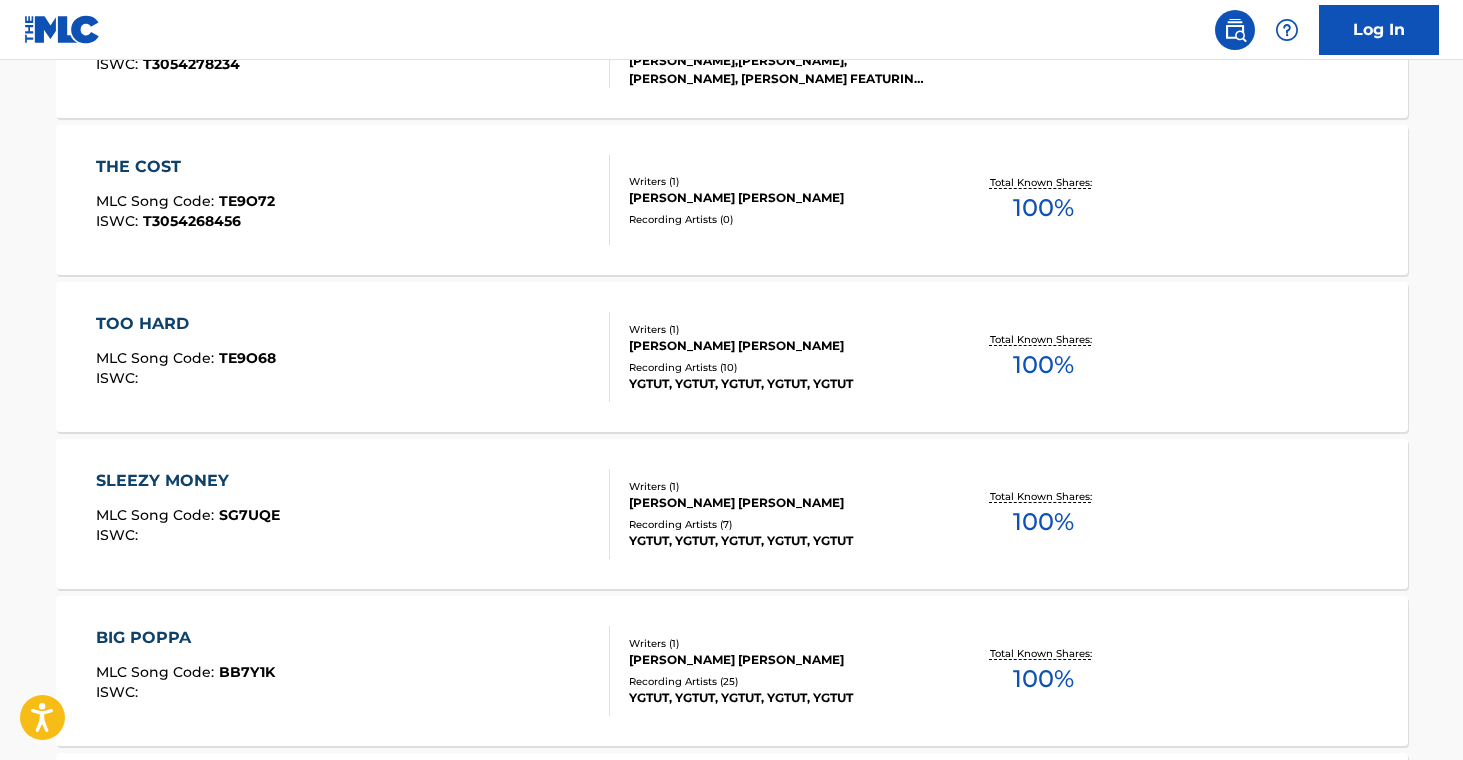 click on "BIG POPPA MLC Song Code : BB7Y1K ISWC :" at bounding box center (353, 671) 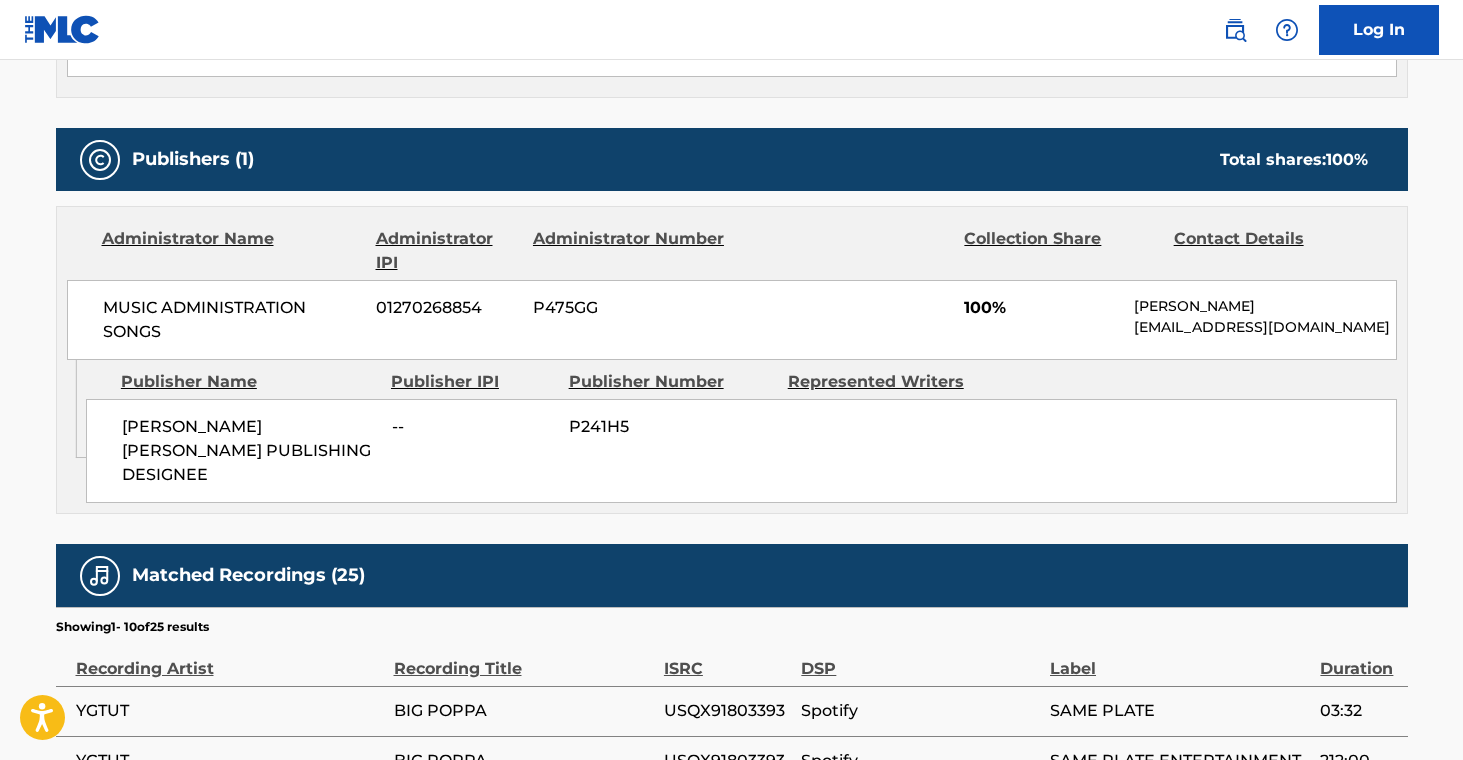 scroll, scrollTop: 0, scrollLeft: 0, axis: both 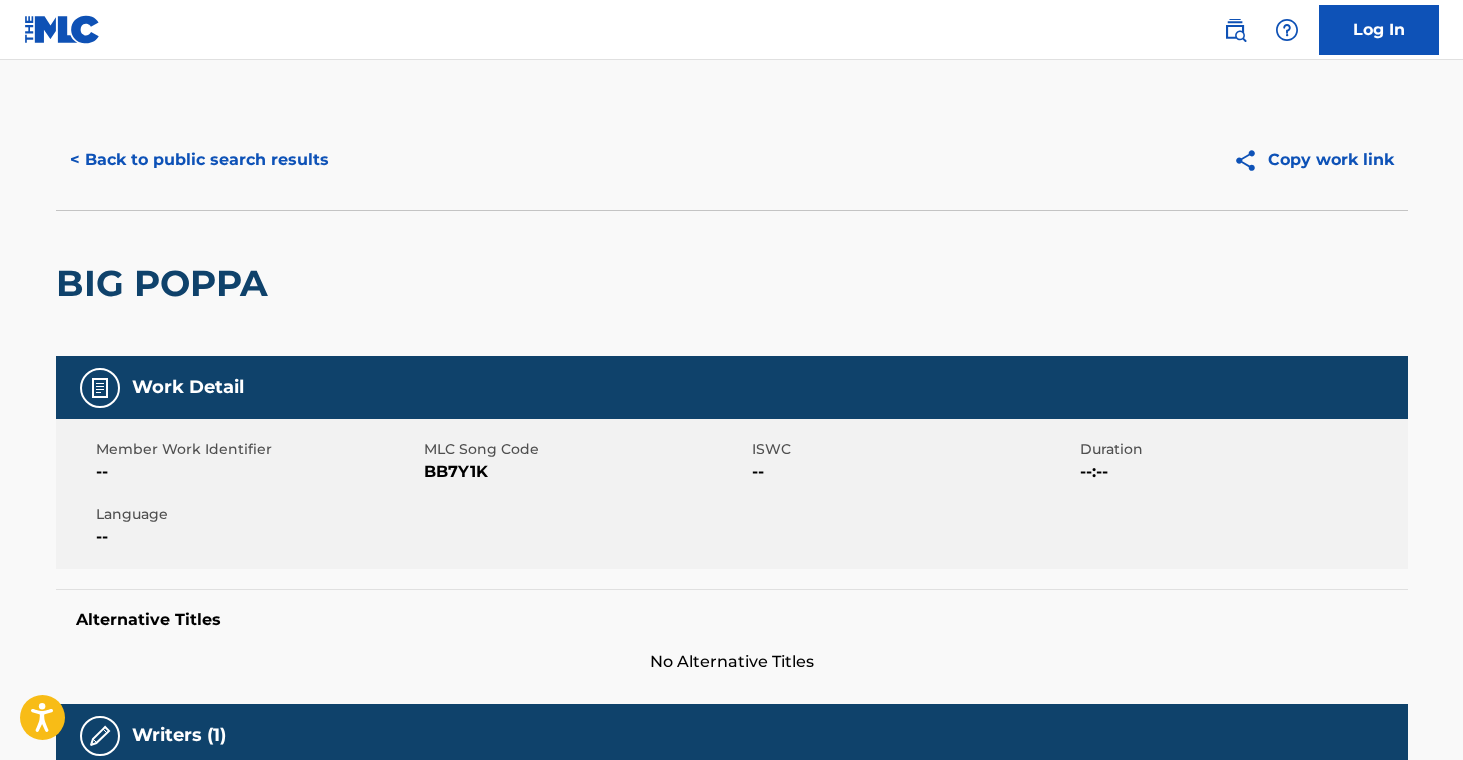 click on "< Back to public search results" at bounding box center (199, 160) 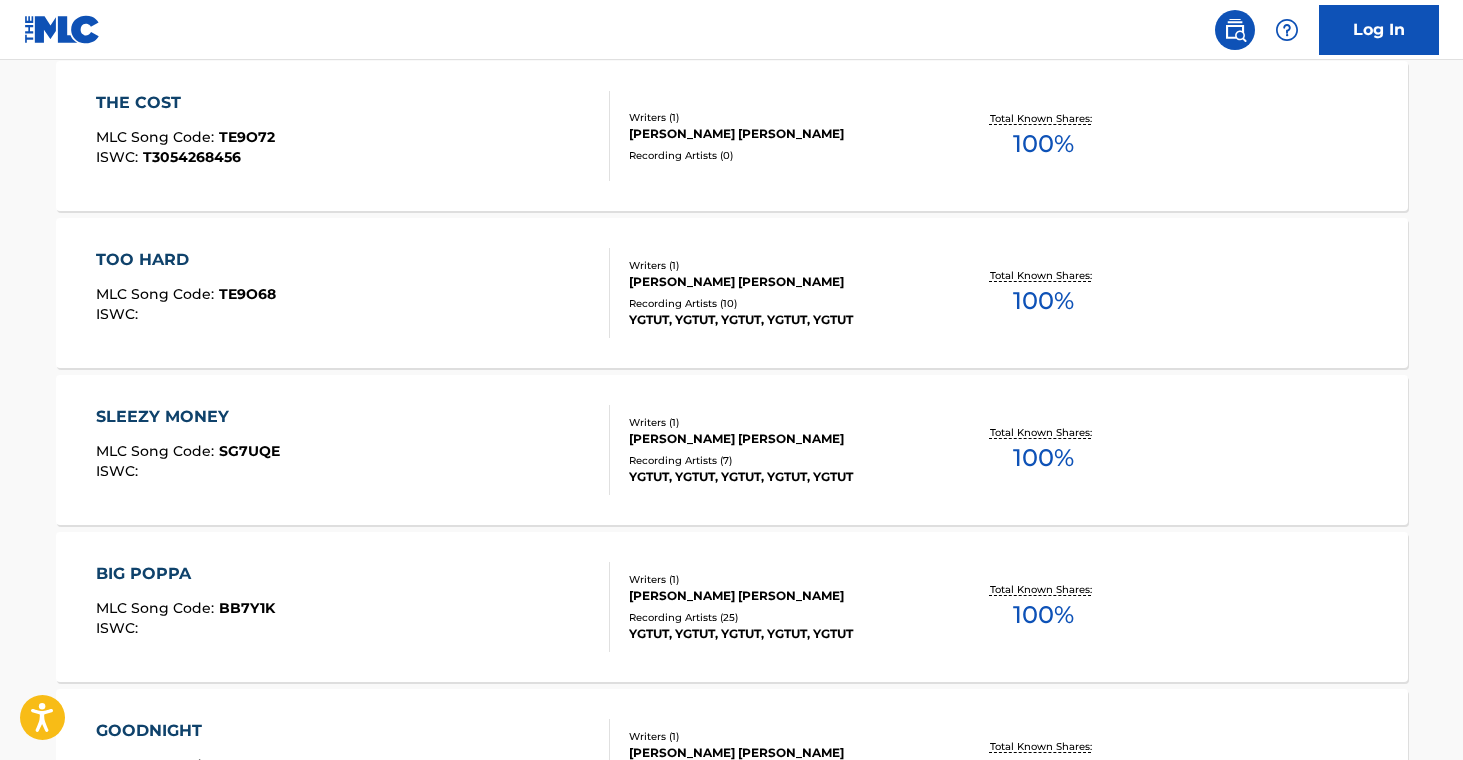 scroll, scrollTop: 6000, scrollLeft: 0, axis: vertical 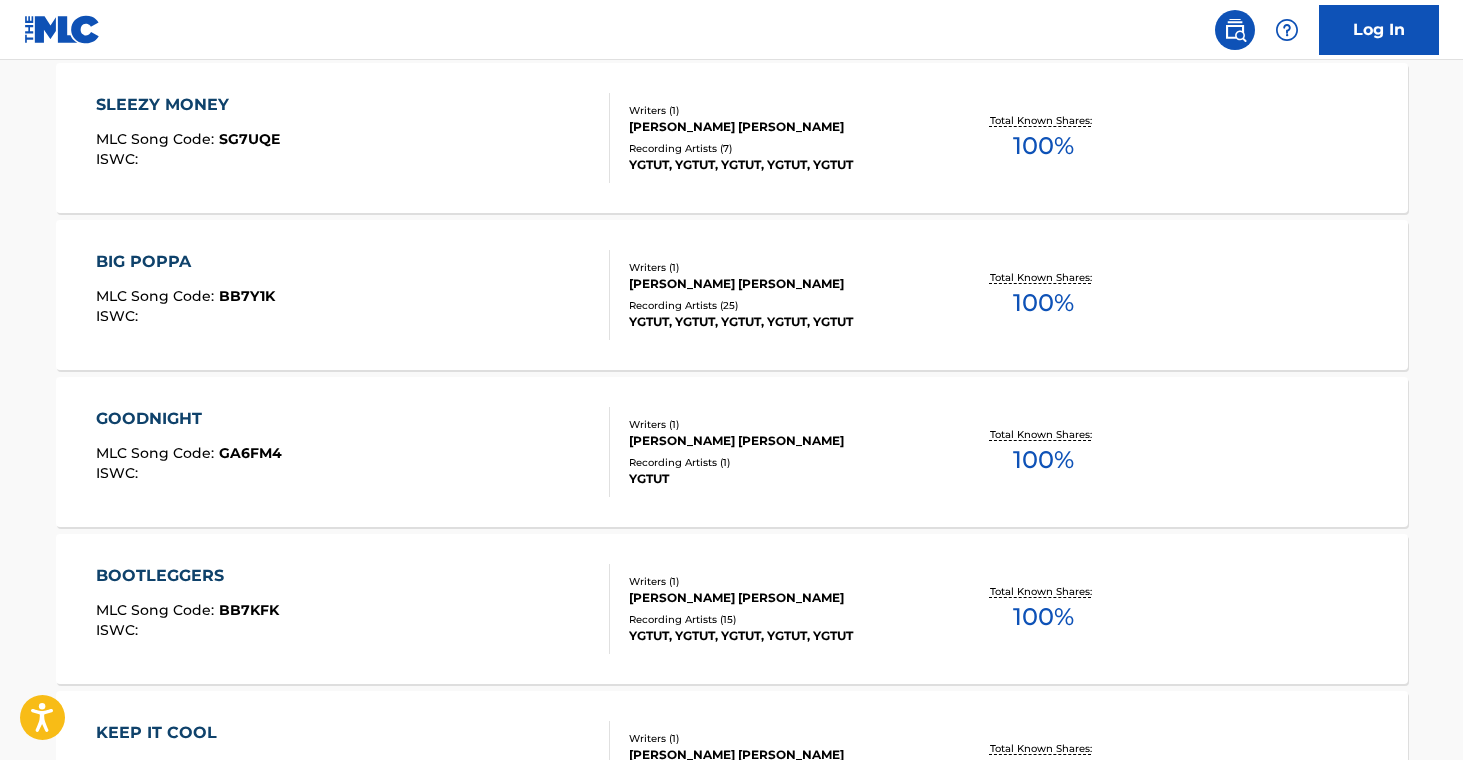 click on "[PERSON_NAME] [PERSON_NAME]" at bounding box center [780, 441] 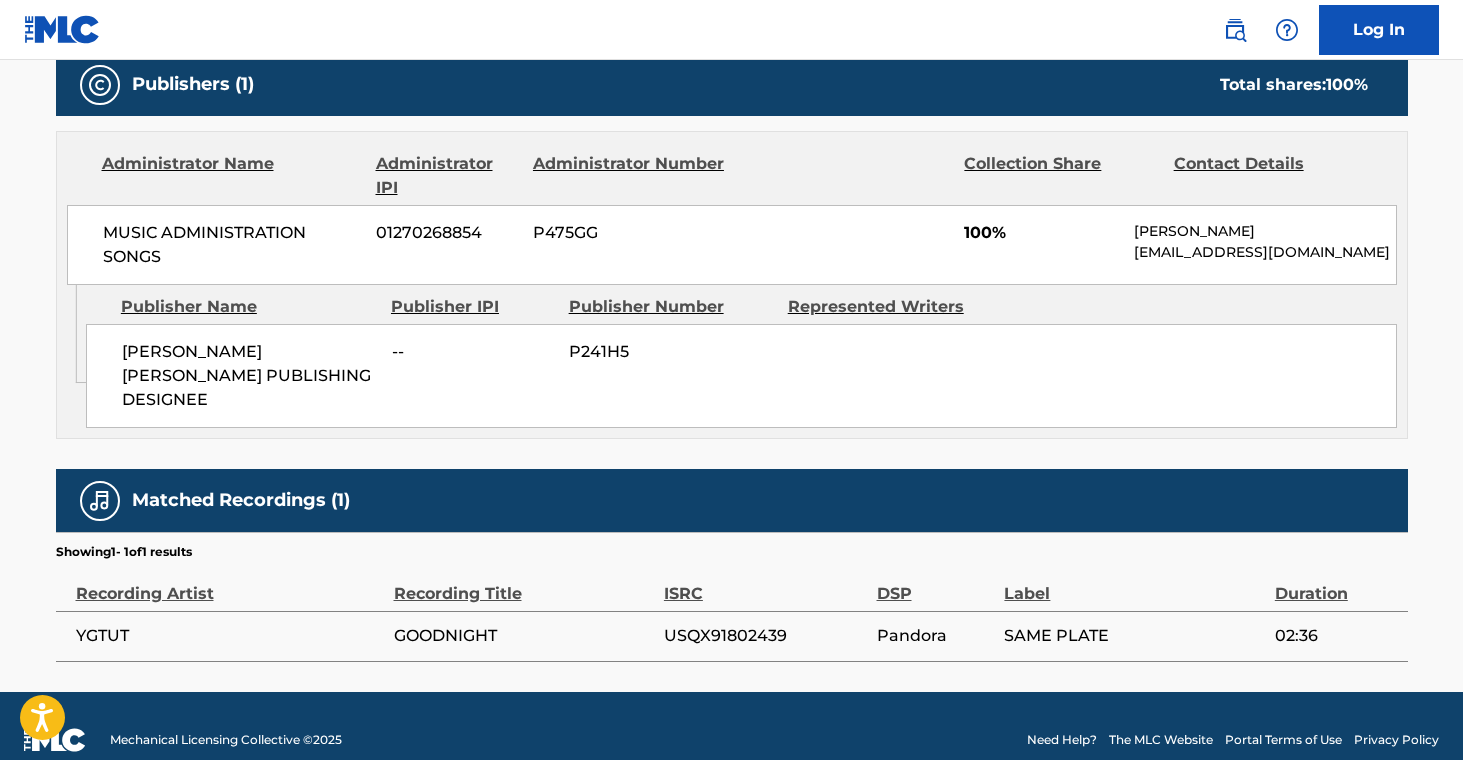 scroll, scrollTop: 0, scrollLeft: 0, axis: both 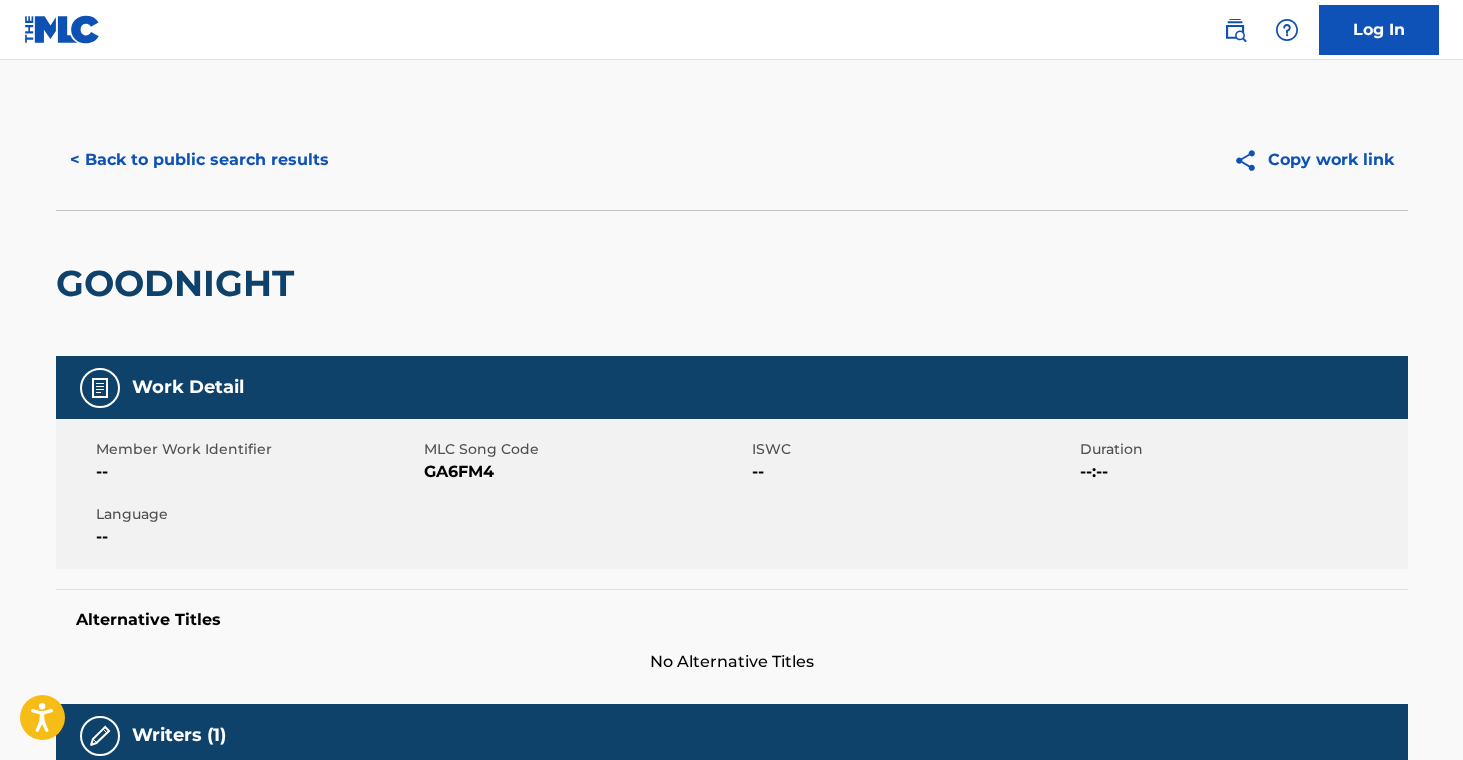 click on "< Back to public search results" at bounding box center (199, 160) 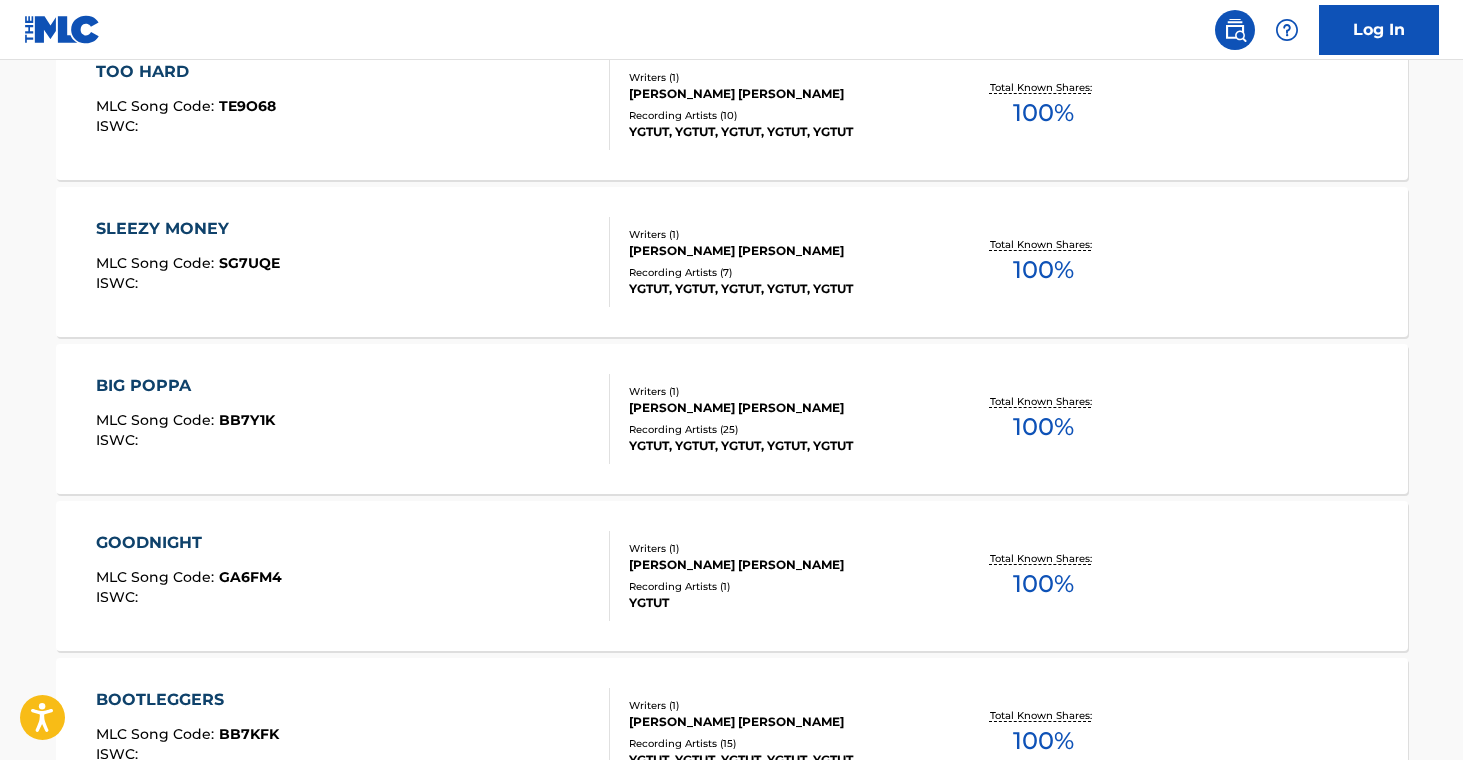 scroll, scrollTop: 6091, scrollLeft: 0, axis: vertical 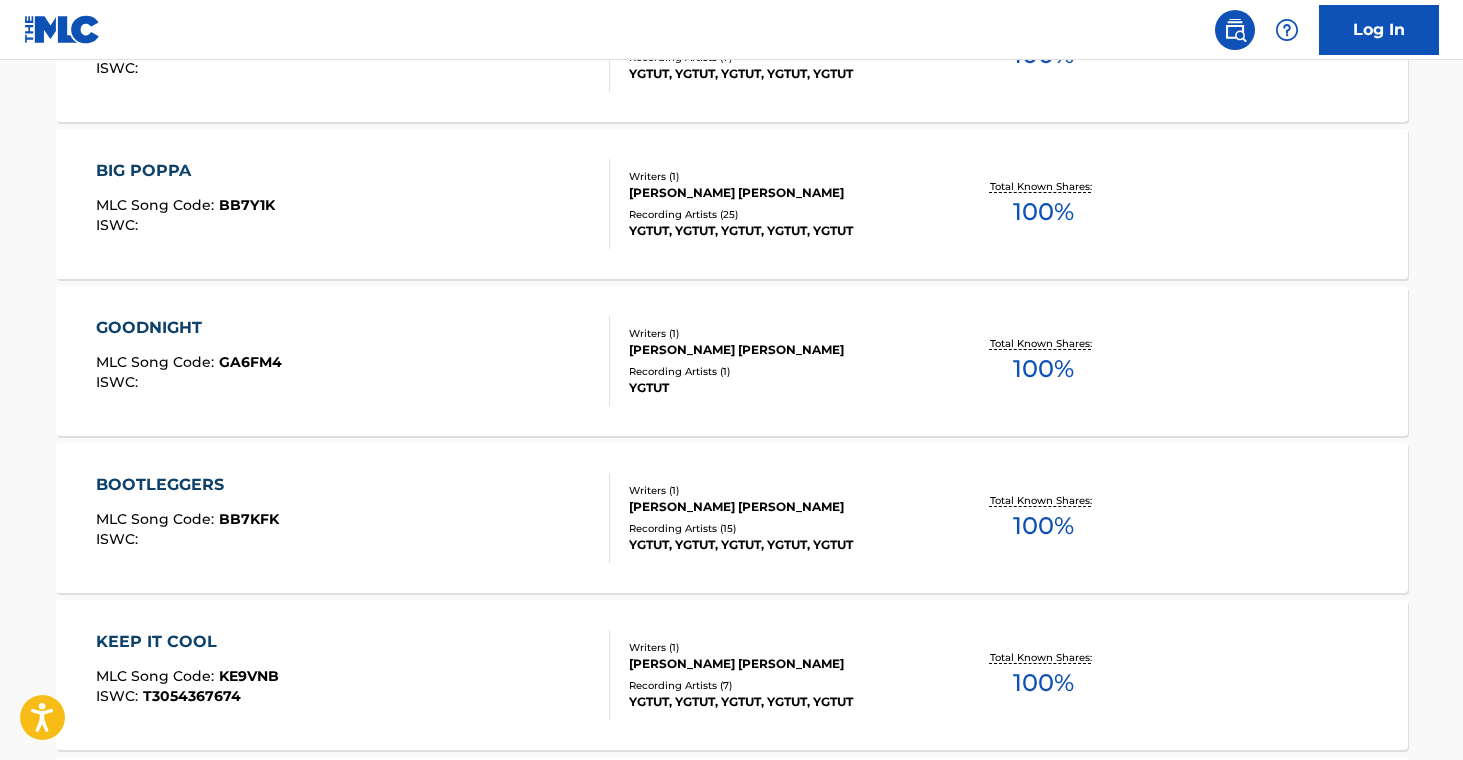 click on "BOOTLEGGERS MLC Song Code : BB7KFK ISWC :" at bounding box center [353, 518] 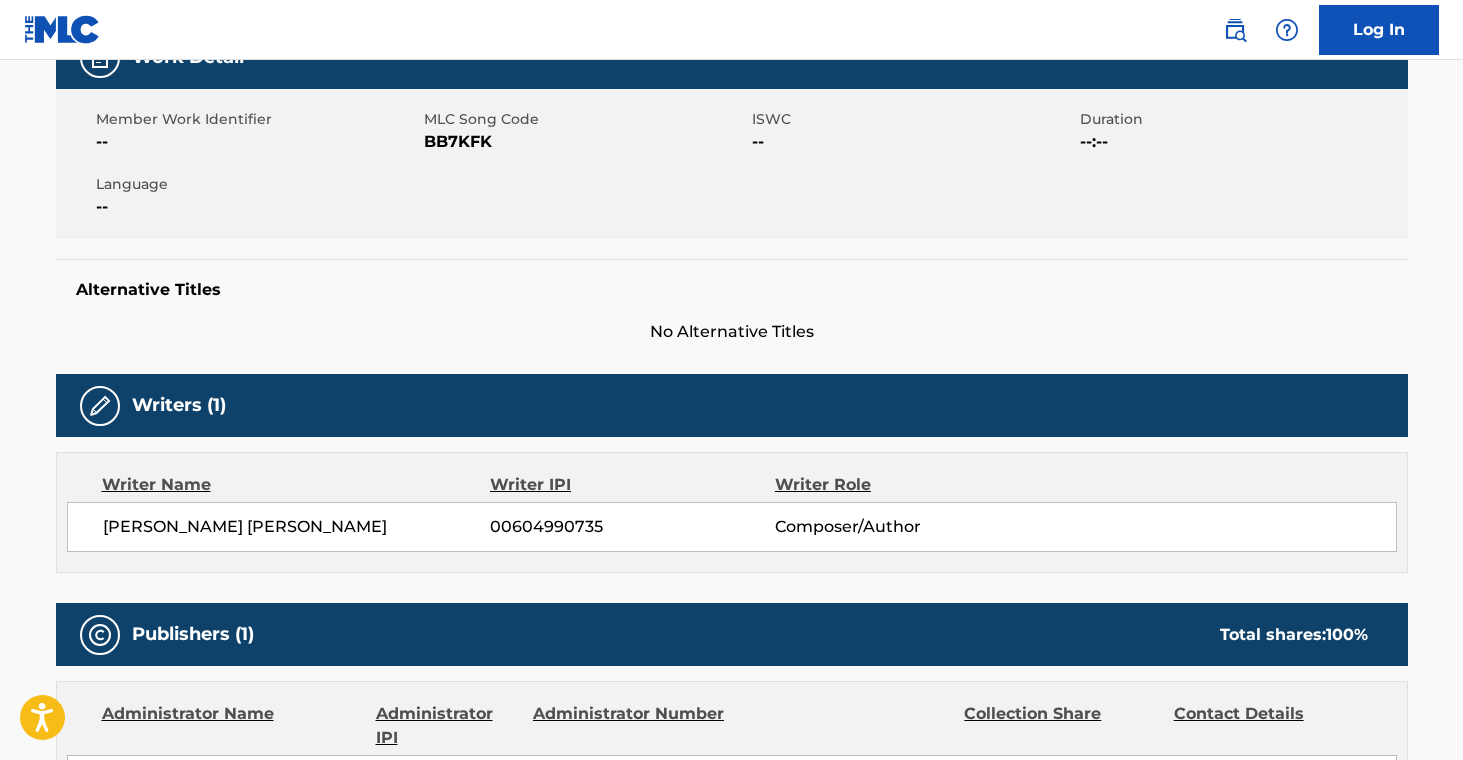scroll, scrollTop: 0, scrollLeft: 0, axis: both 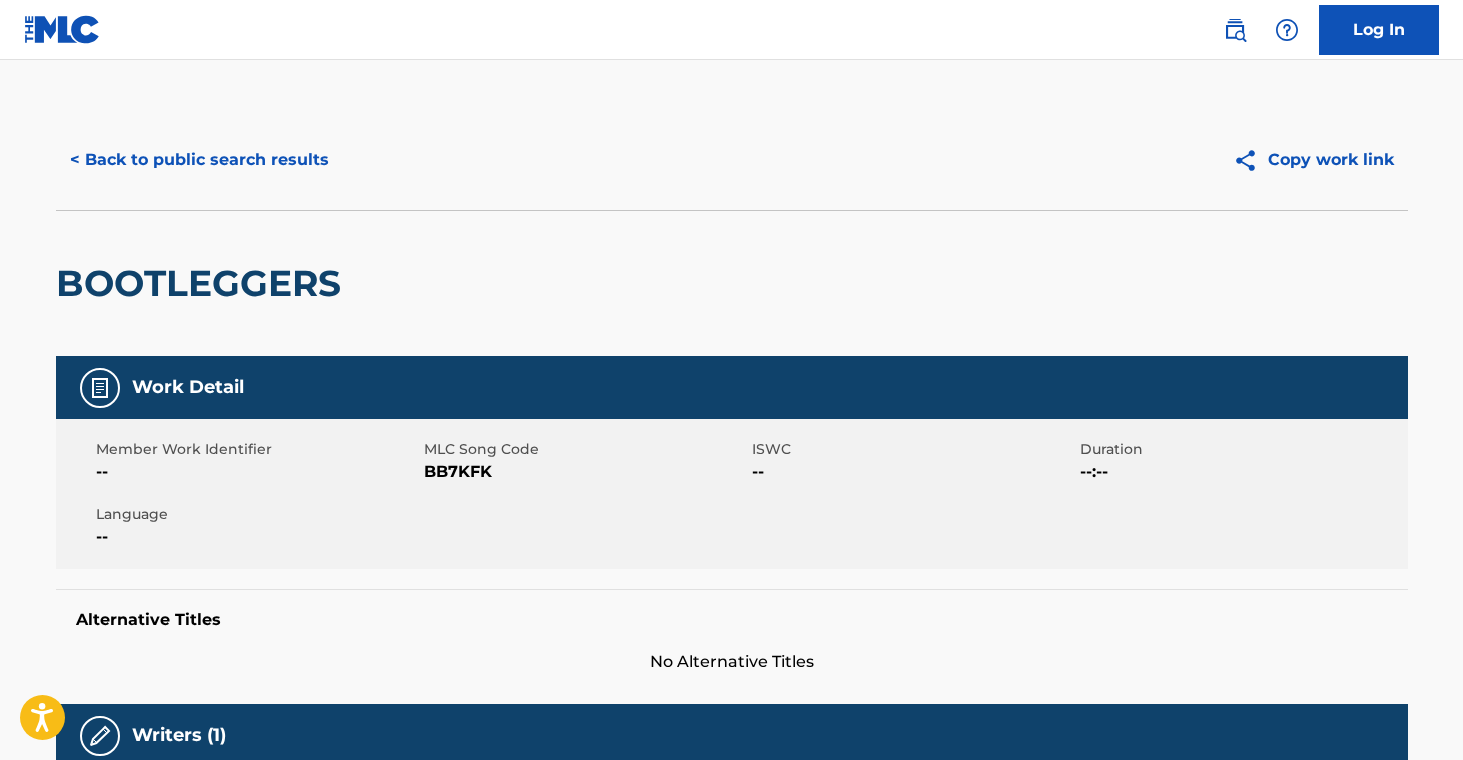 click on "< Back to public search results" at bounding box center [199, 160] 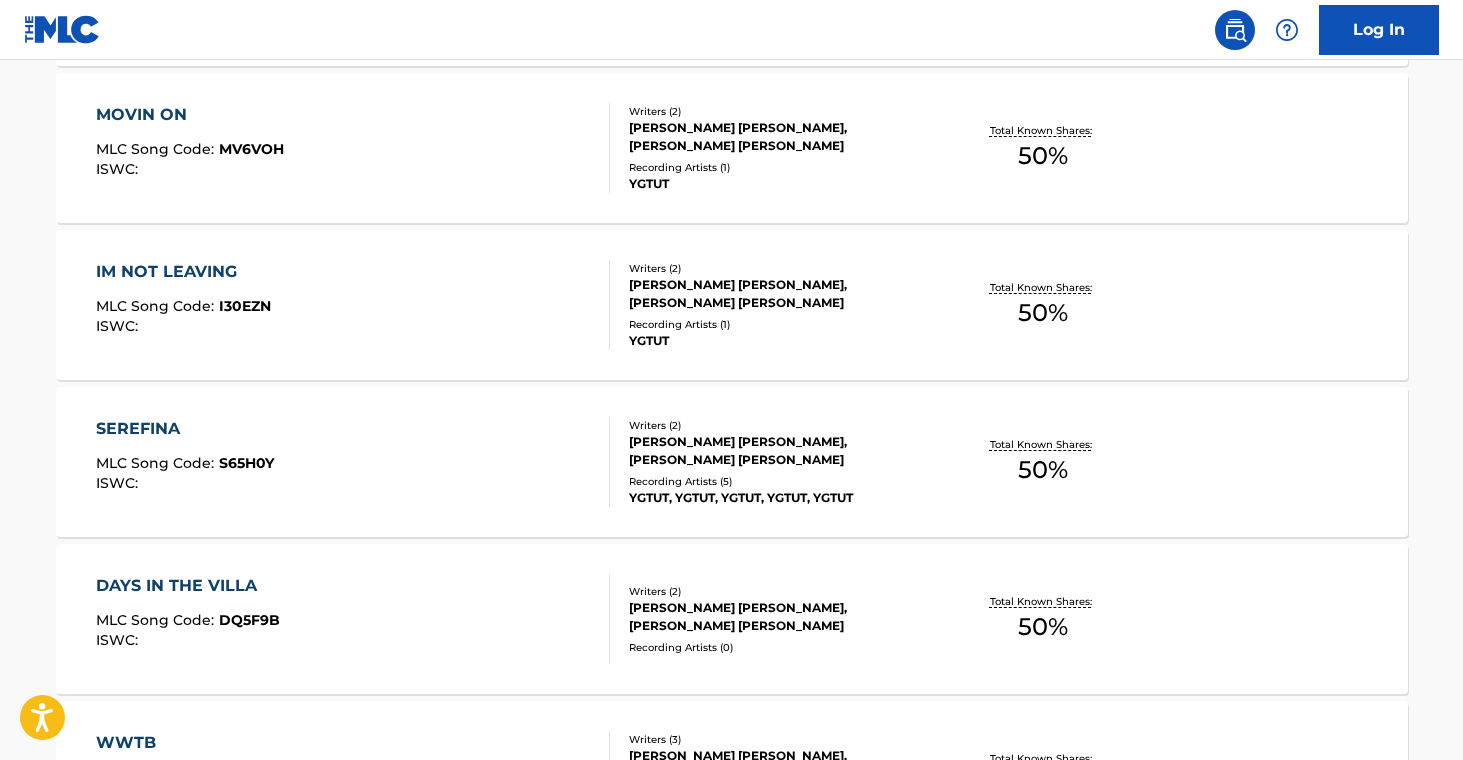 scroll, scrollTop: 10866, scrollLeft: 0, axis: vertical 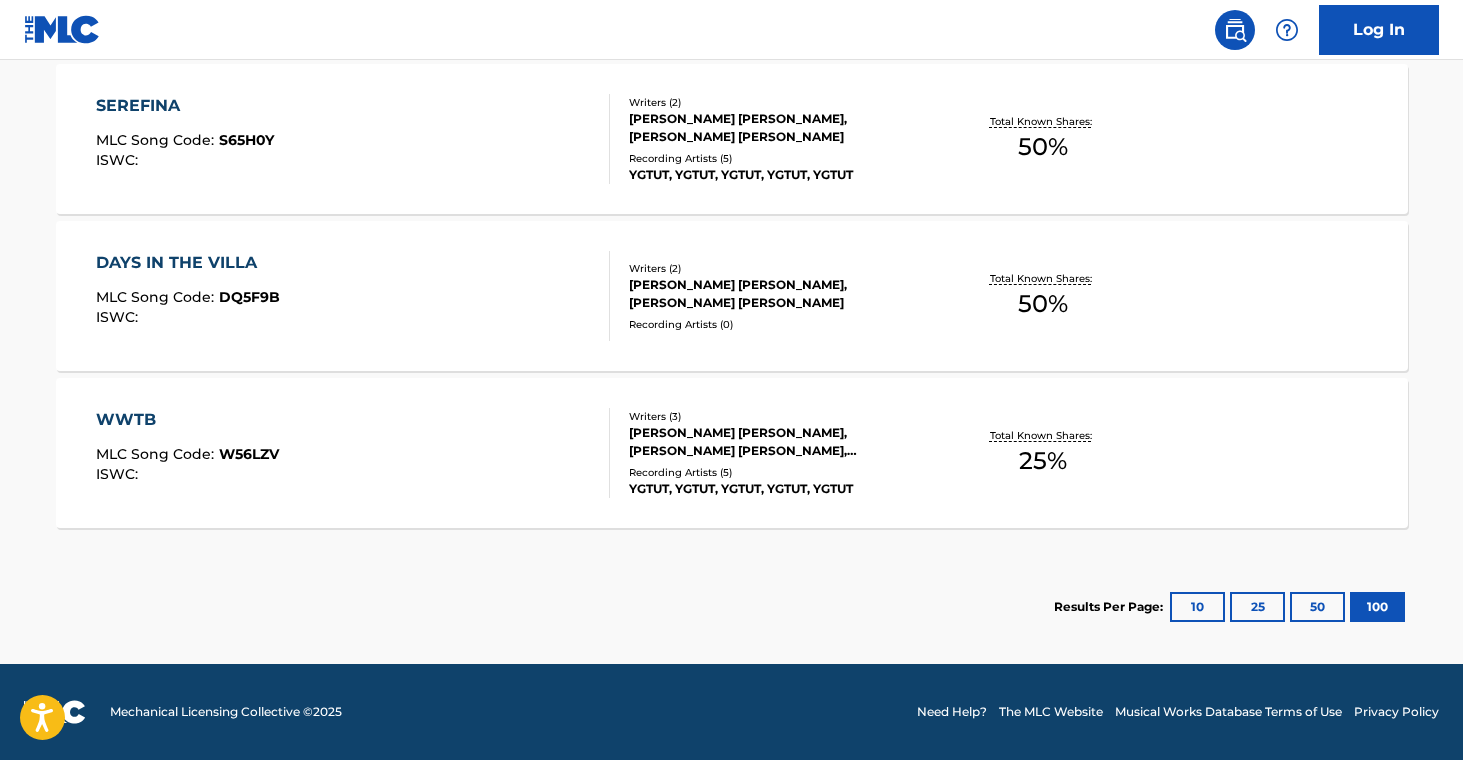 click on "Recording Artists ( 5 )" at bounding box center [780, 472] 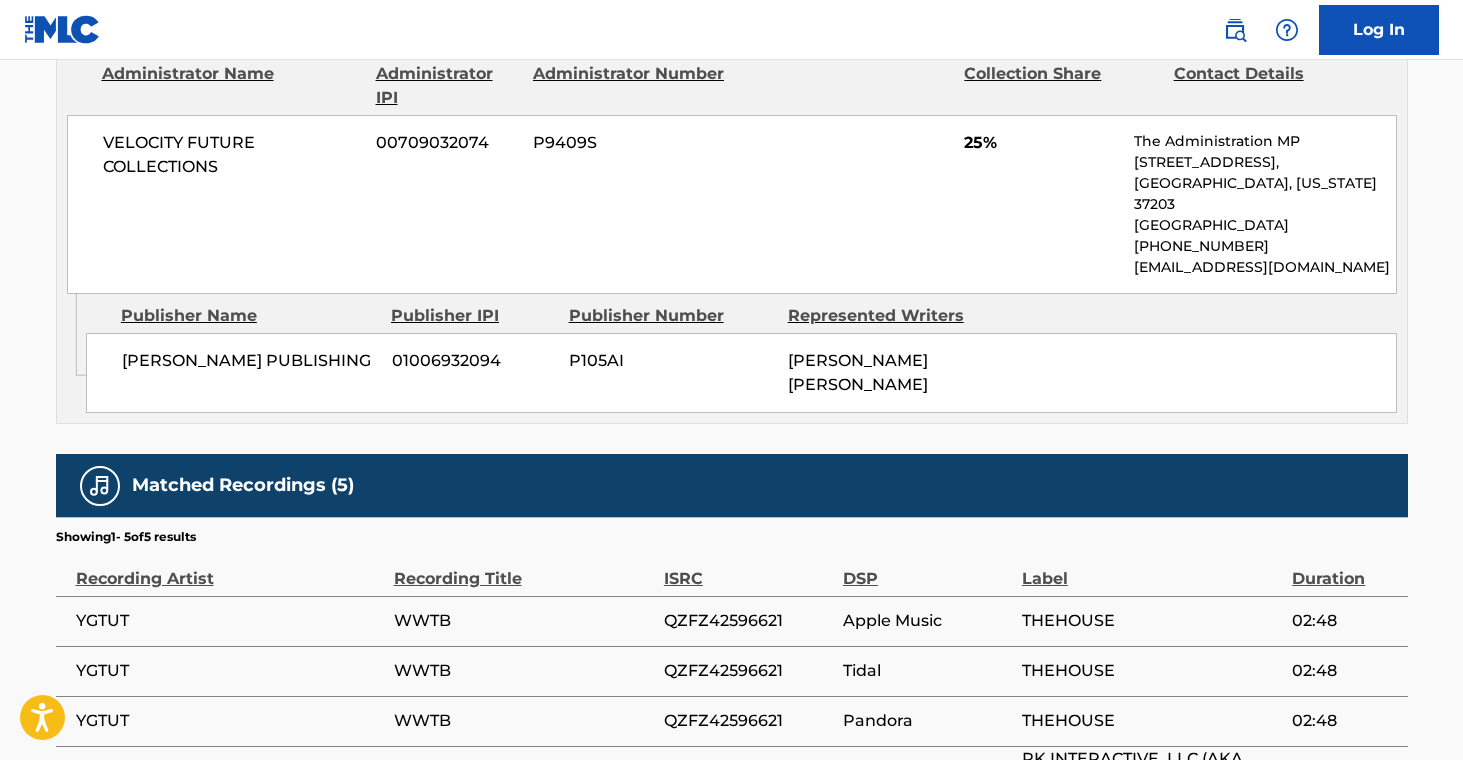 scroll, scrollTop: 1010, scrollLeft: 0, axis: vertical 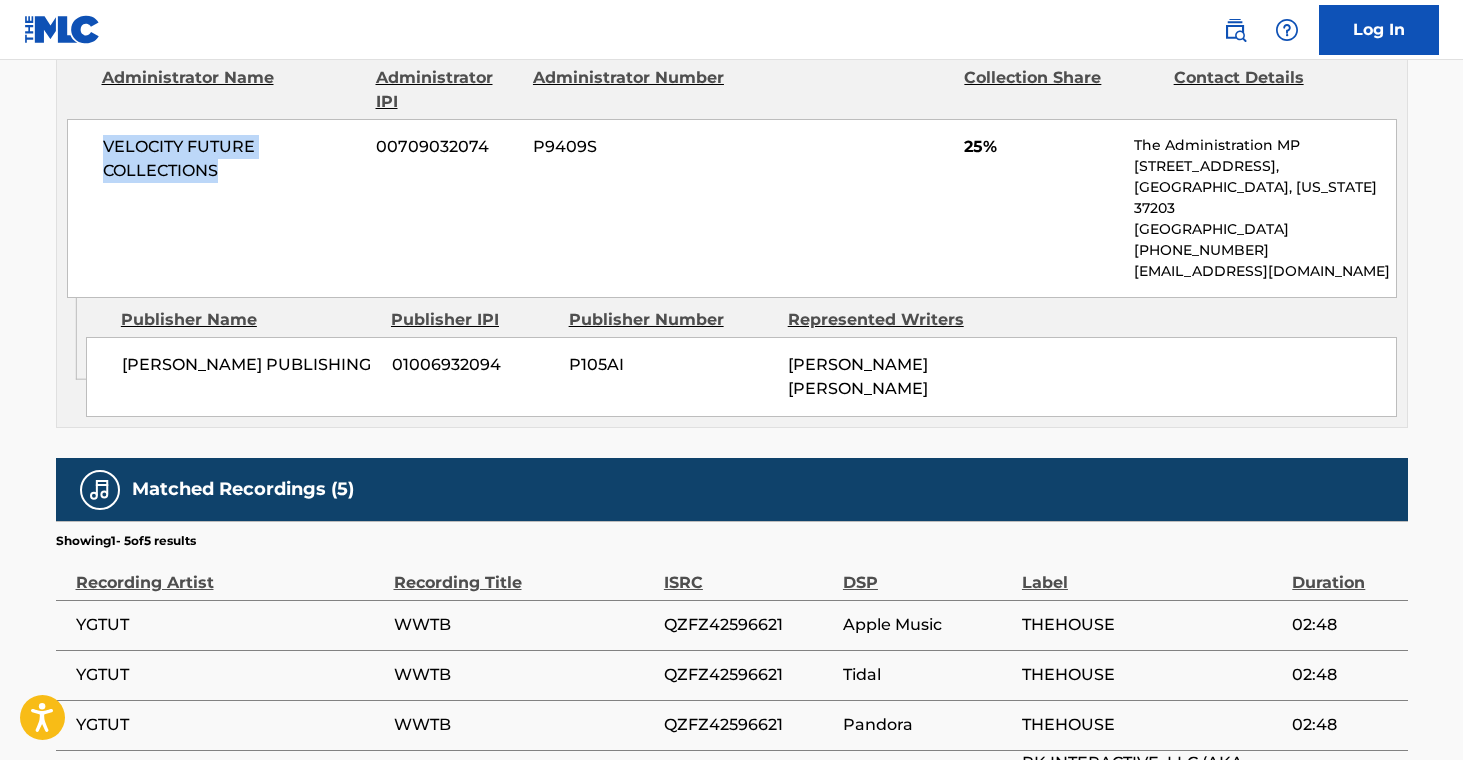 drag, startPoint x: 103, startPoint y: 143, endPoint x: 234, endPoint y: 176, distance: 135.09256 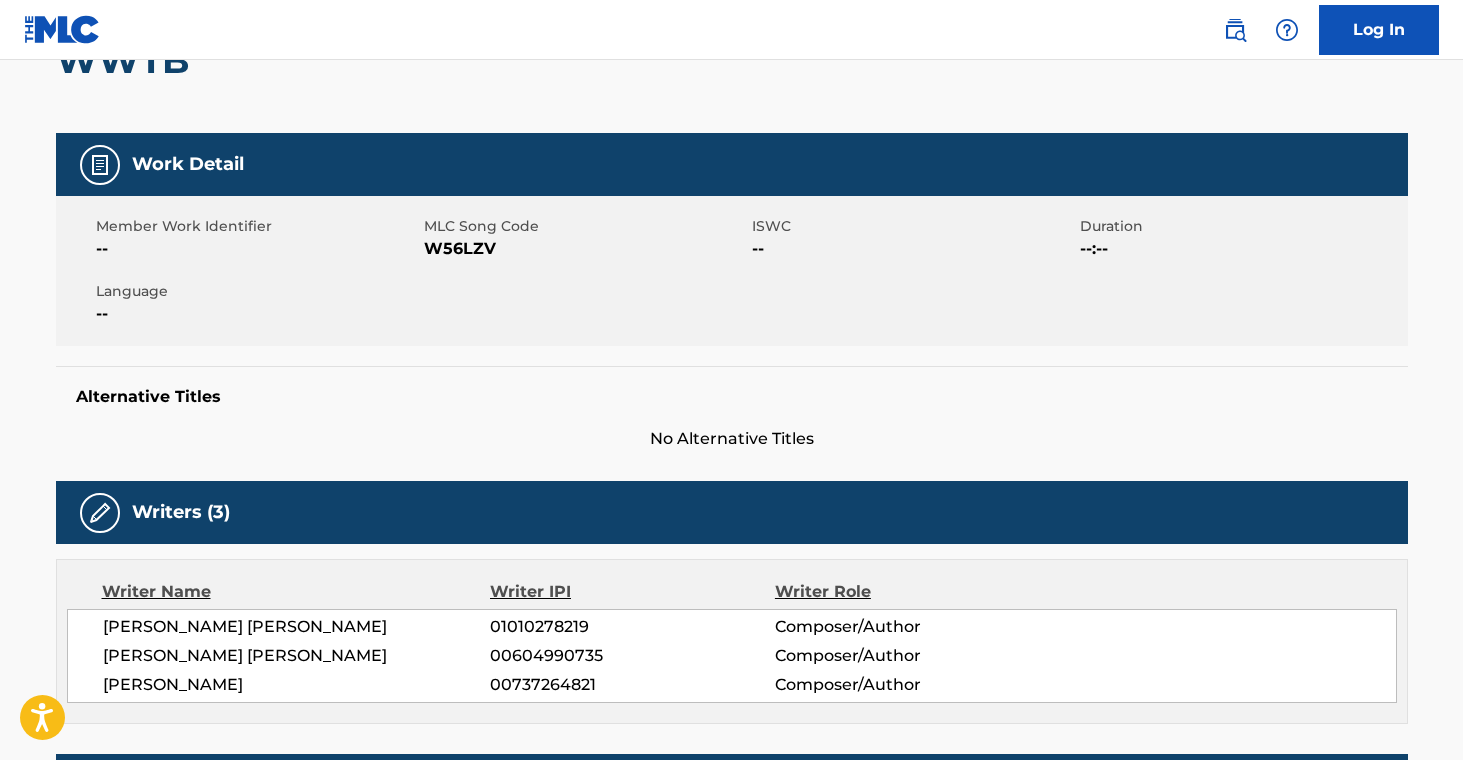 scroll, scrollTop: 0, scrollLeft: 0, axis: both 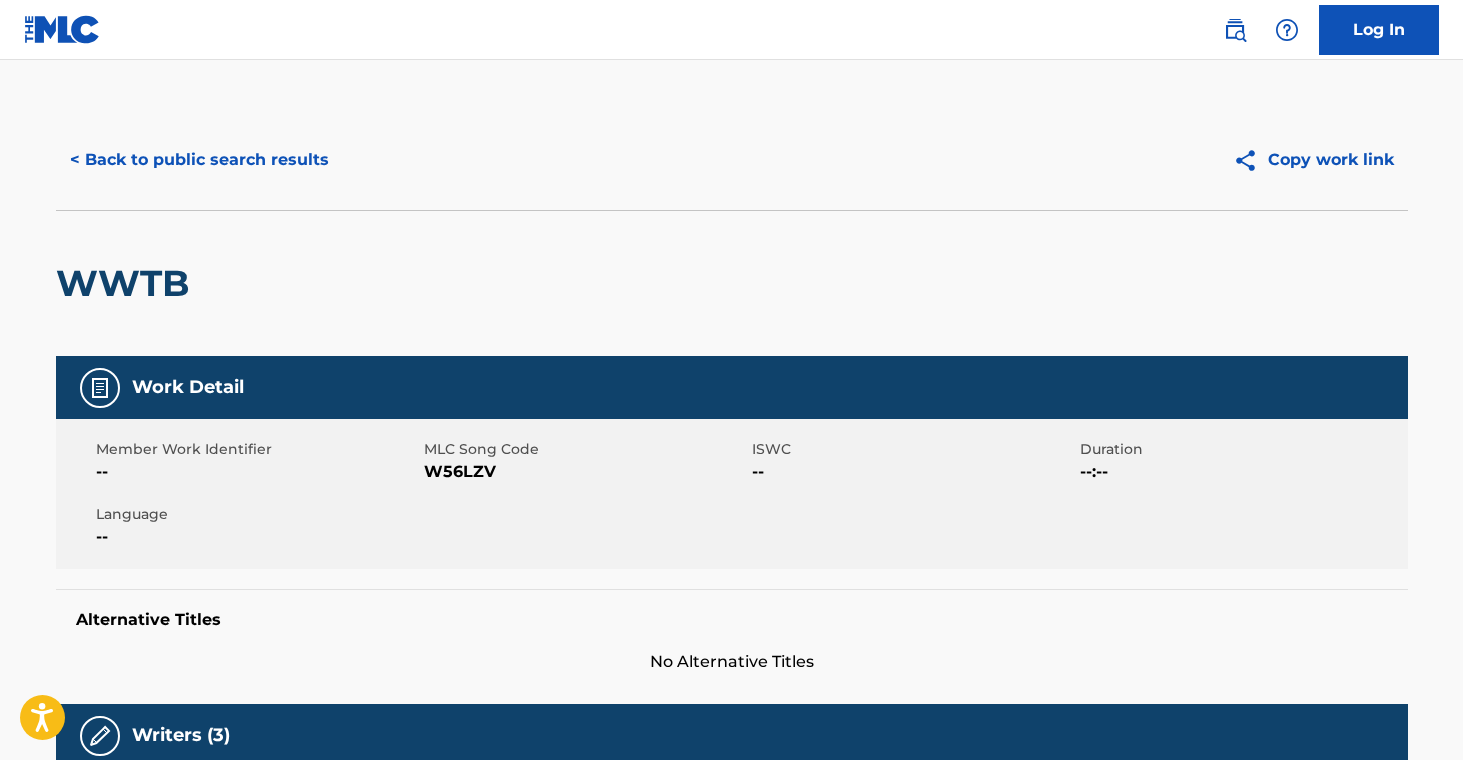 click on "< Back to public search results" at bounding box center (394, 160) 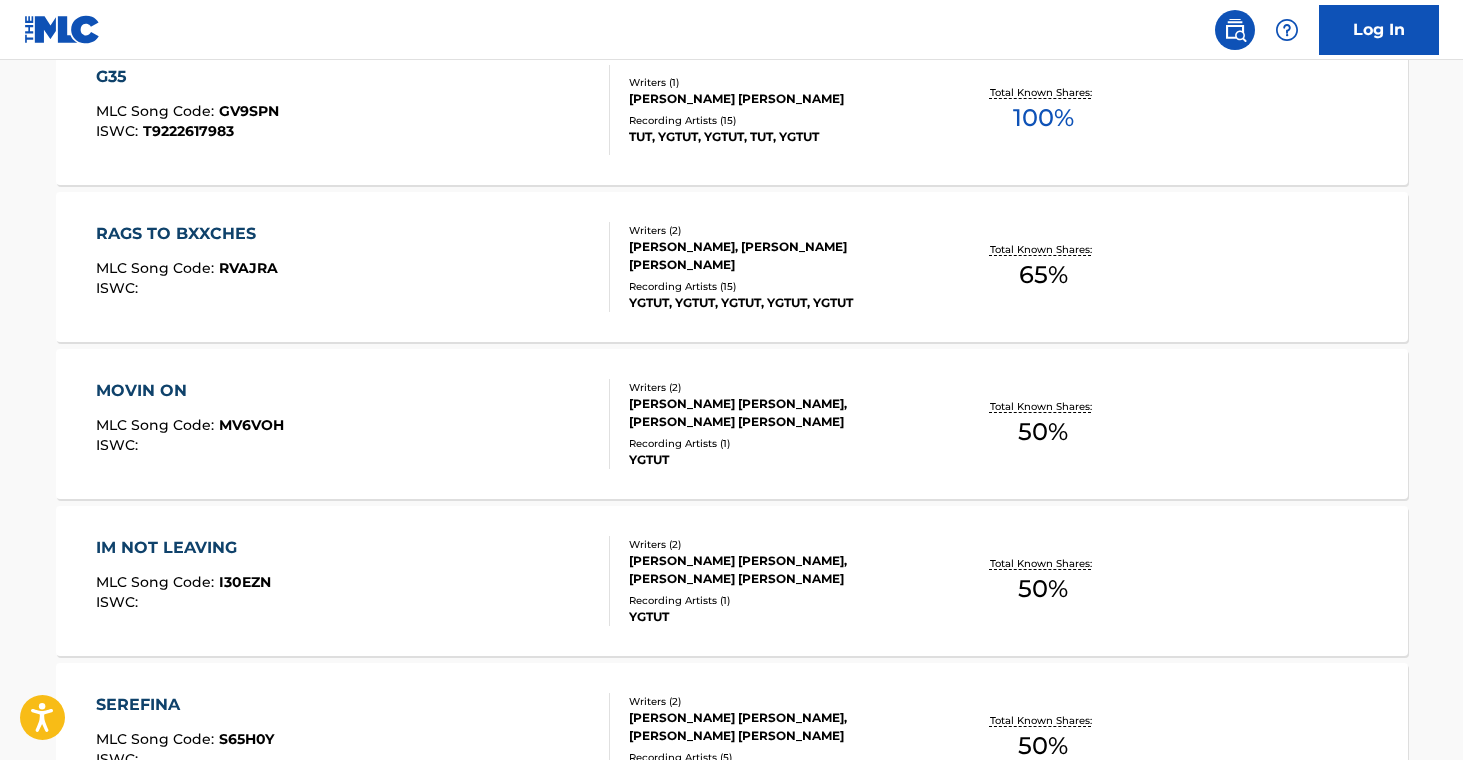 scroll, scrollTop: 10866, scrollLeft: 0, axis: vertical 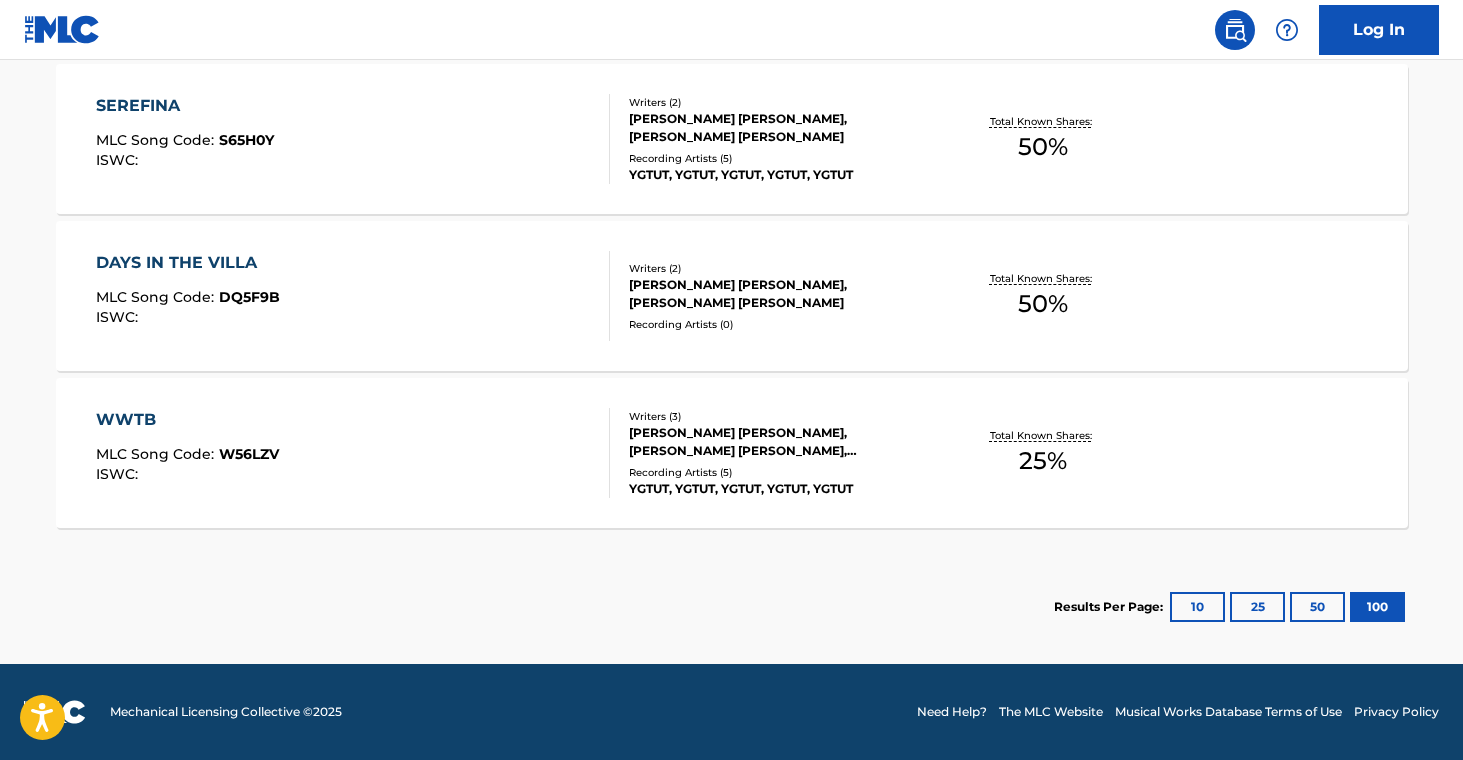 click on "DAYS IN THE VILLA MLC Song Code : DQ5F9B ISWC : Writers ( 2 ) [PERSON_NAME] [PERSON_NAME], [PERSON_NAME] [PERSON_NAME] Recording Artists ( 0 ) Total Known Shares: 50 %" at bounding box center (732, 296) 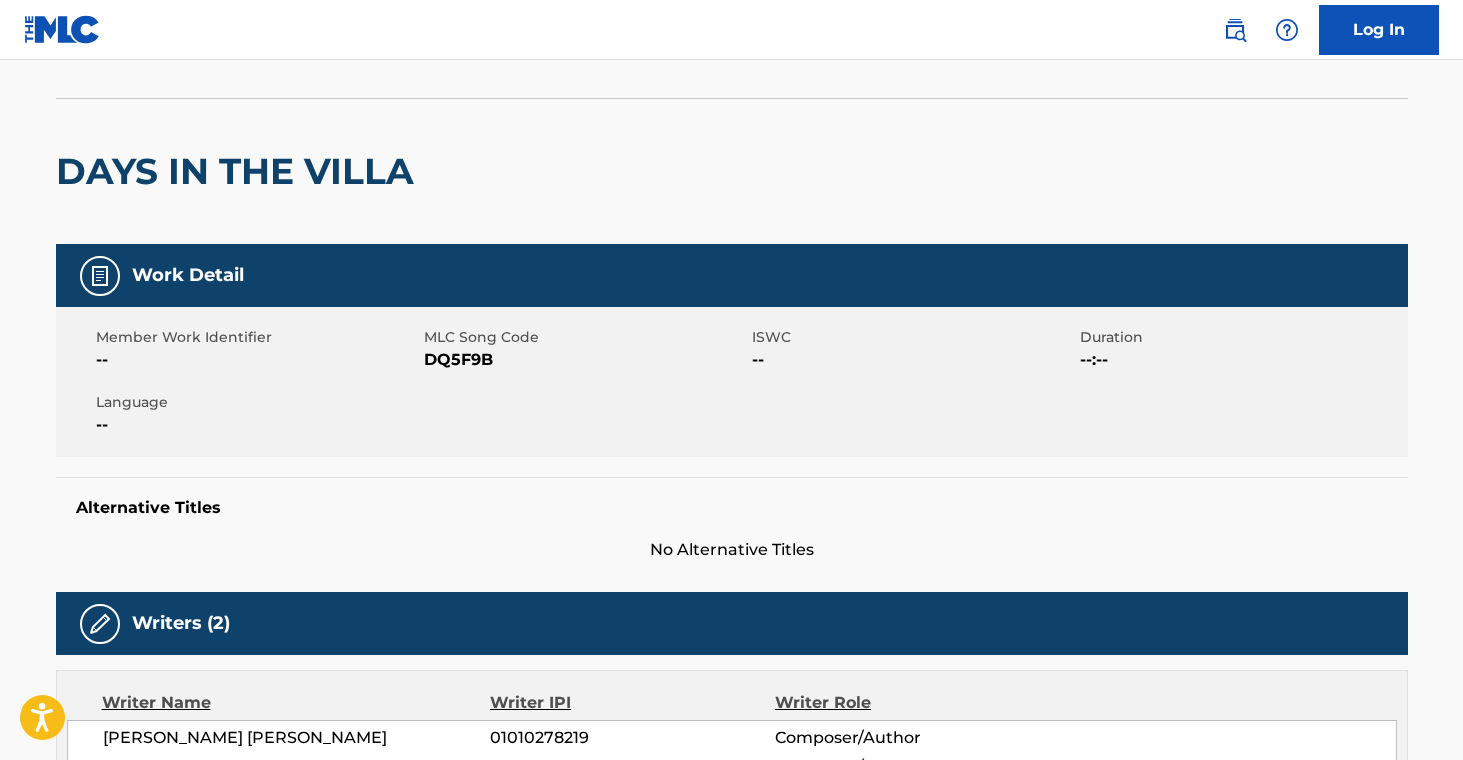 scroll, scrollTop: 0, scrollLeft: 0, axis: both 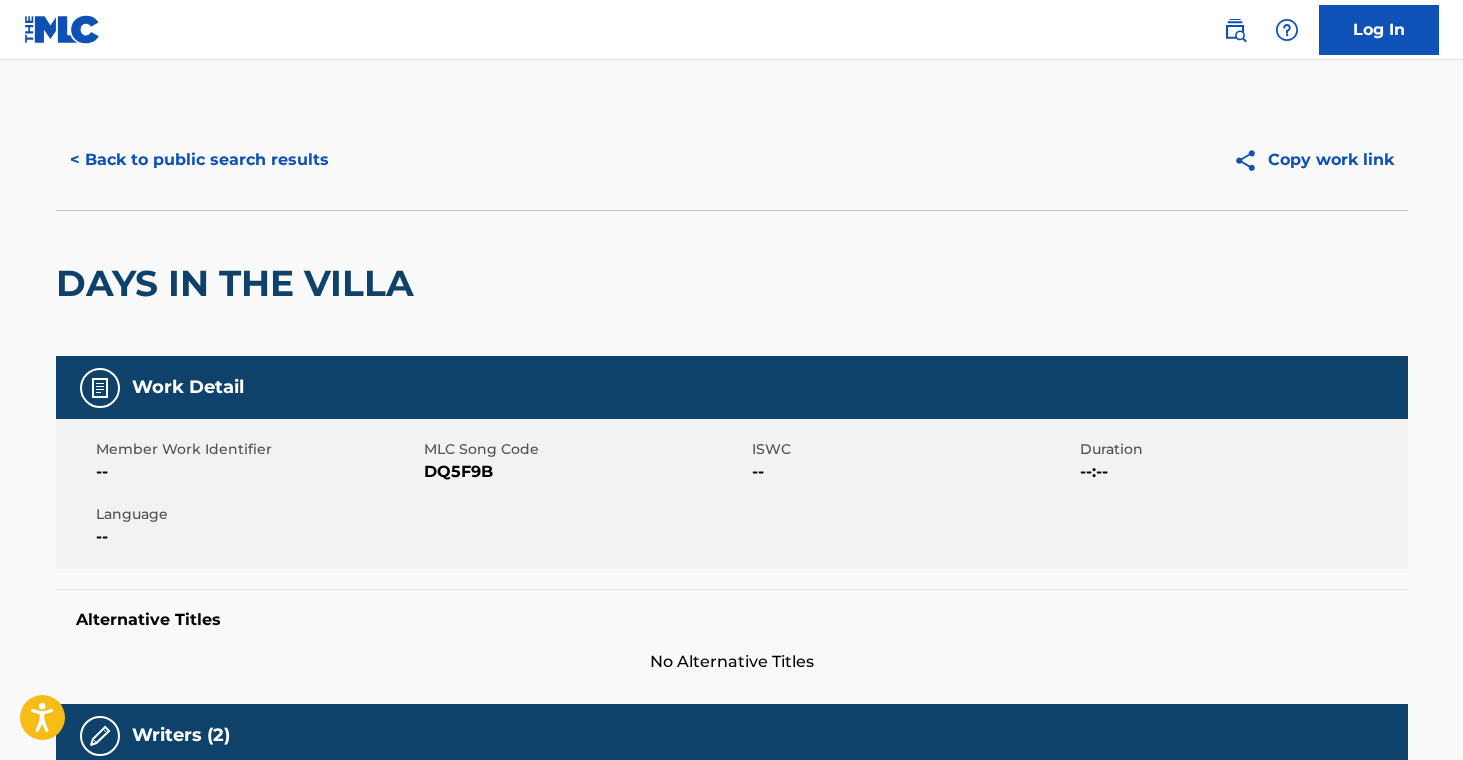 click on "< Back to public search results" at bounding box center [199, 160] 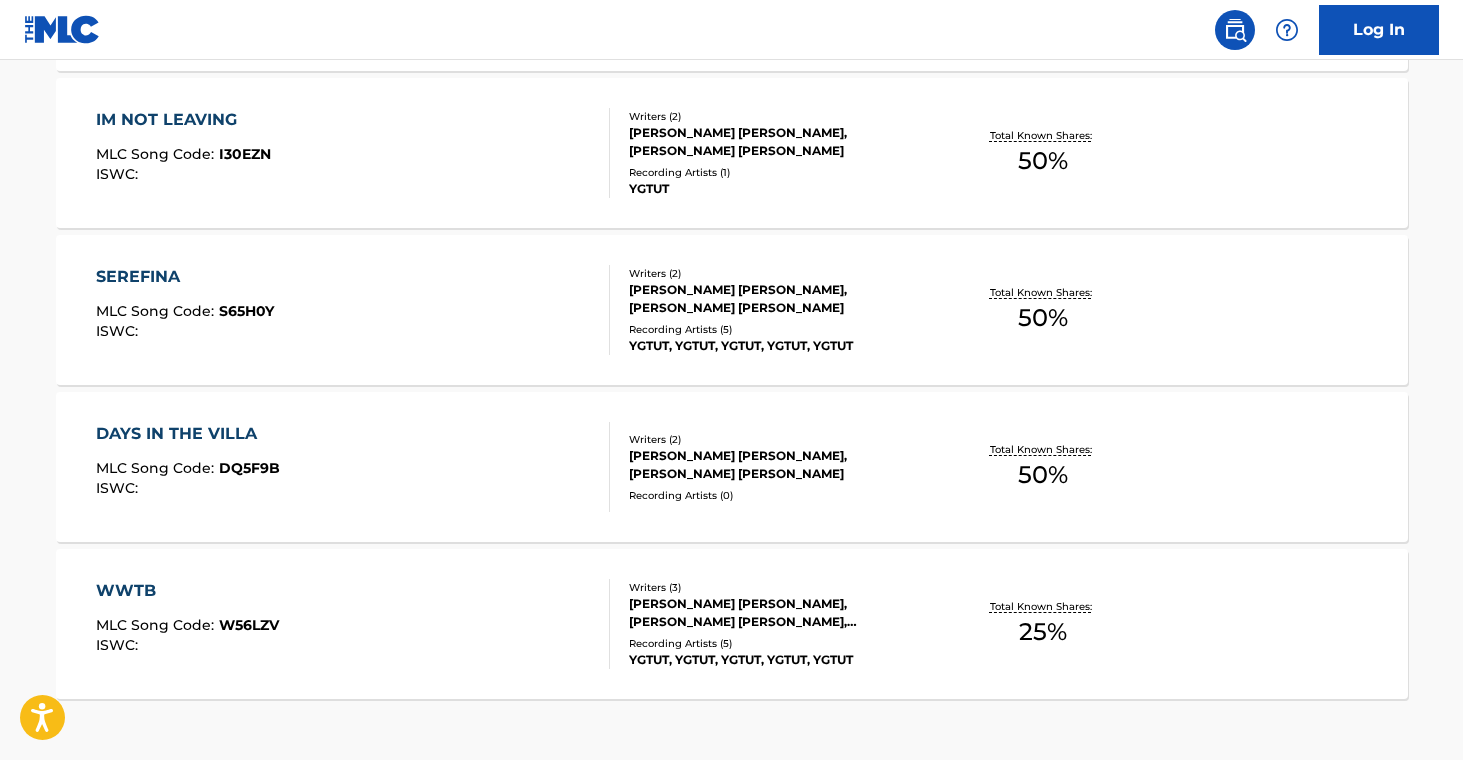 scroll, scrollTop: 10866, scrollLeft: 0, axis: vertical 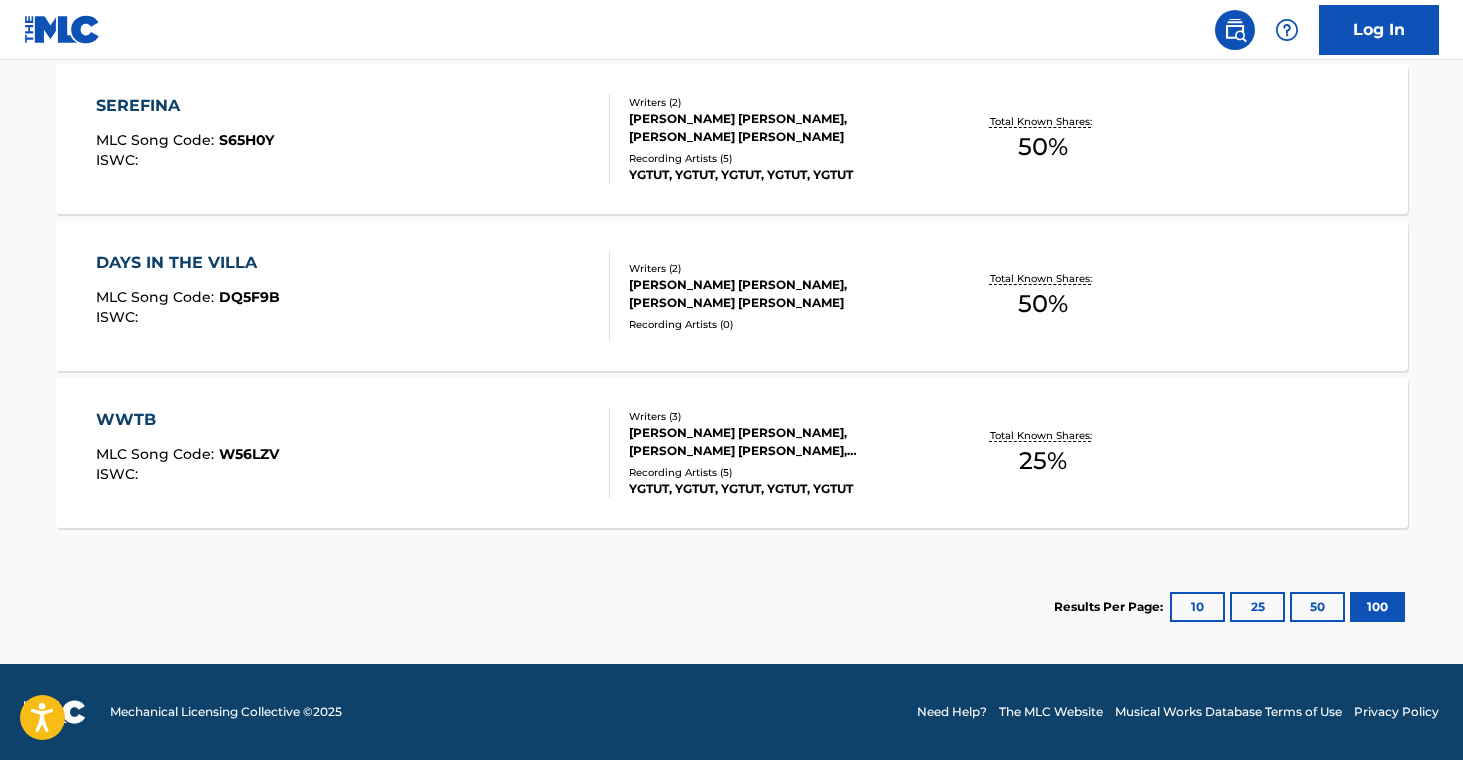 click on "SEREFINA MLC Song Code : S65H0Y ISWC :" at bounding box center (353, 139) 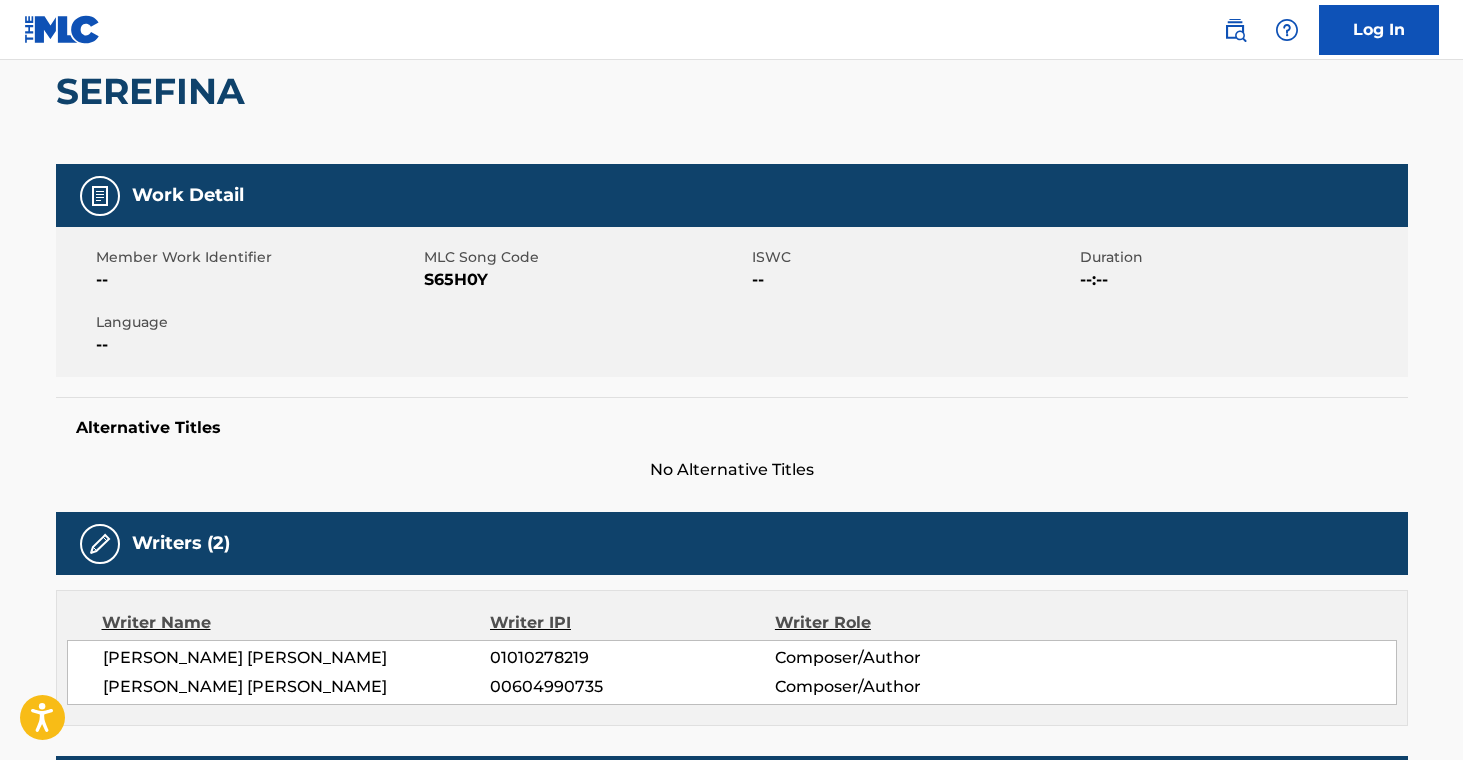 scroll, scrollTop: 0, scrollLeft: 0, axis: both 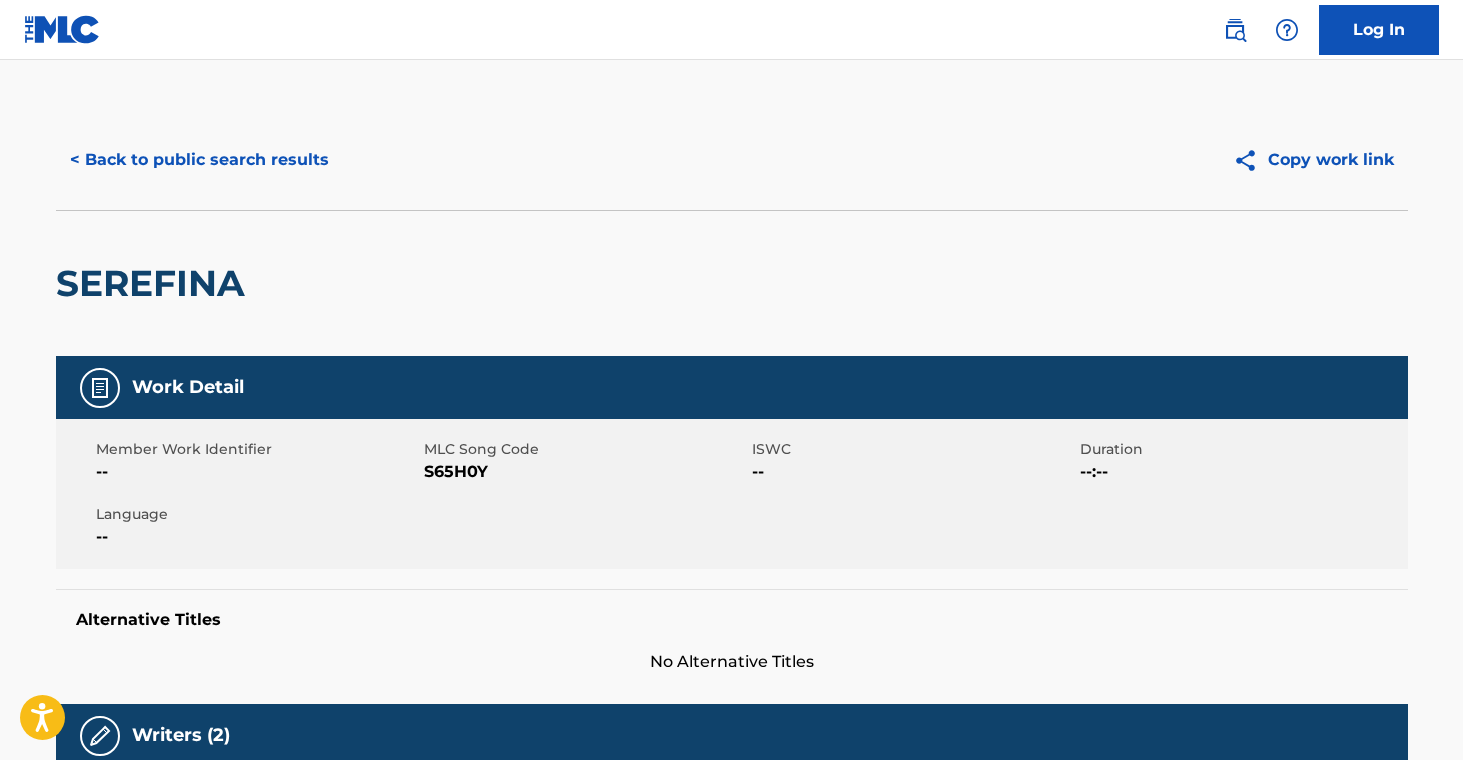 click on "< Back to public search results" at bounding box center [199, 160] 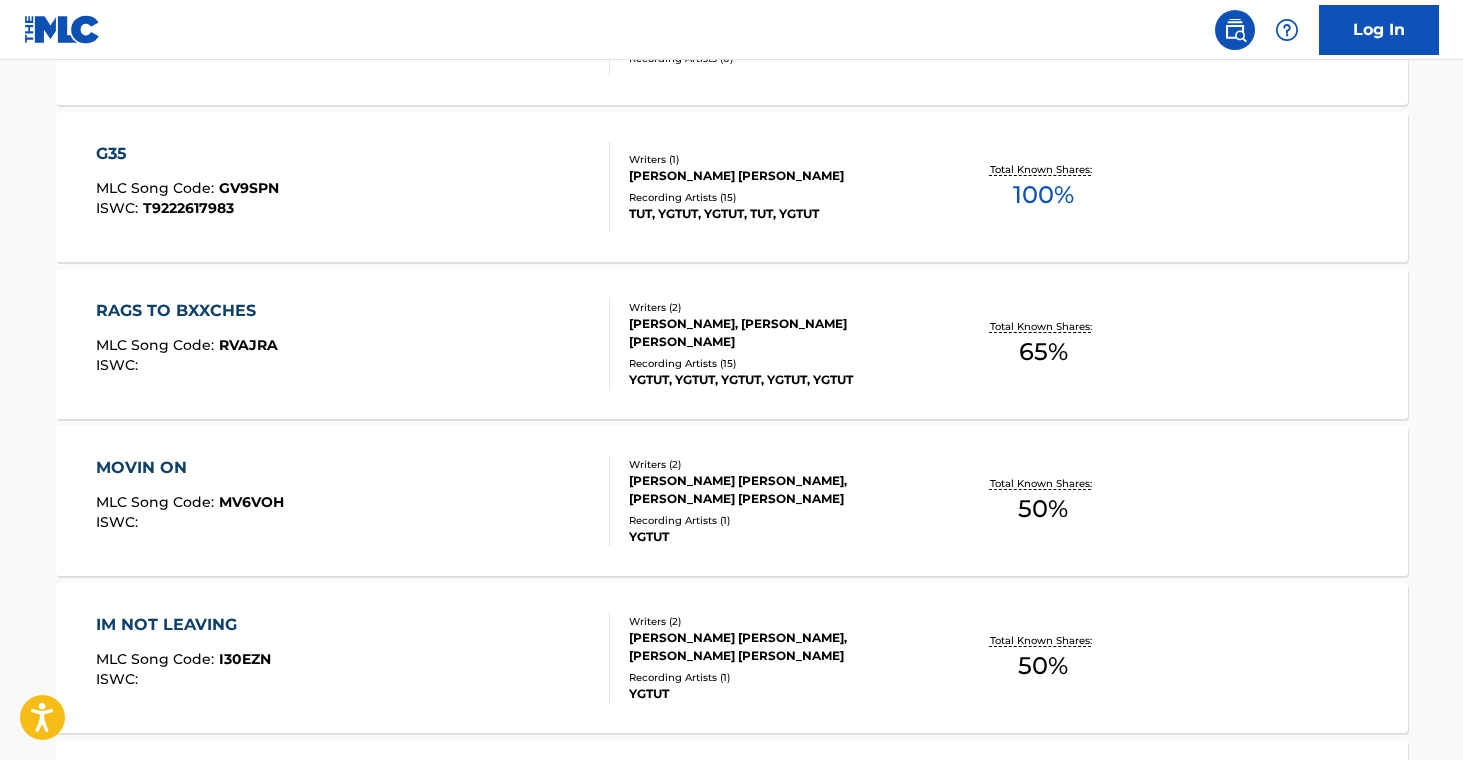 scroll, scrollTop: 10395, scrollLeft: 0, axis: vertical 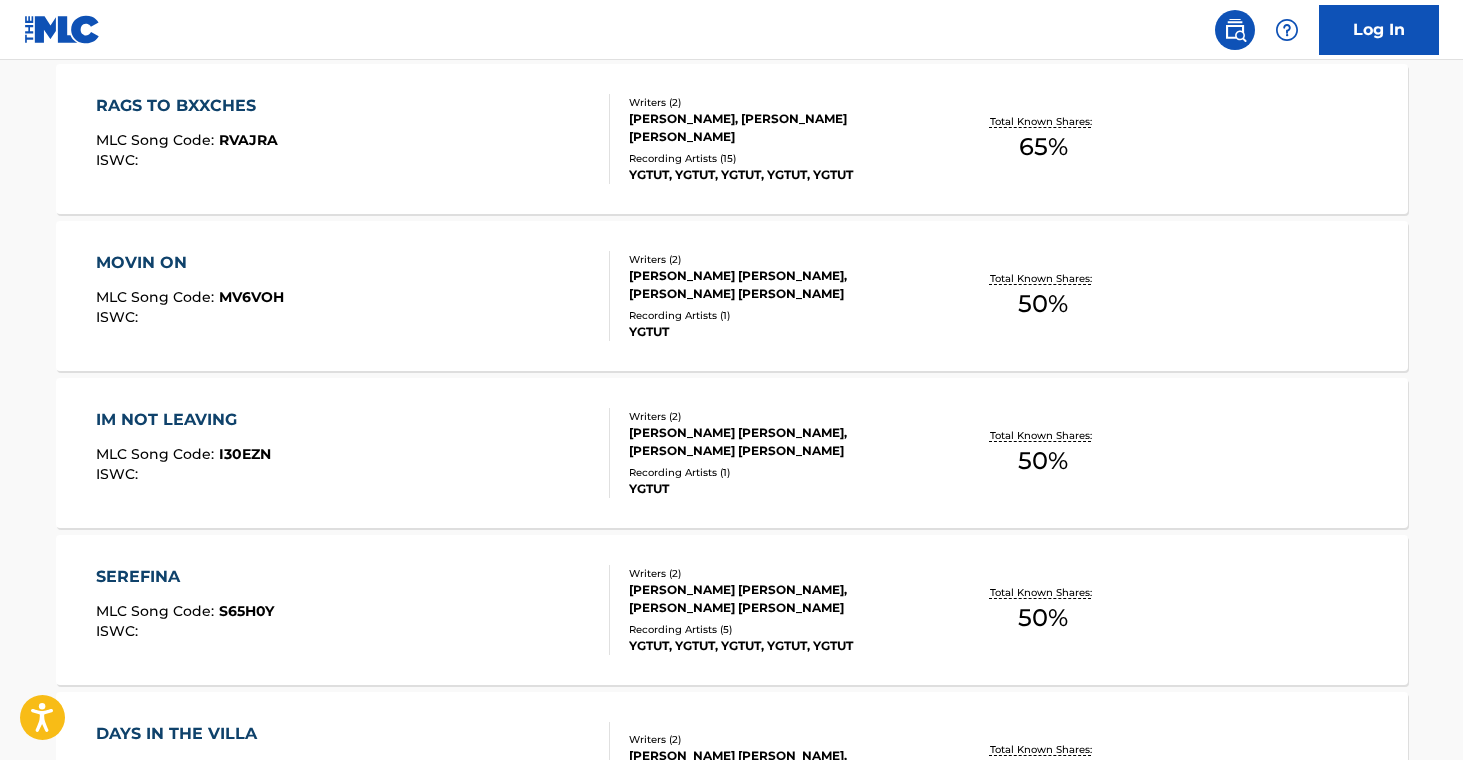 click on "IM NOT LEAVING MLC Song Code : I30EZN ISWC :" at bounding box center [353, 453] 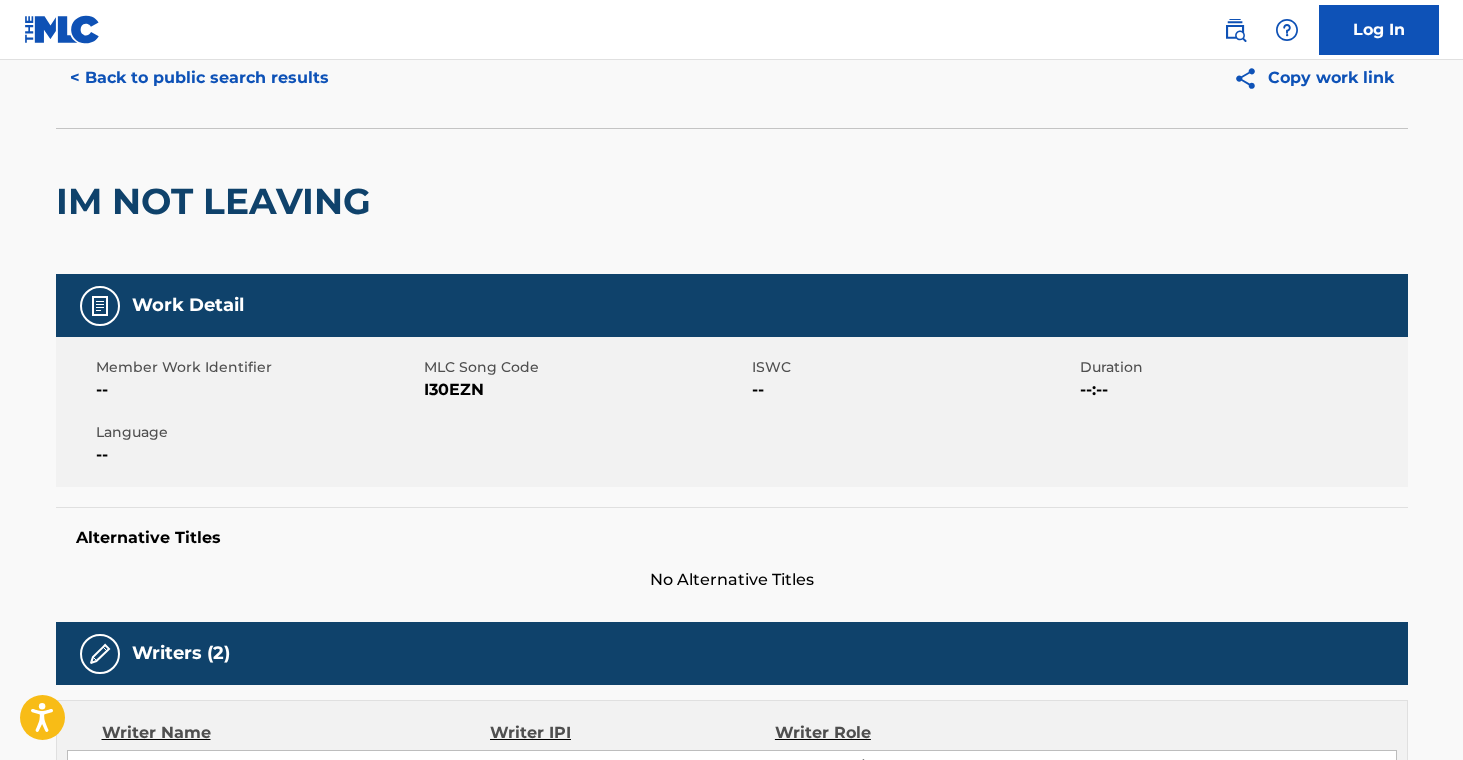 scroll, scrollTop: 0, scrollLeft: 0, axis: both 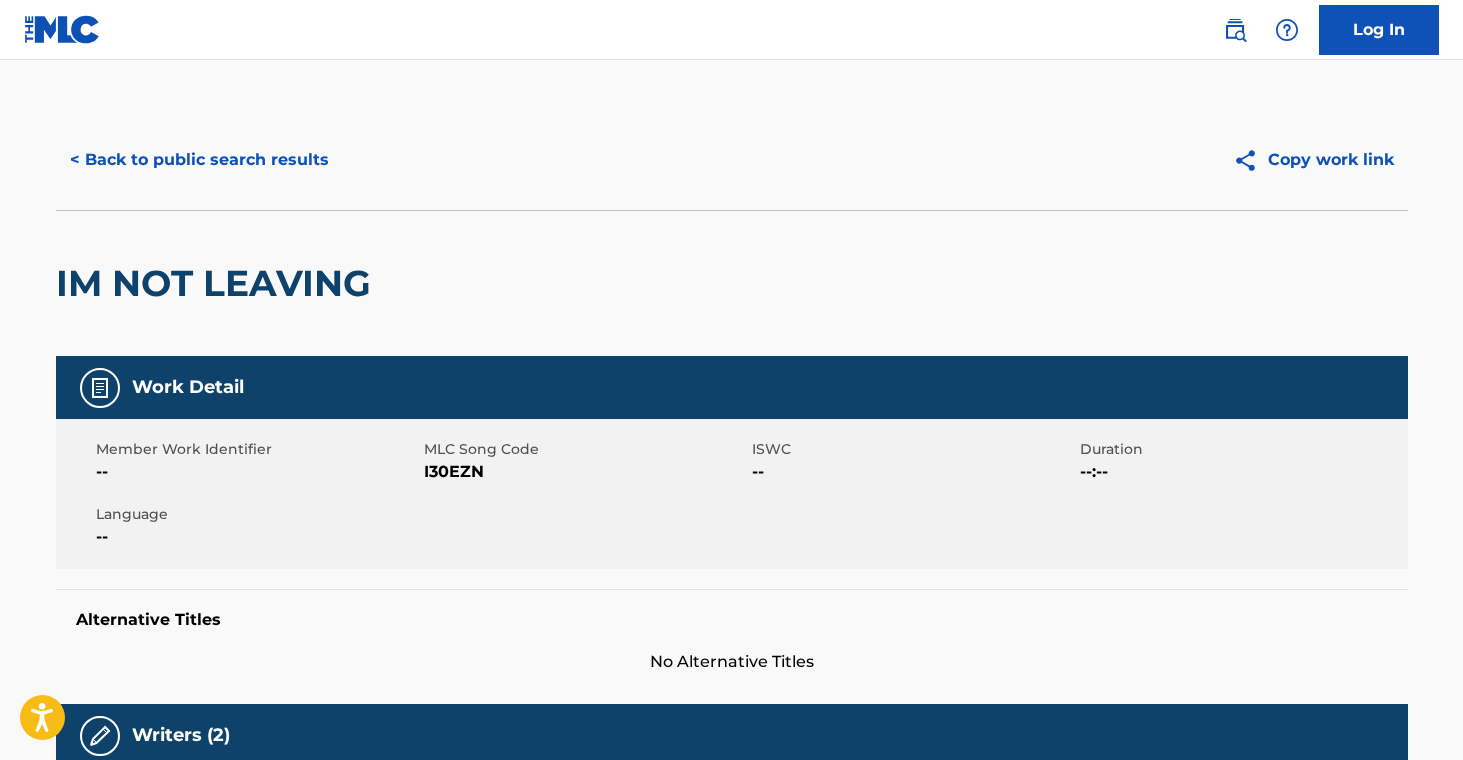 click on "< Back to public search results" at bounding box center [199, 160] 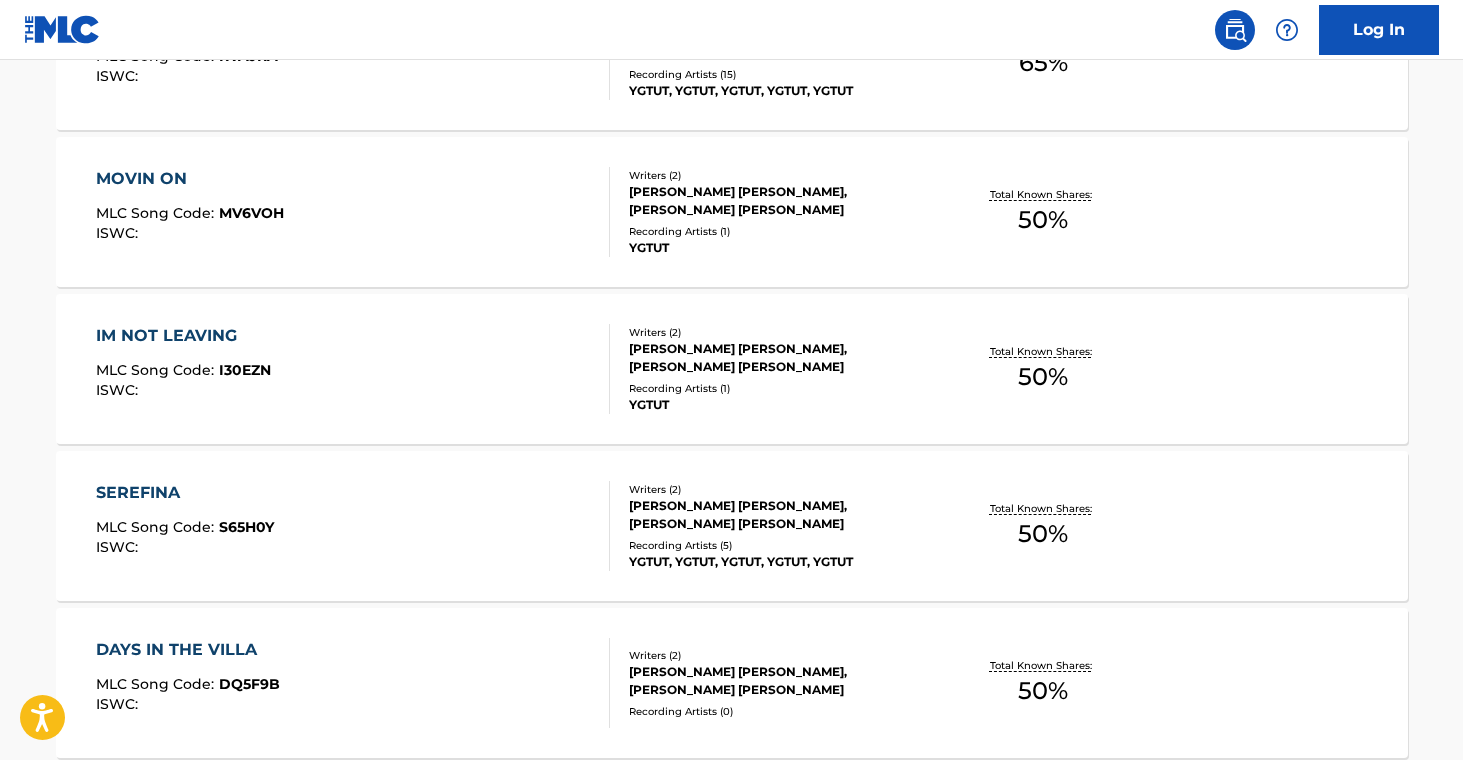 scroll, scrollTop: 10441, scrollLeft: 0, axis: vertical 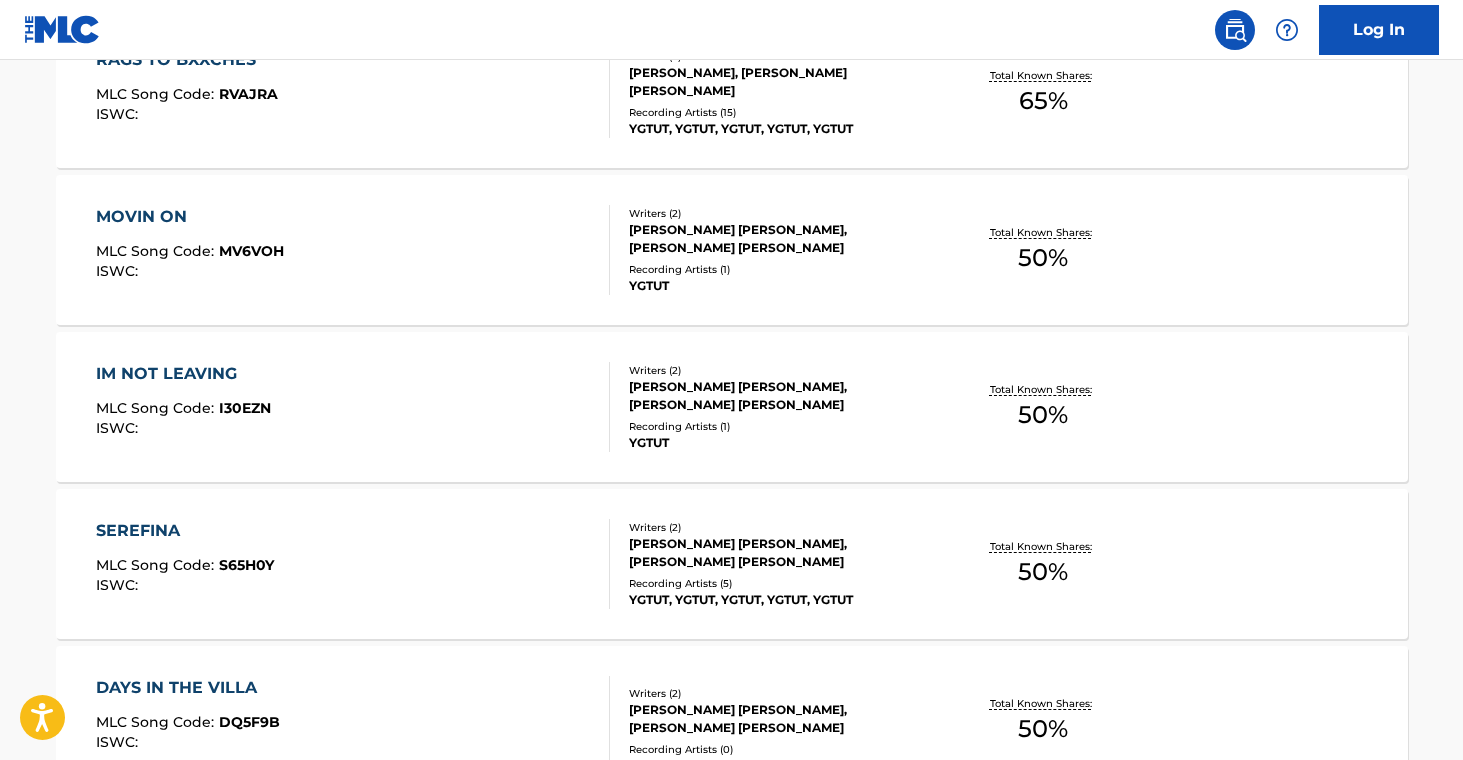 click on "YGTUT" at bounding box center [780, 286] 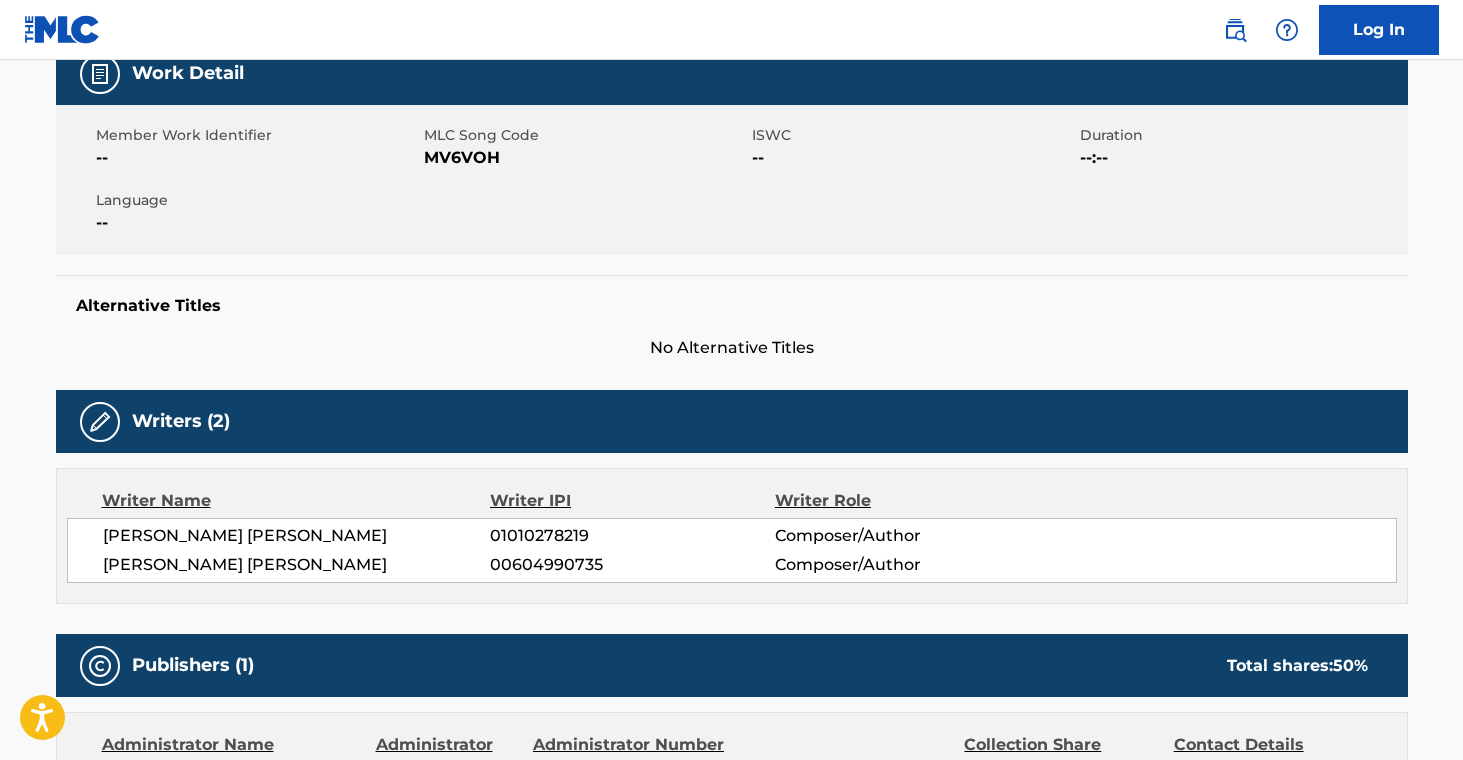 scroll, scrollTop: 0, scrollLeft: 0, axis: both 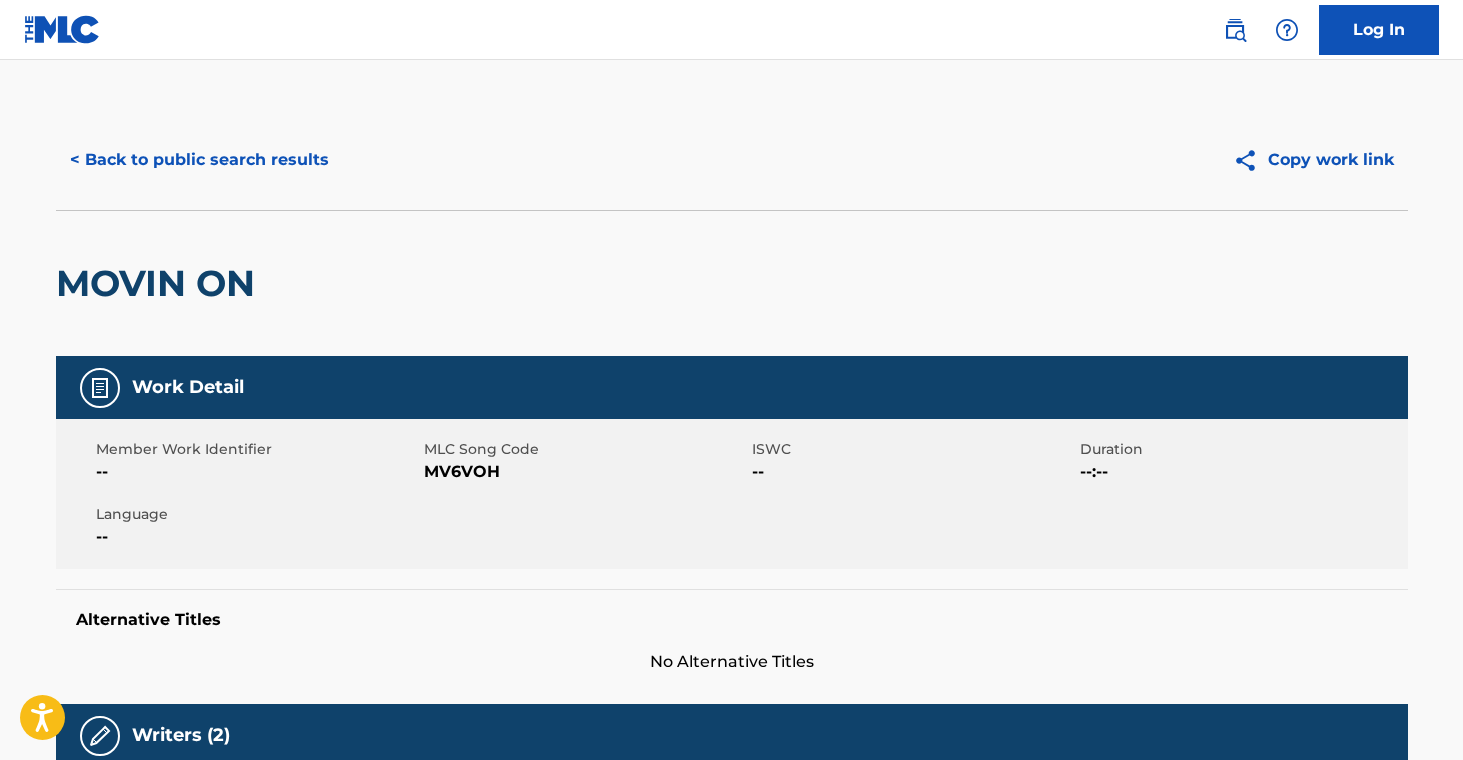 click on "< Back to public search results" at bounding box center [199, 160] 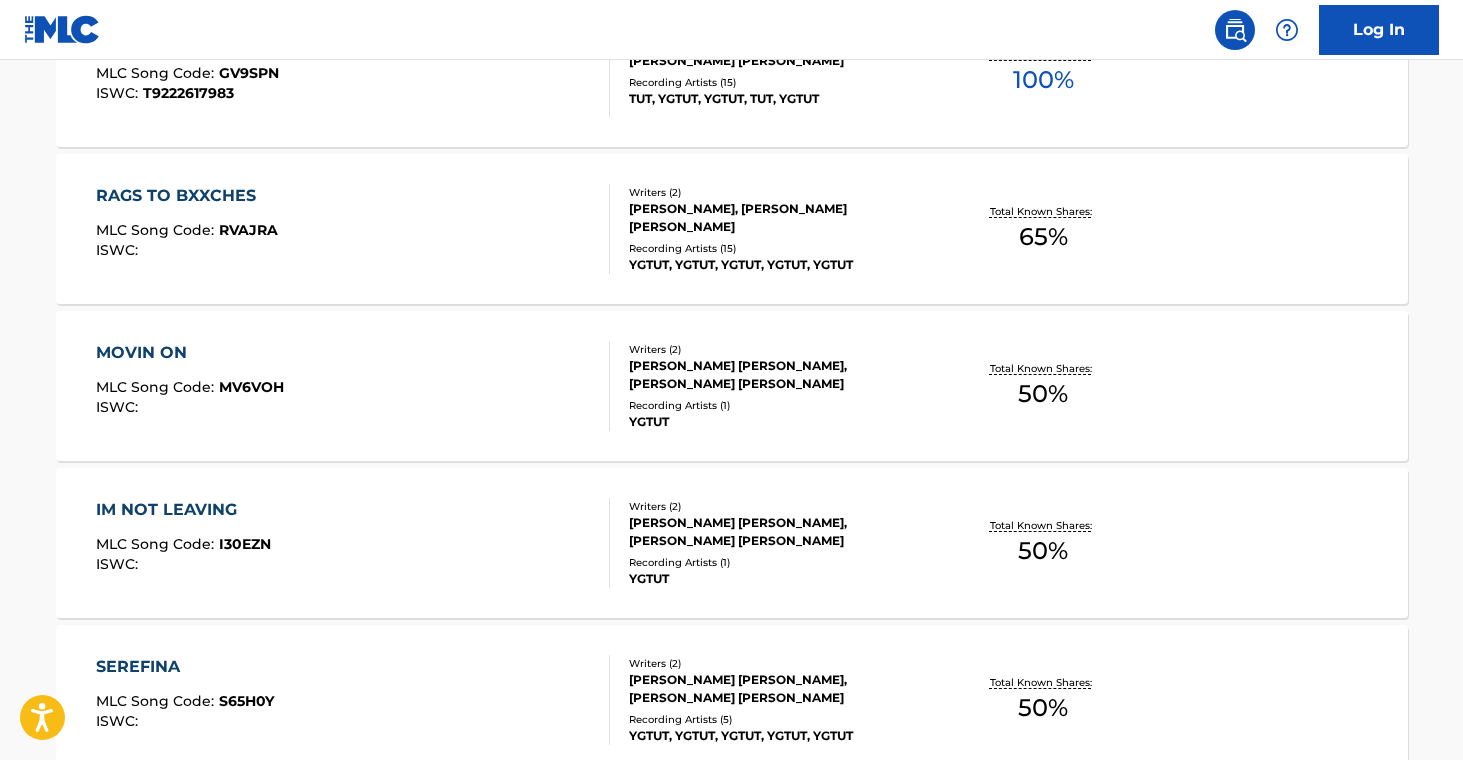 scroll, scrollTop: 10305, scrollLeft: 0, axis: vertical 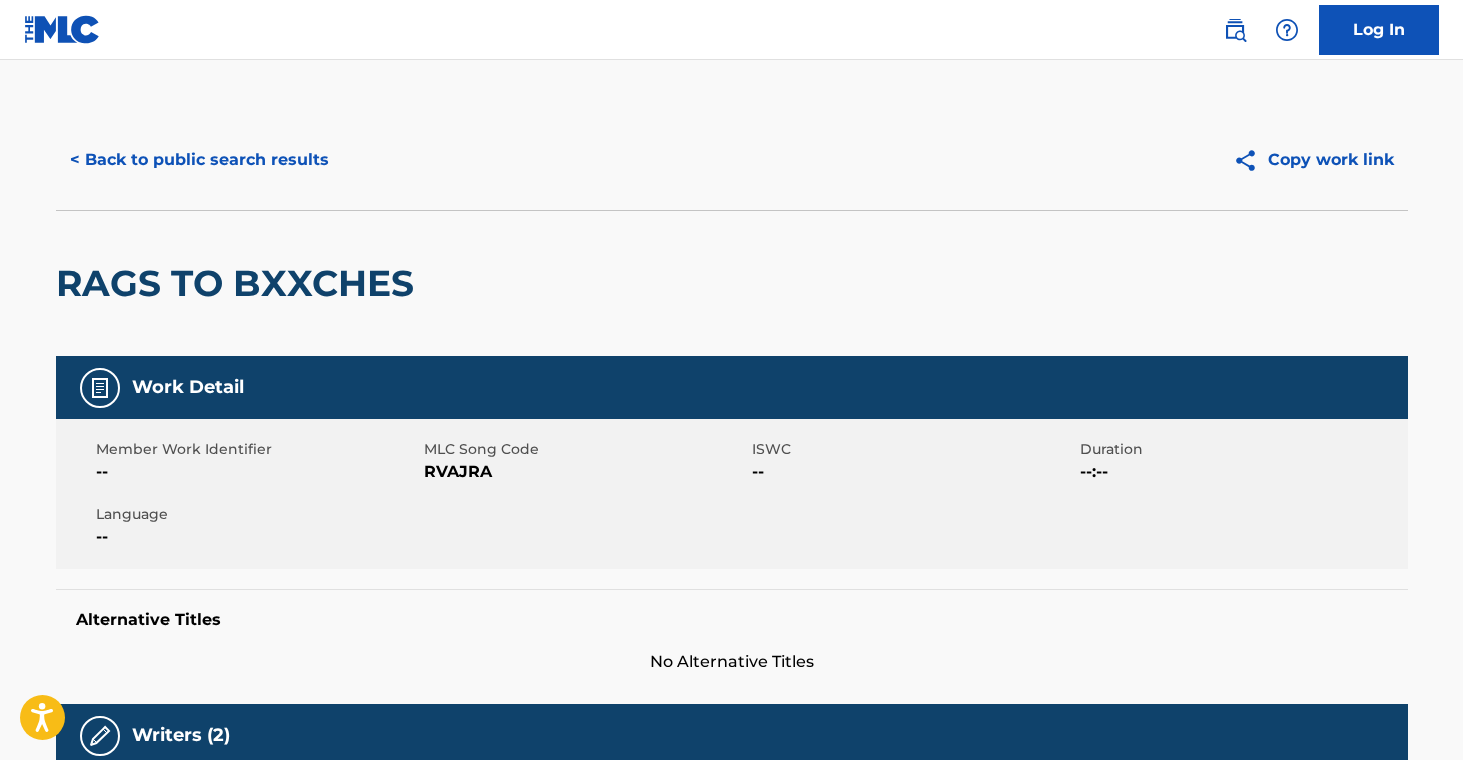 click on "< Back to public search results" at bounding box center [199, 160] 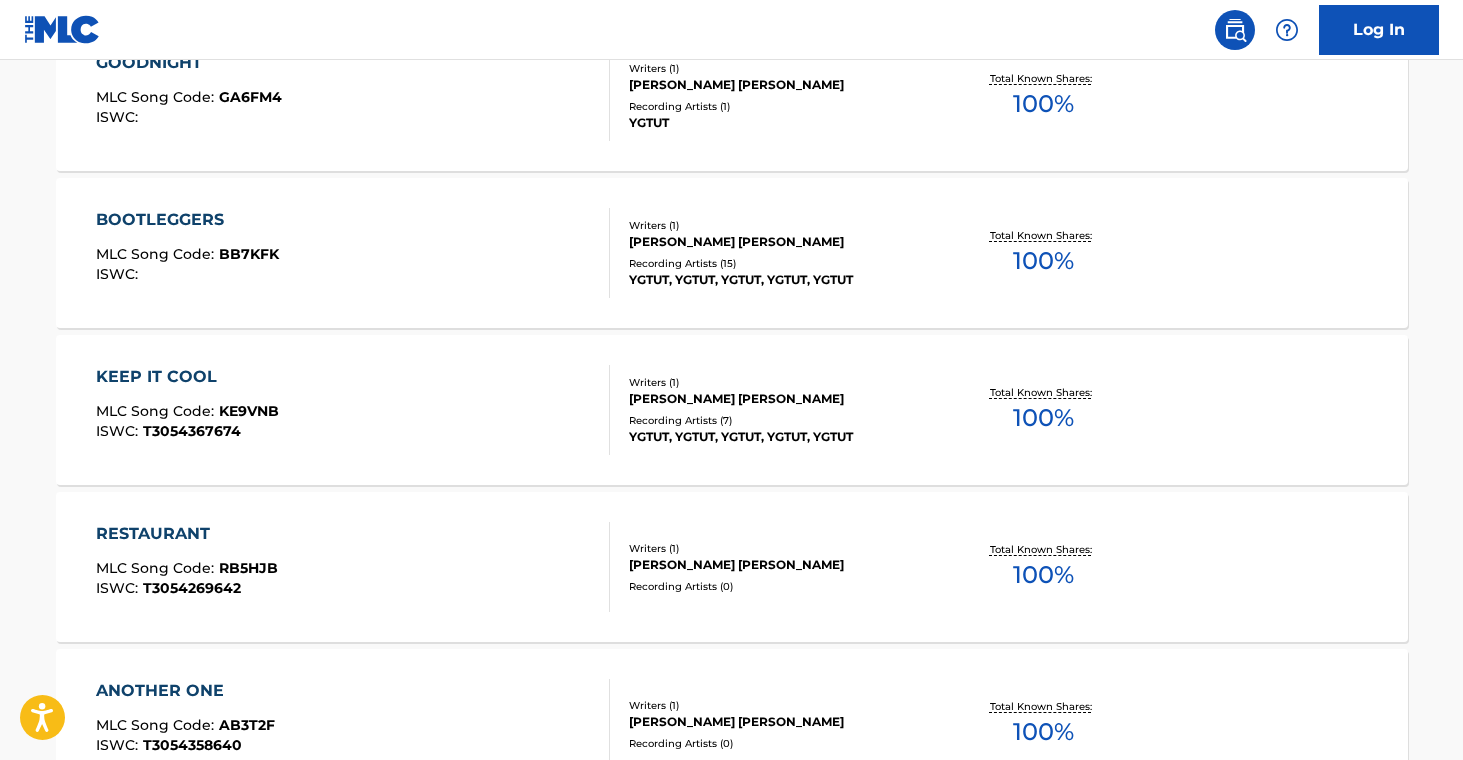 scroll, scrollTop: 6357, scrollLeft: 0, axis: vertical 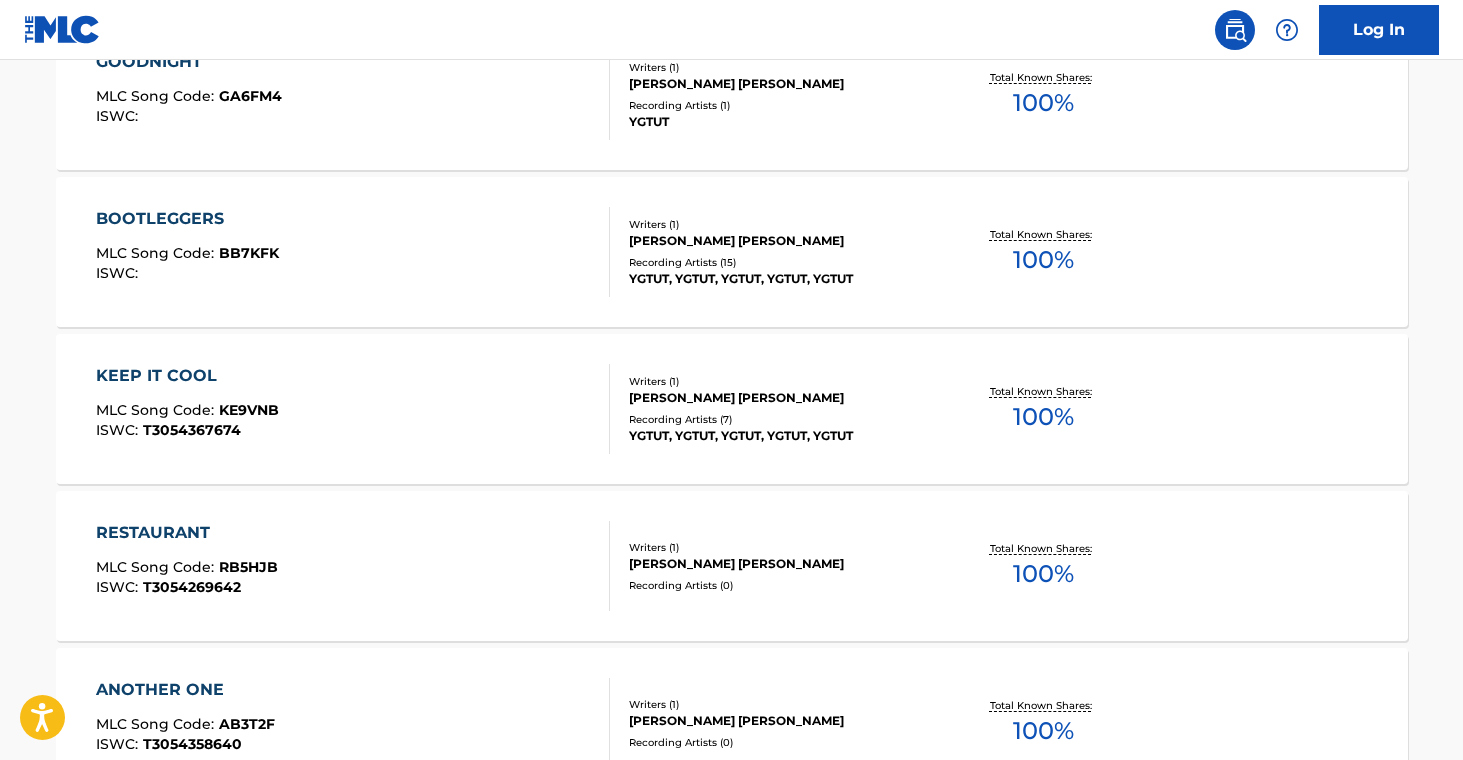 click on "Recording Artists ( 7 )" at bounding box center (780, 419) 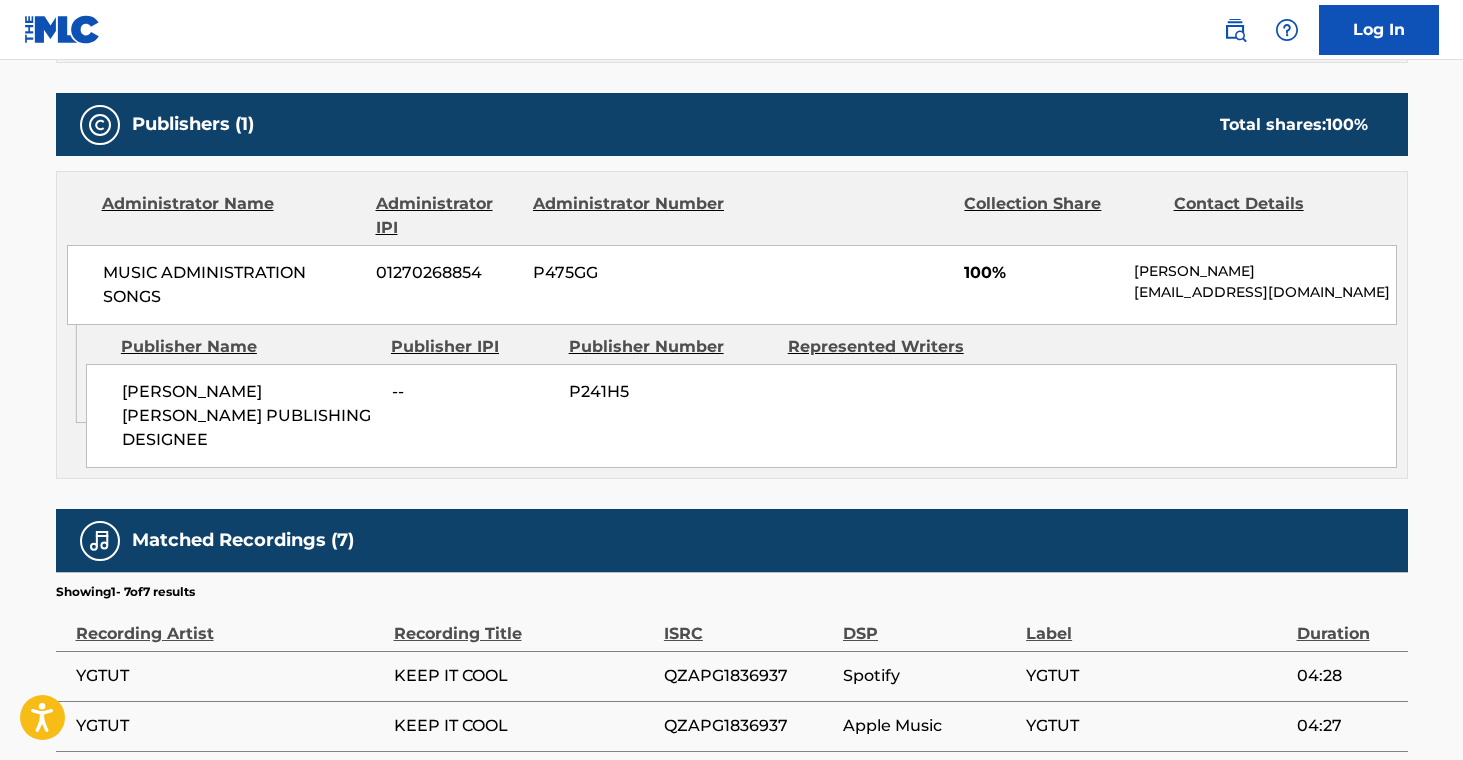scroll, scrollTop: 0, scrollLeft: 0, axis: both 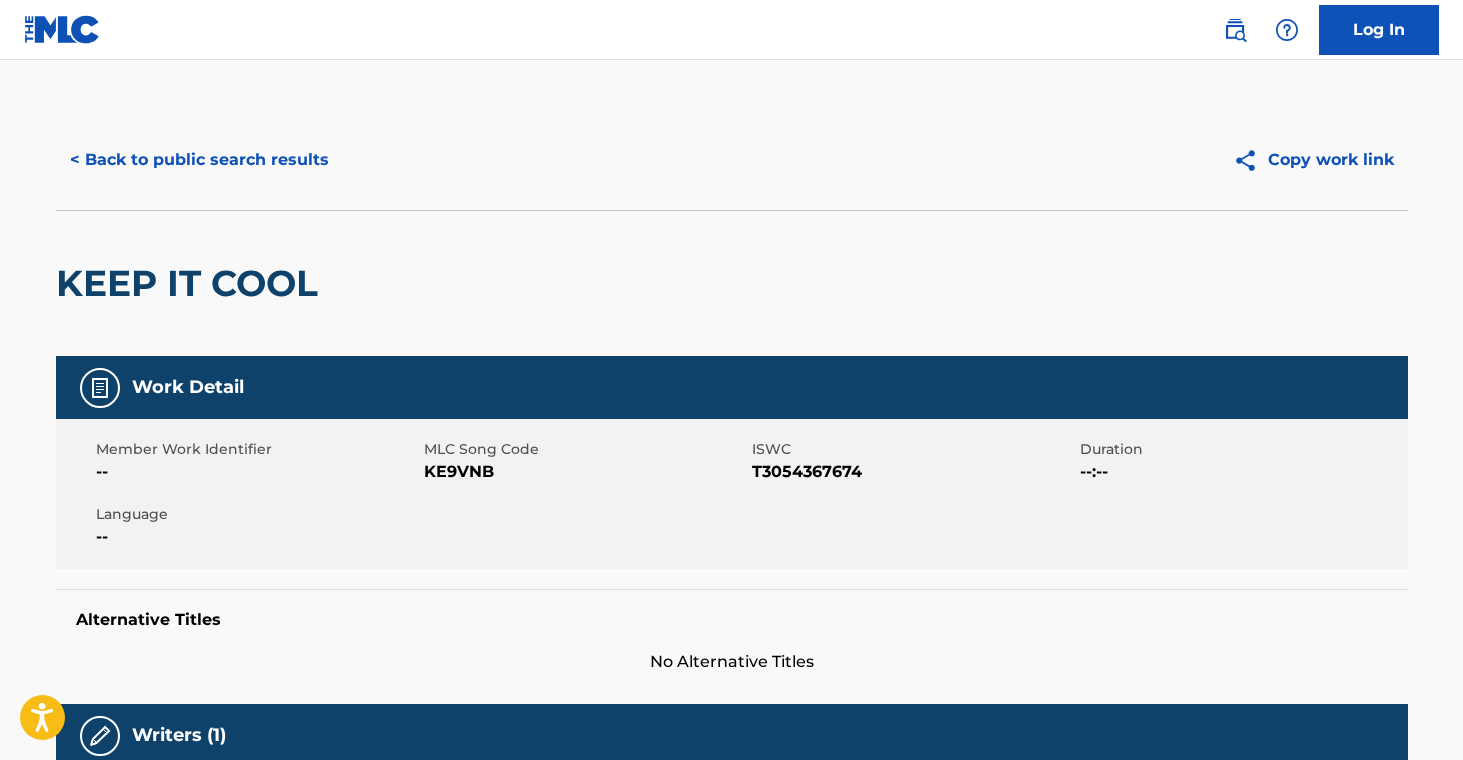 click on "< Back to public search results" at bounding box center (199, 160) 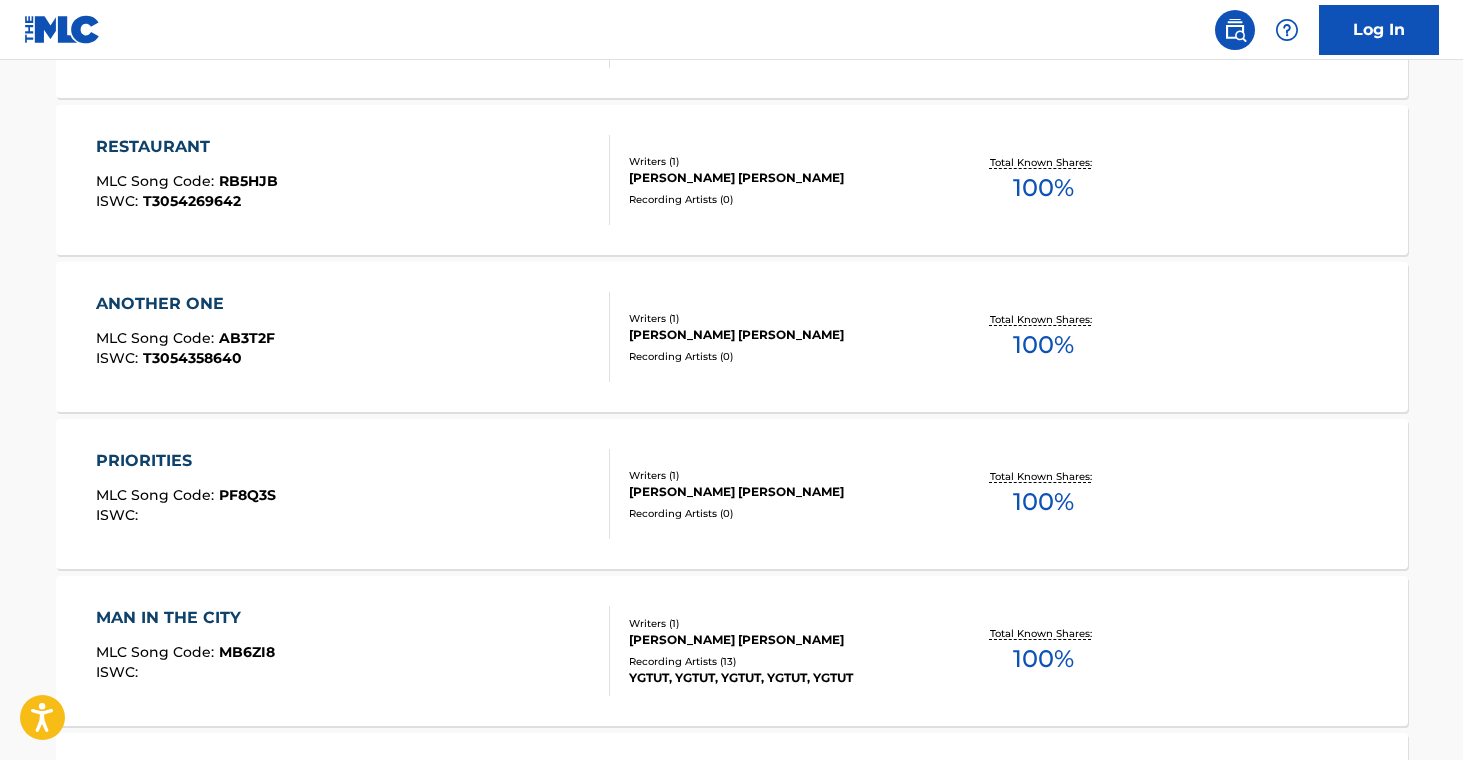scroll, scrollTop: 6741, scrollLeft: 0, axis: vertical 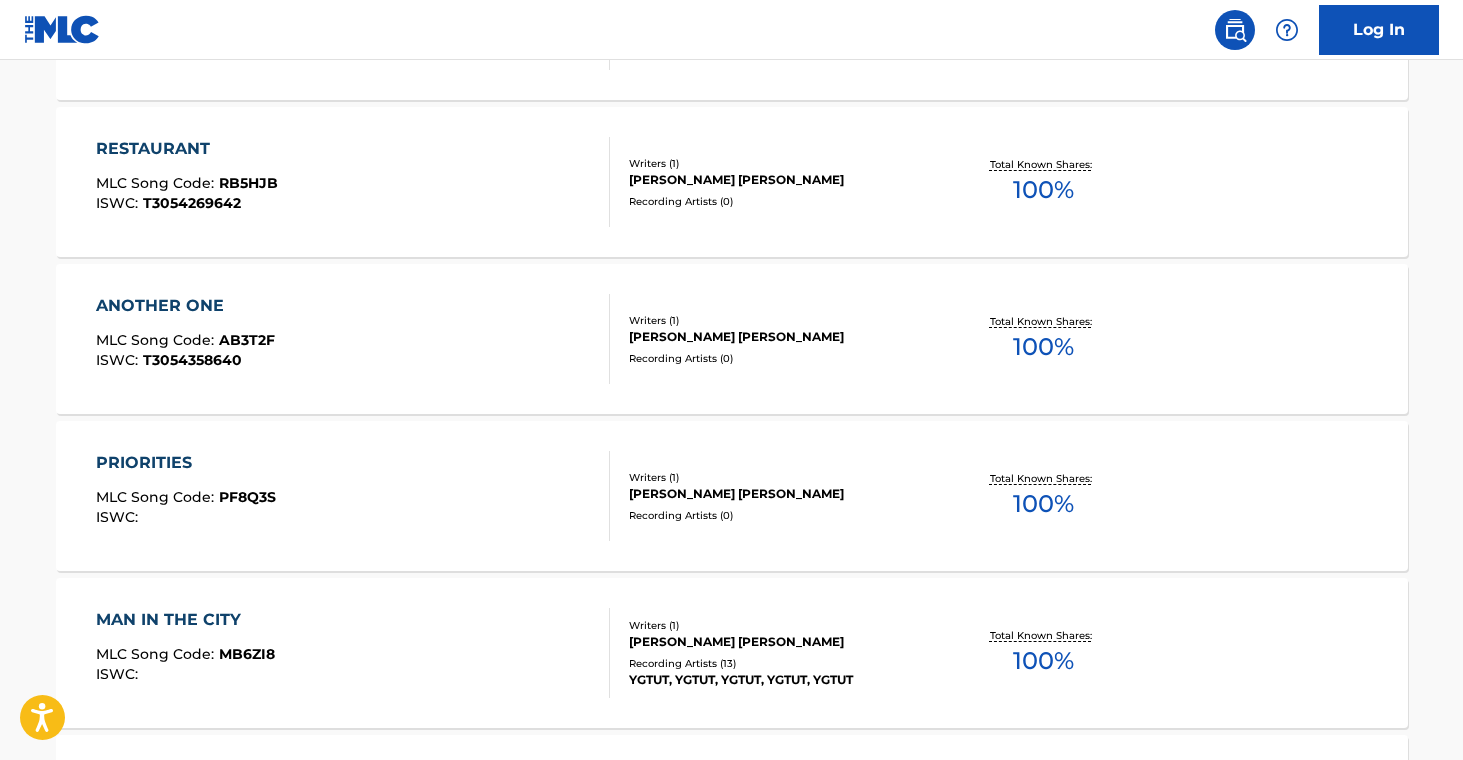 click on "RESTAURANT MLC Song Code : RB5HJB ISWC : T3054269642" at bounding box center (353, 182) 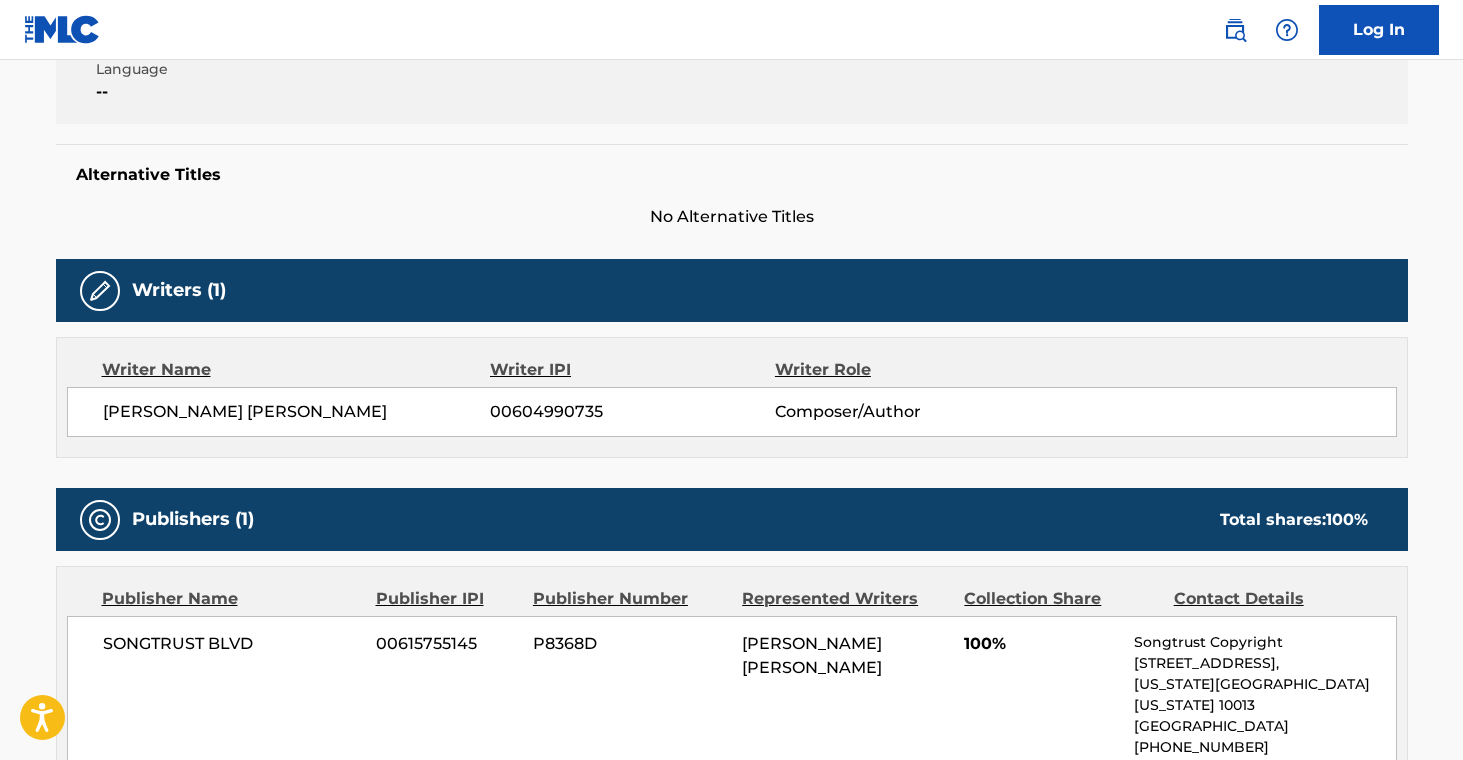 scroll, scrollTop: 0, scrollLeft: 0, axis: both 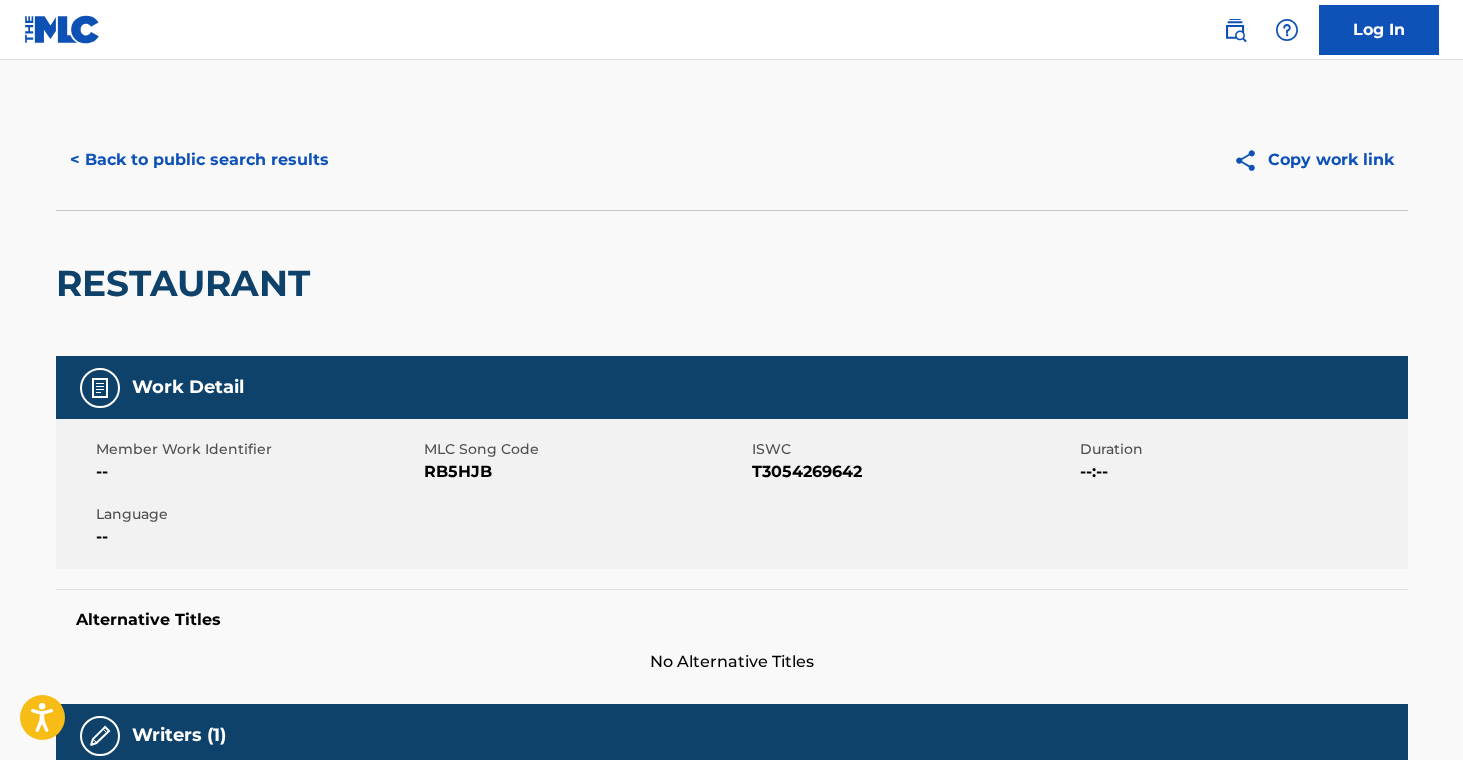 click on "< Back to public search results" at bounding box center (199, 160) 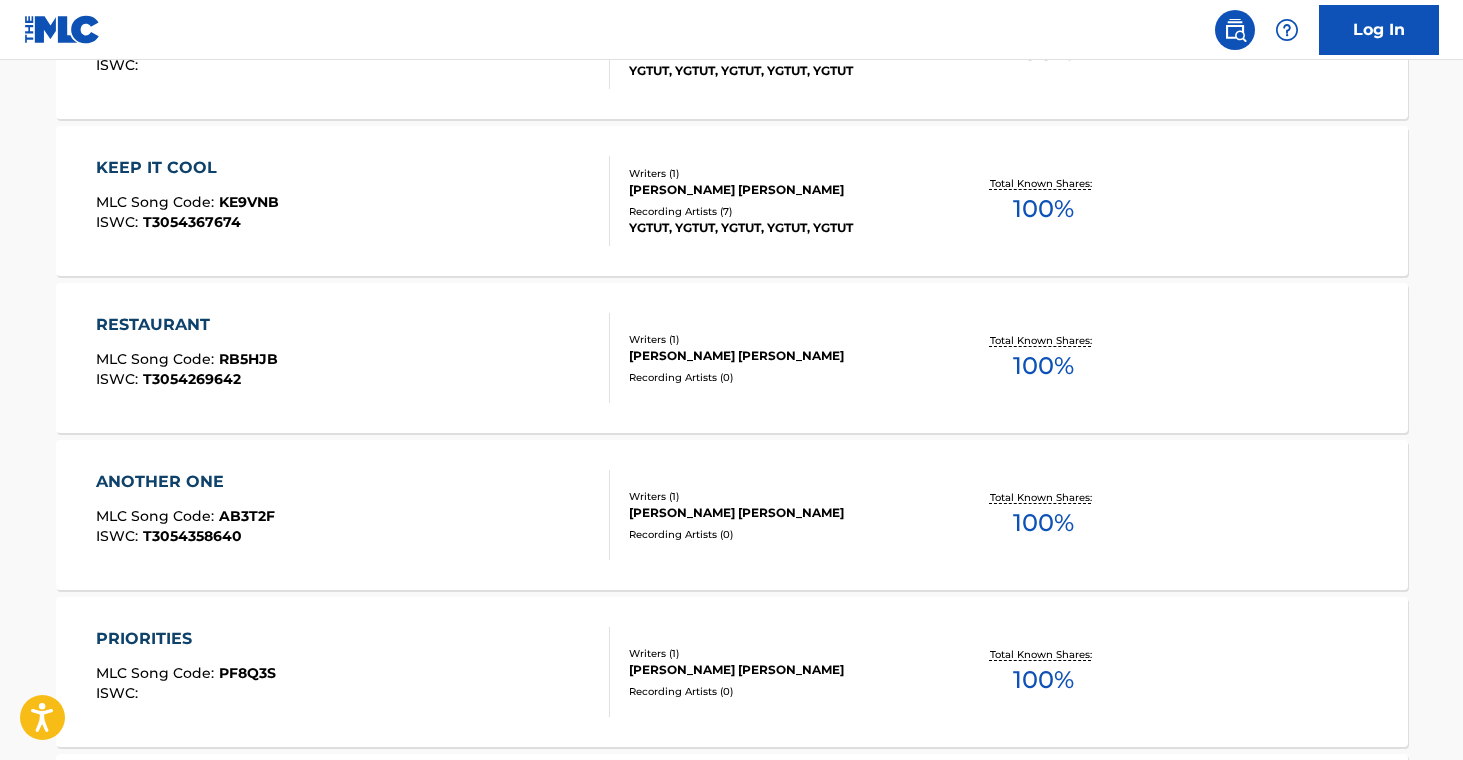 scroll, scrollTop: 6566, scrollLeft: 0, axis: vertical 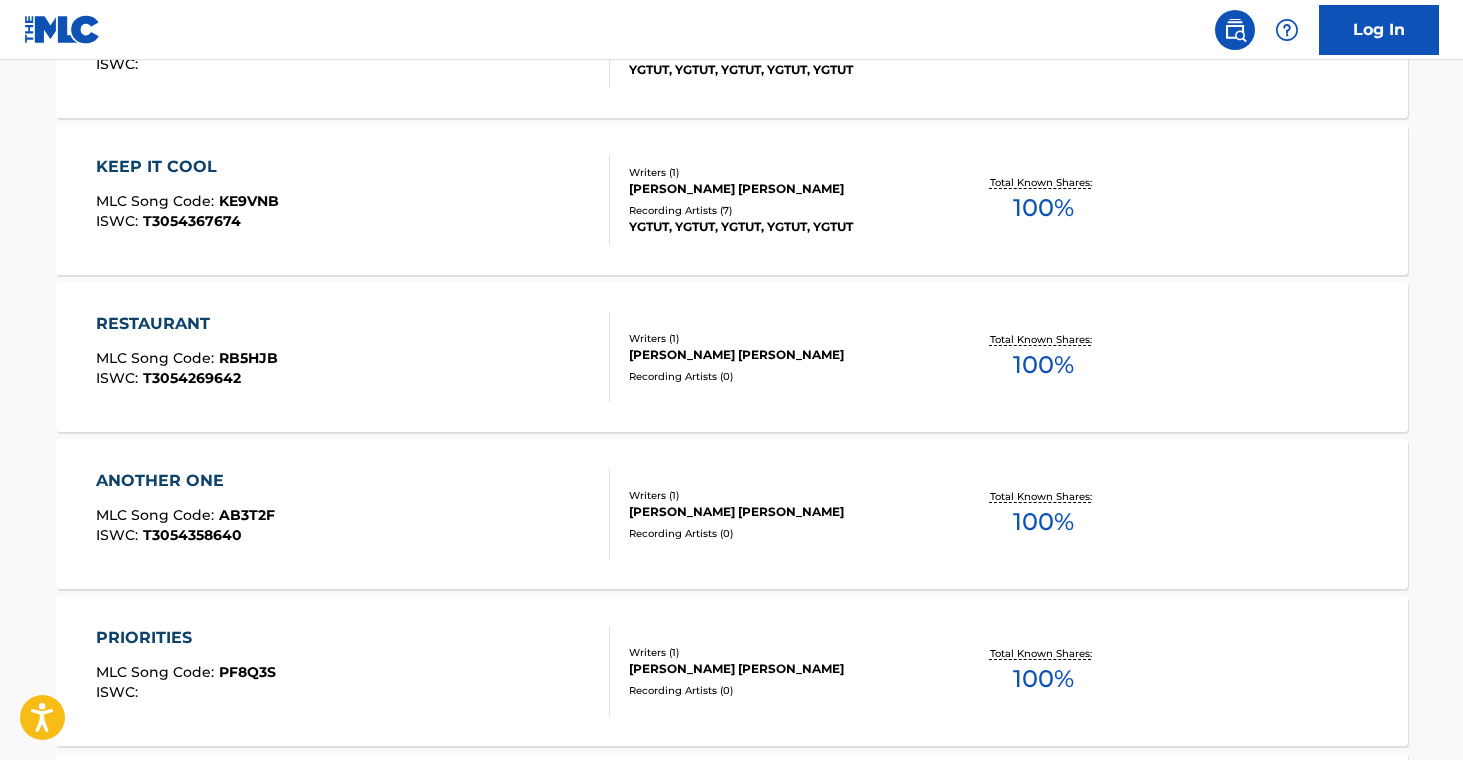 click on "ANOTHER ONE MLC Song Code : AB3T2F ISWC : T3054358640" at bounding box center (353, 514) 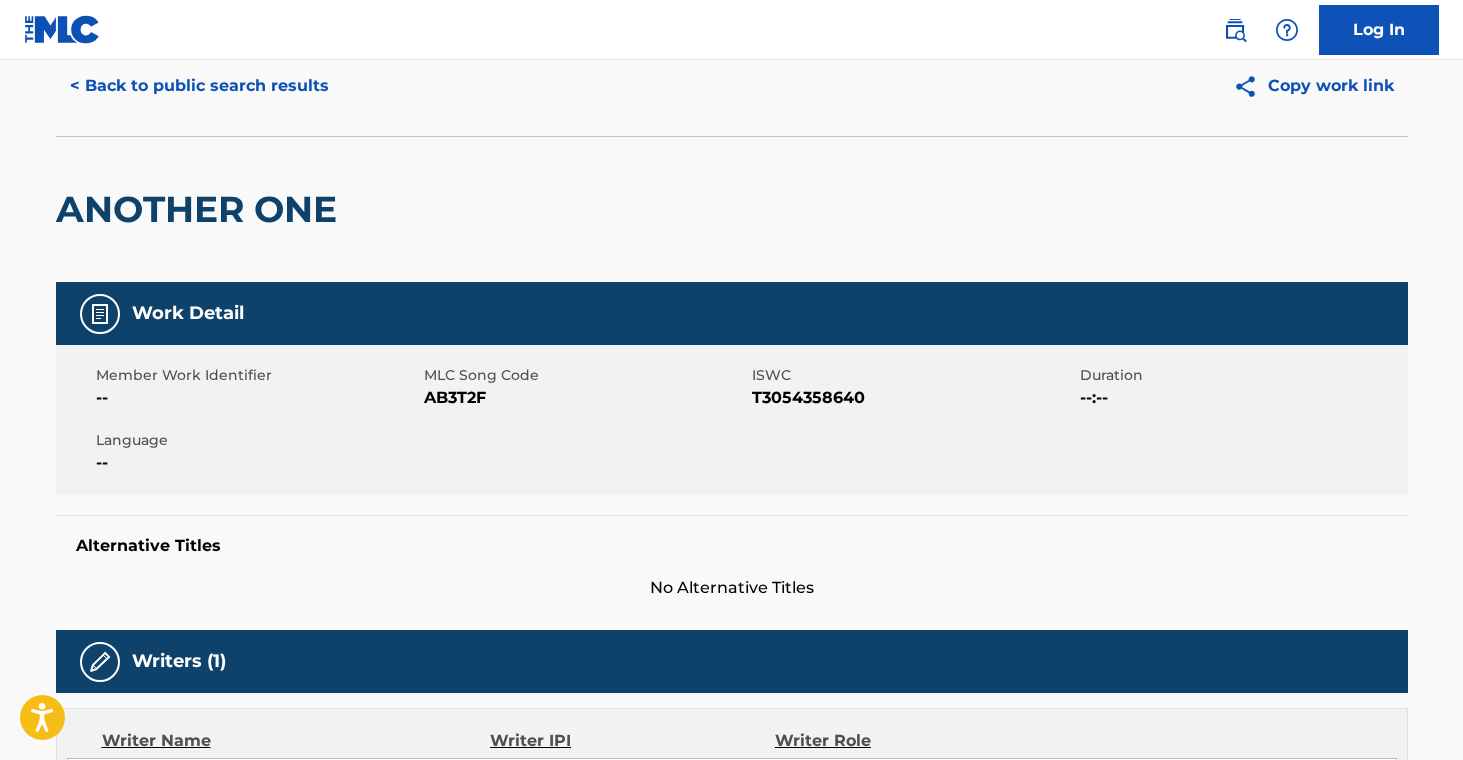 scroll, scrollTop: 0, scrollLeft: 0, axis: both 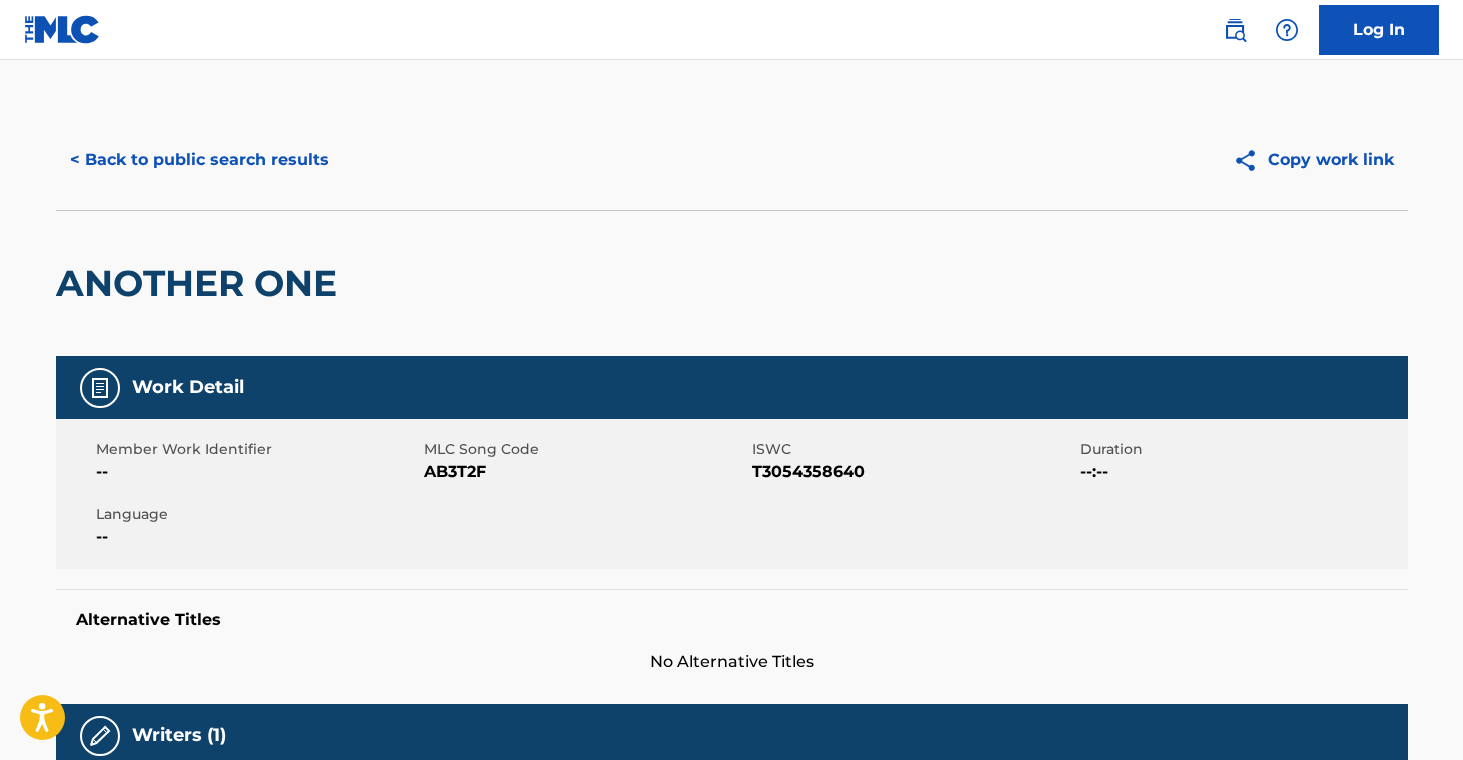 click on "< Back to public search results" at bounding box center (199, 160) 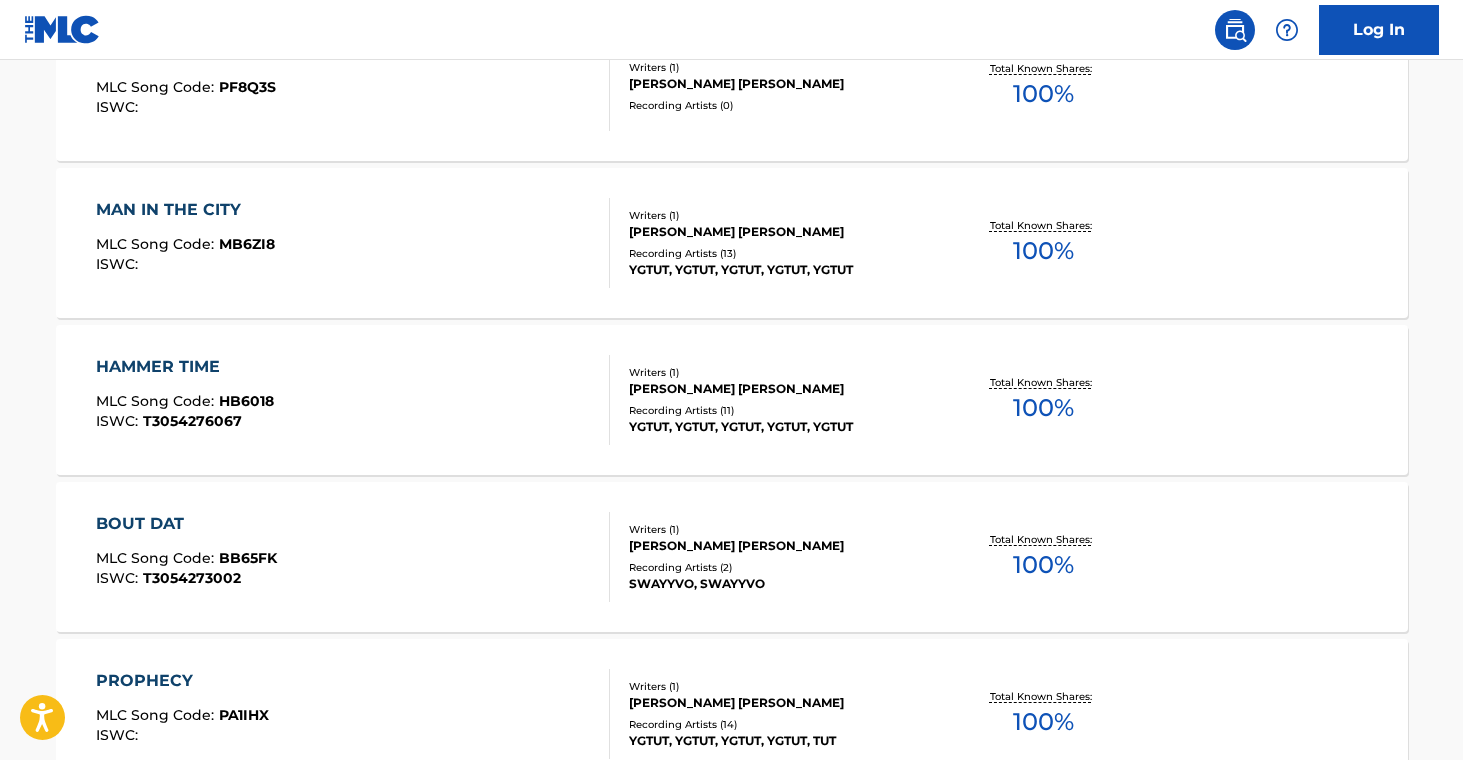scroll, scrollTop: 6729, scrollLeft: 0, axis: vertical 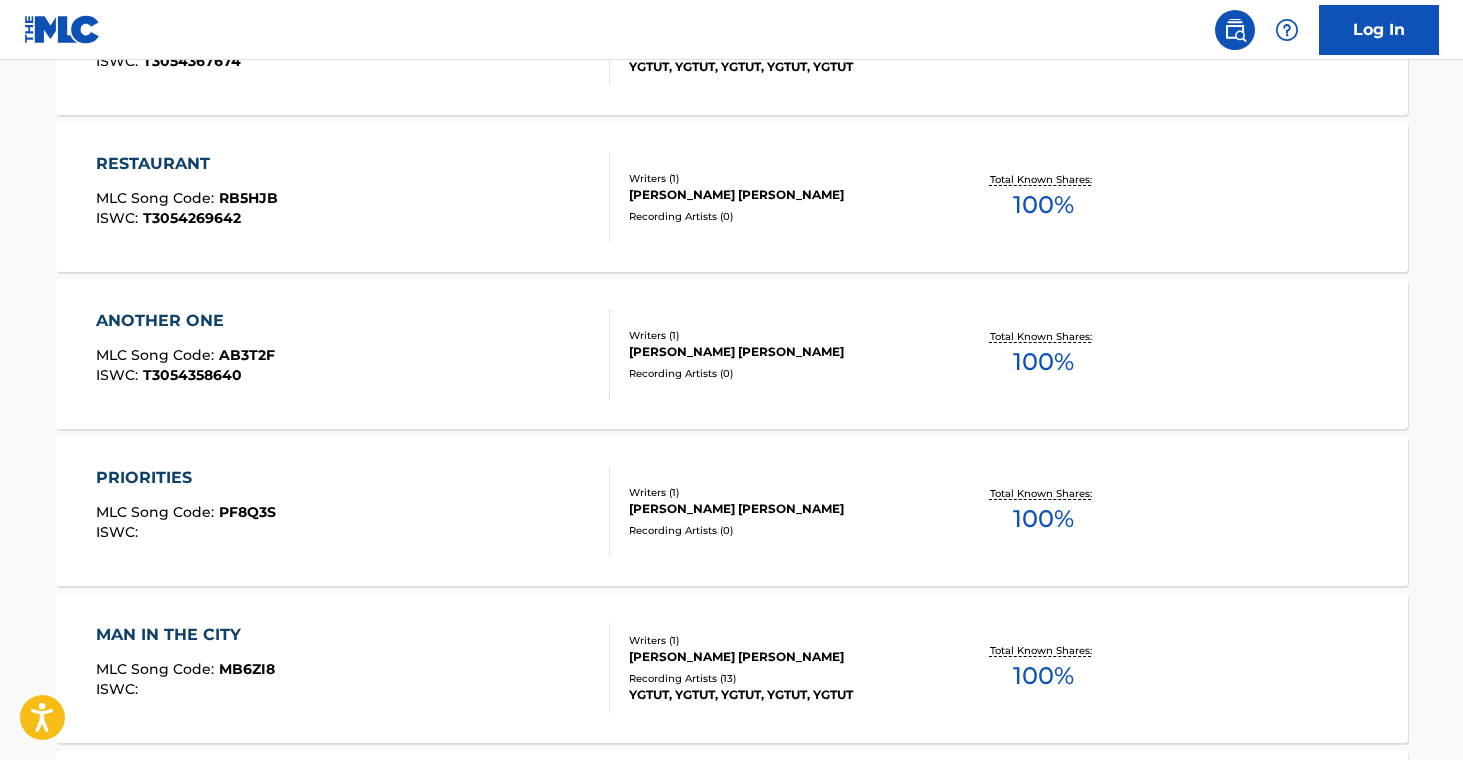 click on "PRIORITIES MLC Song Code : PF8Q3S ISWC :" at bounding box center [353, 511] 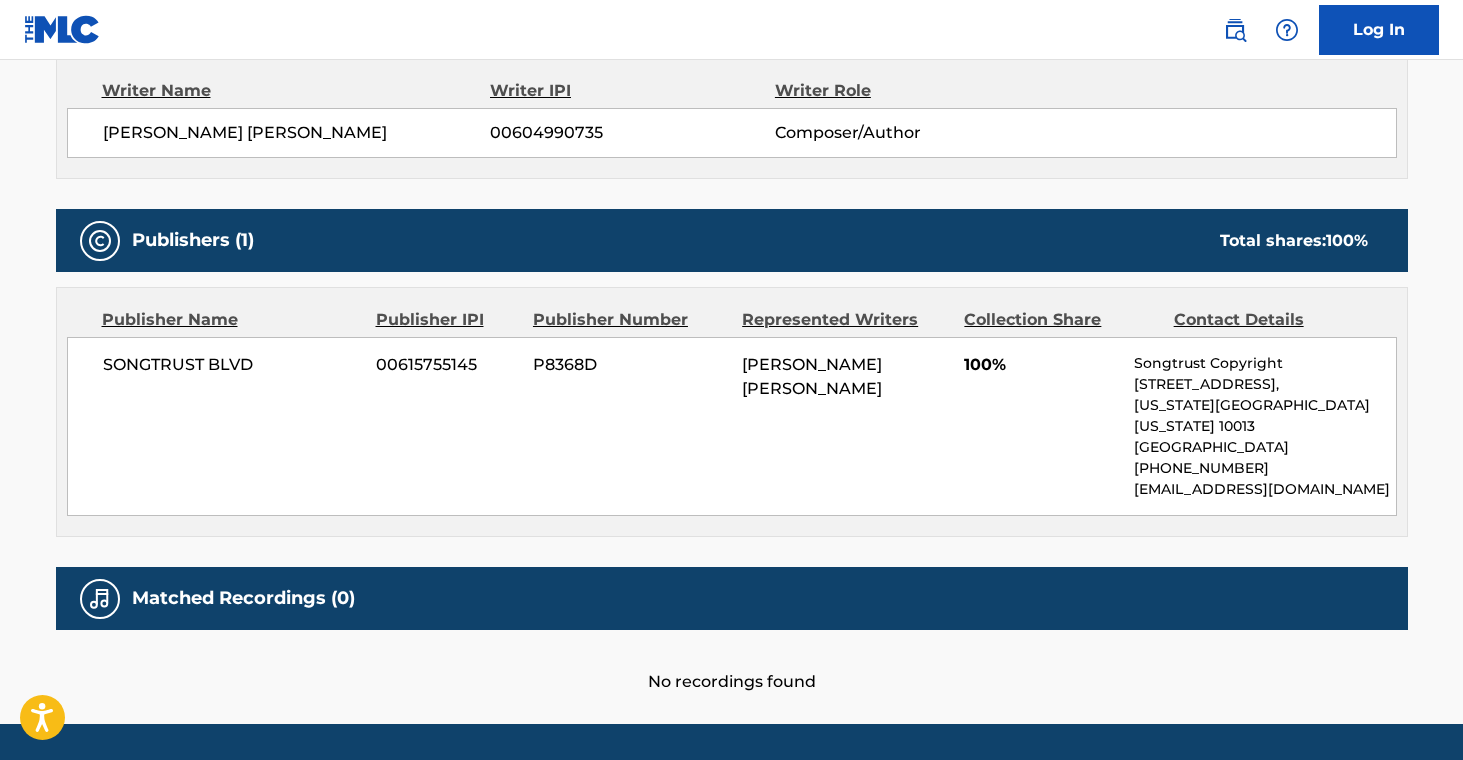 scroll, scrollTop: 0, scrollLeft: 0, axis: both 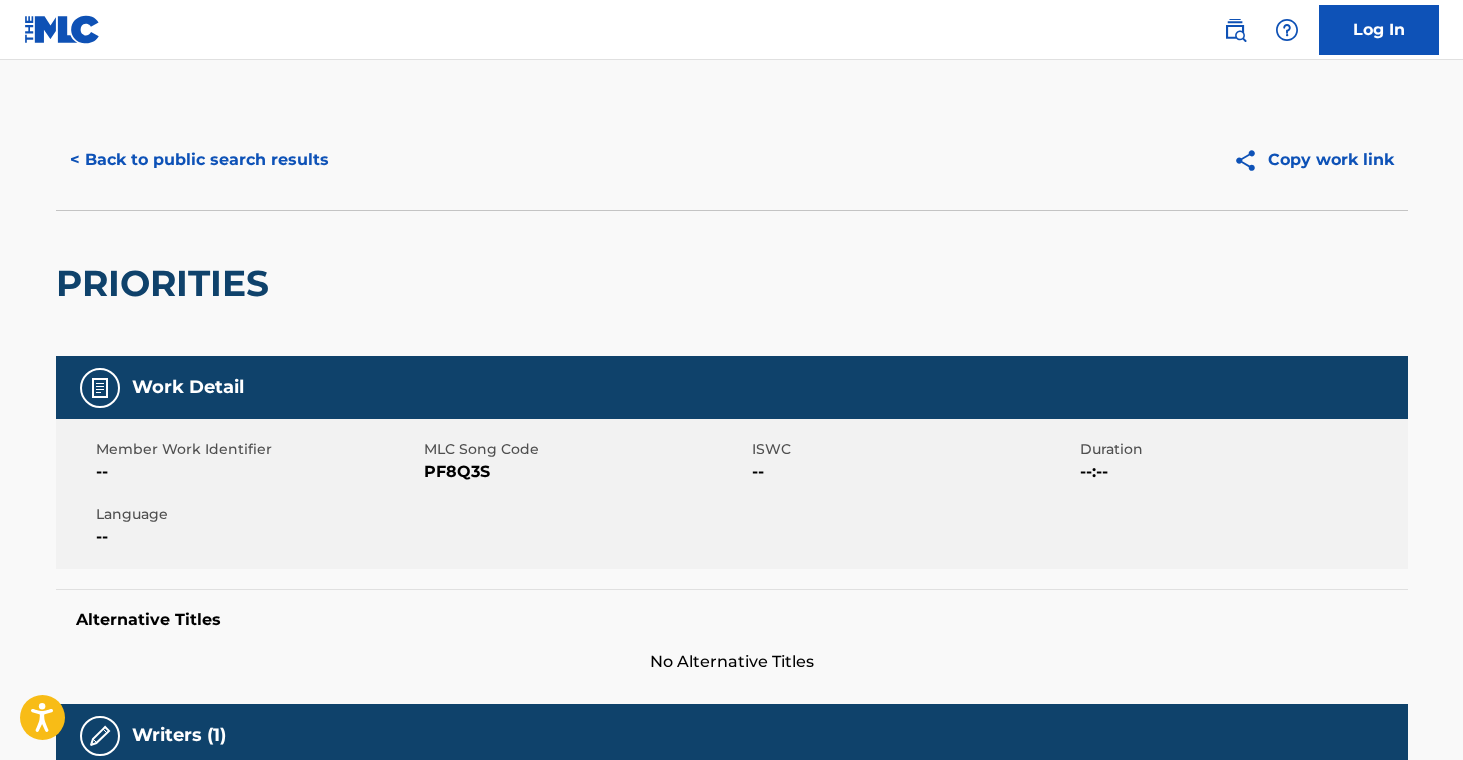 click on "< Back to public search results" at bounding box center (199, 160) 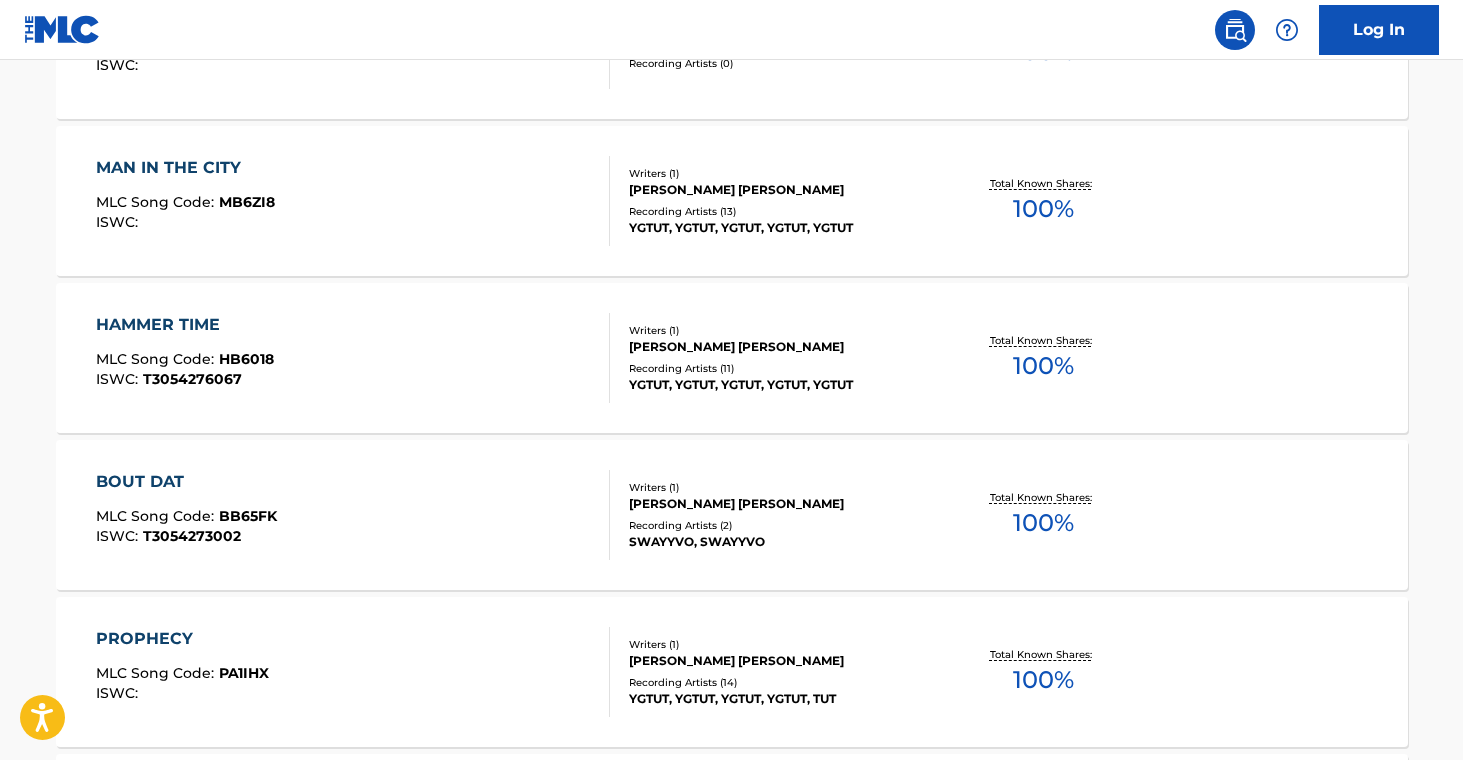 scroll, scrollTop: 7194, scrollLeft: 0, axis: vertical 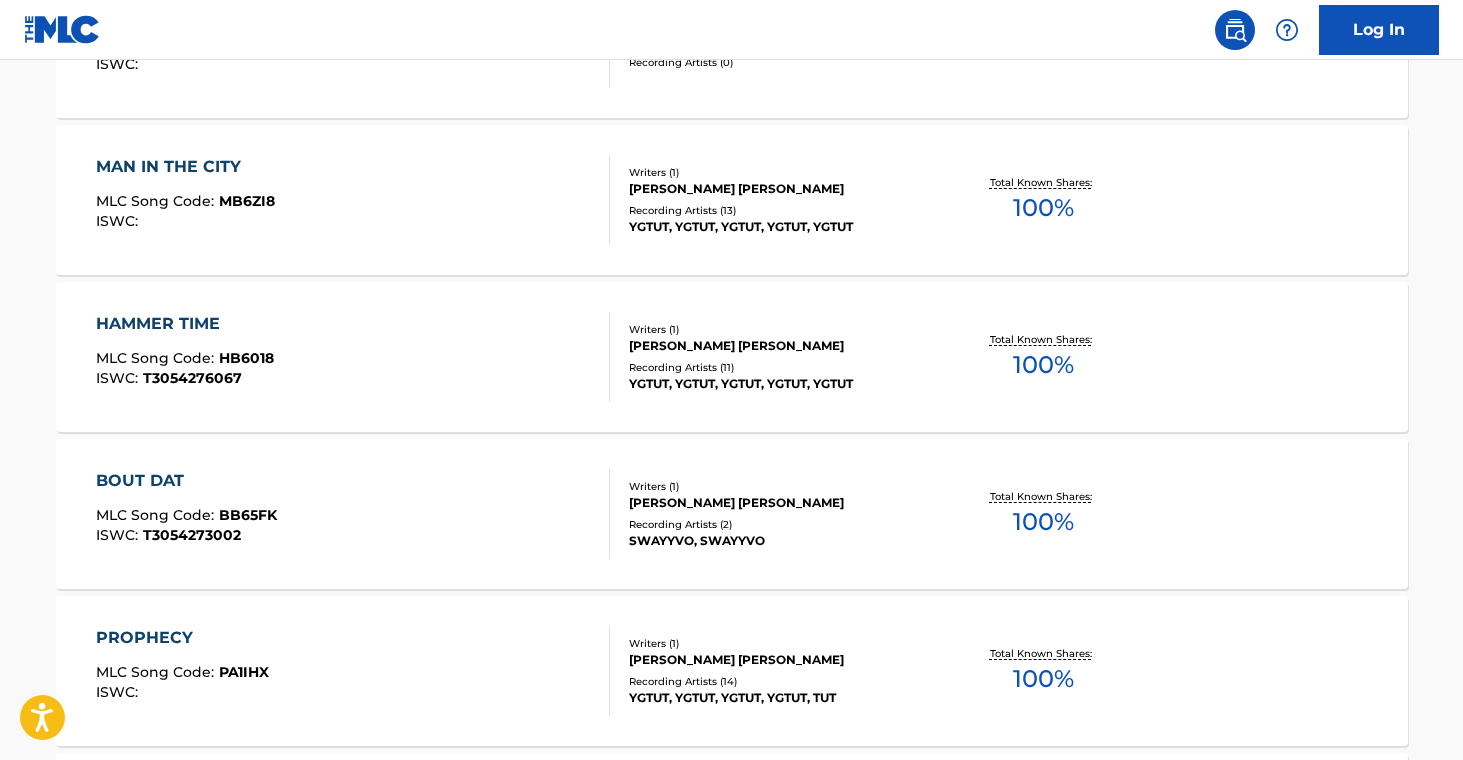 click on "MAN IN THE CITY MLC Song Code : MB6ZI8 ISWC :" at bounding box center (353, 200) 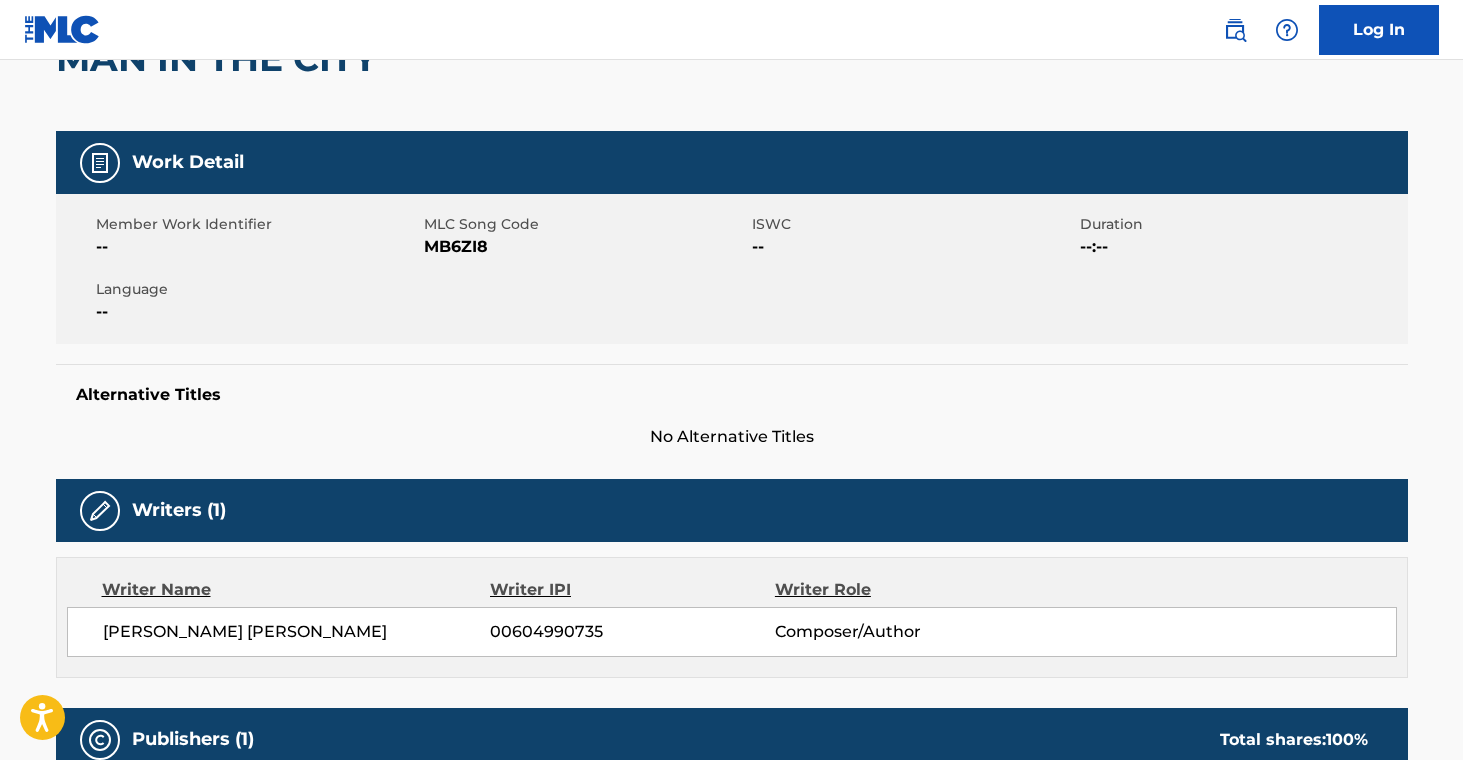 scroll, scrollTop: 0, scrollLeft: 0, axis: both 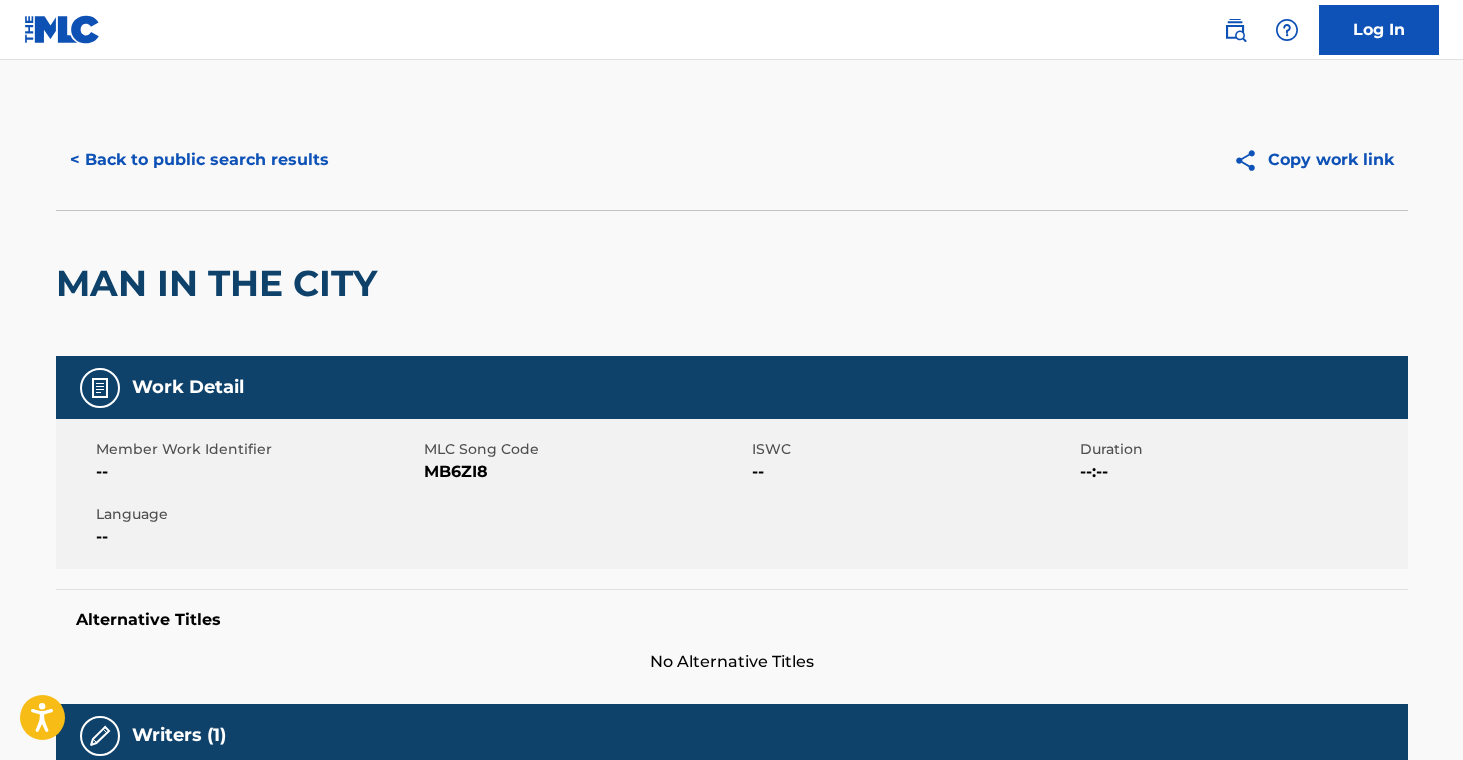 click on "< Back to public search results" at bounding box center [199, 160] 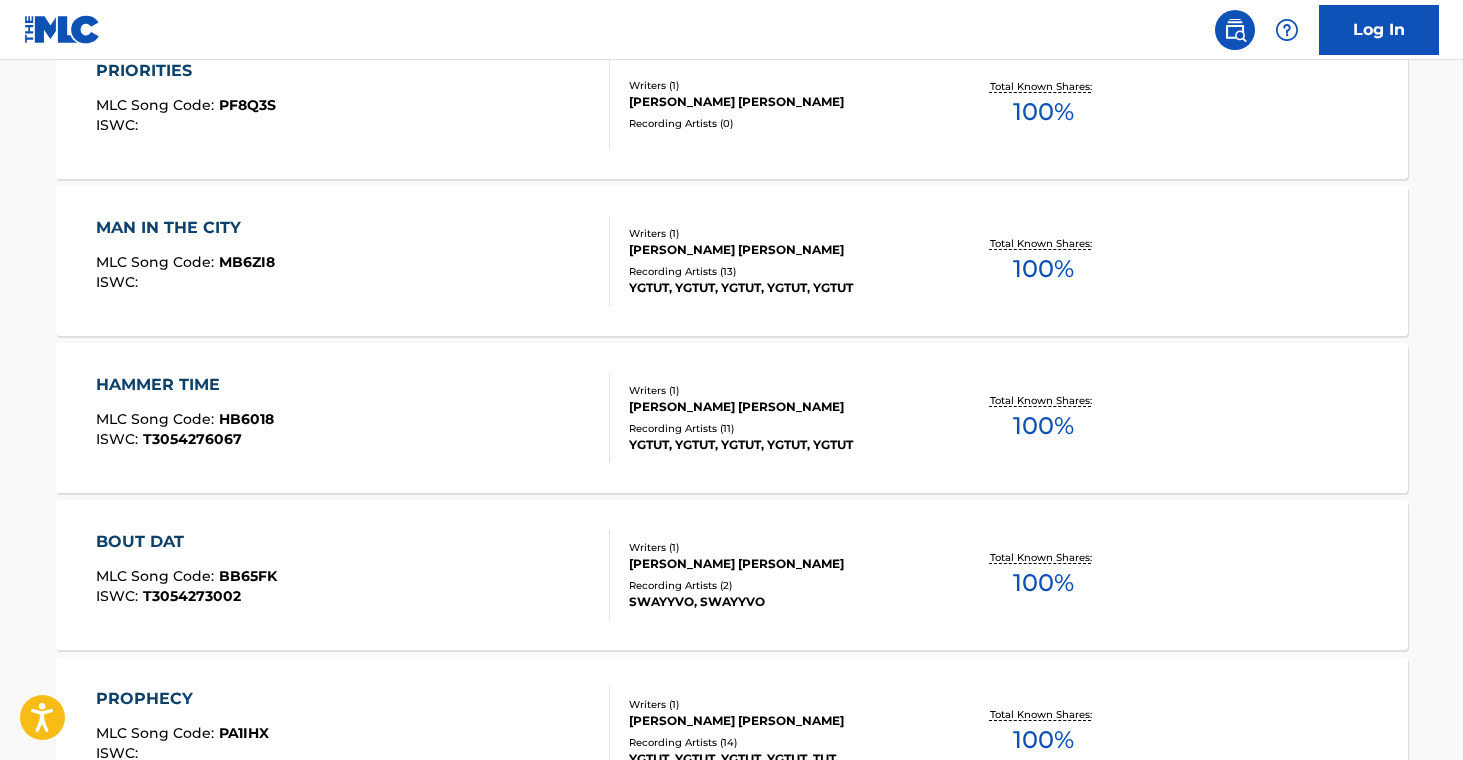scroll, scrollTop: 7258, scrollLeft: 0, axis: vertical 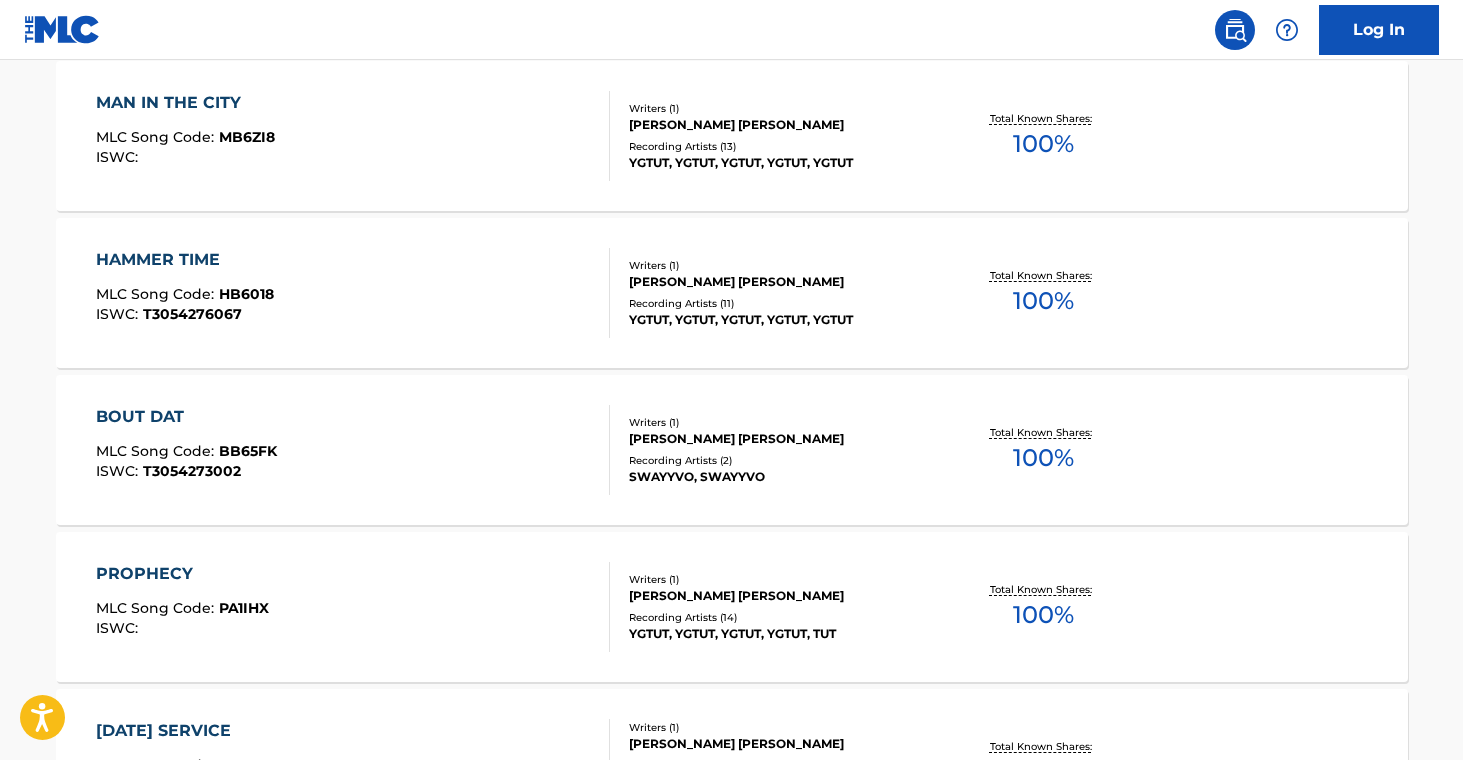 click on "HAMMER TIME MLC Song Code : HB6018 ISWC : T3054276067" at bounding box center [353, 293] 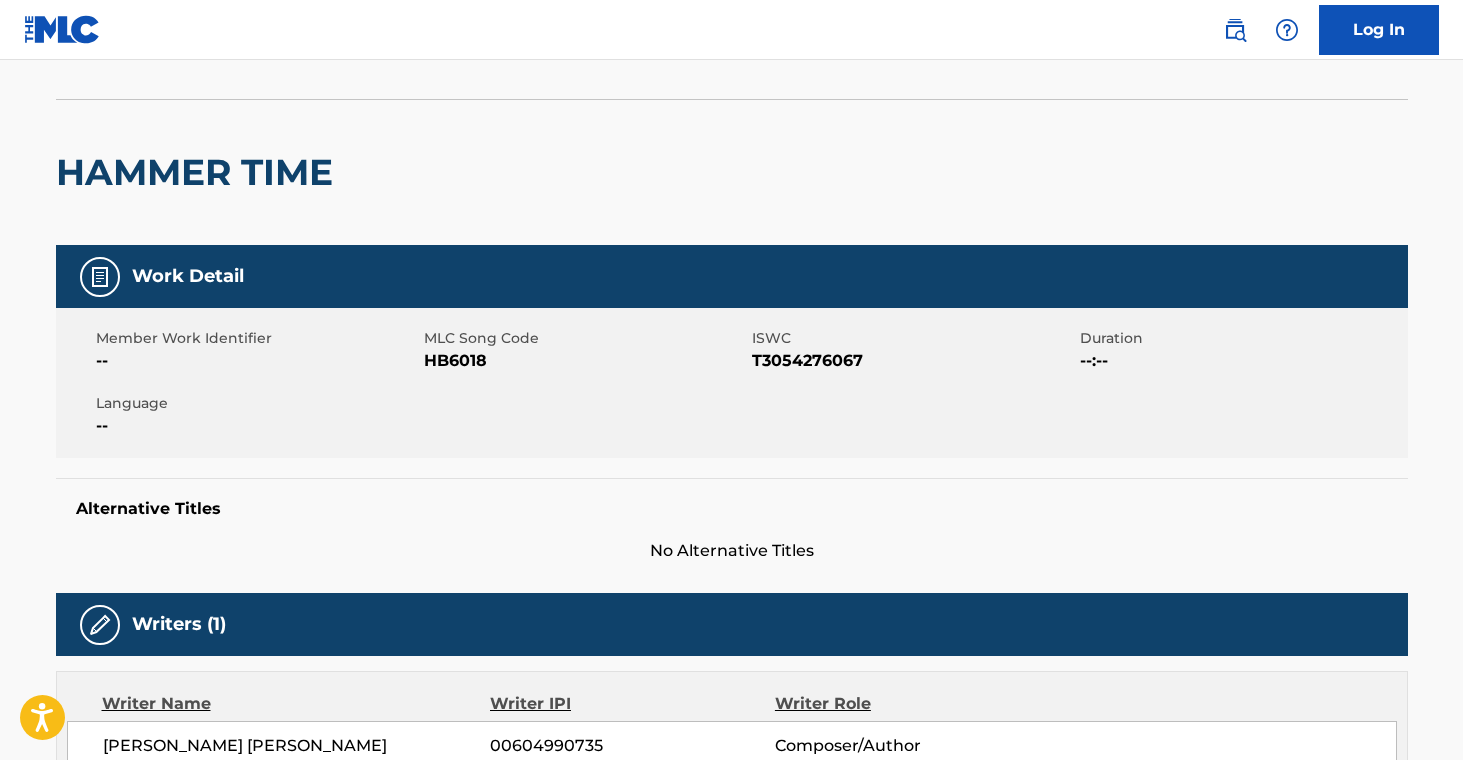 scroll, scrollTop: 0, scrollLeft: 0, axis: both 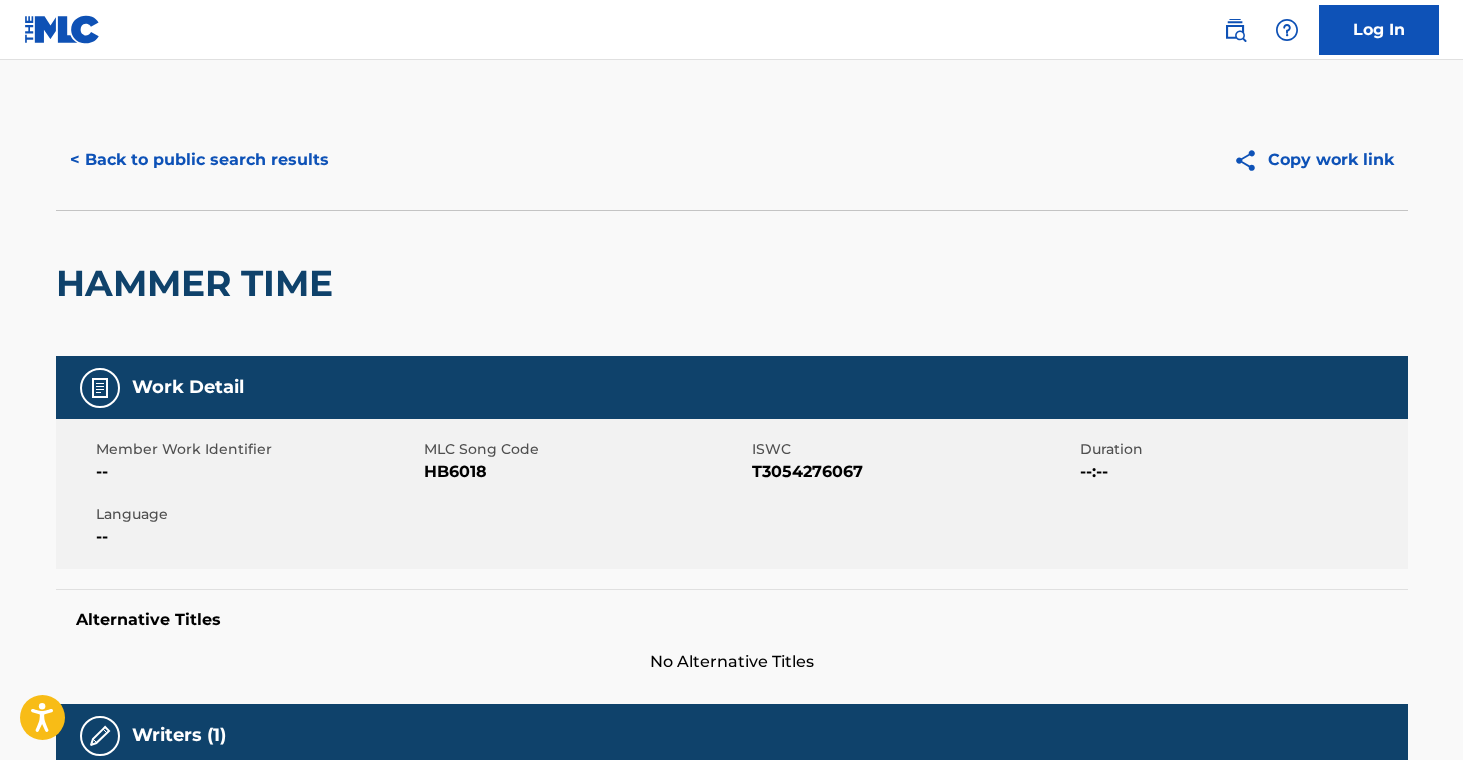 click on "< Back to public search results" at bounding box center [199, 160] 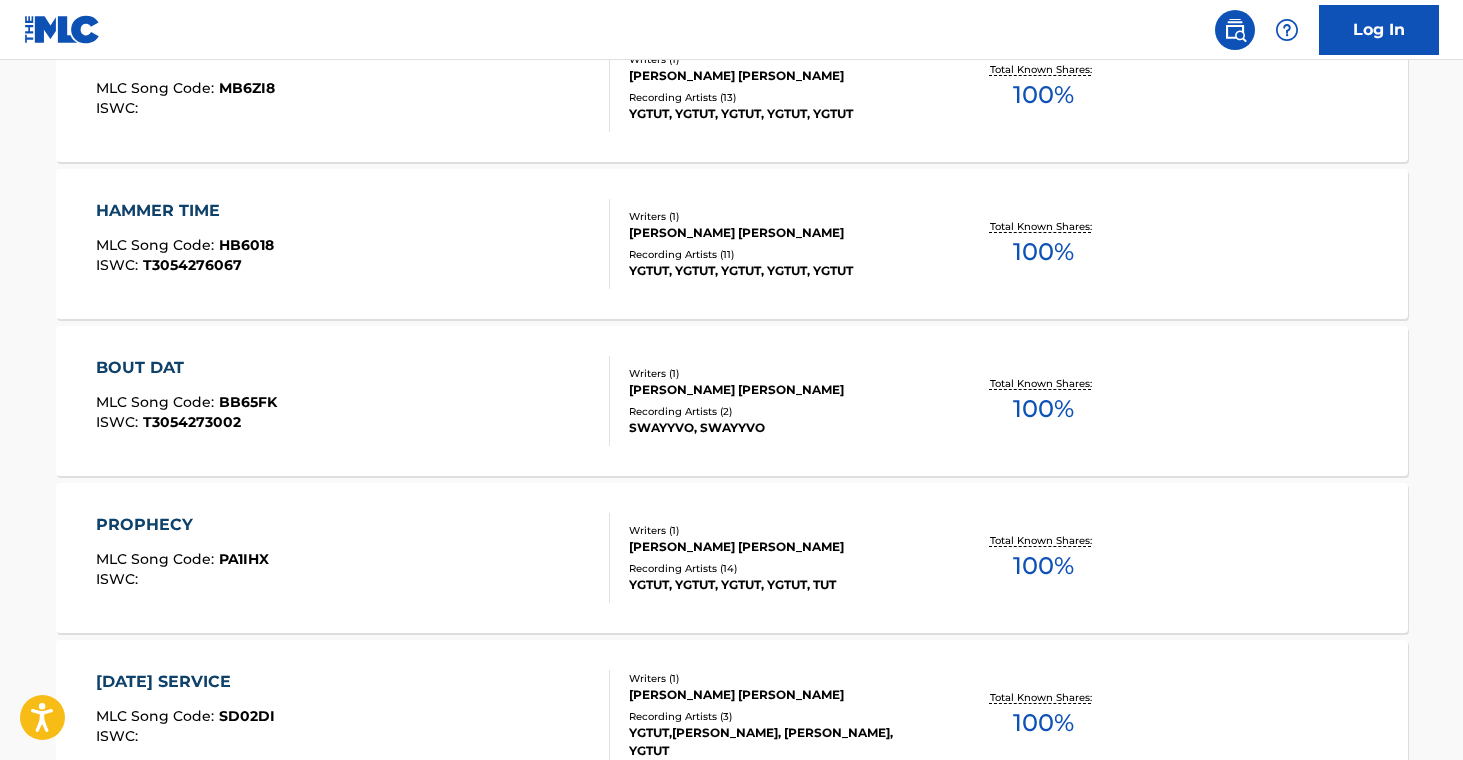 scroll, scrollTop: 7334, scrollLeft: 0, axis: vertical 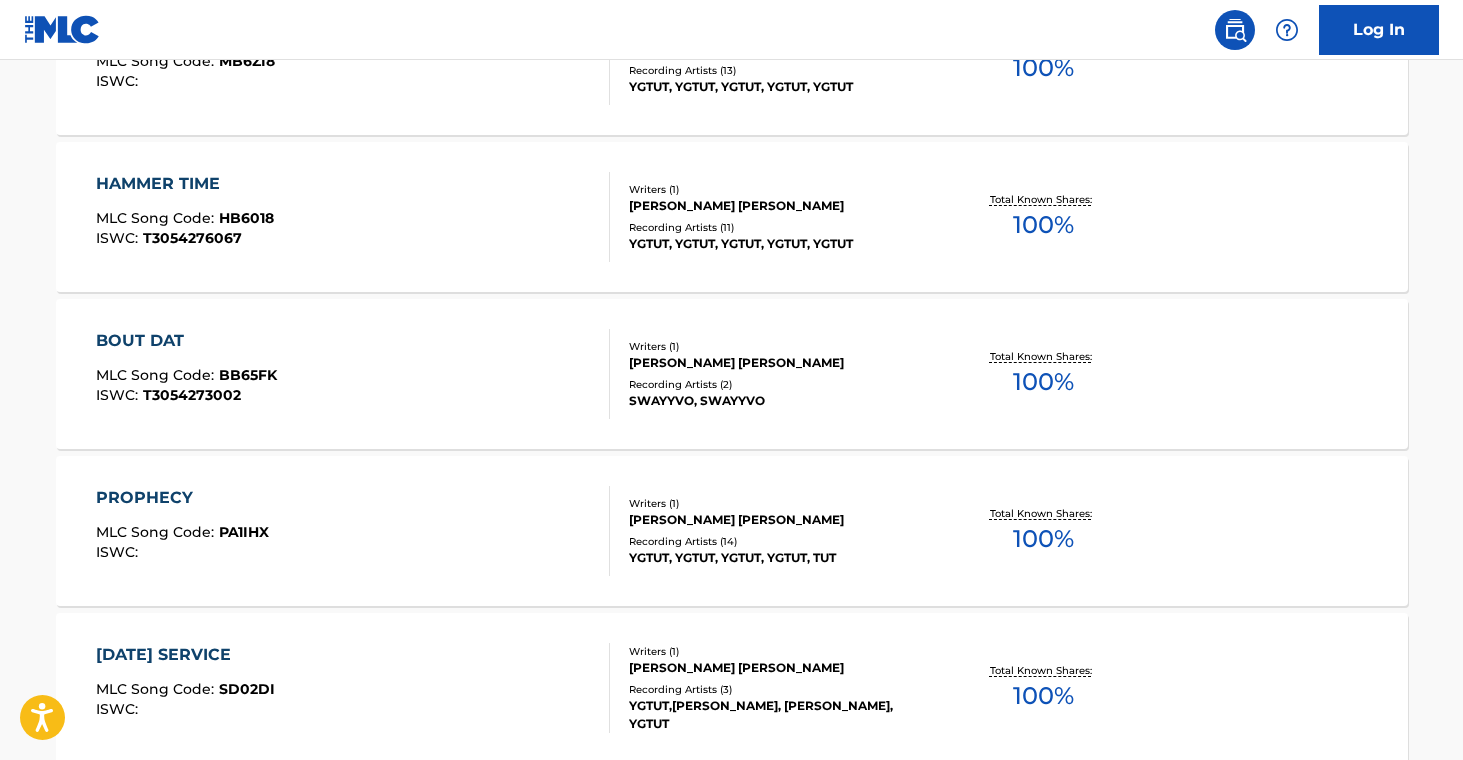 click at bounding box center [601, 374] 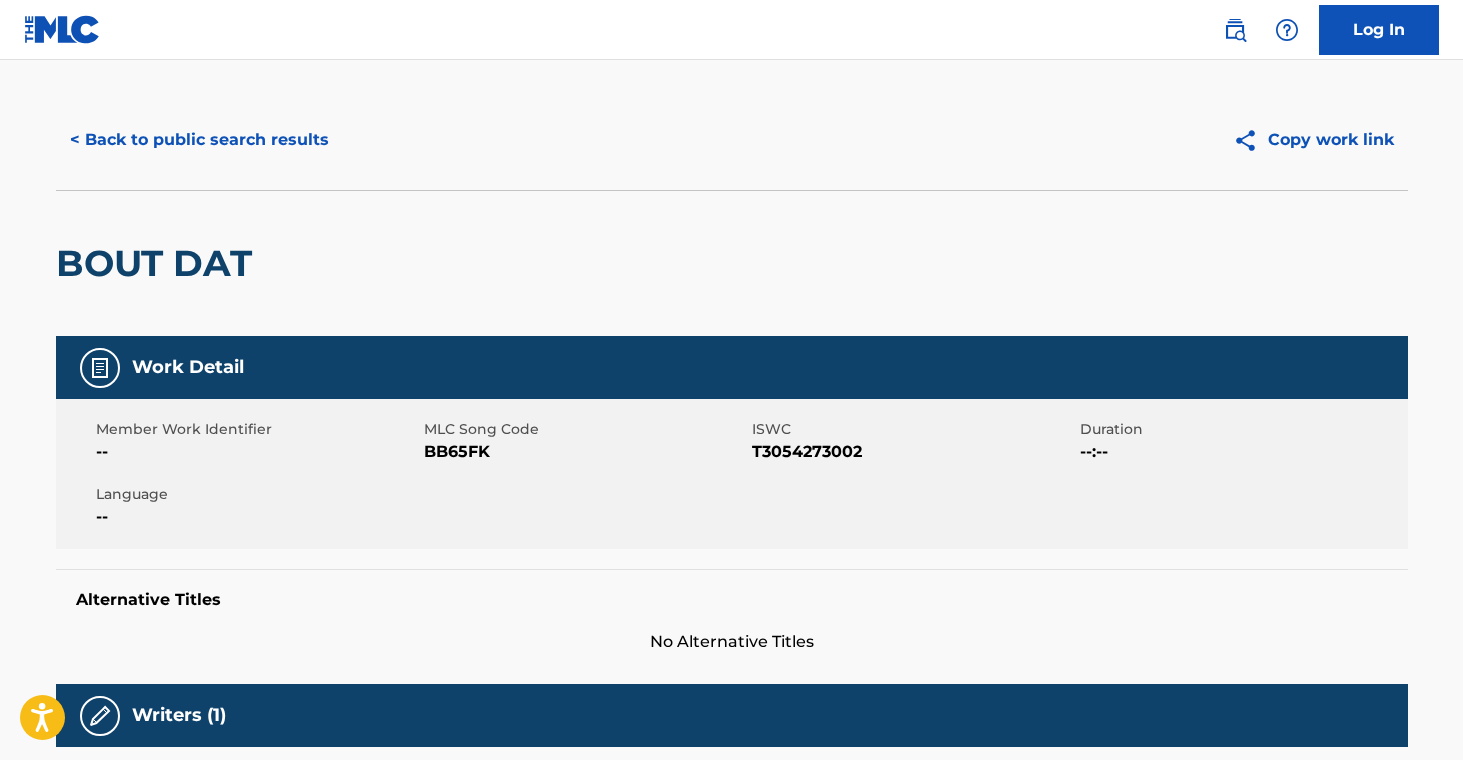 scroll, scrollTop: 0, scrollLeft: 0, axis: both 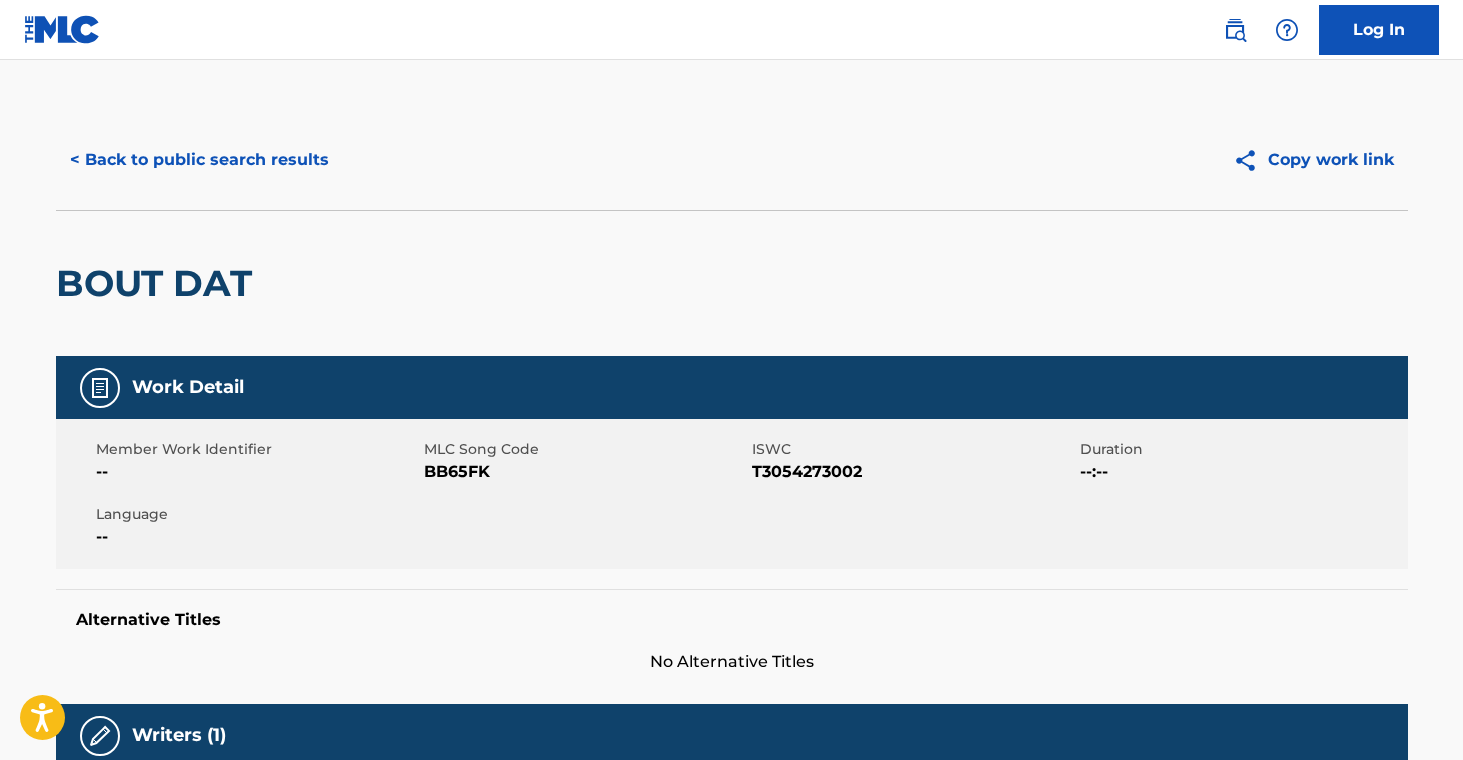 click on "< Back to public search results" at bounding box center [199, 160] 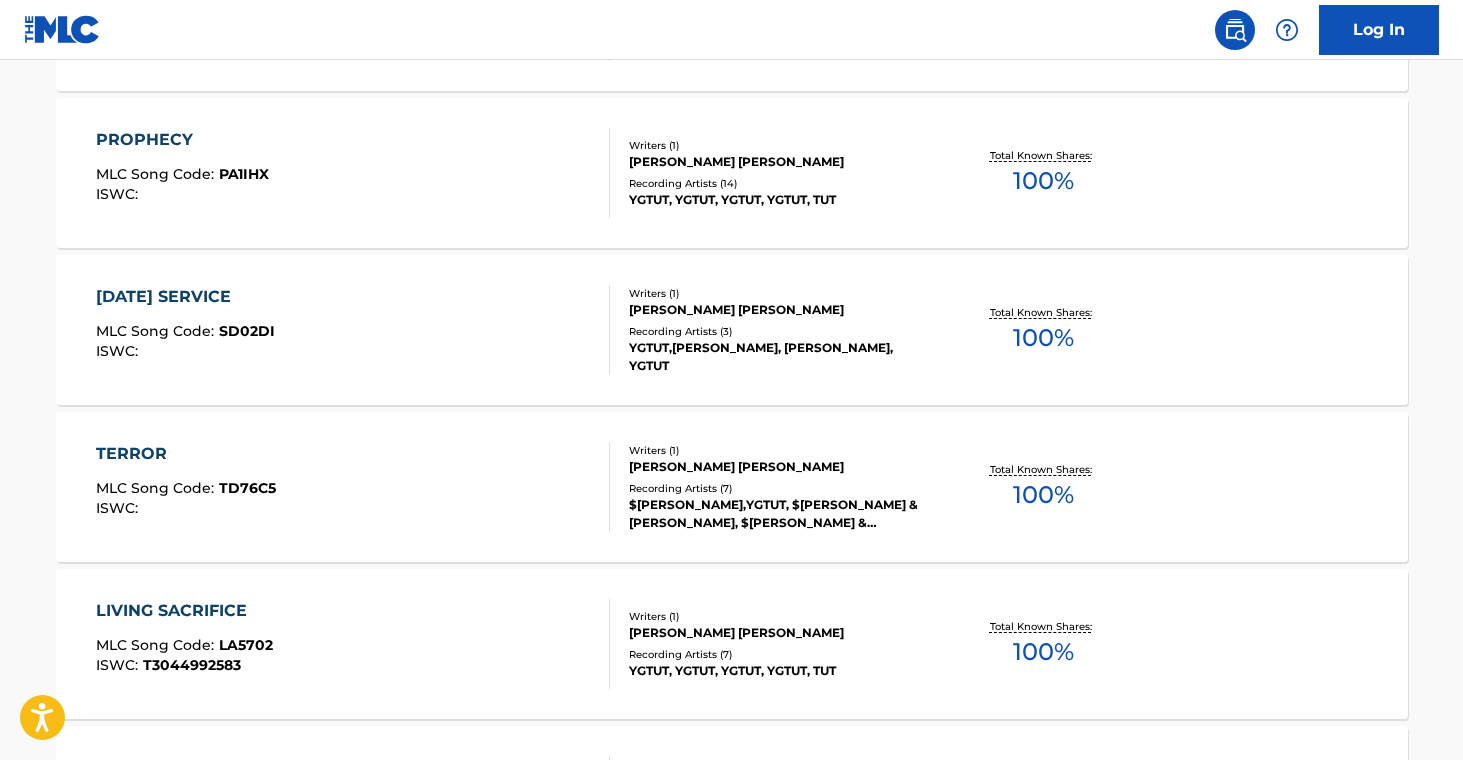 scroll, scrollTop: 7655, scrollLeft: 0, axis: vertical 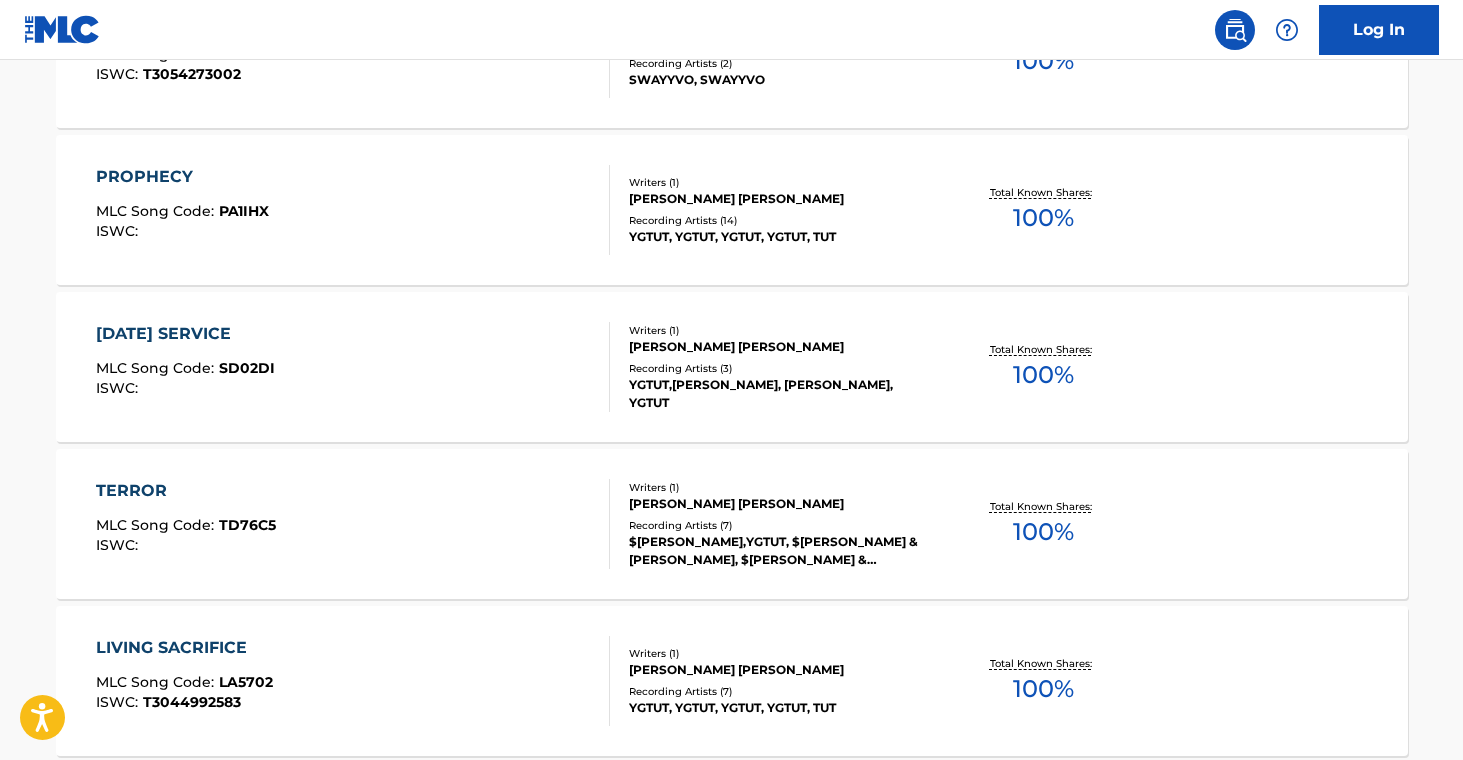 click on "PROPHECY MLC Song Code : PA1IHX ISWC :" at bounding box center [353, 210] 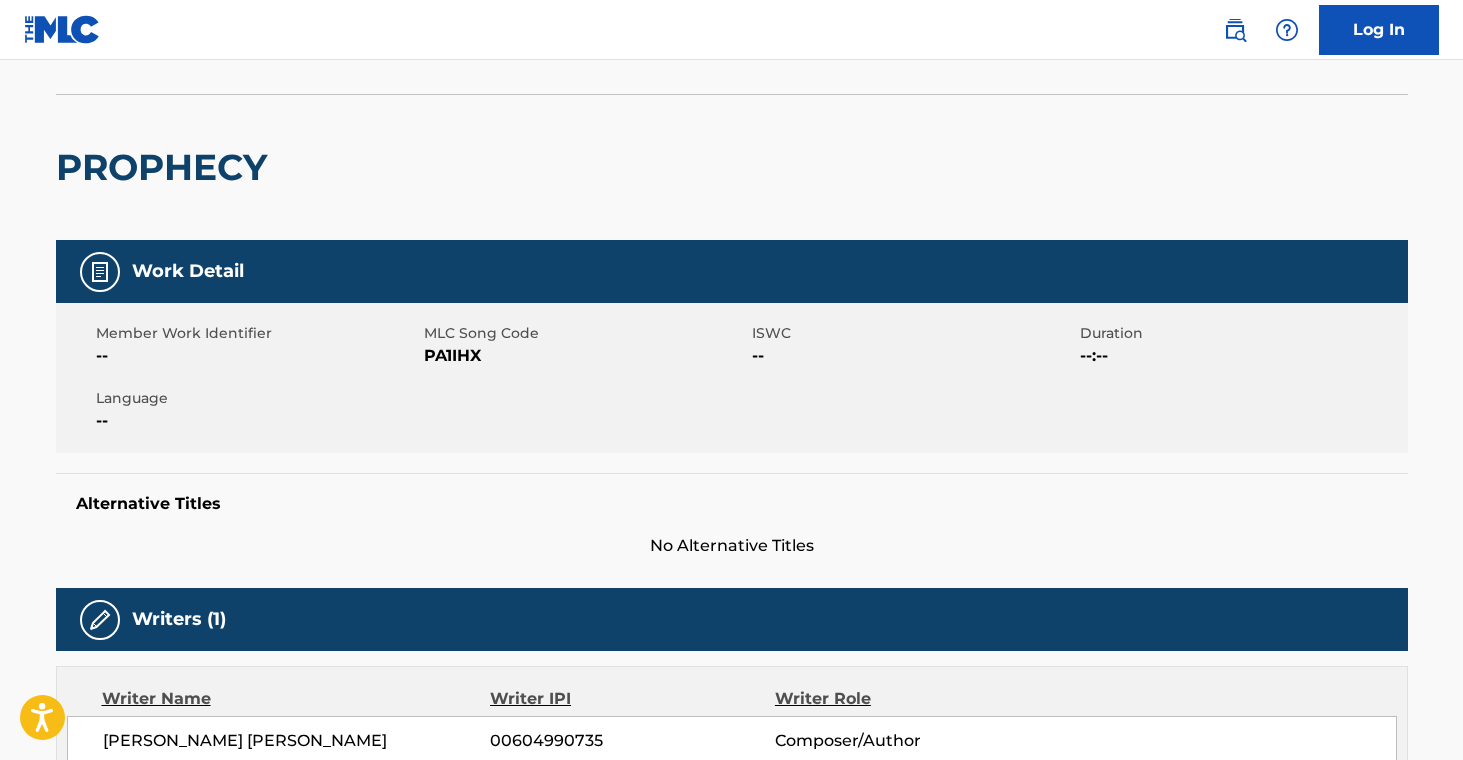 scroll, scrollTop: 0, scrollLeft: 0, axis: both 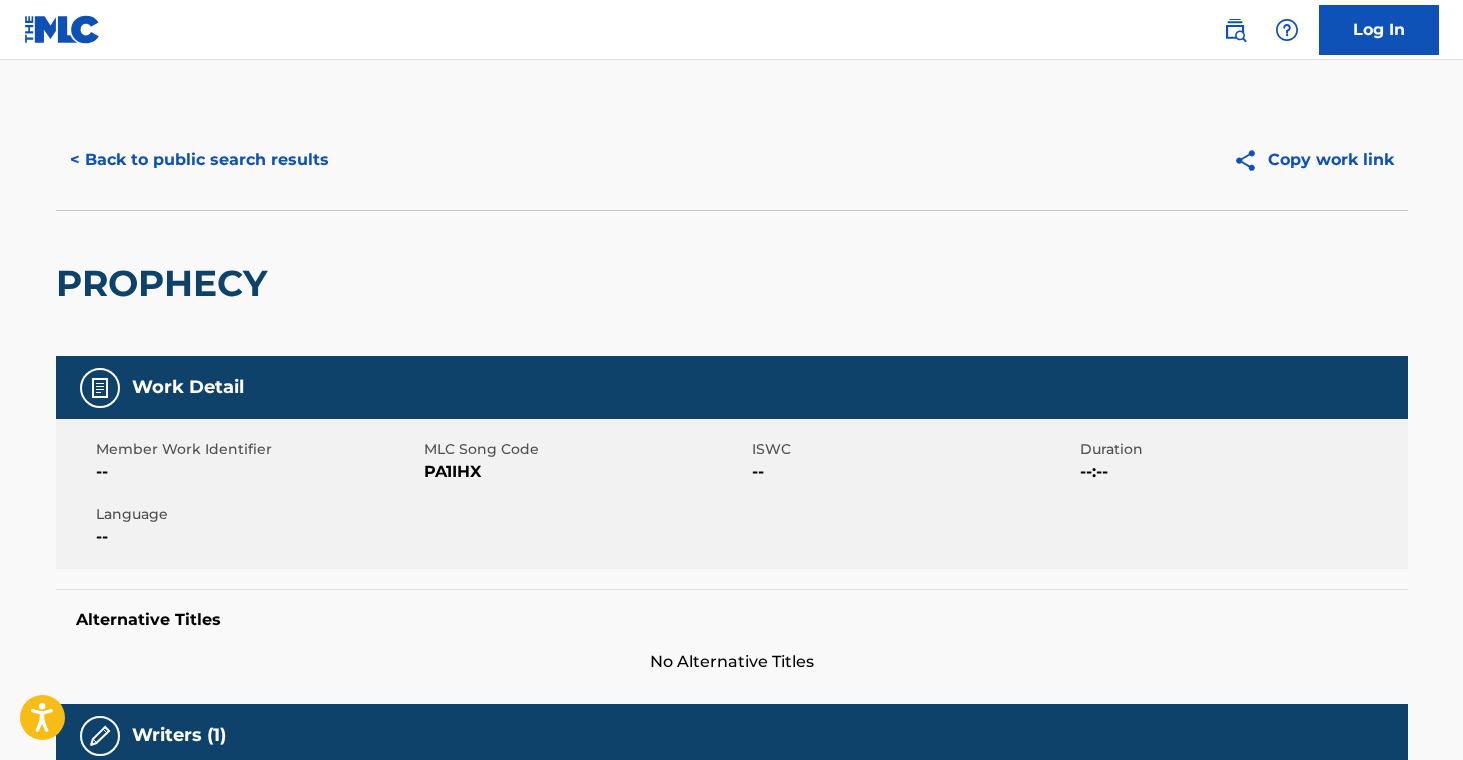 click on "< Back to public search results" at bounding box center [199, 160] 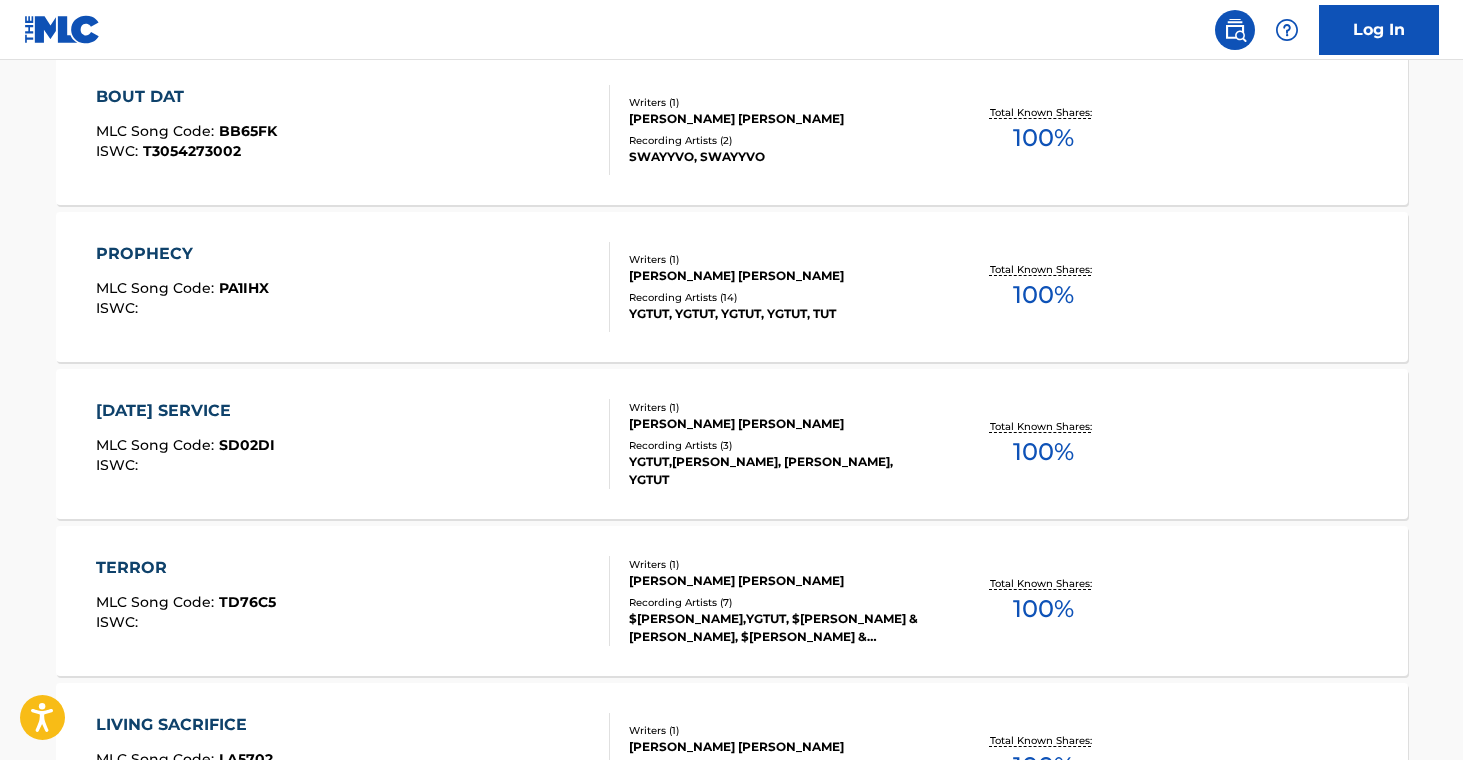 scroll, scrollTop: 7579, scrollLeft: 0, axis: vertical 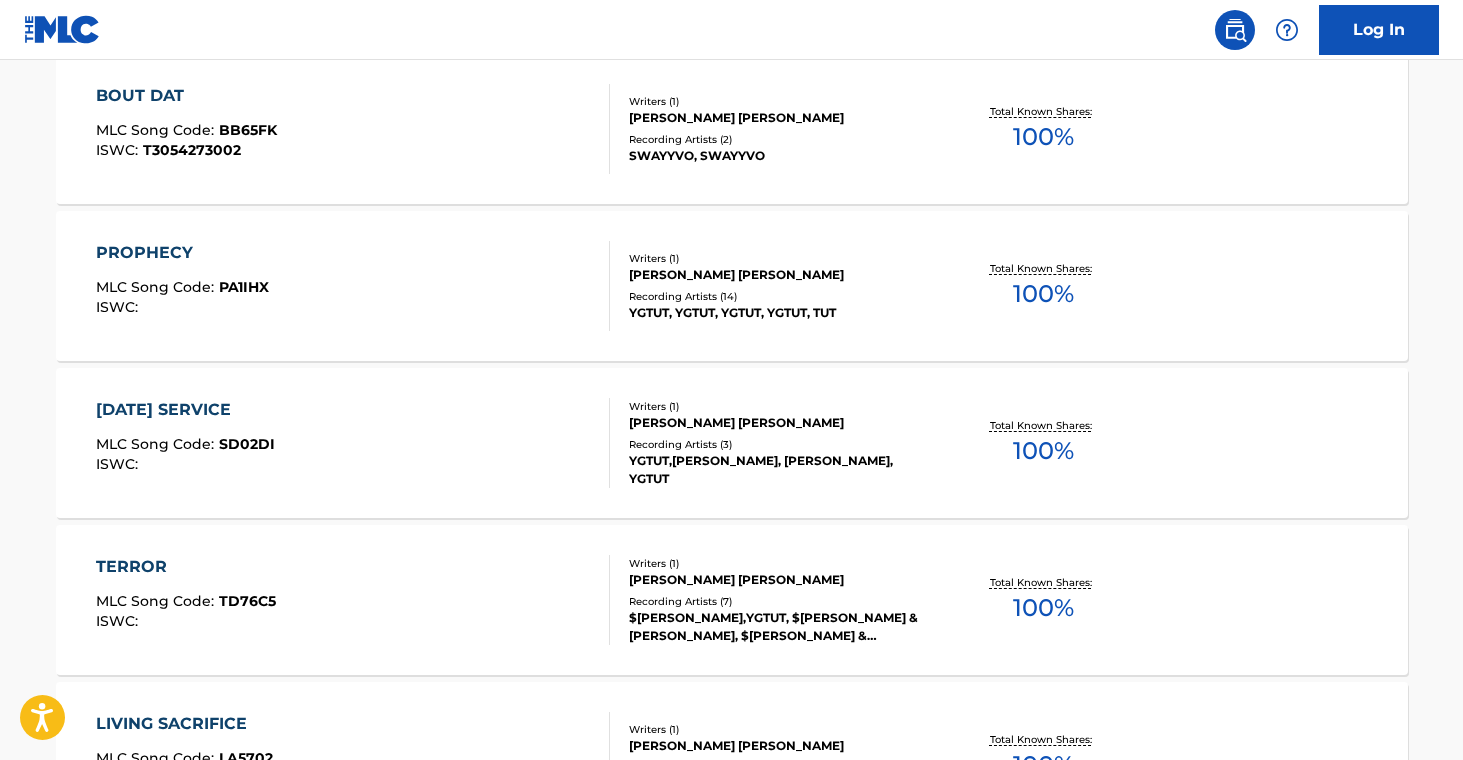 click at bounding box center [601, 443] 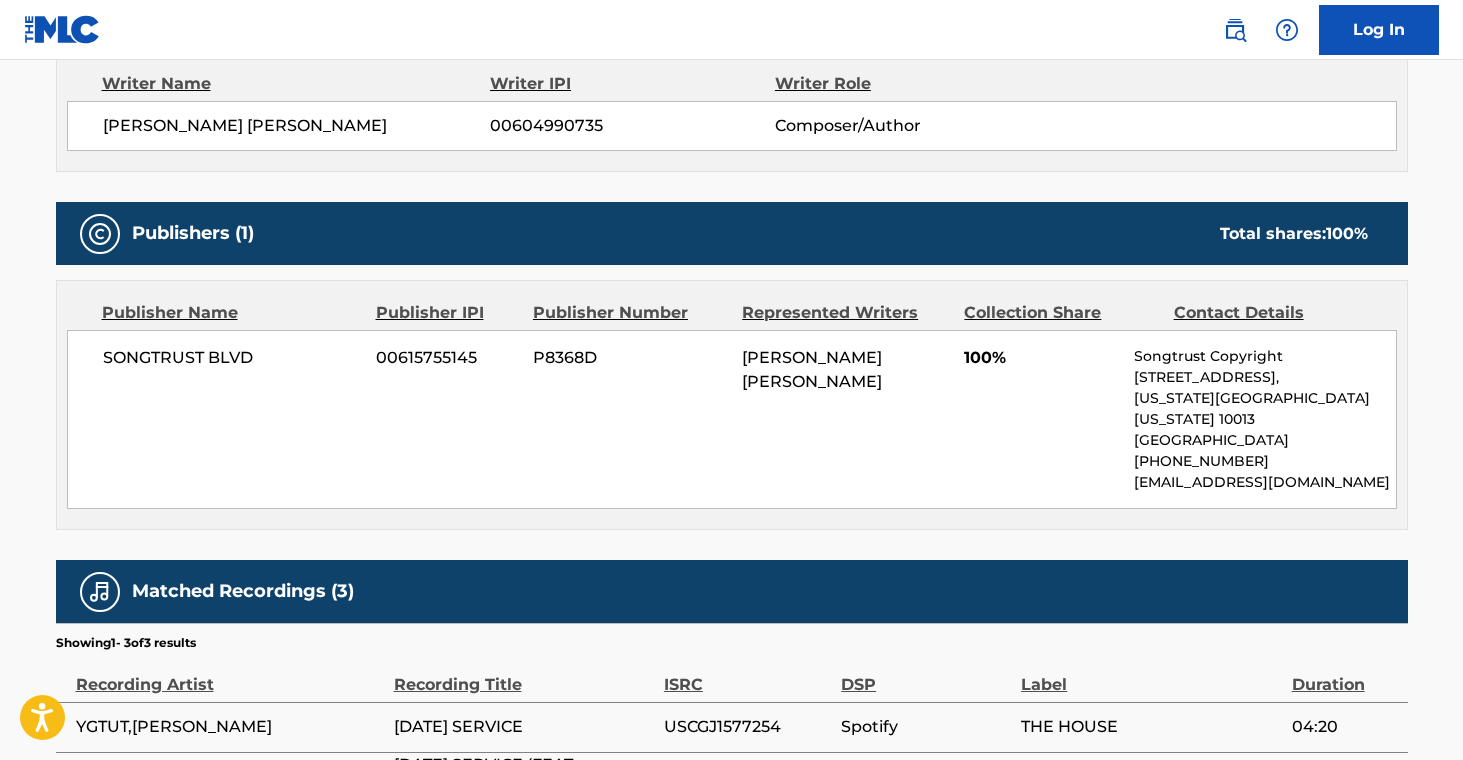 scroll, scrollTop: 0, scrollLeft: 0, axis: both 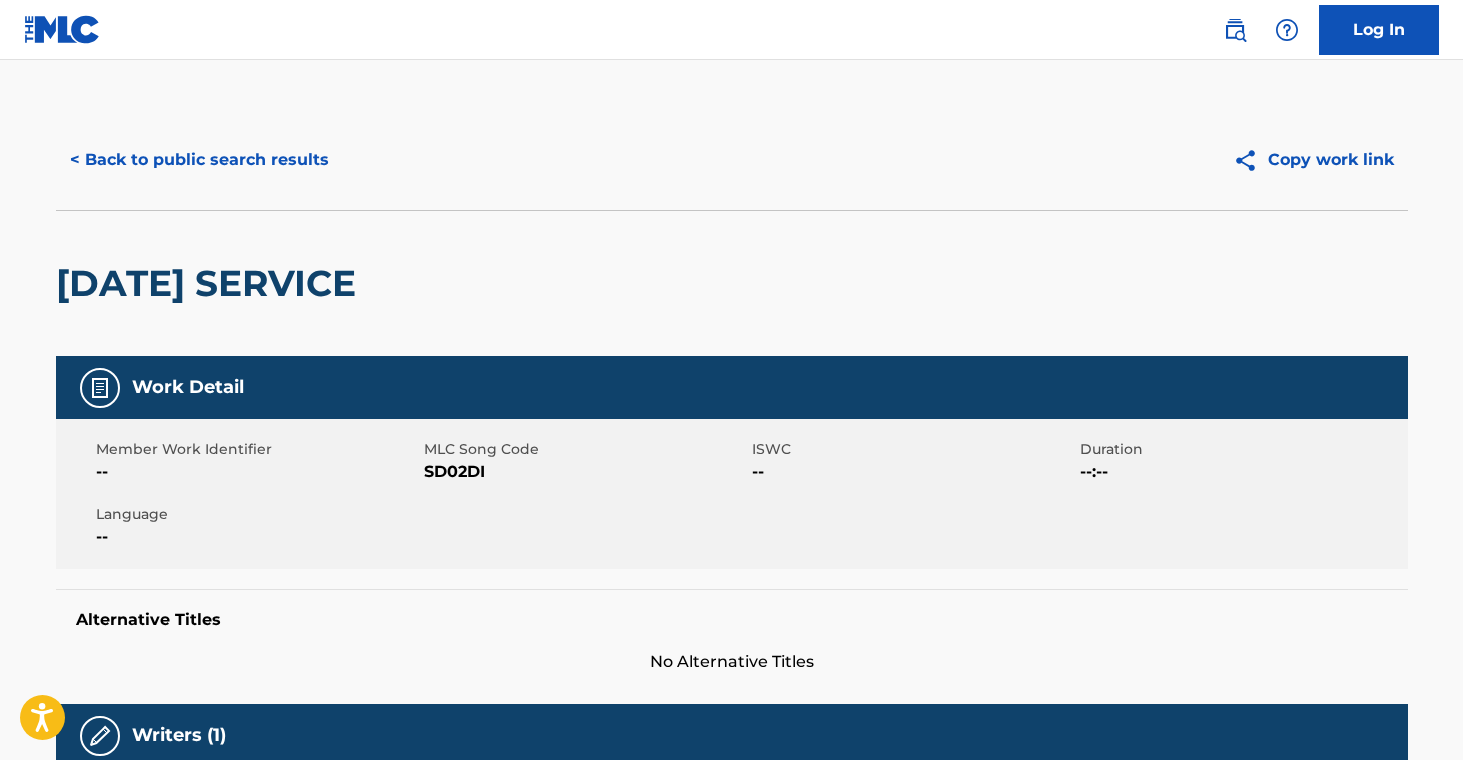 click on "< Back to public search results" at bounding box center (199, 160) 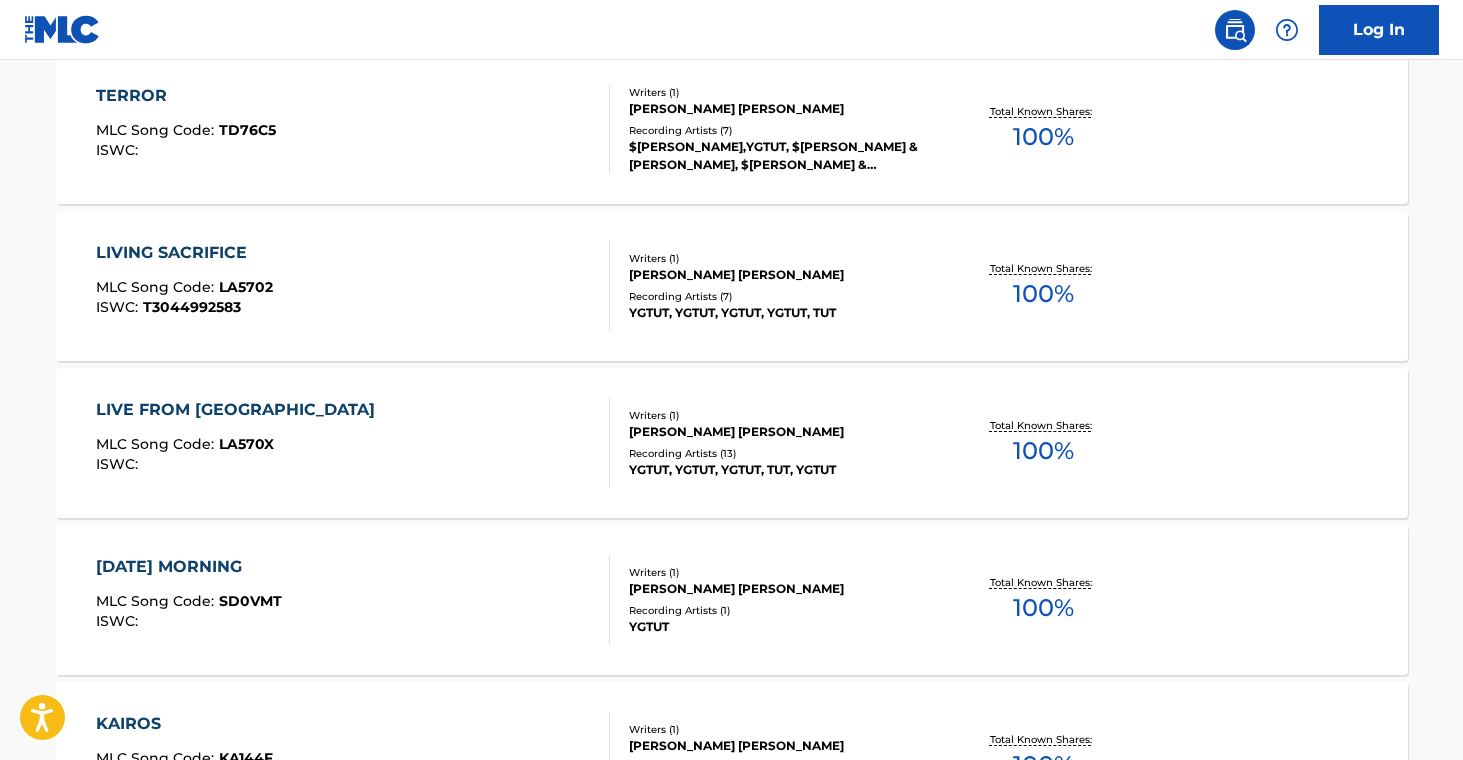 scroll, scrollTop: 8049, scrollLeft: 0, axis: vertical 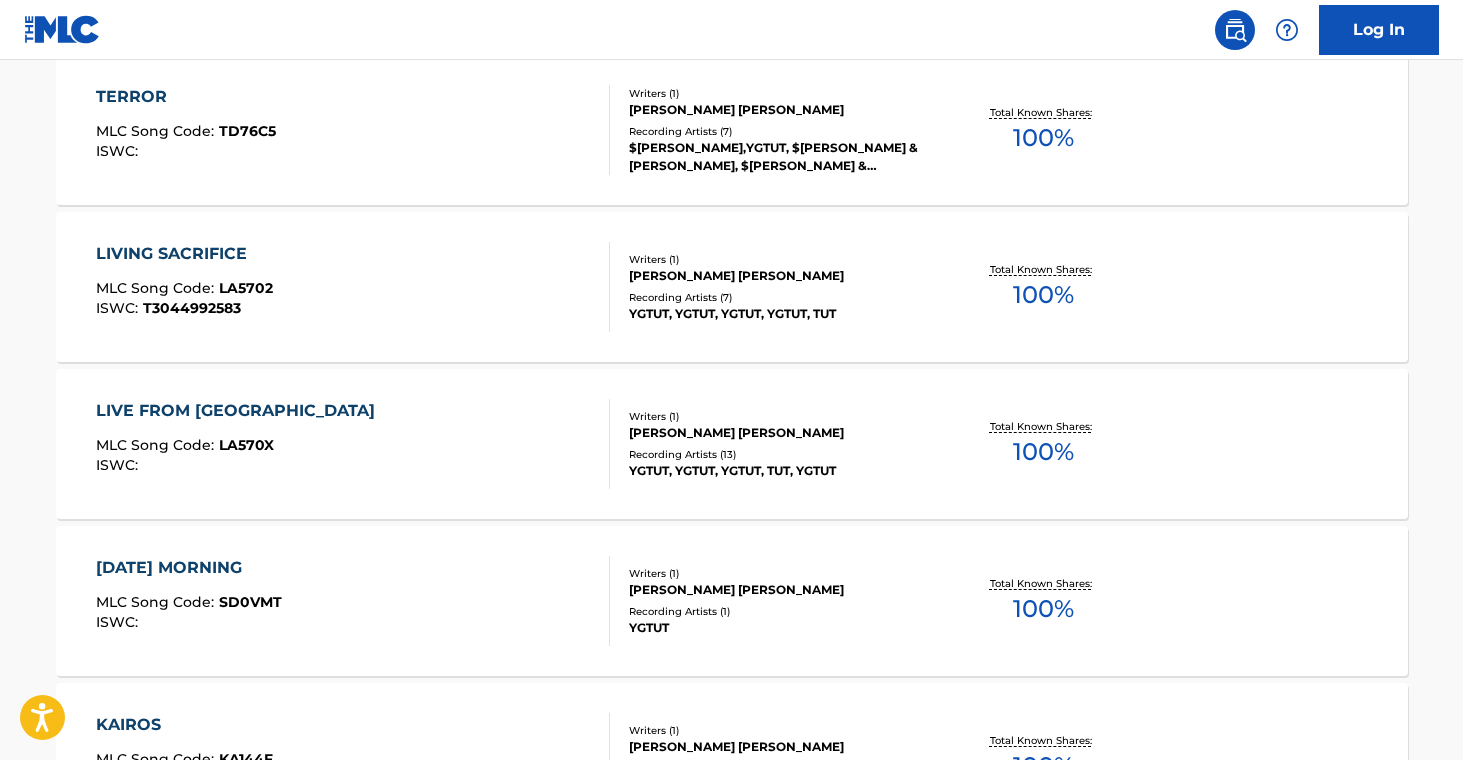 click on "TERROR MLC Song Code : TD76C5 ISWC : Writers ( 1 ) [PERSON_NAME] [PERSON_NAME] Recording Artists ( 7 ) $[PERSON_NAME],YGTUT, $[PERSON_NAME] & YGTUT, $[PERSON_NAME] & [PERSON_NAME], $[PERSON_NAME] & [PERSON_NAME], $[PERSON_NAME] & [PERSON_NAME] Total Known Shares: 100 %" at bounding box center [732, 130] 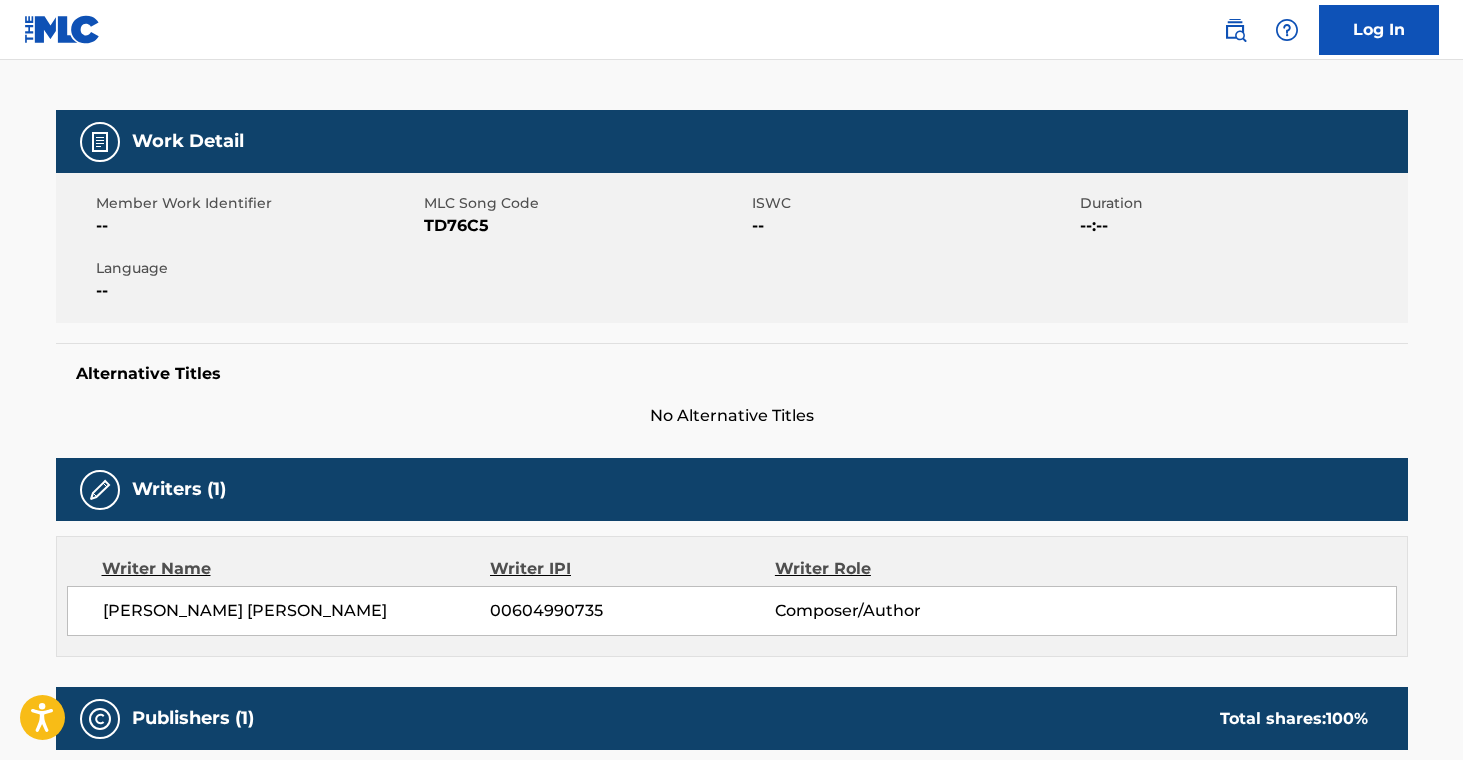 scroll, scrollTop: 0, scrollLeft: 0, axis: both 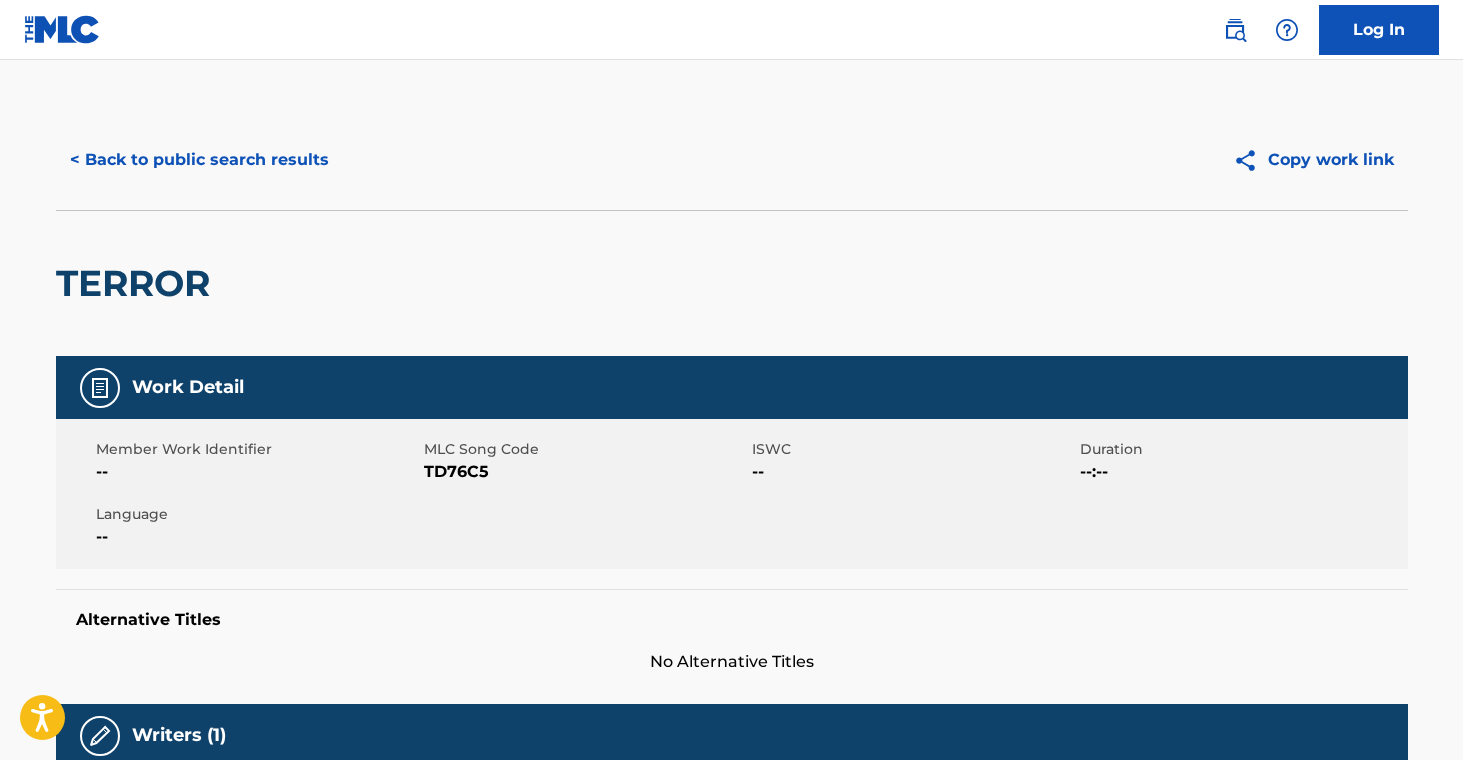 click on "< Back to public search results" at bounding box center [199, 160] 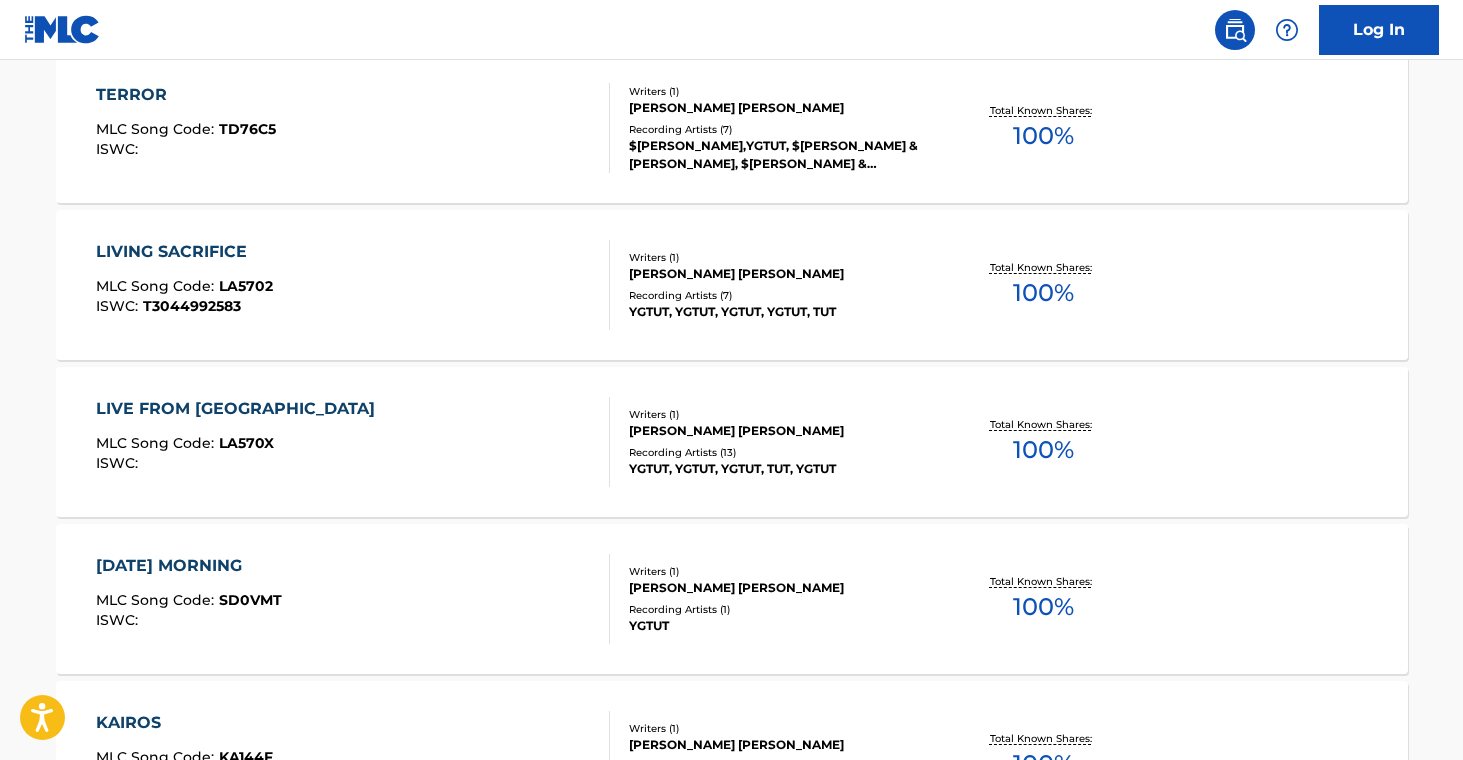 scroll, scrollTop: 8051, scrollLeft: 0, axis: vertical 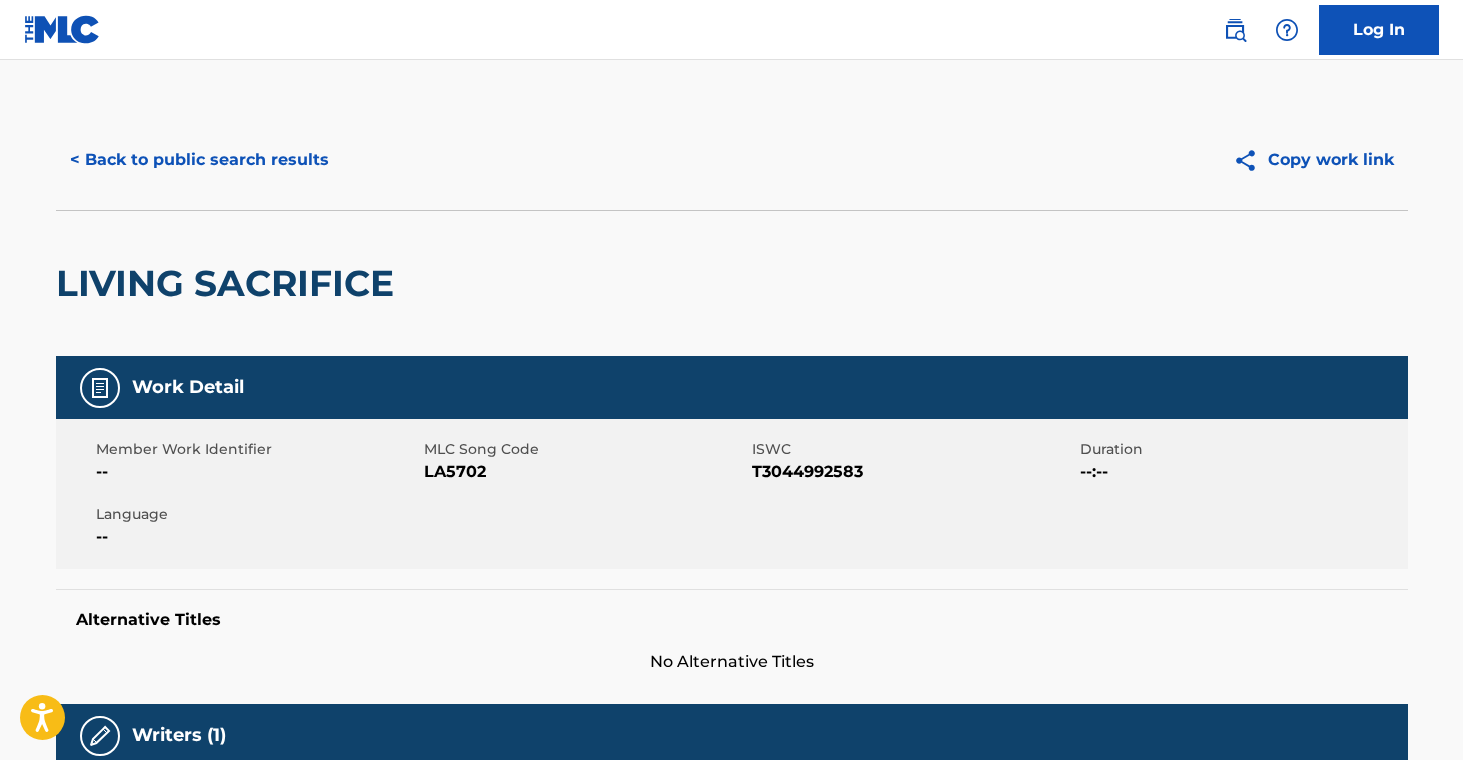 click on "< Back to public search results" at bounding box center [199, 160] 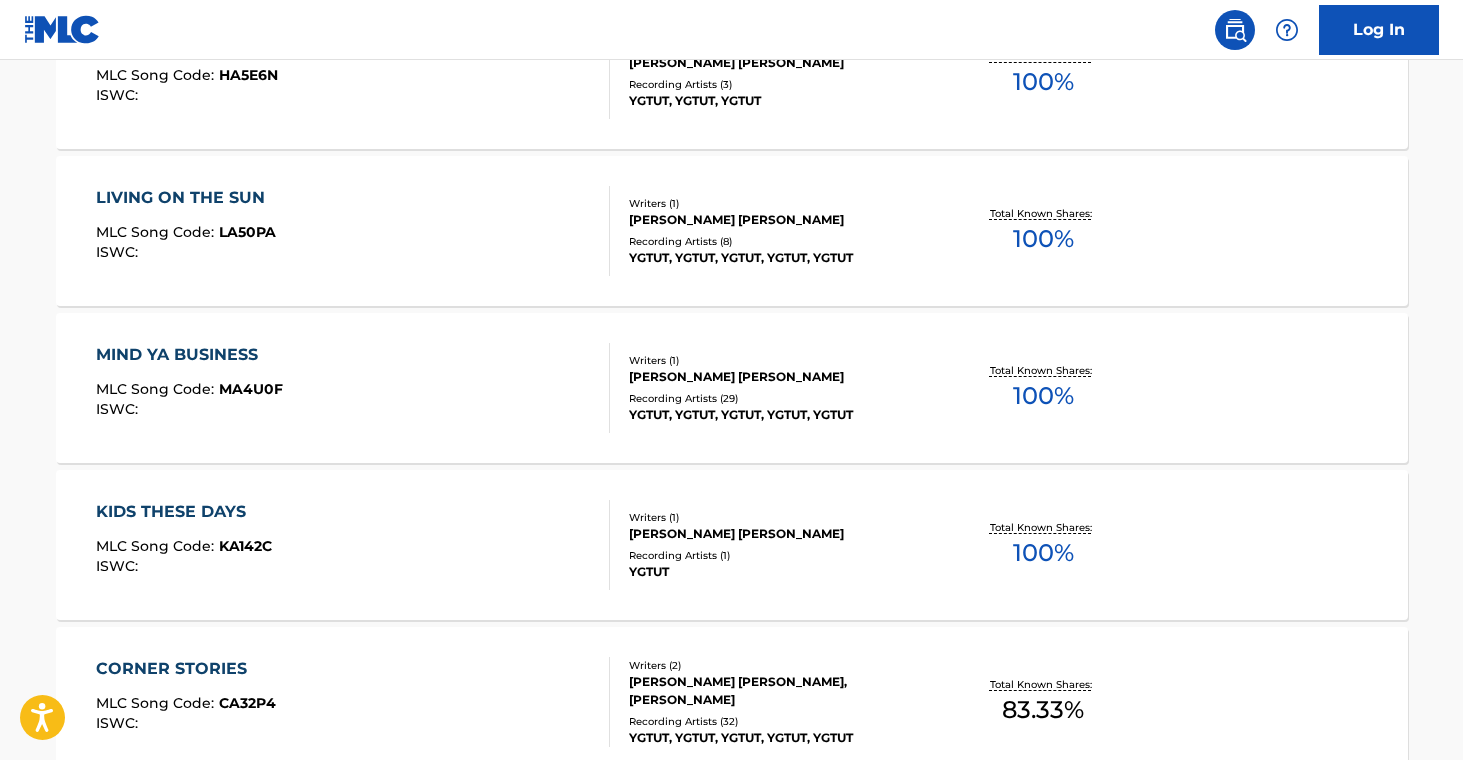 scroll, scrollTop: 9155, scrollLeft: 0, axis: vertical 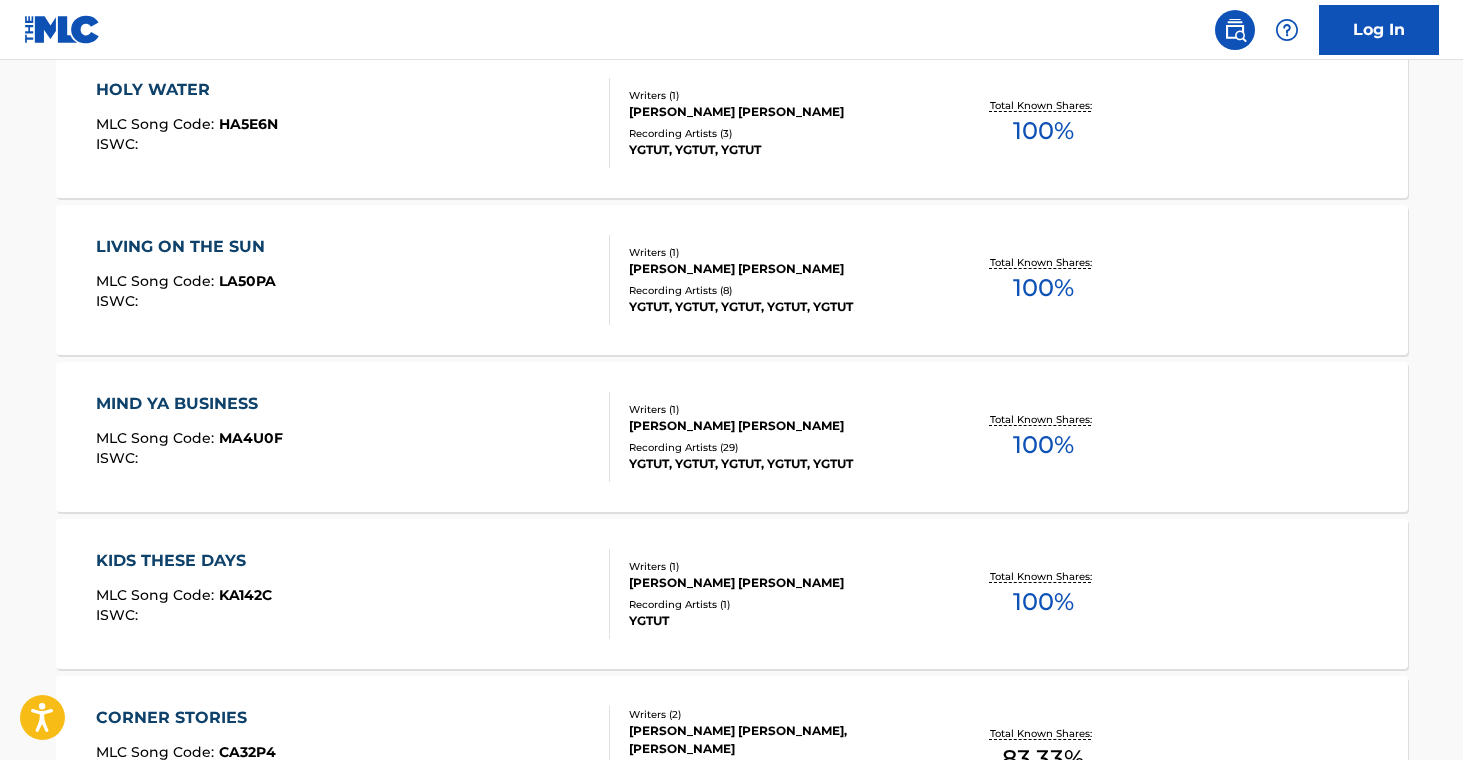 click on "LIVING ON THE SUN MLC Song Code : LA50PA ISWC :" at bounding box center (353, 280) 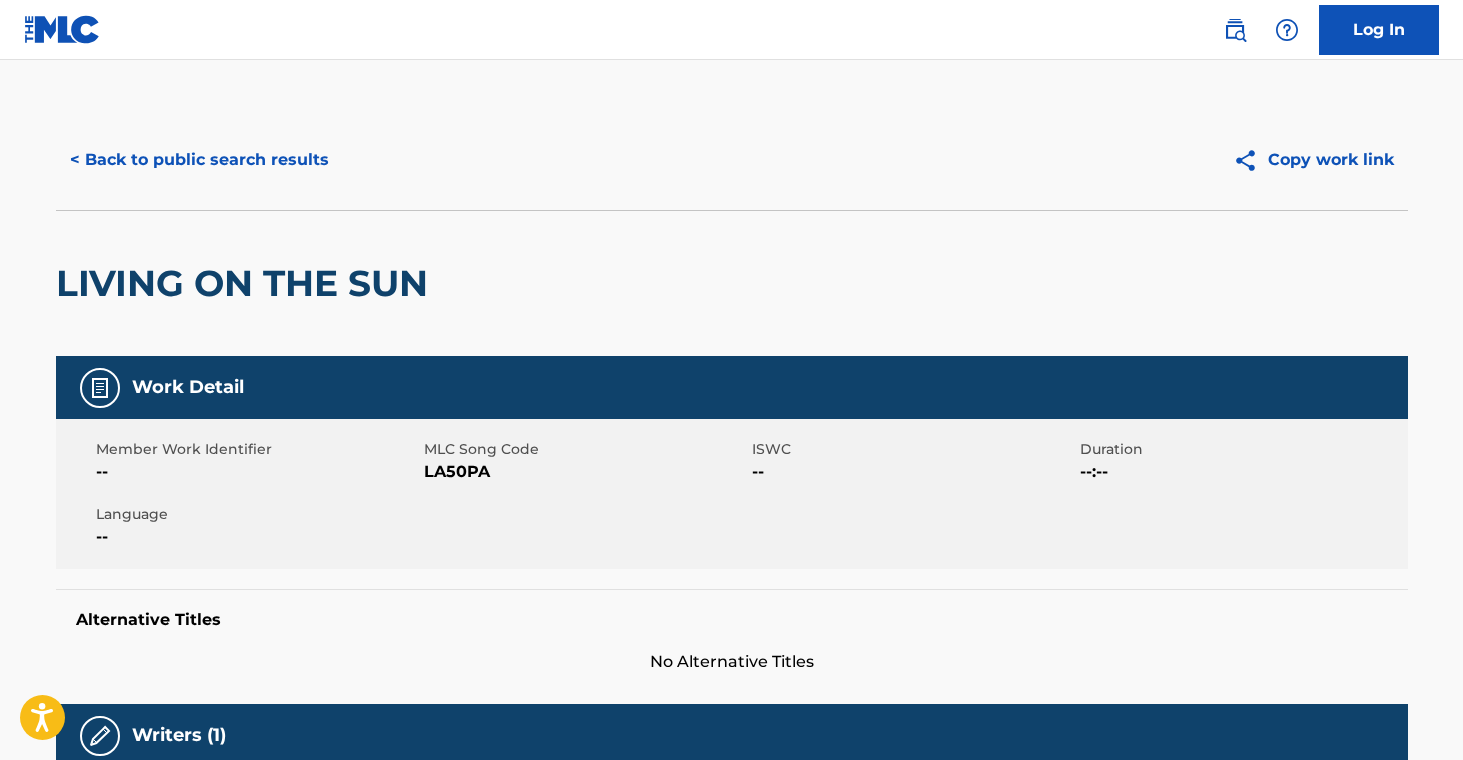 click on "< Back to public search results" at bounding box center (199, 160) 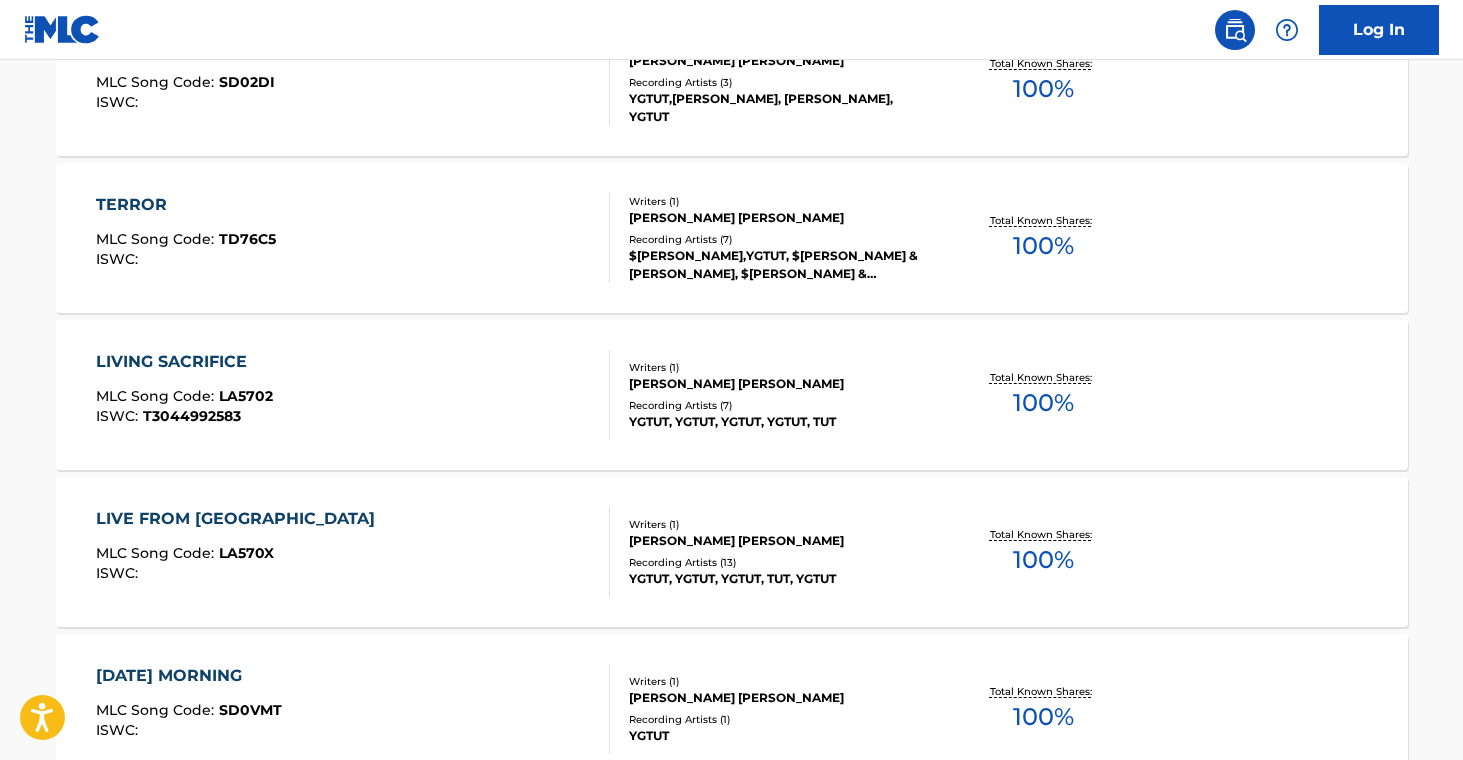 scroll, scrollTop: 7992, scrollLeft: 0, axis: vertical 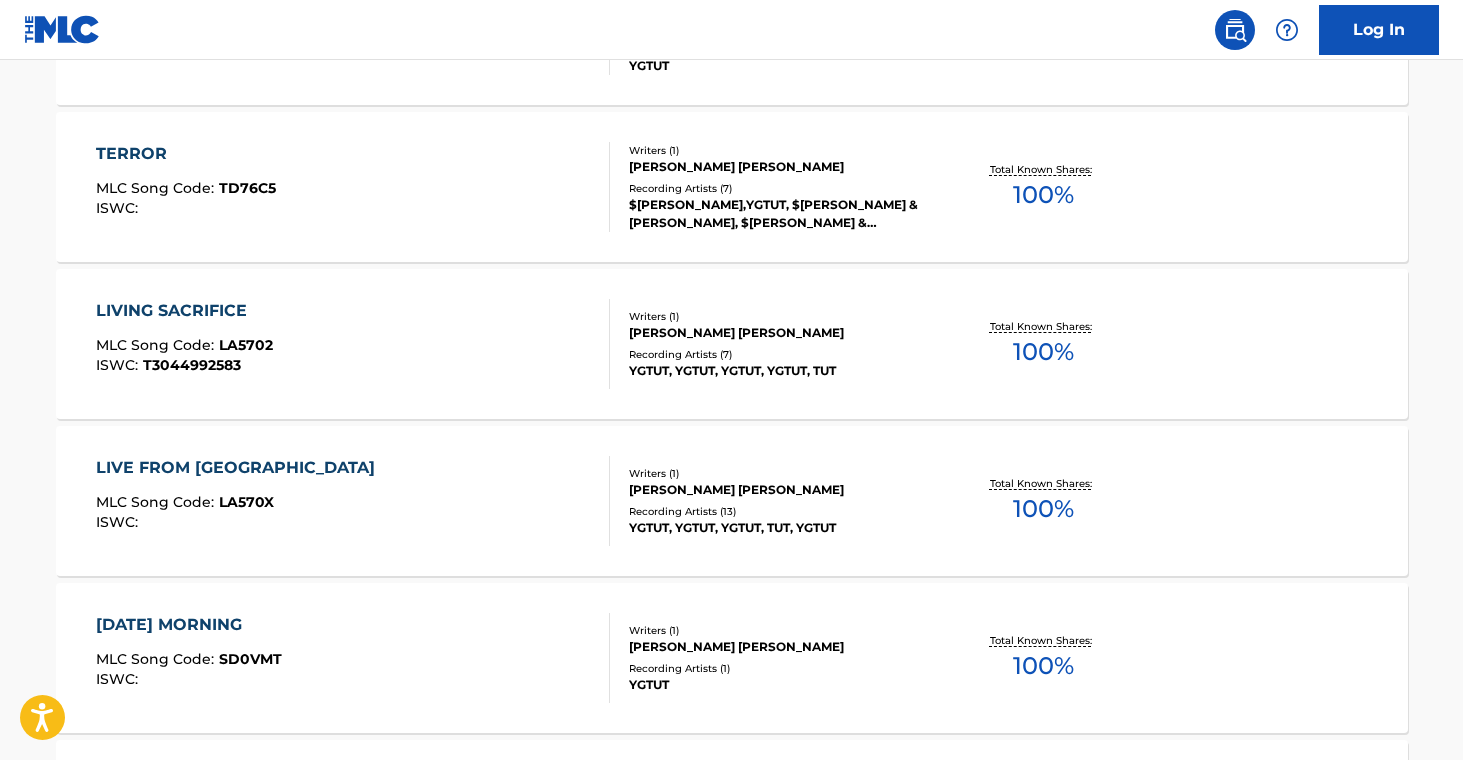 click on "LIVE FROM CHATTANOOGA MLC Song Code : LA570X ISWC :" at bounding box center (353, 501) 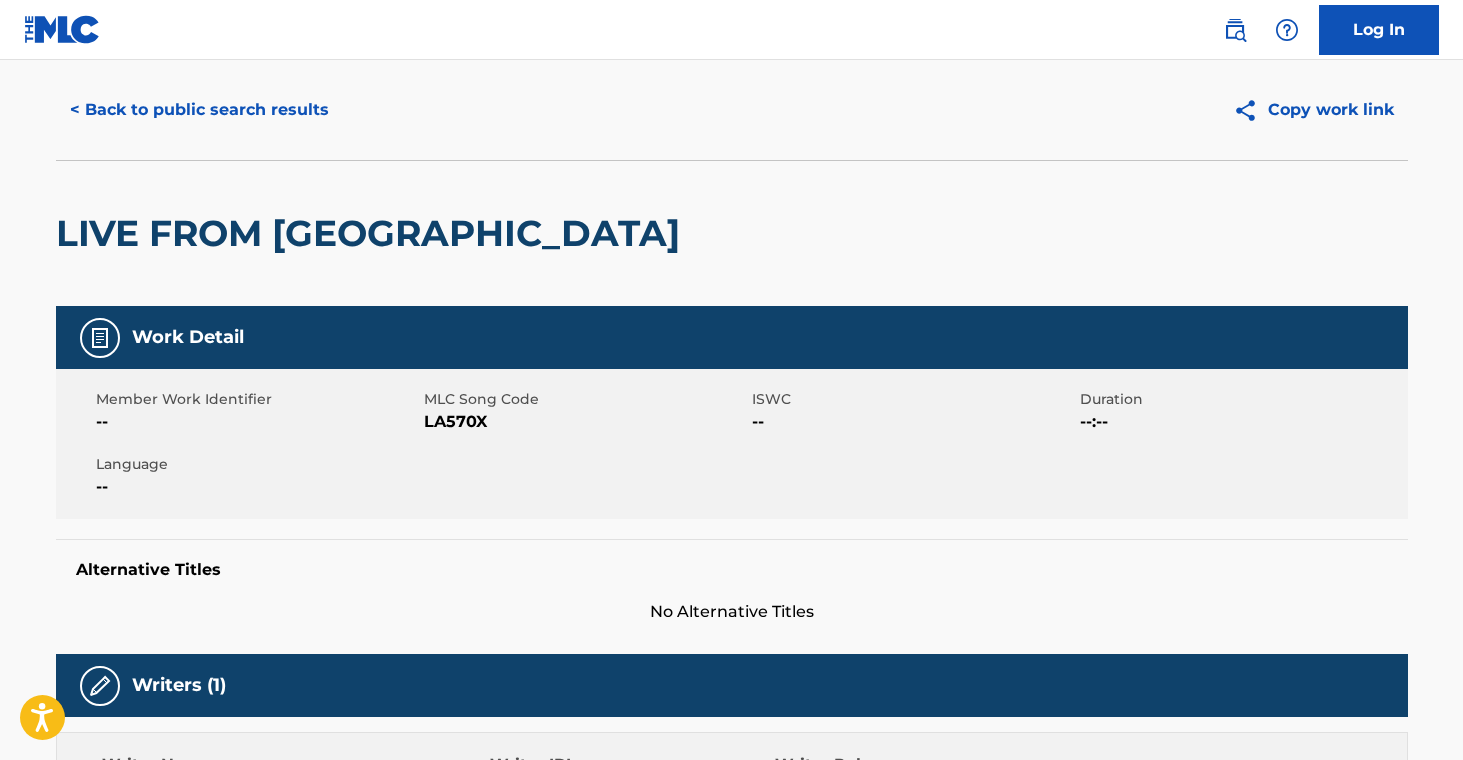 scroll, scrollTop: 0, scrollLeft: 0, axis: both 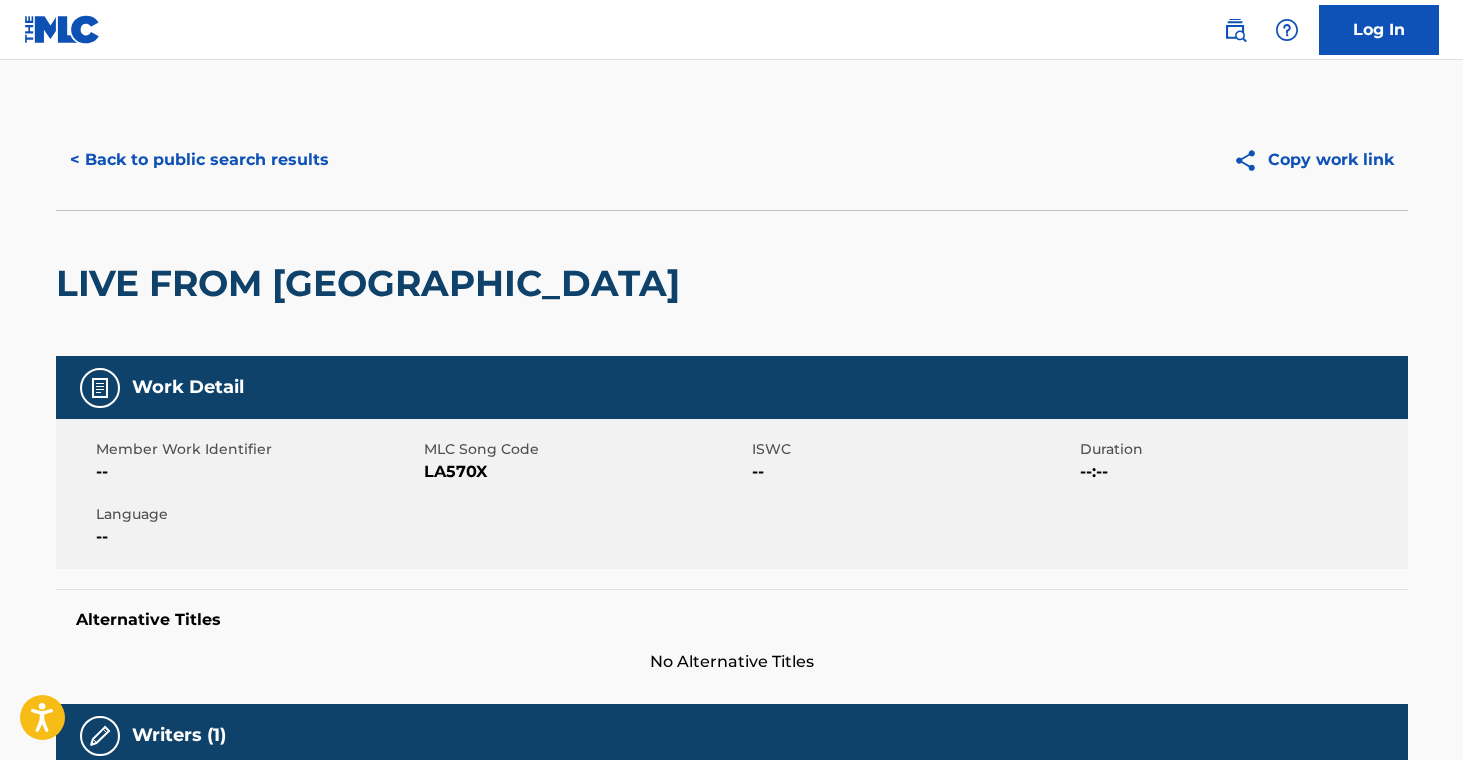 click on "< Back to public search results" at bounding box center [199, 160] 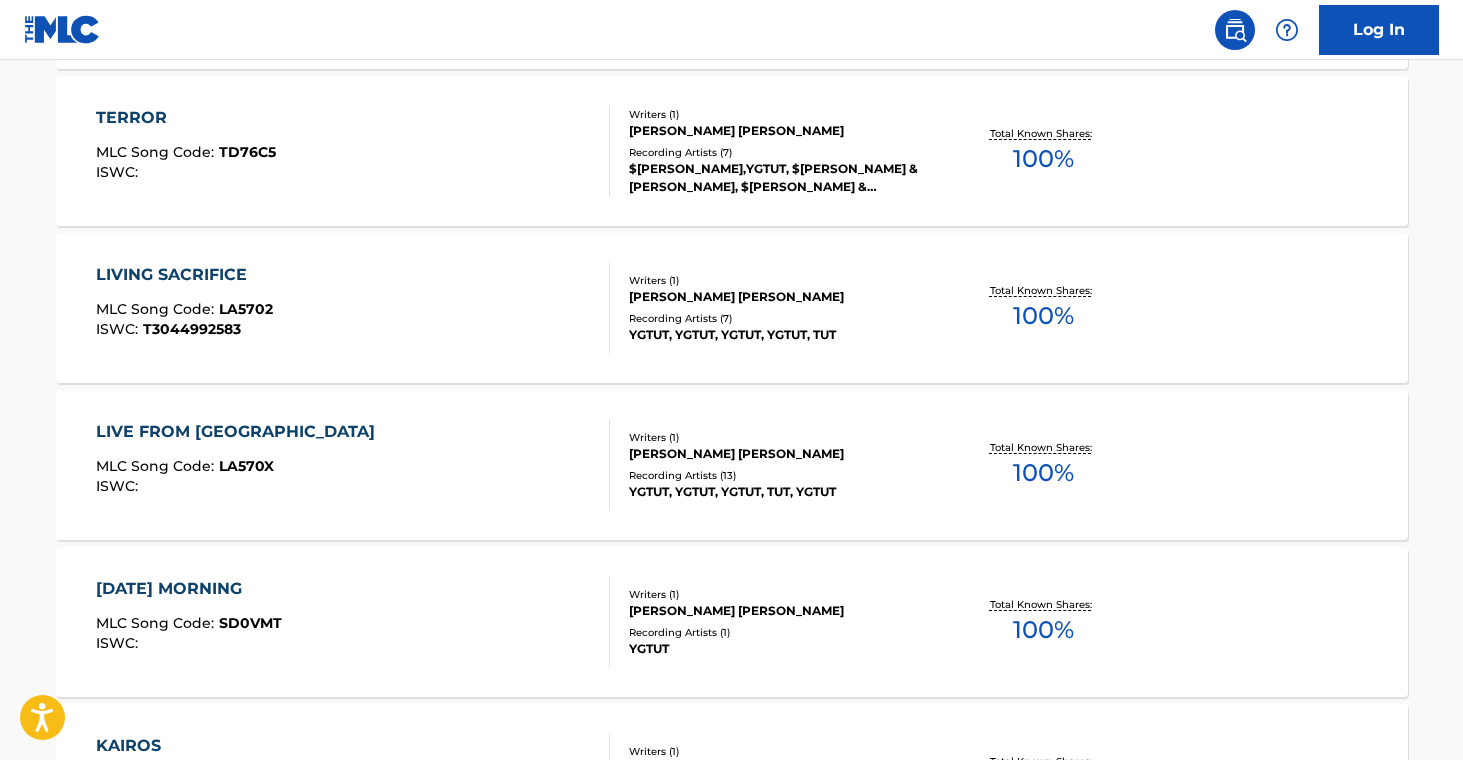 scroll, scrollTop: 8030, scrollLeft: 0, axis: vertical 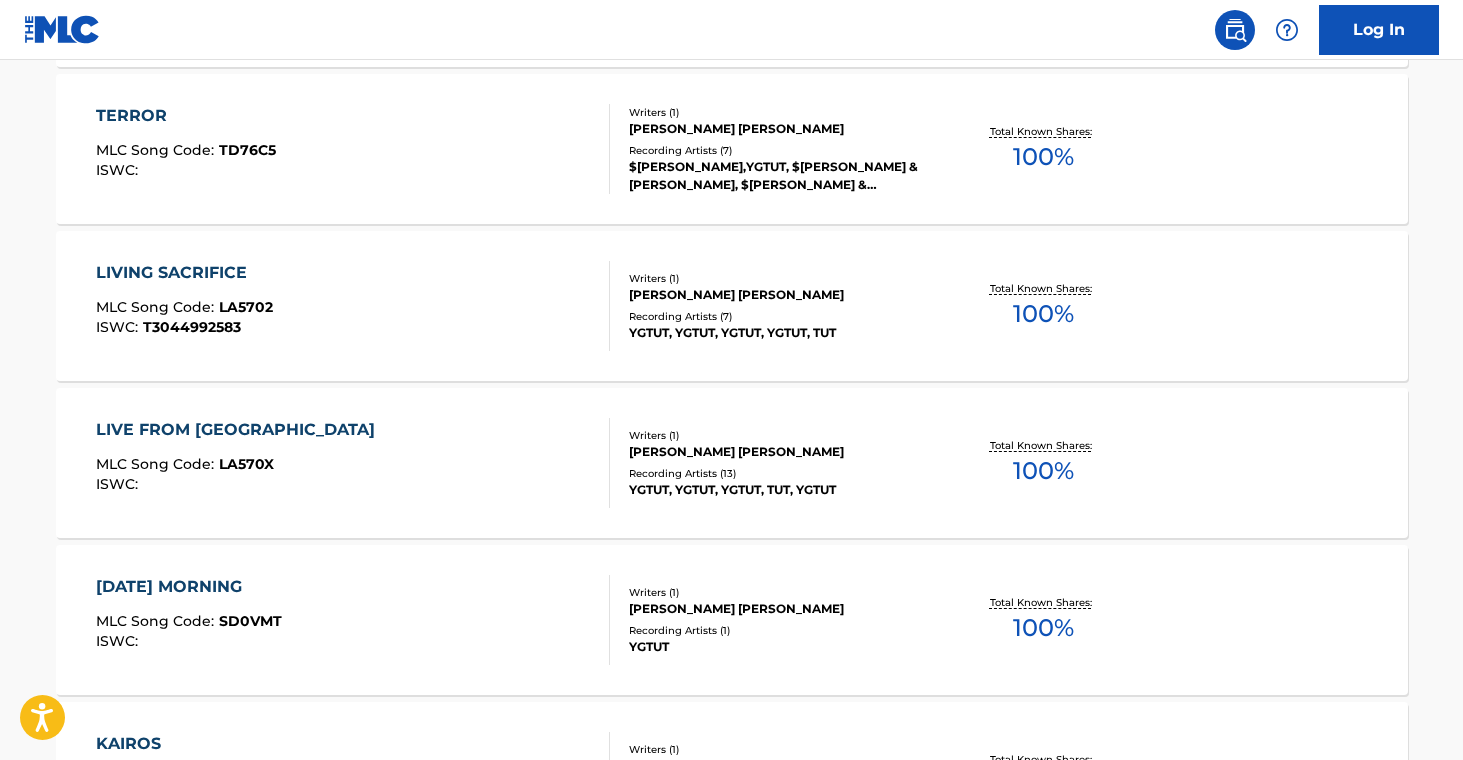 click on "[DATE] MORNING MLC Song Code : SD0VMT ISWC : Writers ( 1 ) [PERSON_NAME] [PERSON_NAME] Recording Artists ( 1 ) YGTUT Total Known Shares: 100 %" at bounding box center (732, 620) 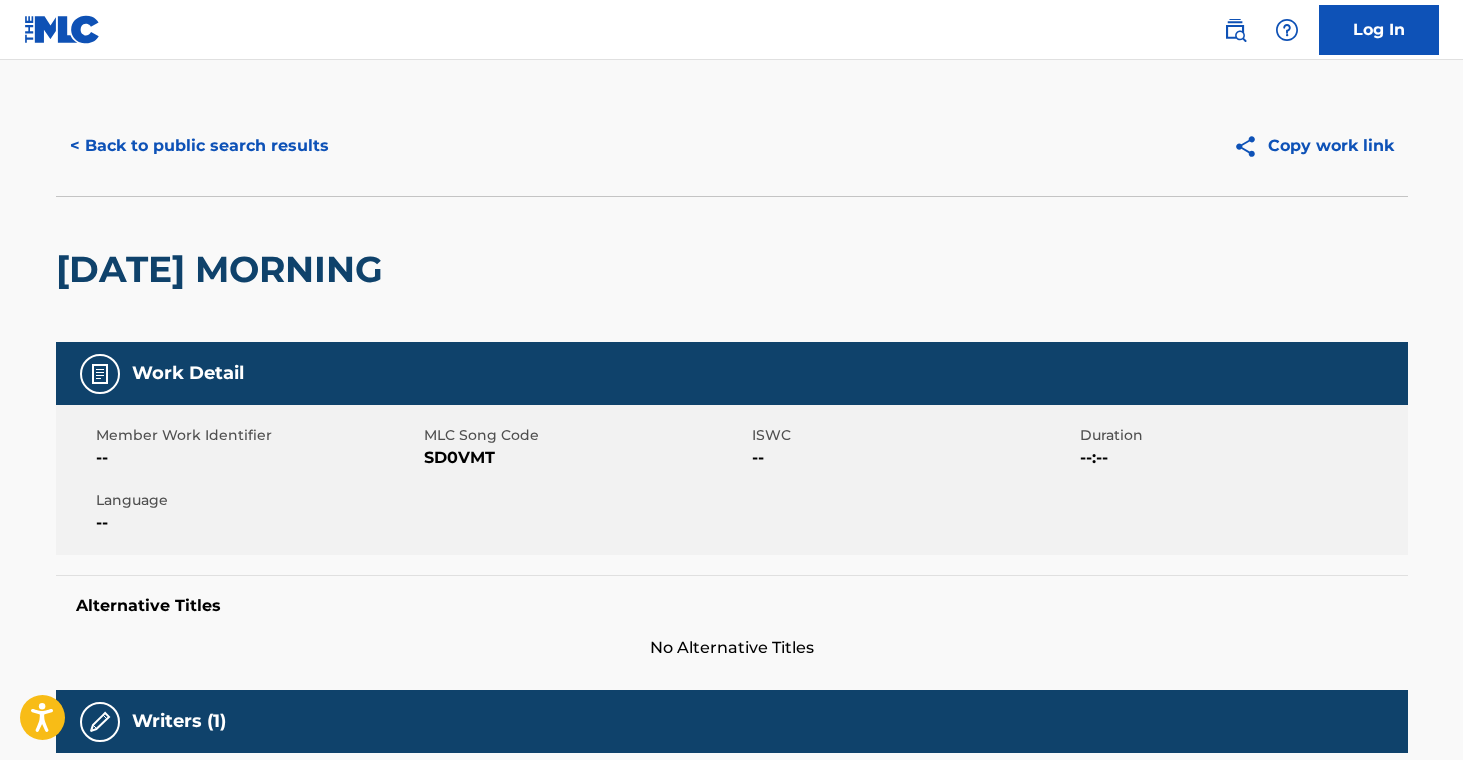 scroll, scrollTop: 0, scrollLeft: 0, axis: both 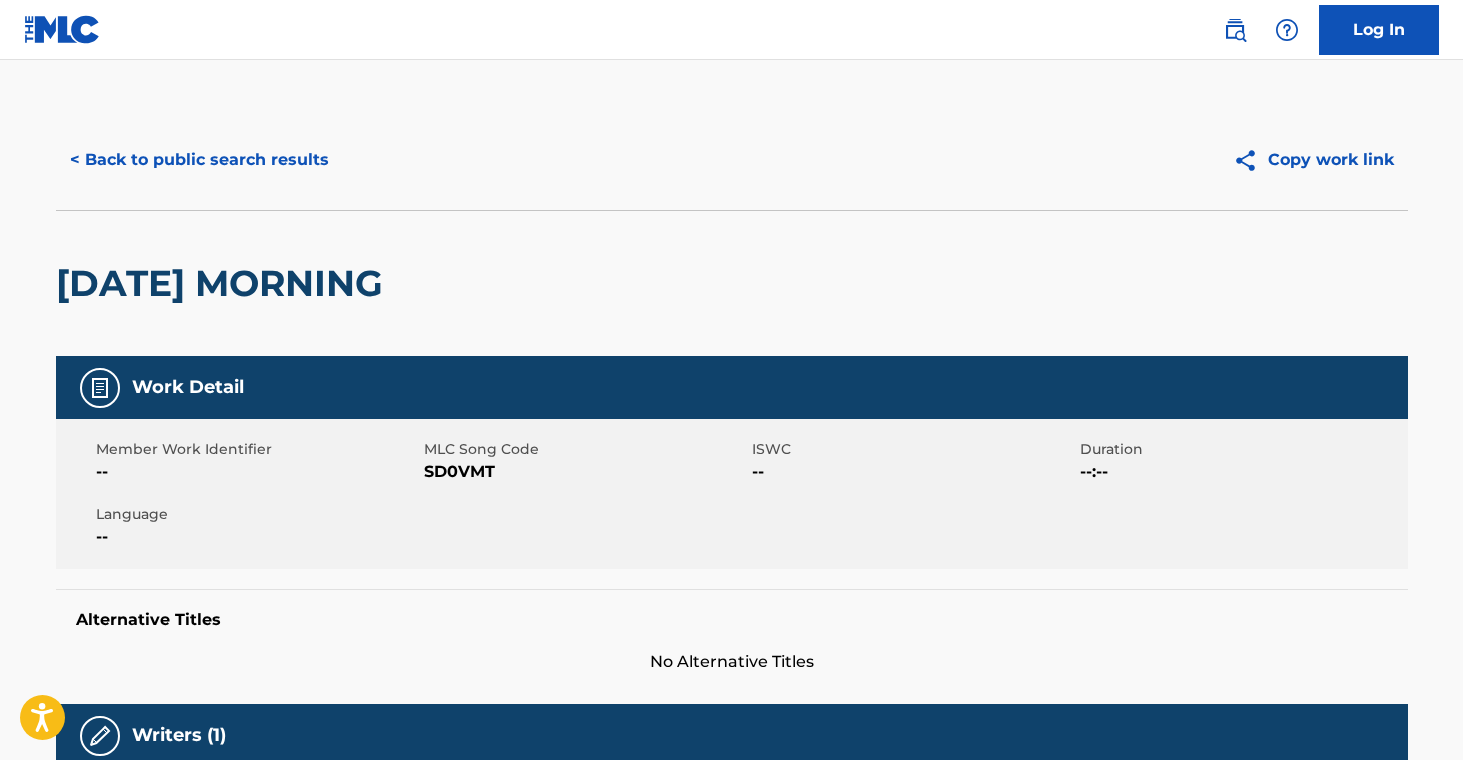 click on "[DATE] MORNING" at bounding box center [224, 283] 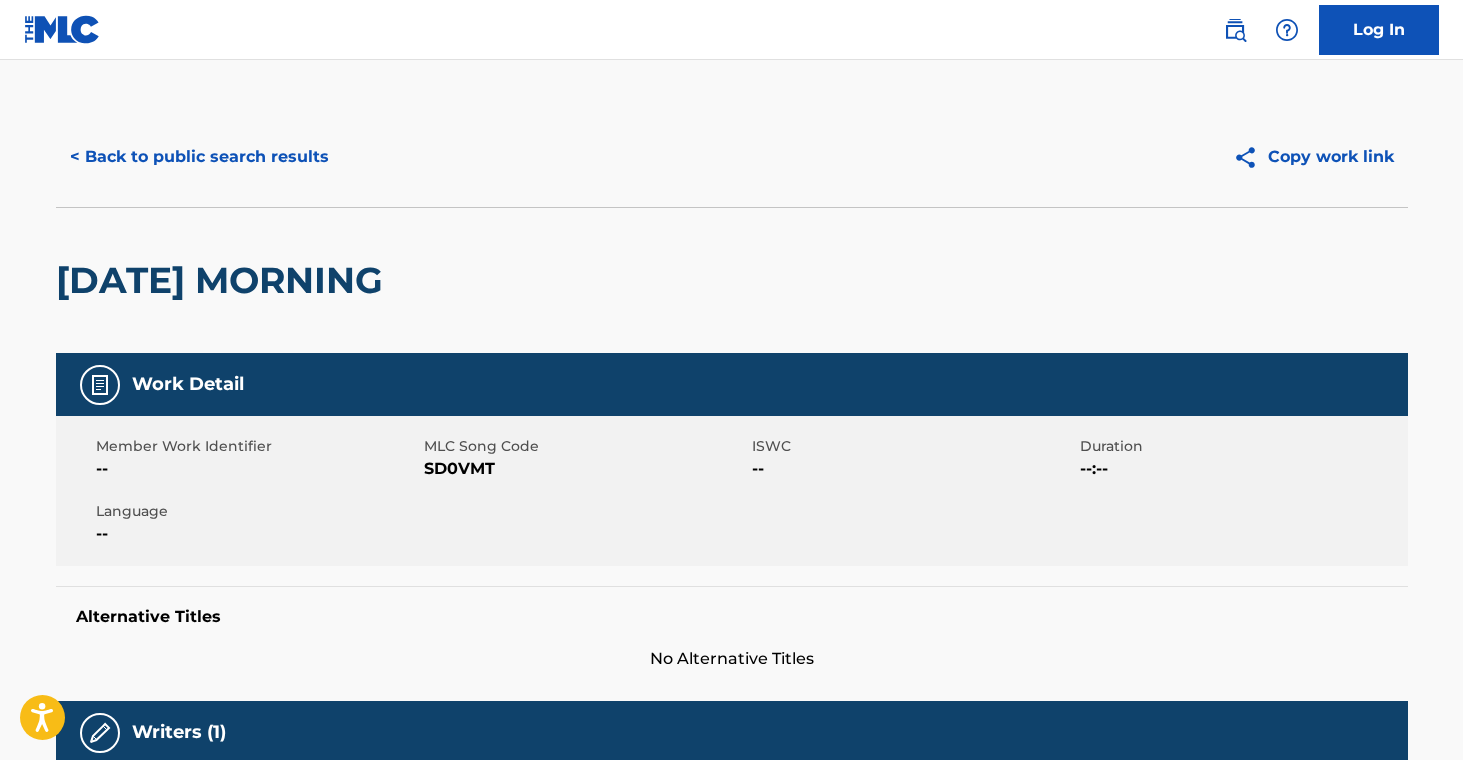 scroll, scrollTop: 4, scrollLeft: 0, axis: vertical 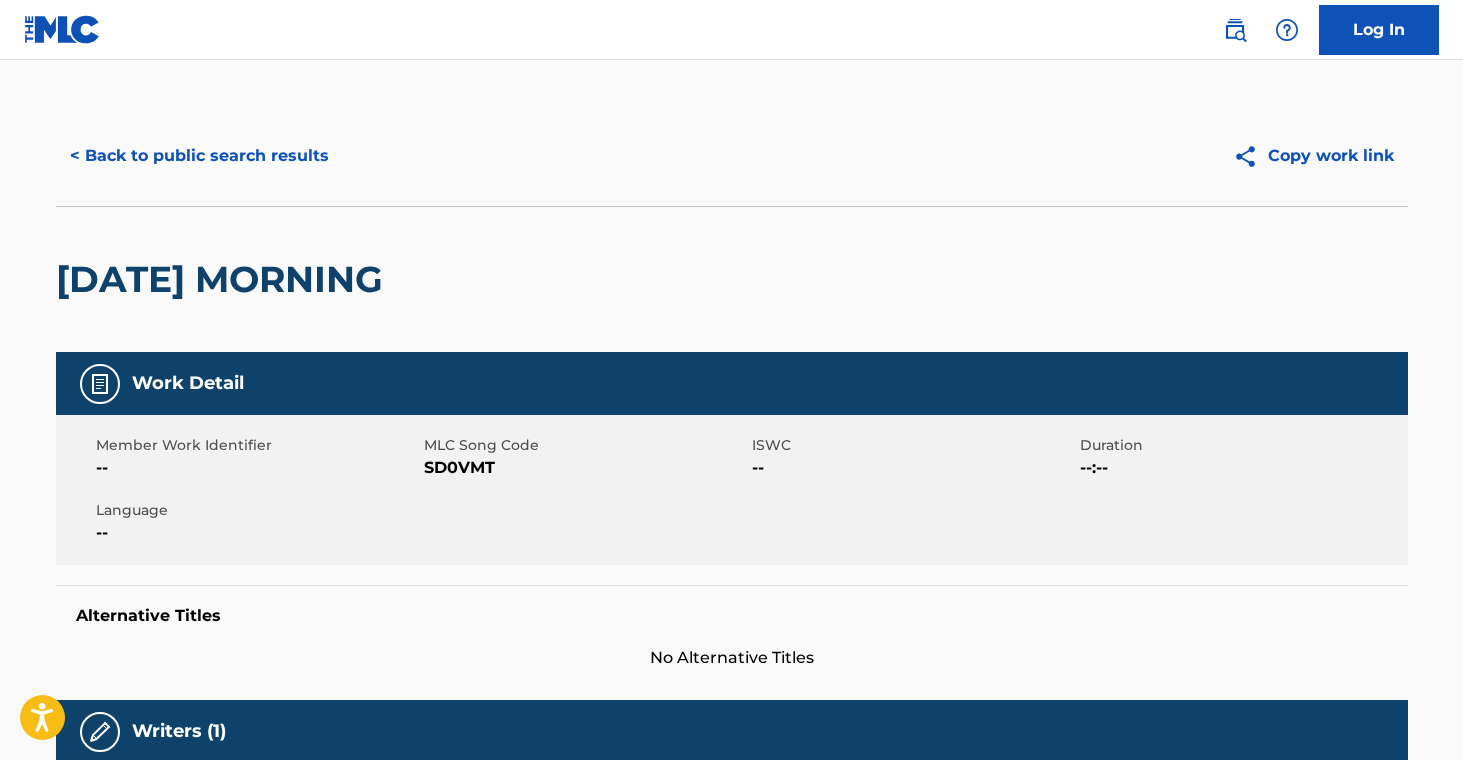 click on "< Back to public search results" at bounding box center [199, 156] 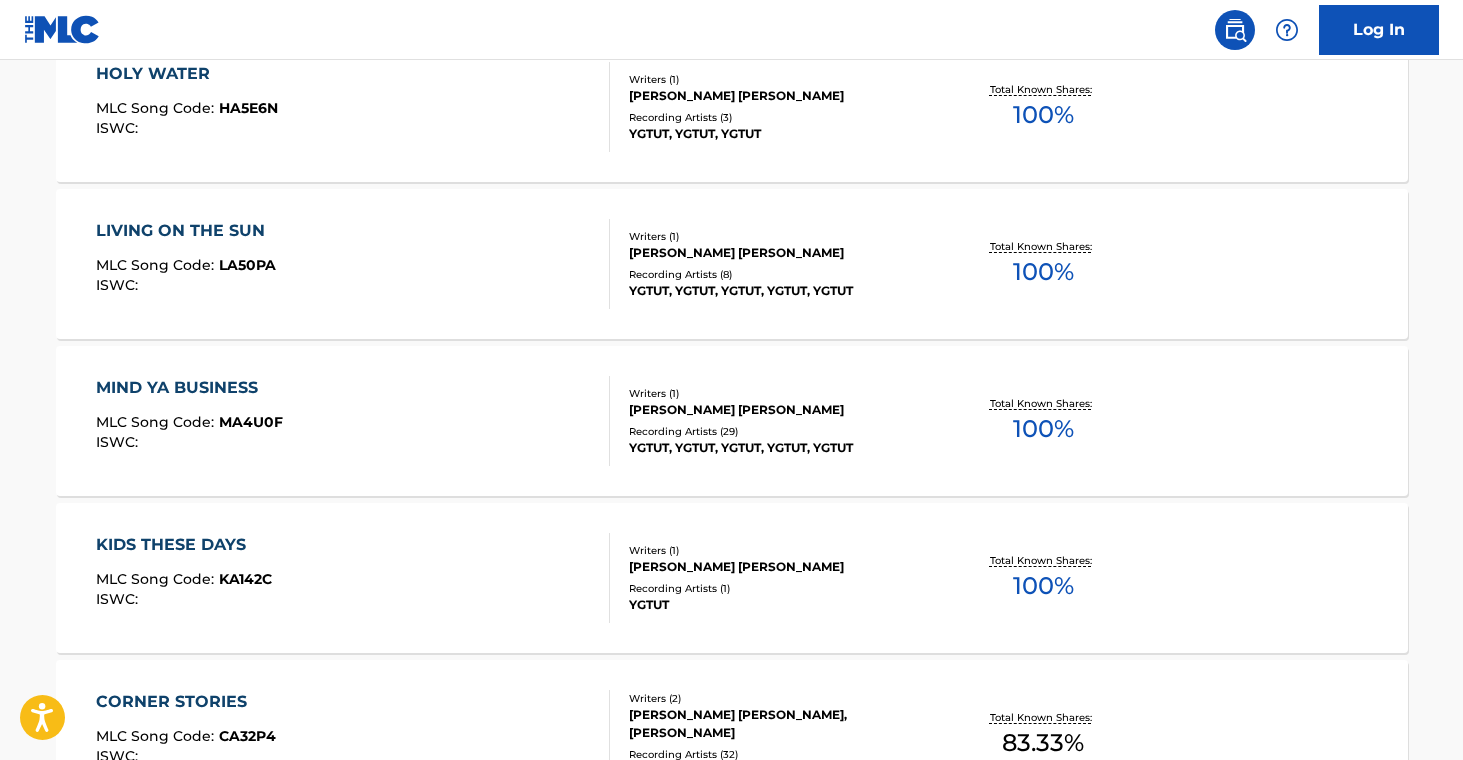 scroll, scrollTop: 9165, scrollLeft: 0, axis: vertical 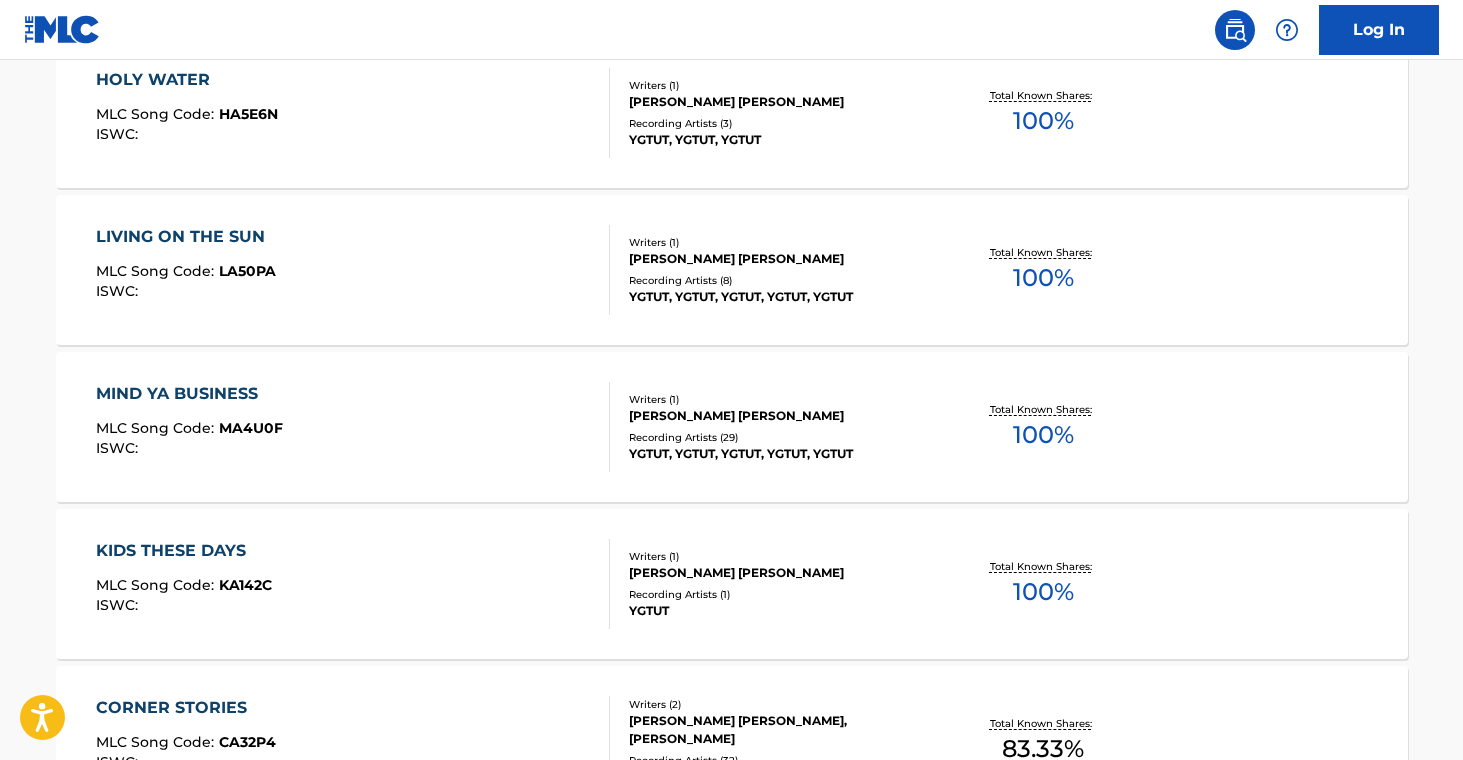 click on "KIDS THESE DAYS MLC Song Code : KA142C ISWC :" at bounding box center (353, 584) 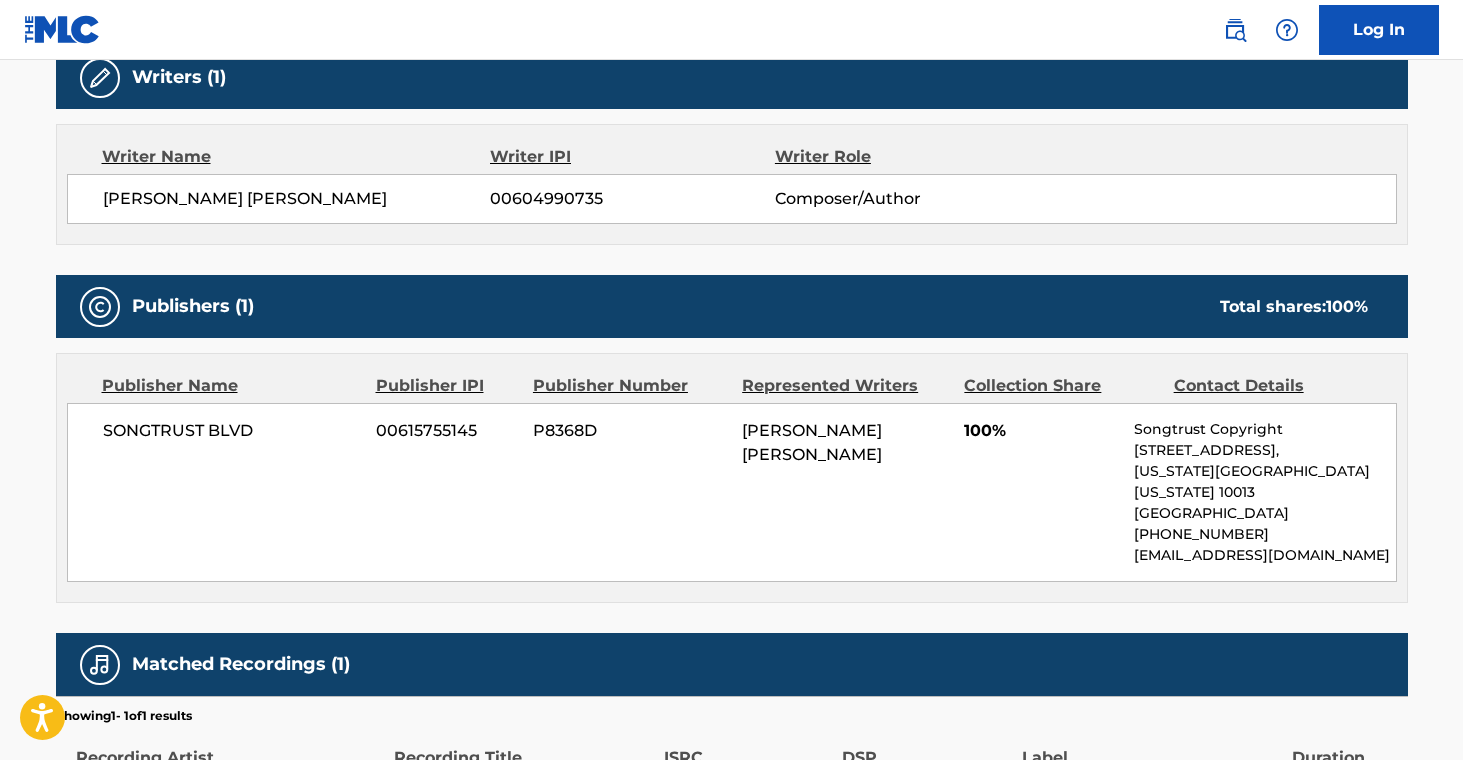 scroll, scrollTop: 0, scrollLeft: 0, axis: both 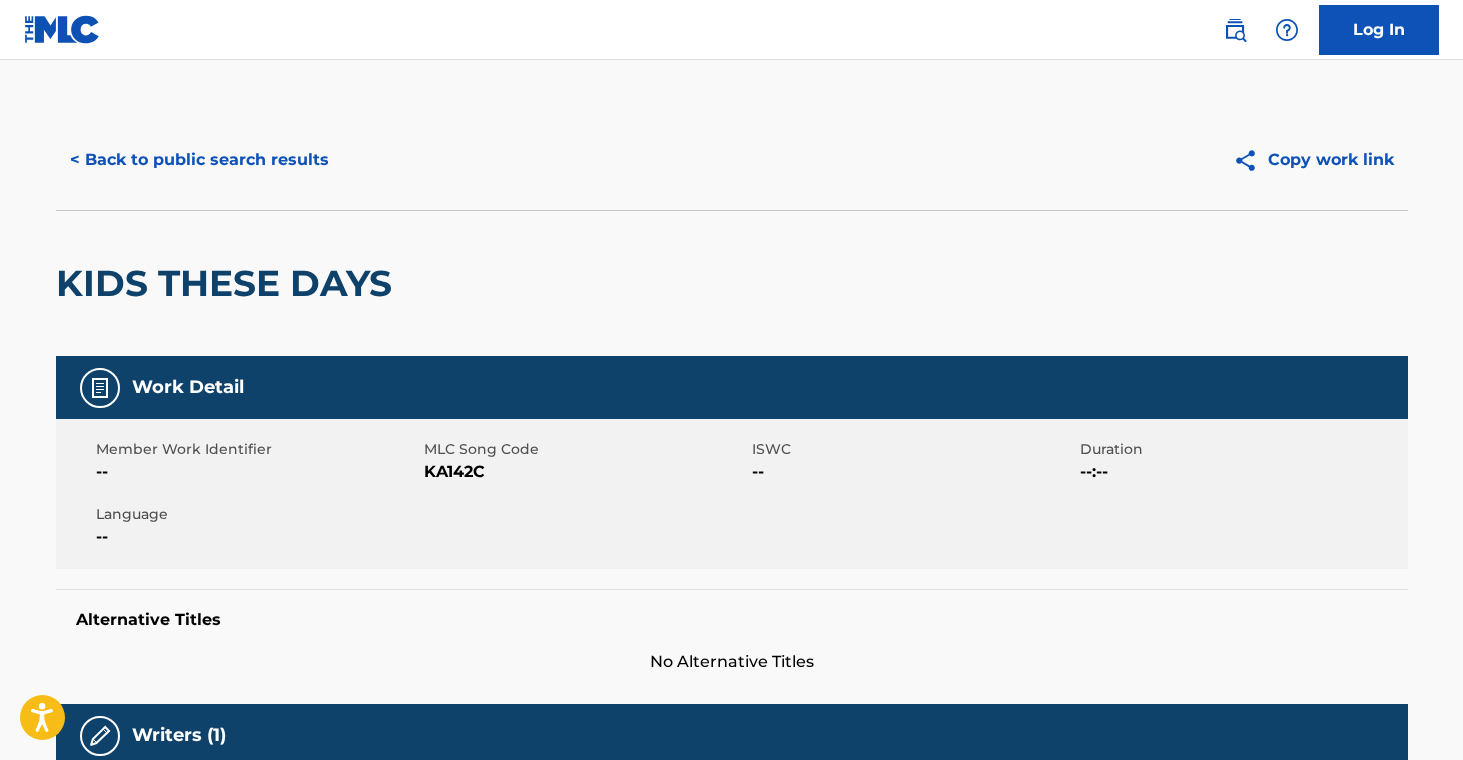 click on "< Back to public search results" at bounding box center (199, 160) 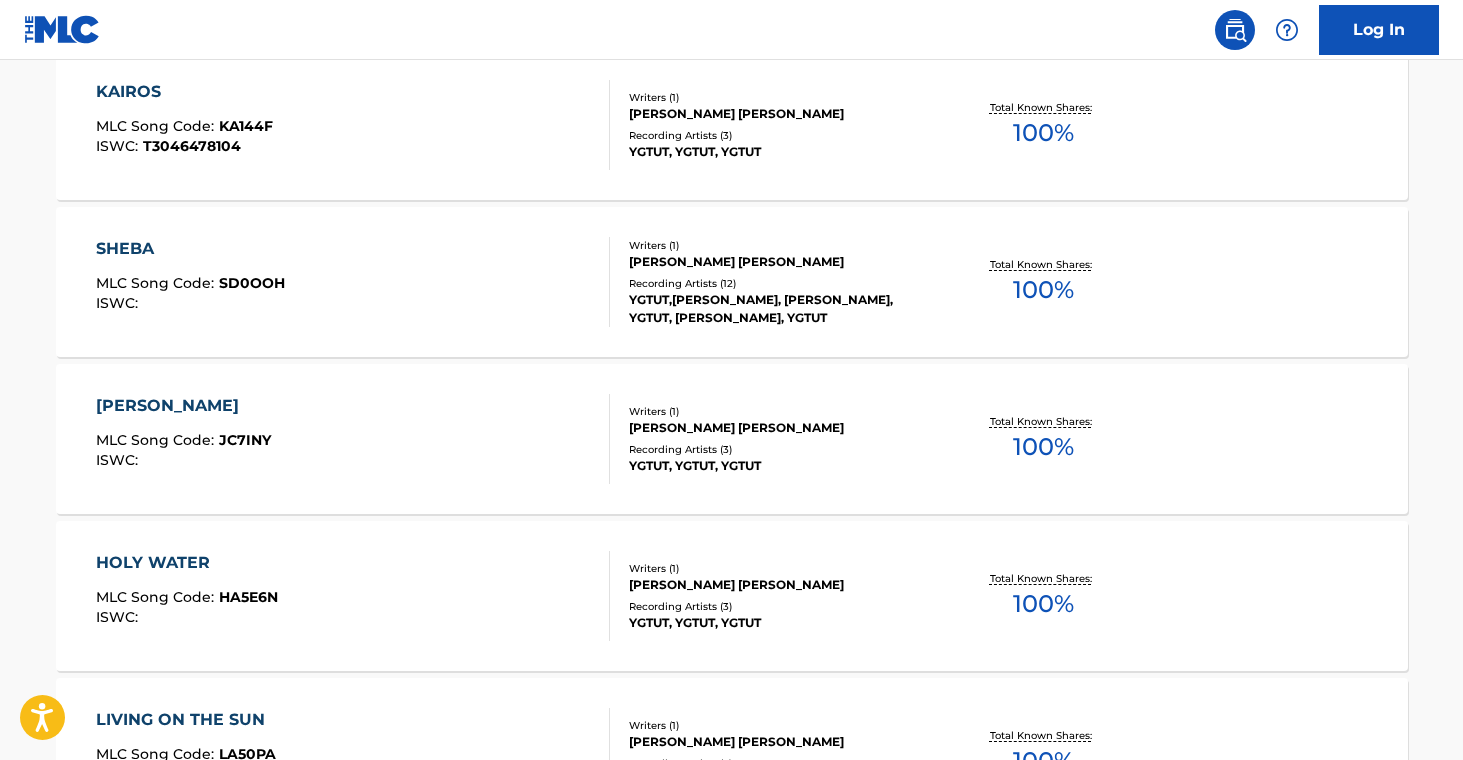 scroll, scrollTop: 8685, scrollLeft: 0, axis: vertical 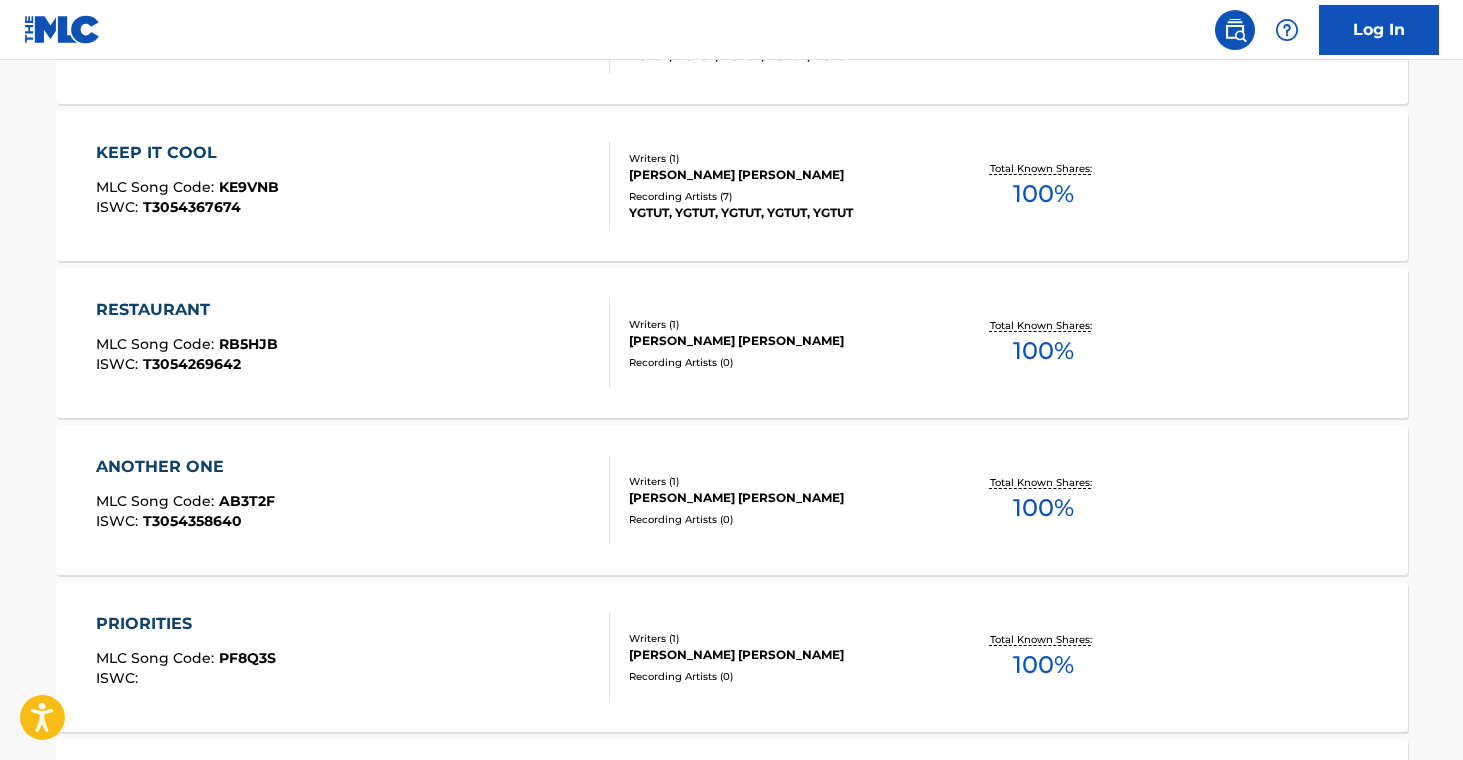 click on "KAIROS MLC Song Code : KA144F ISWC : T3046478104" at bounding box center (353, 2227) 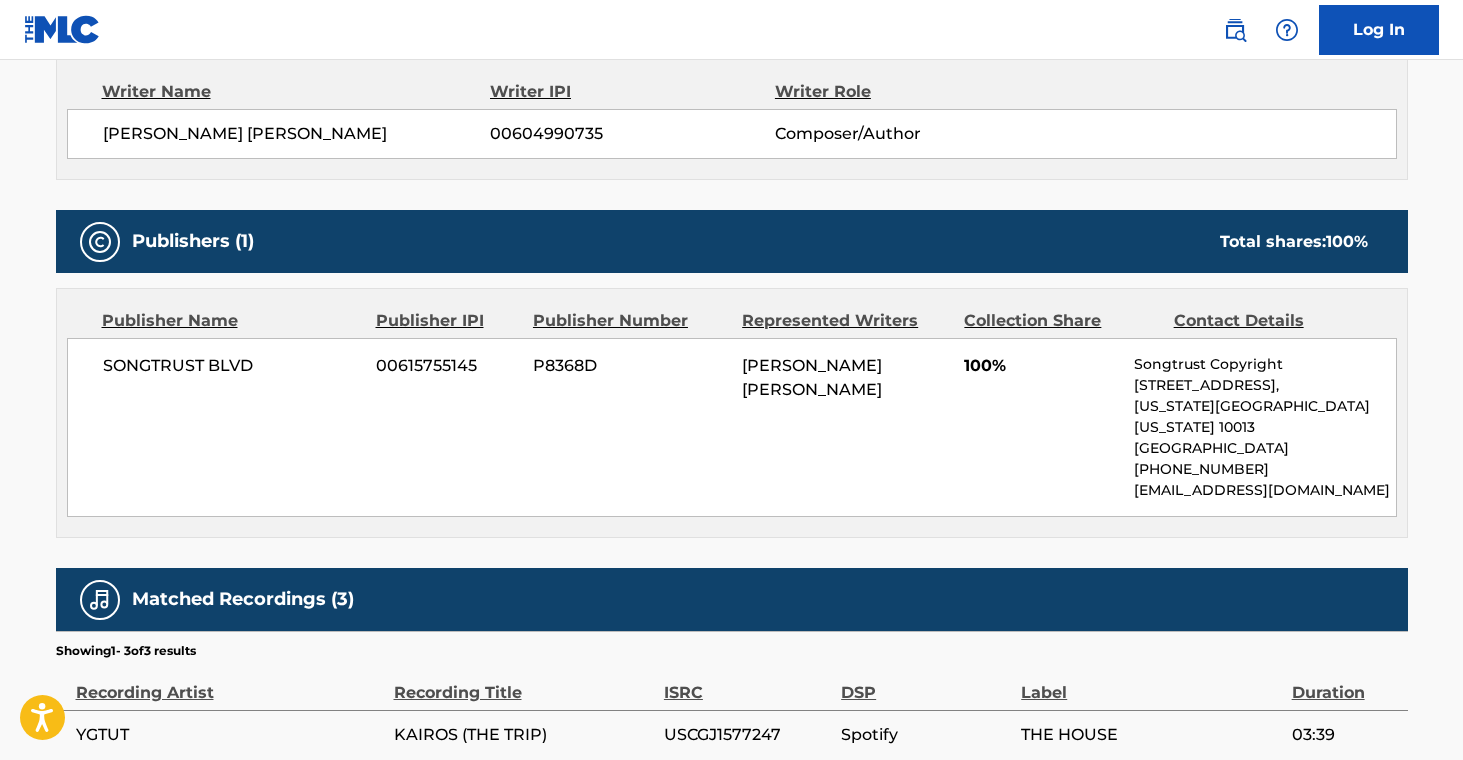 scroll, scrollTop: 0, scrollLeft: 0, axis: both 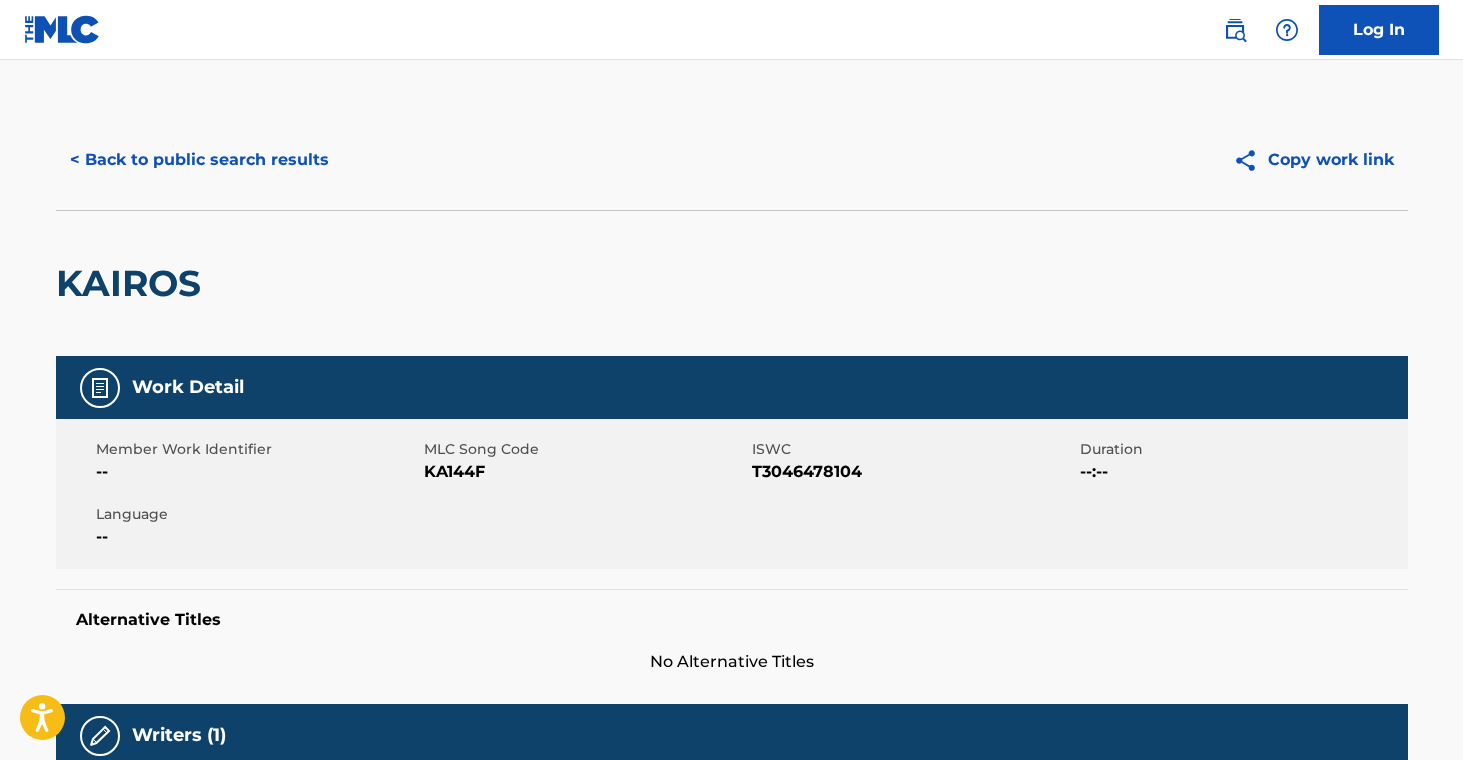 click on "< Back to public search results" at bounding box center [199, 160] 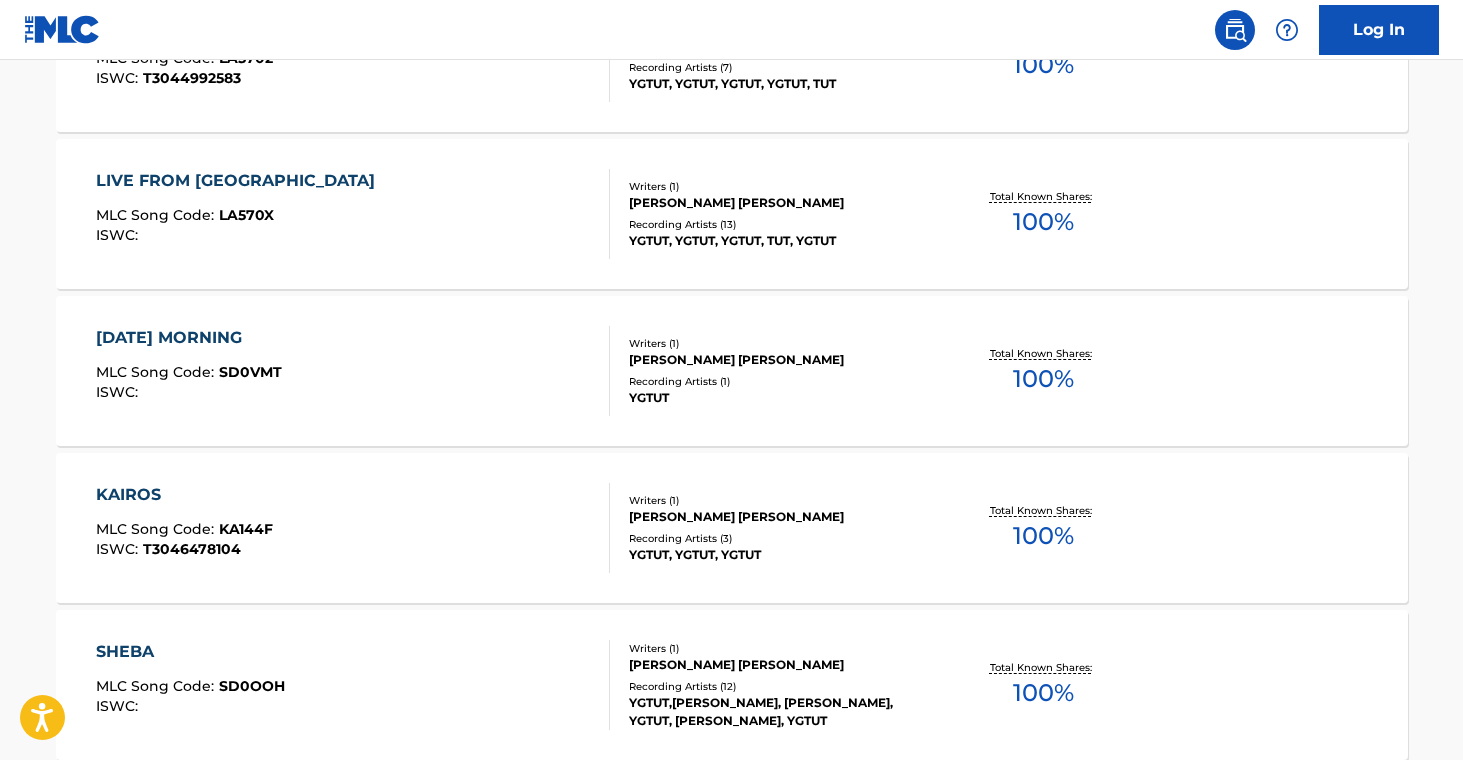 scroll, scrollTop: 8437, scrollLeft: 0, axis: vertical 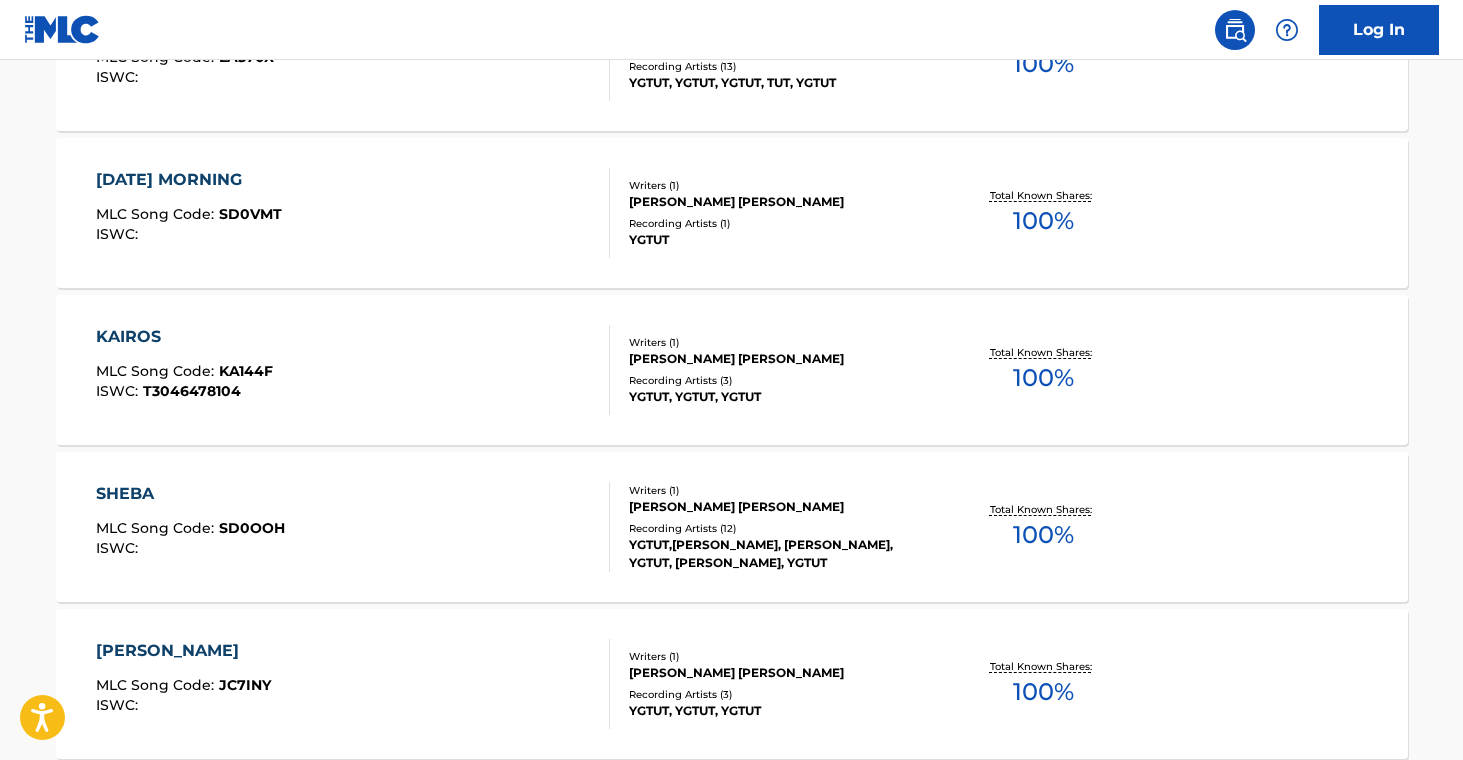 click on "SHEBA MLC Song Code : SD0OOH ISWC : Writers ( 1 ) [PERSON_NAME] [PERSON_NAME] Recording Artists ( 12 ) [PERSON_NAME],[PERSON_NAME], [PERSON_NAME], YGTUT, YGTUT, YGTUT Total Known Shares: 100 %" at bounding box center [732, 527] 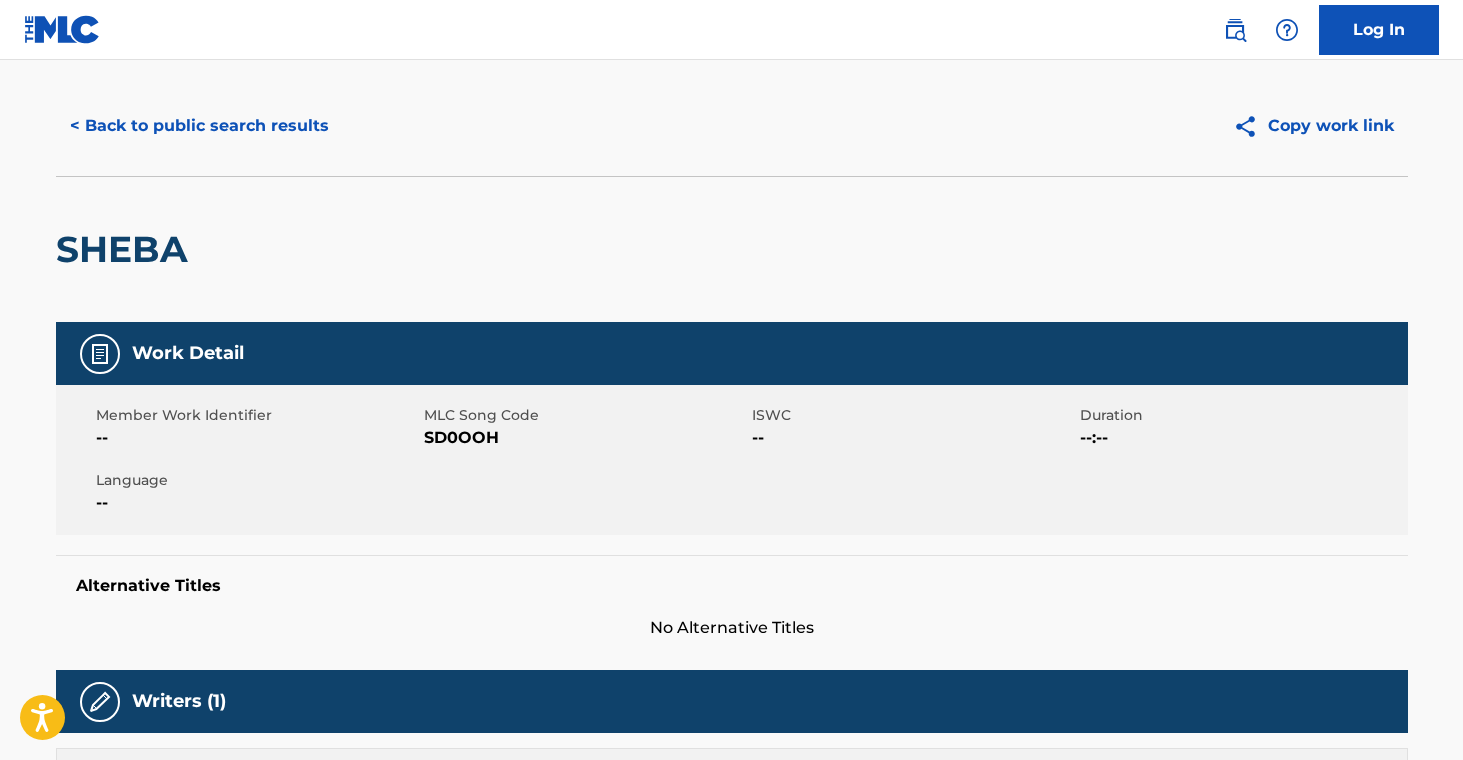 scroll, scrollTop: 0, scrollLeft: 0, axis: both 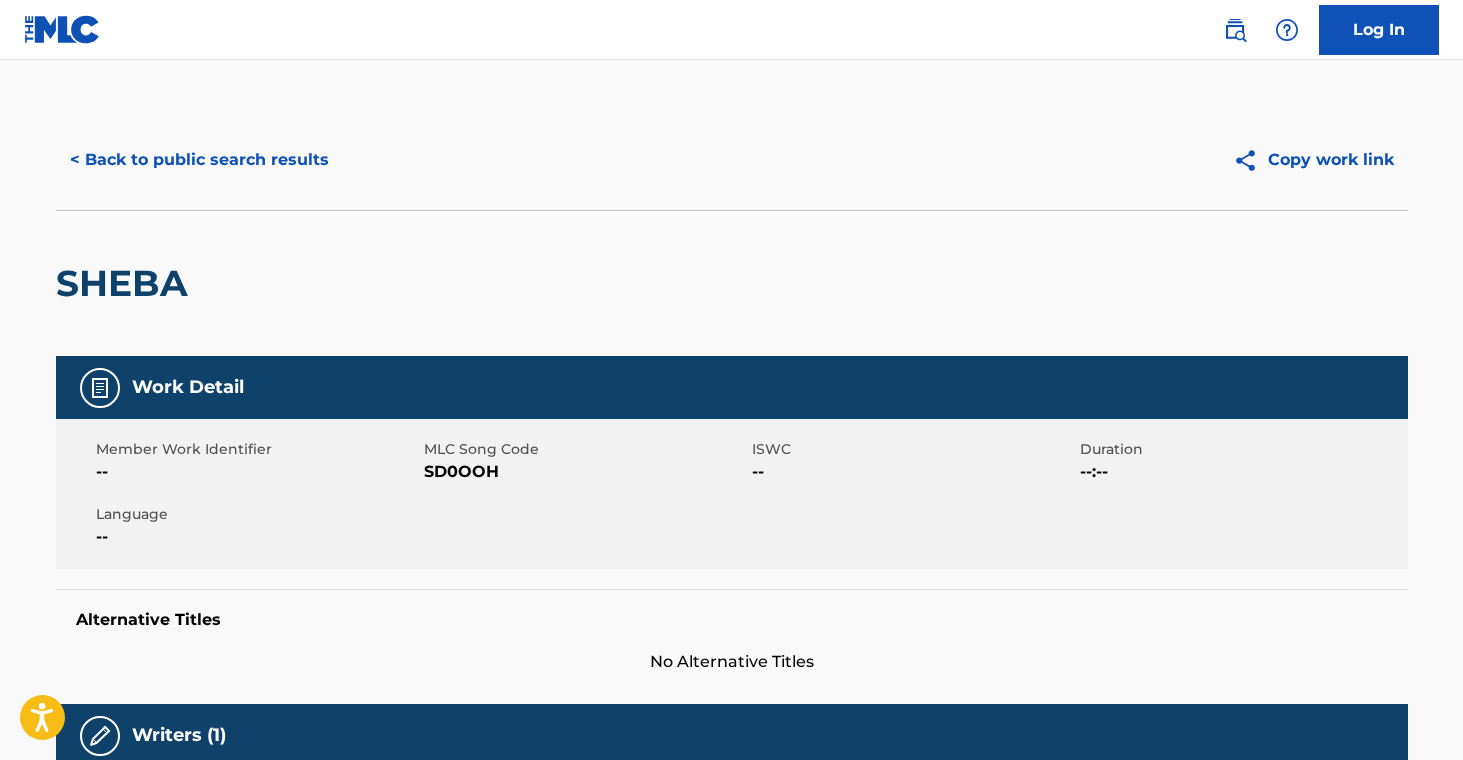 click on "< Back to public search results" at bounding box center [199, 160] 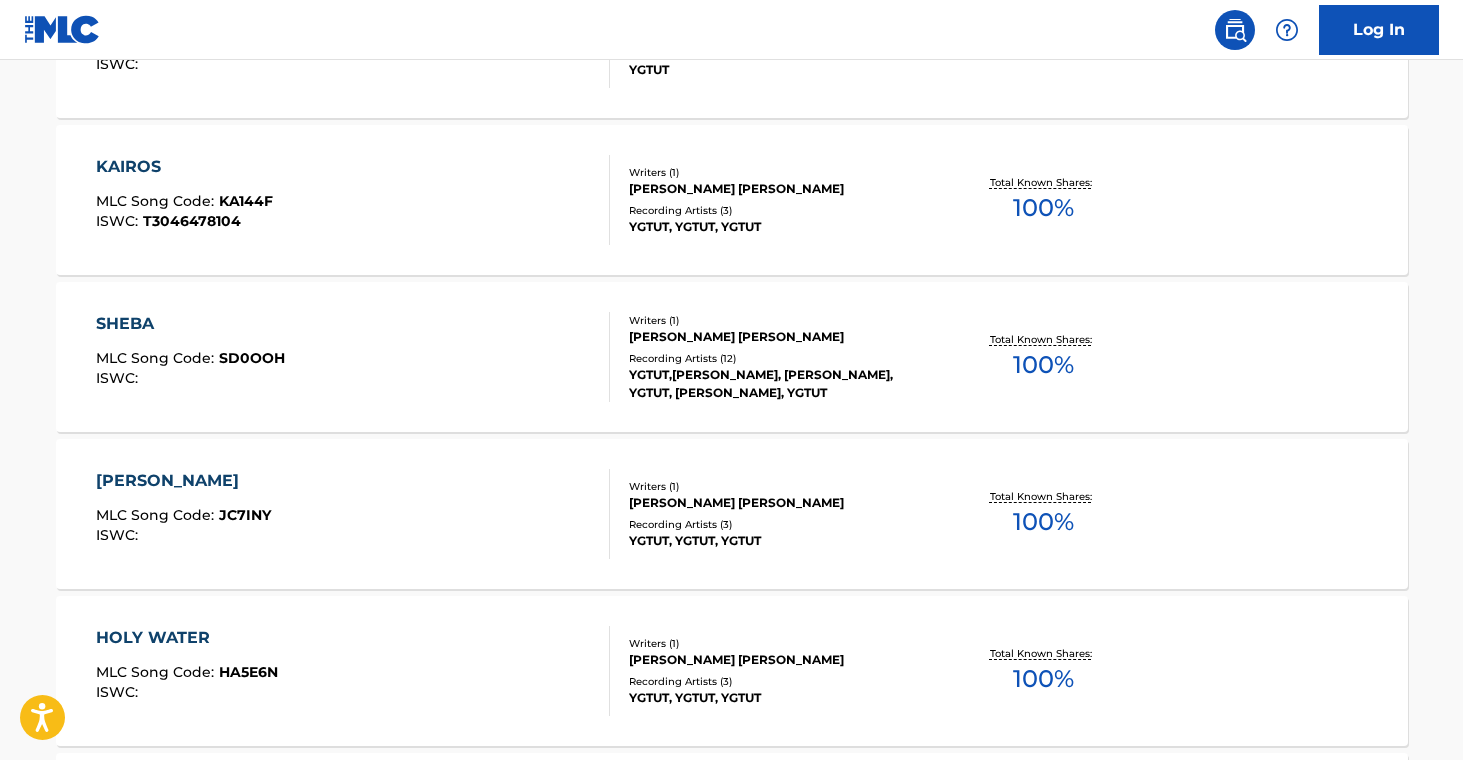 scroll, scrollTop: 8683, scrollLeft: 0, axis: vertical 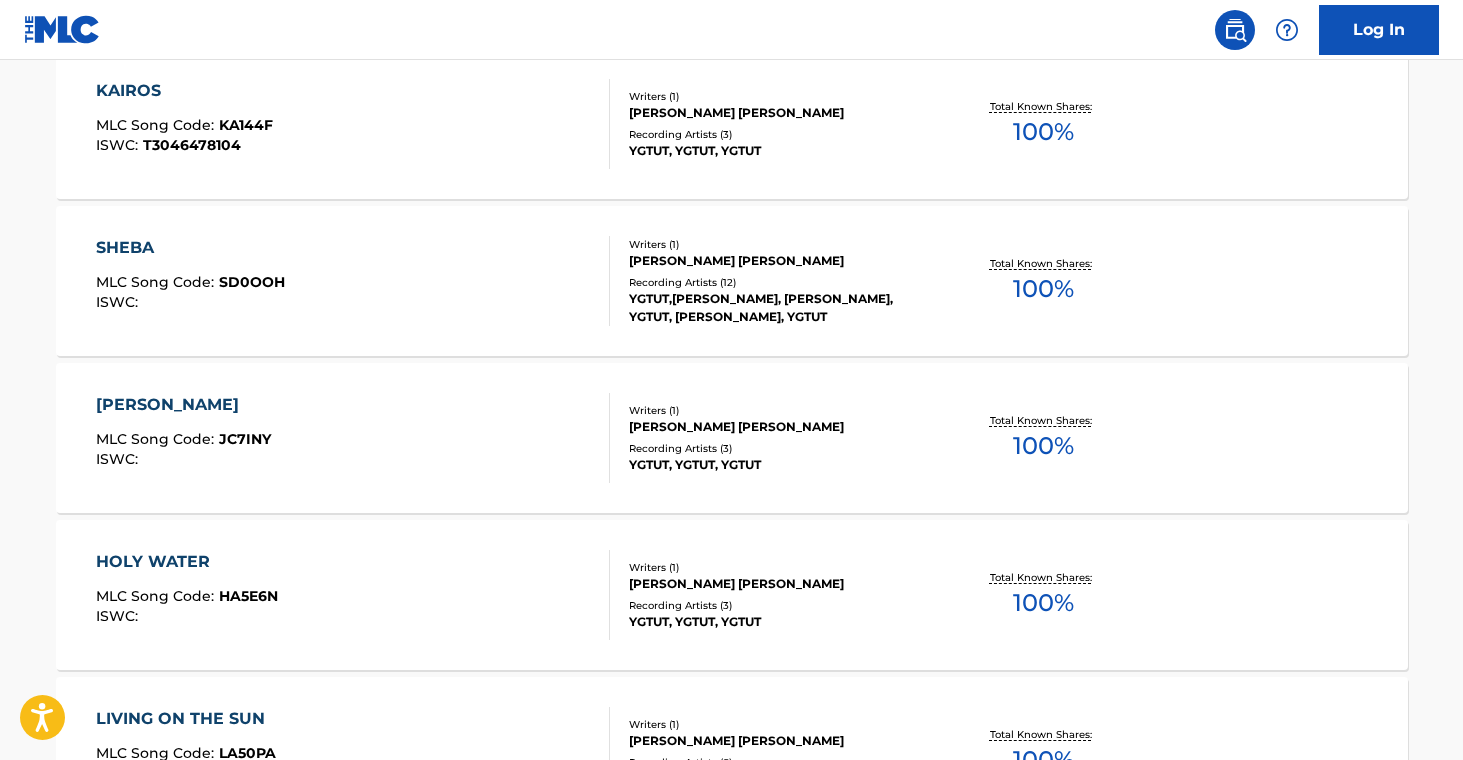 click on "[PERSON_NAME] MLC Song Code : JC7INY ISWC :" at bounding box center (353, 438) 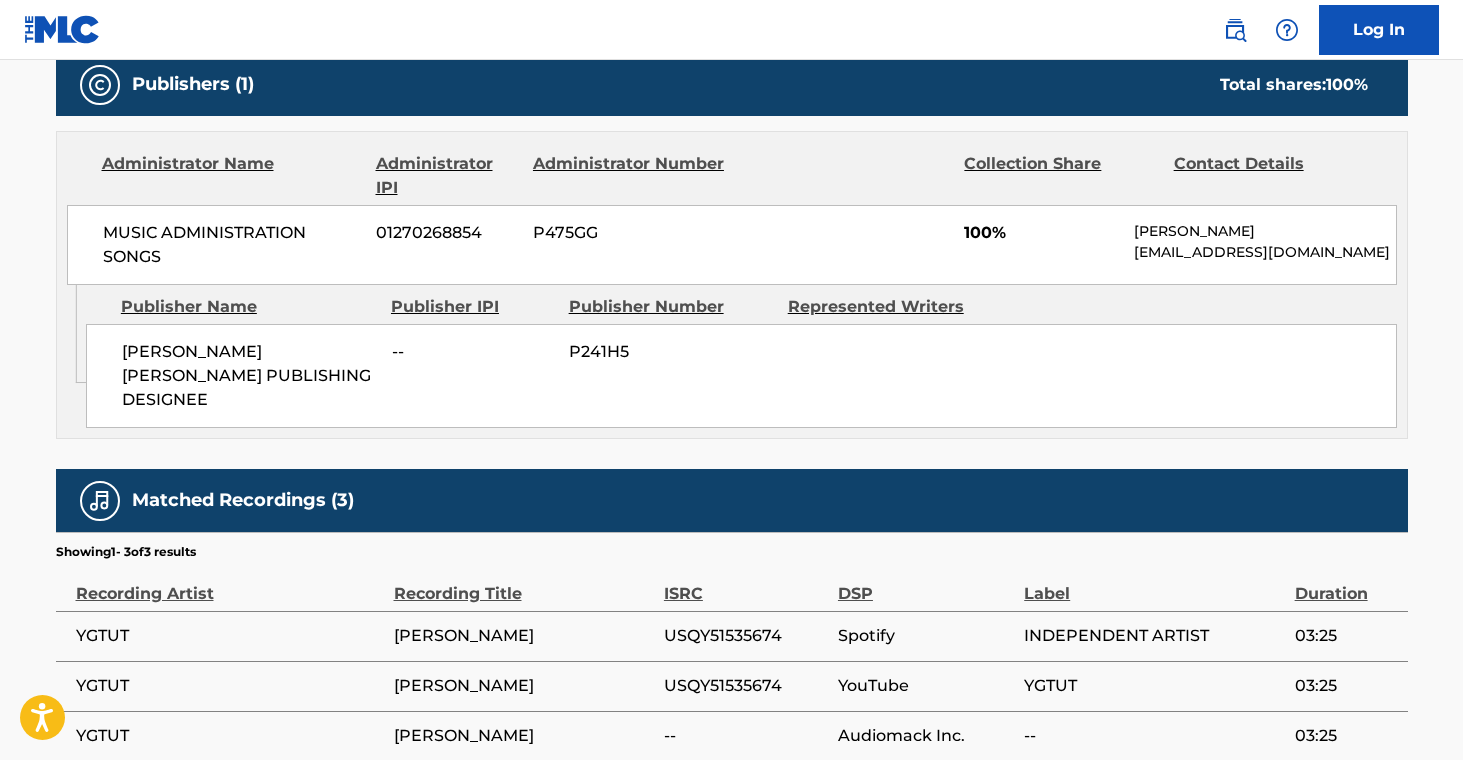 scroll, scrollTop: 0, scrollLeft: 0, axis: both 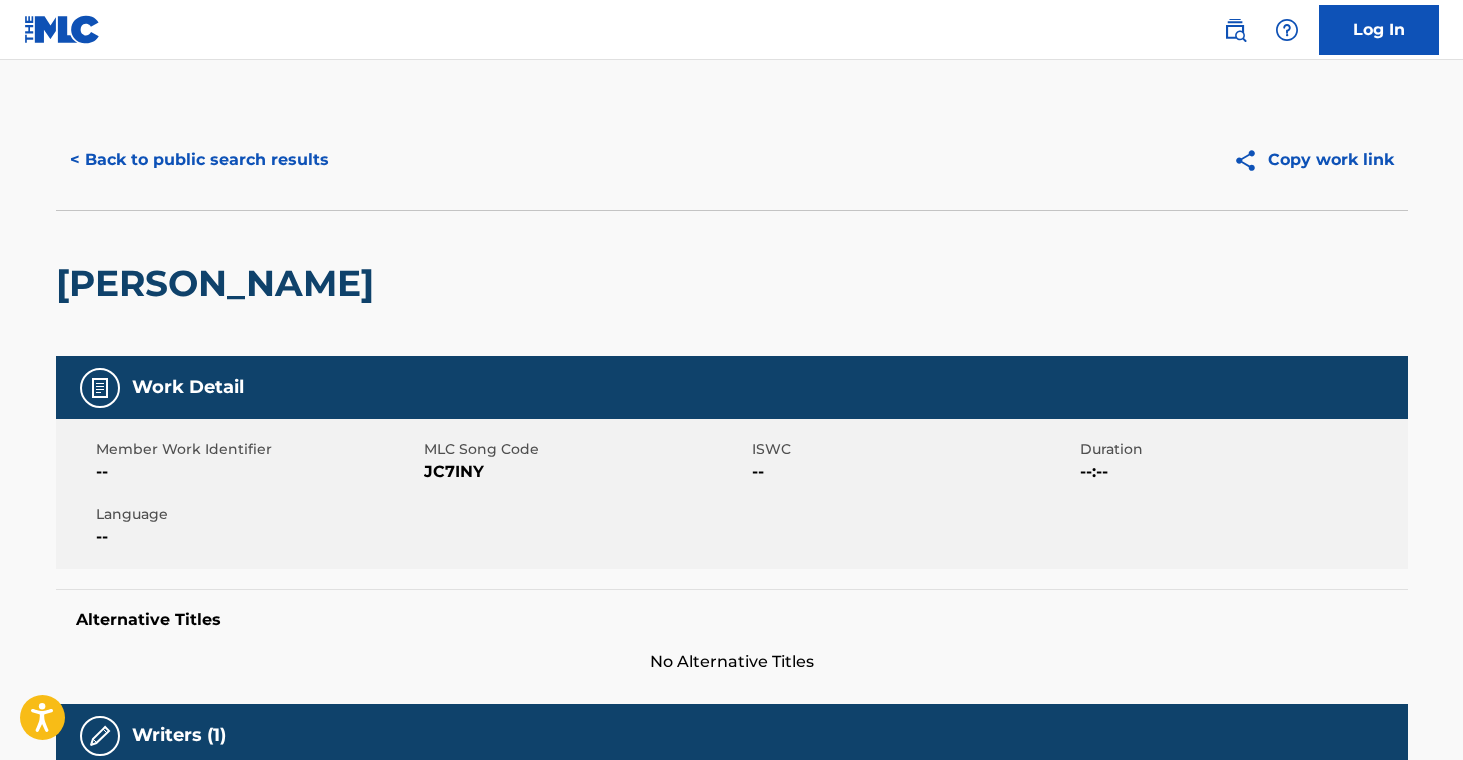 click on "< Back to public search results" at bounding box center (199, 160) 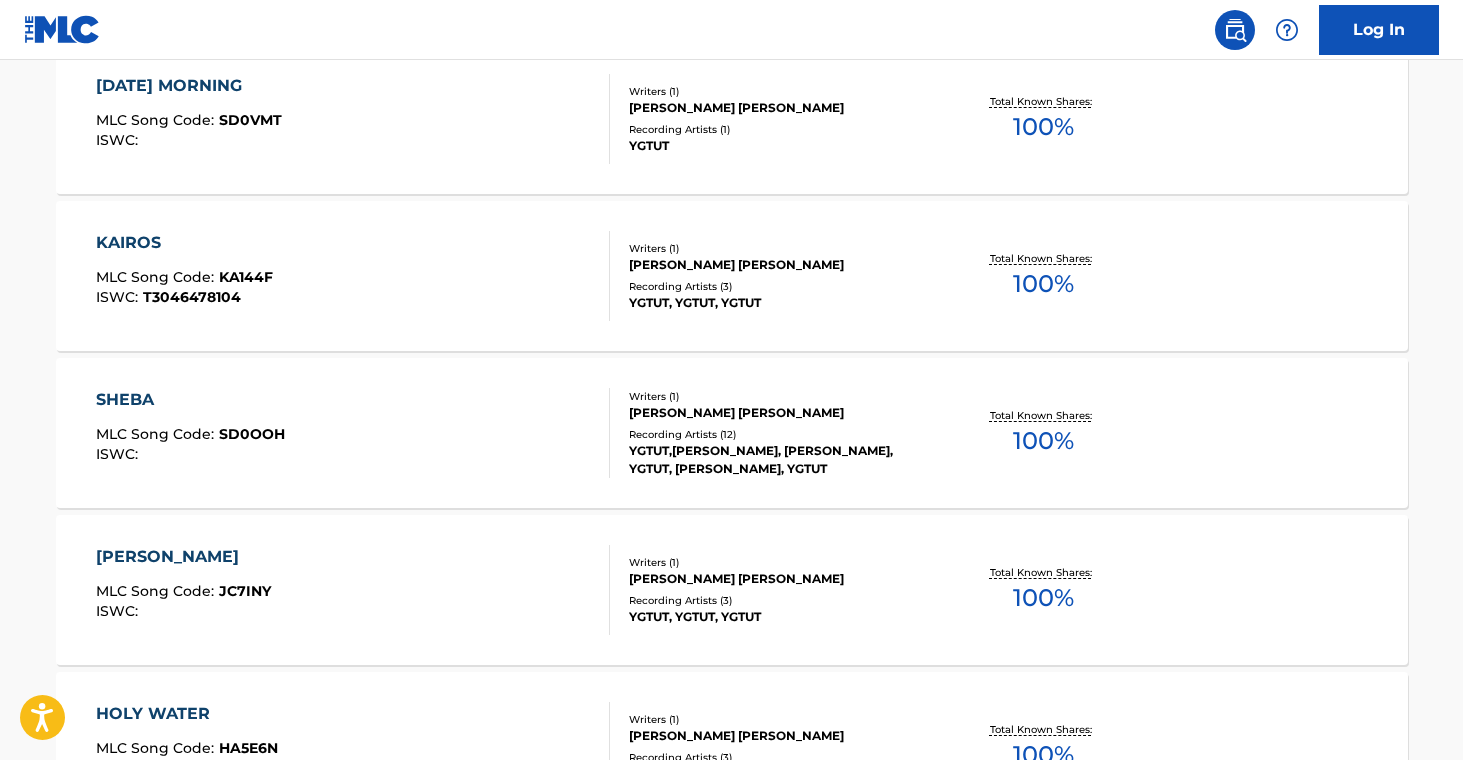 scroll, scrollTop: 8793, scrollLeft: 0, axis: vertical 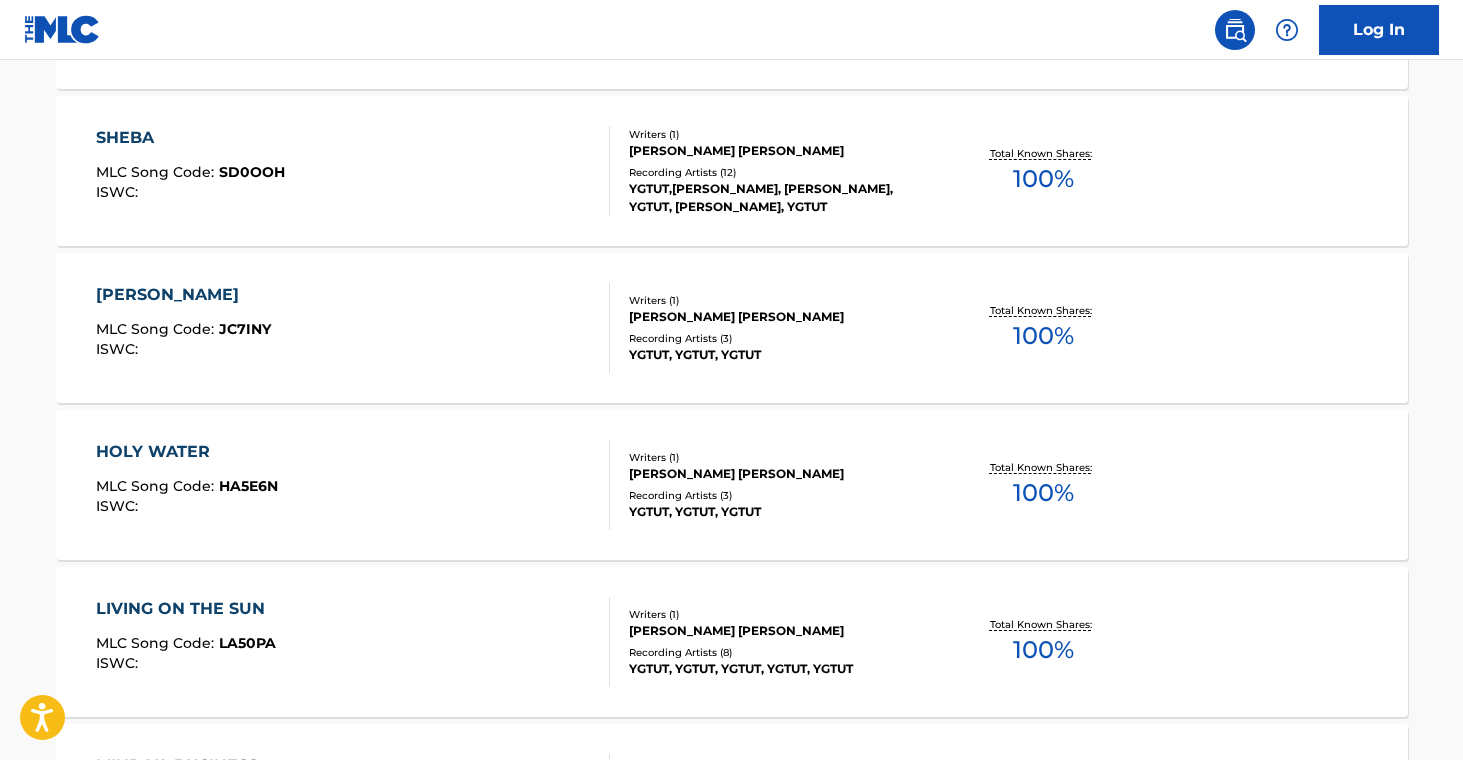 click on "Recording Artists ( 3 )" at bounding box center [780, 495] 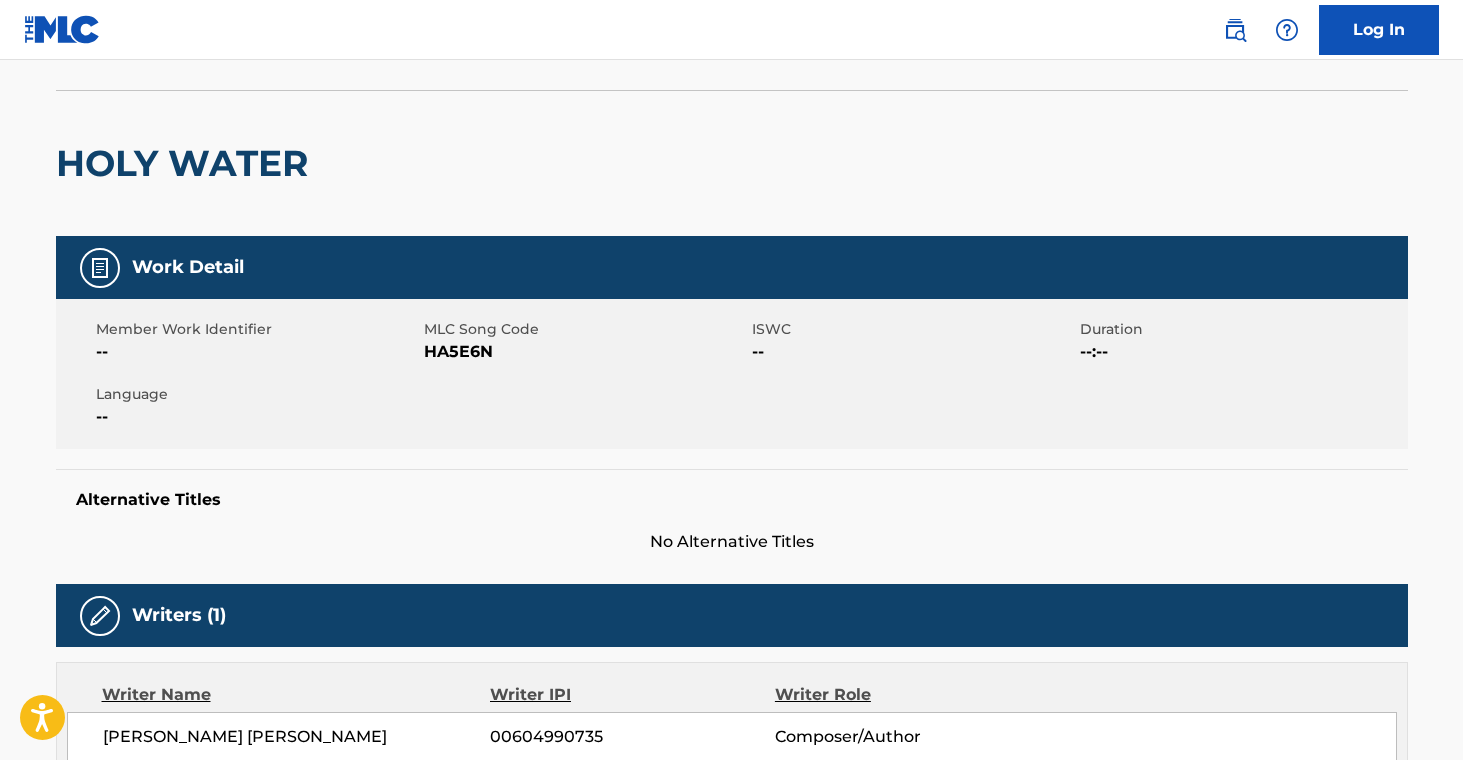 scroll, scrollTop: 0, scrollLeft: 0, axis: both 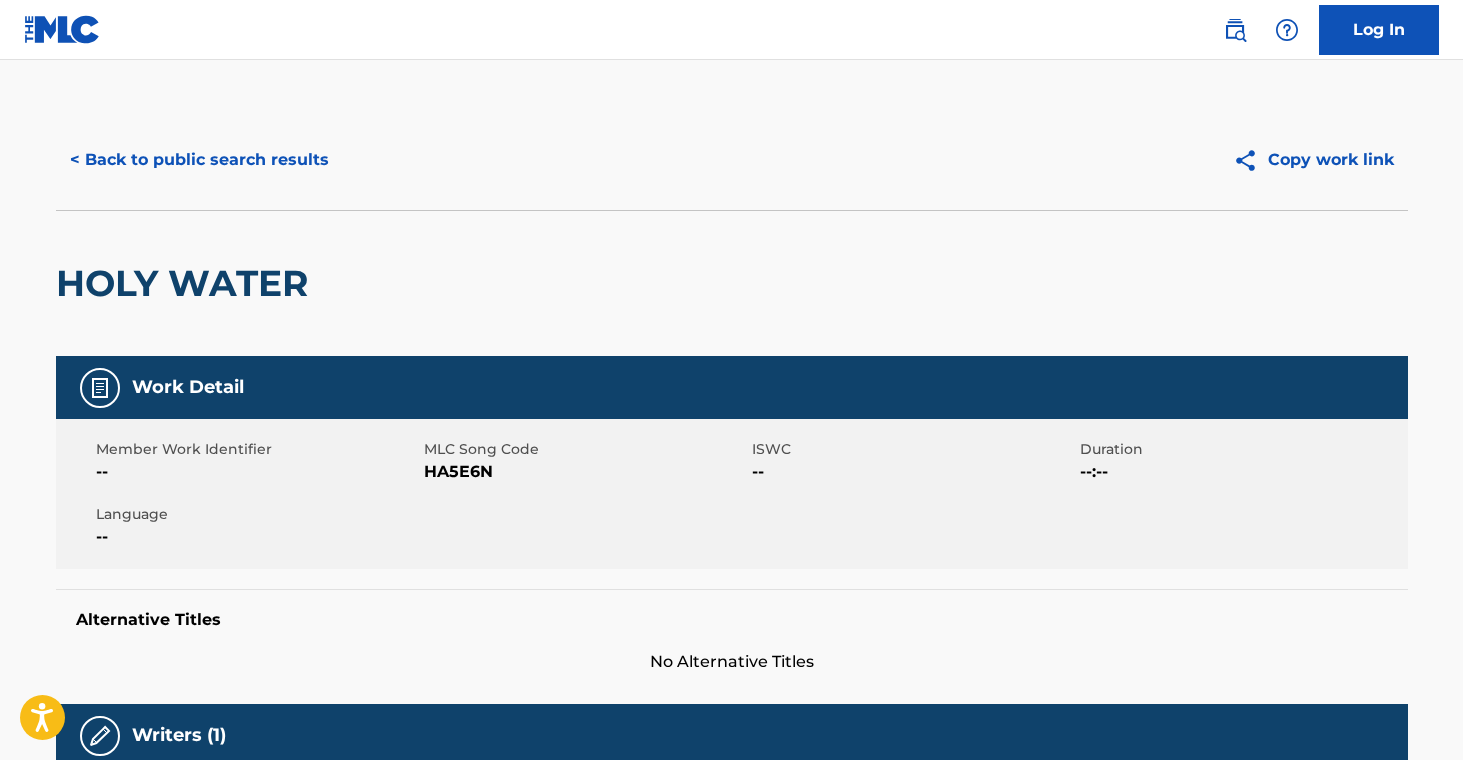 click on "< Back to public search results" at bounding box center [199, 160] 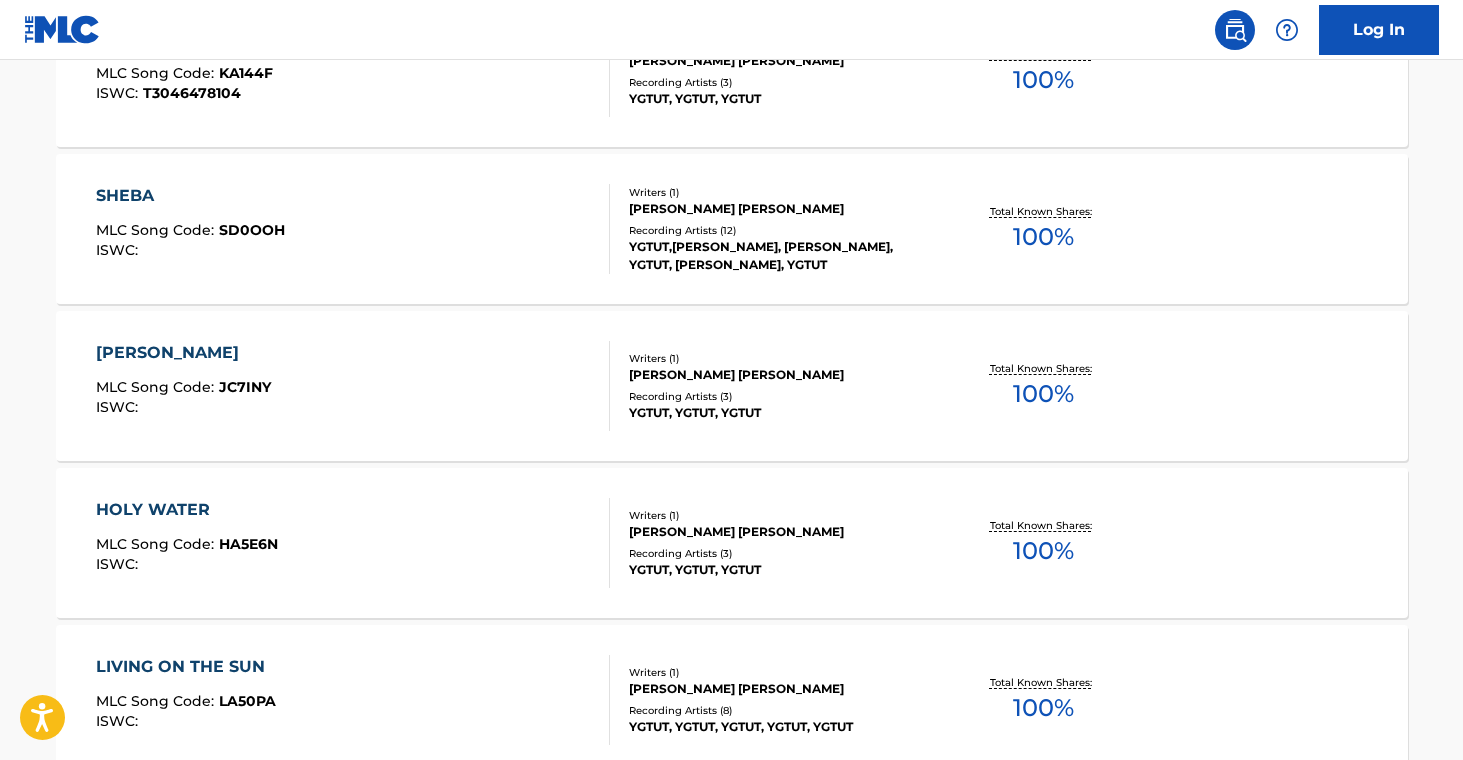 scroll, scrollTop: 8987, scrollLeft: 0, axis: vertical 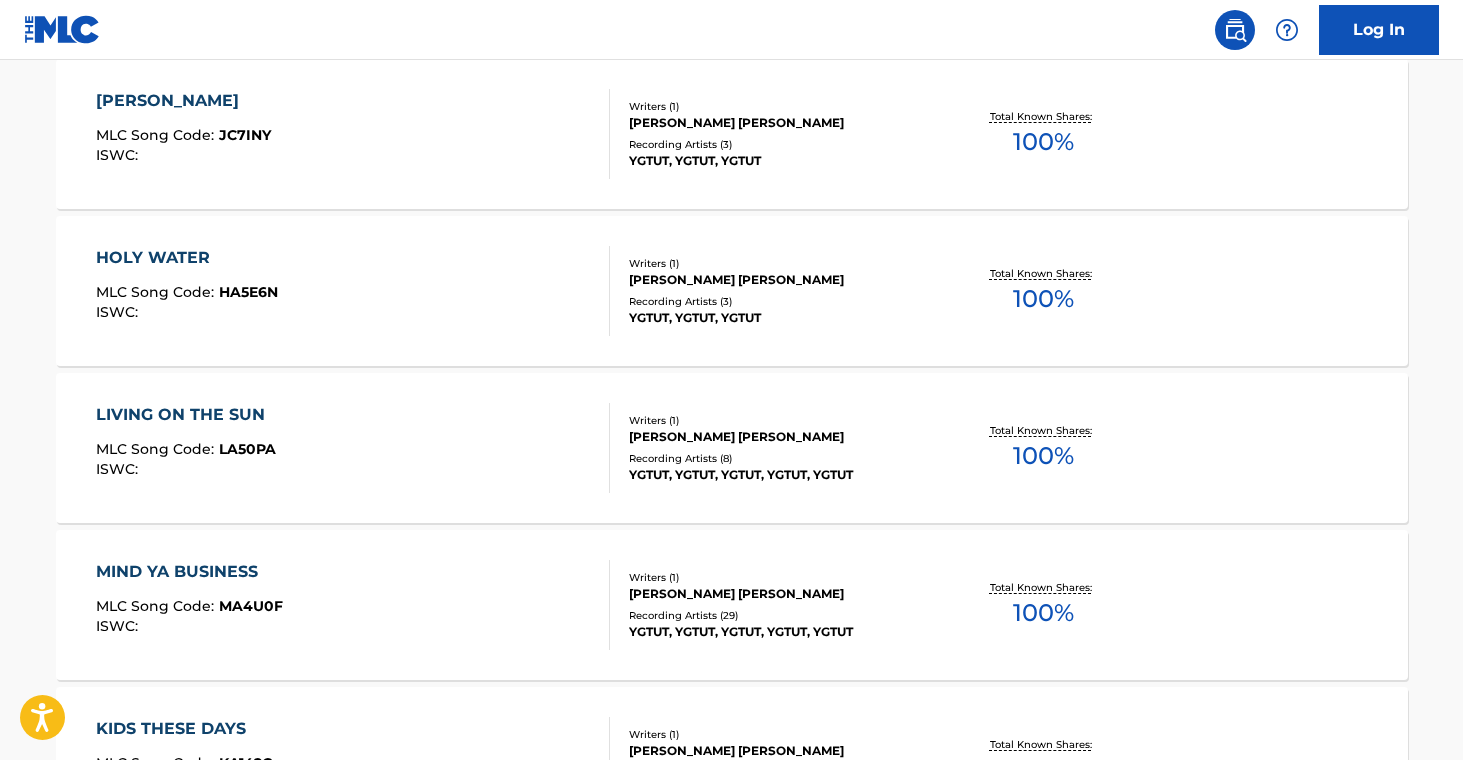 click on "[PERSON_NAME] [PERSON_NAME]" at bounding box center (780, 437) 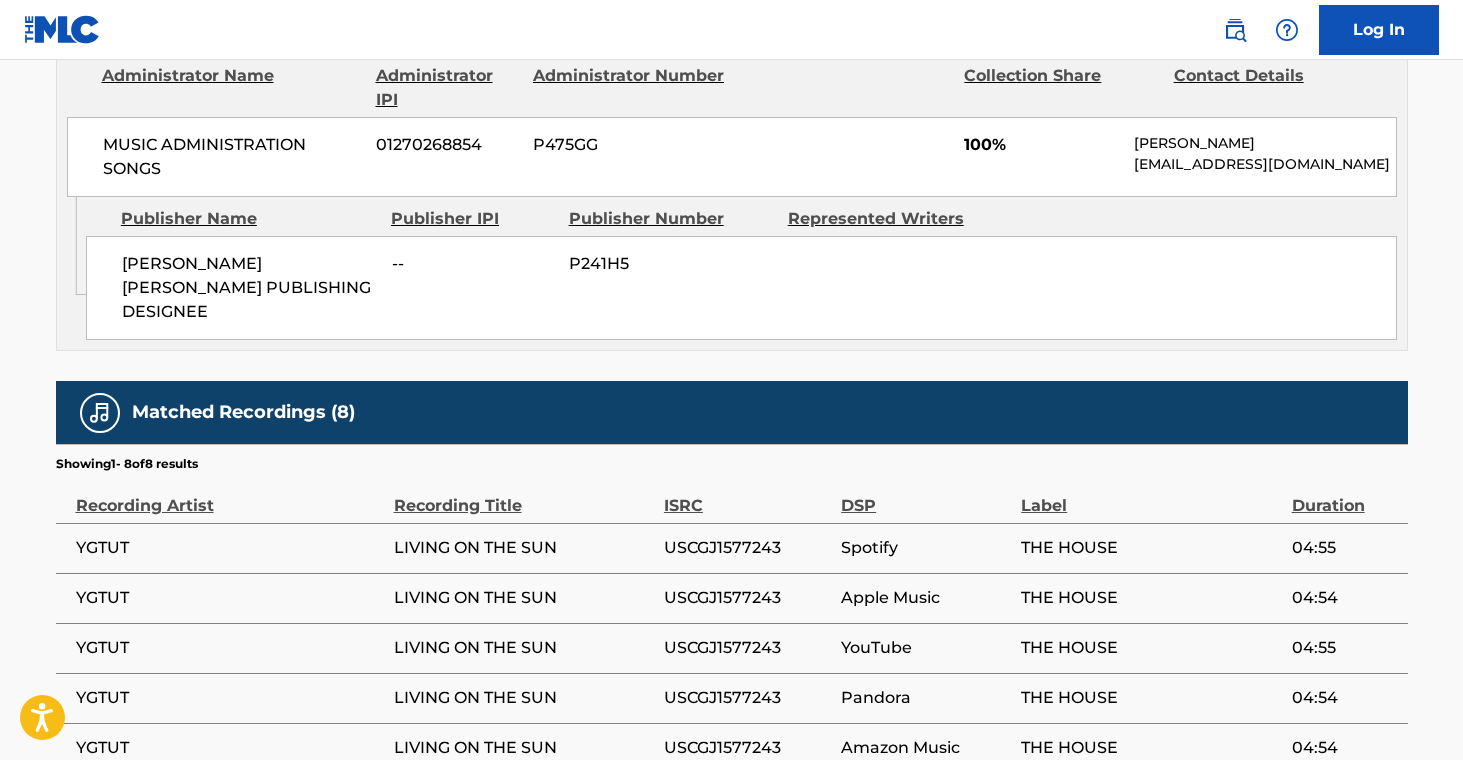 scroll, scrollTop: 0, scrollLeft: 0, axis: both 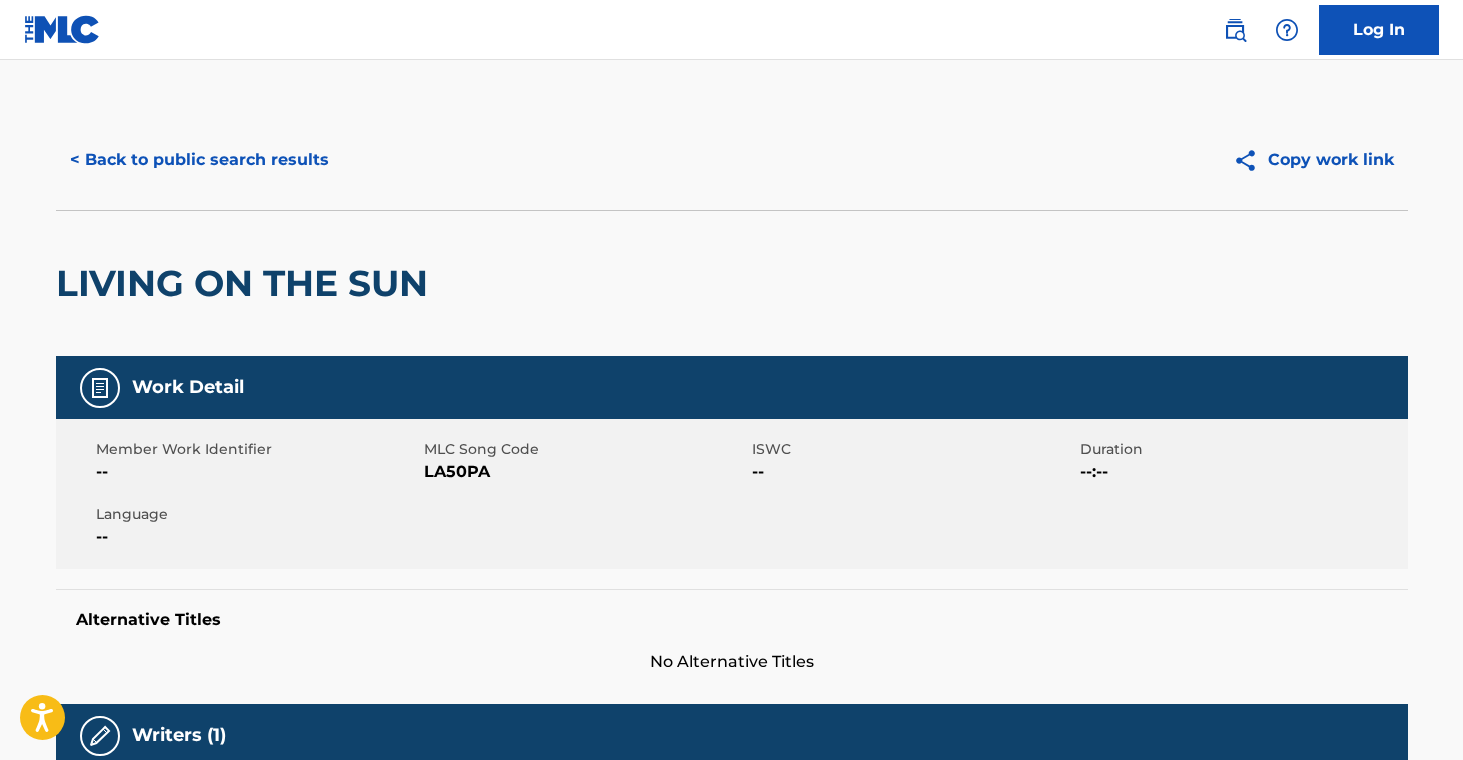 click on "< Back to public search results" at bounding box center (199, 160) 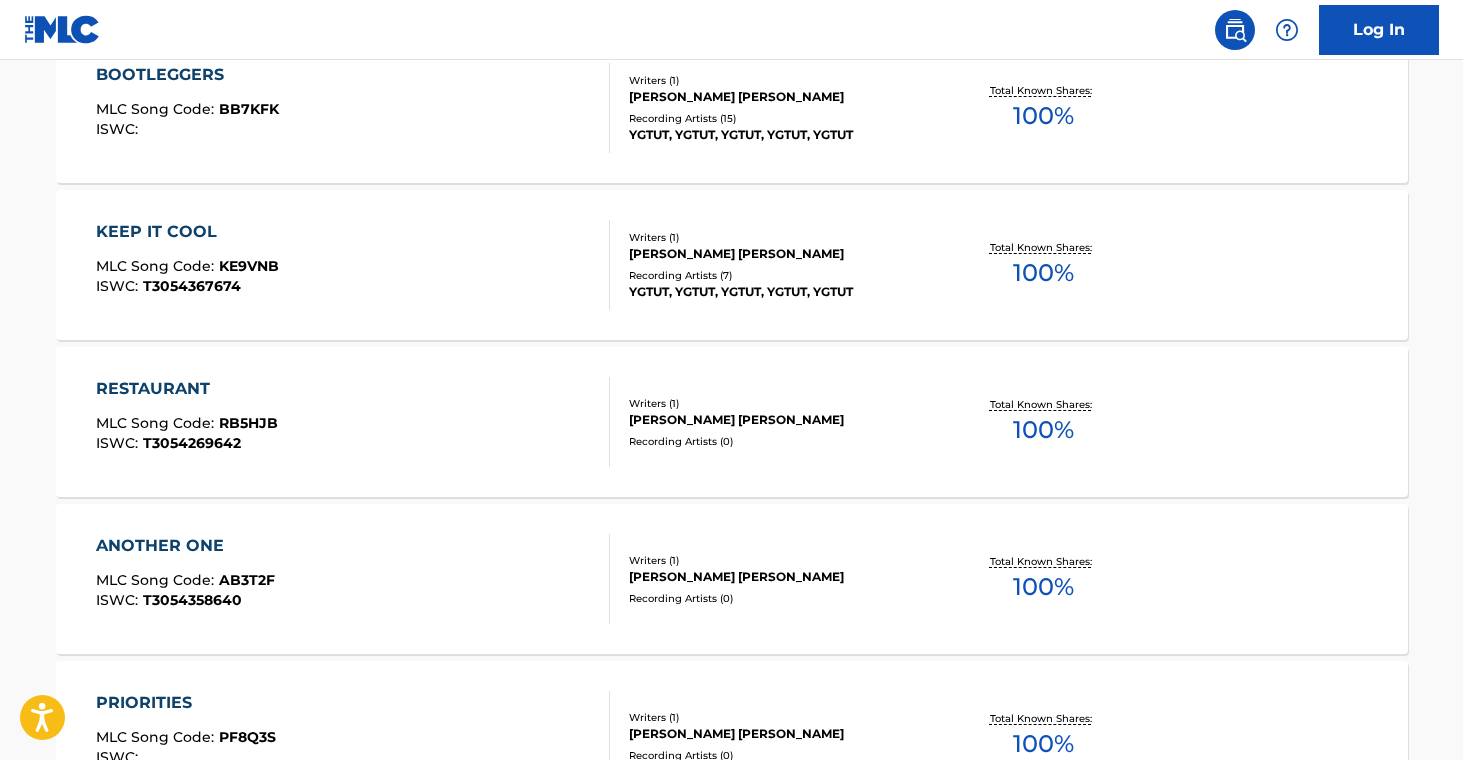 scroll, scrollTop: 9039, scrollLeft: 0, axis: vertical 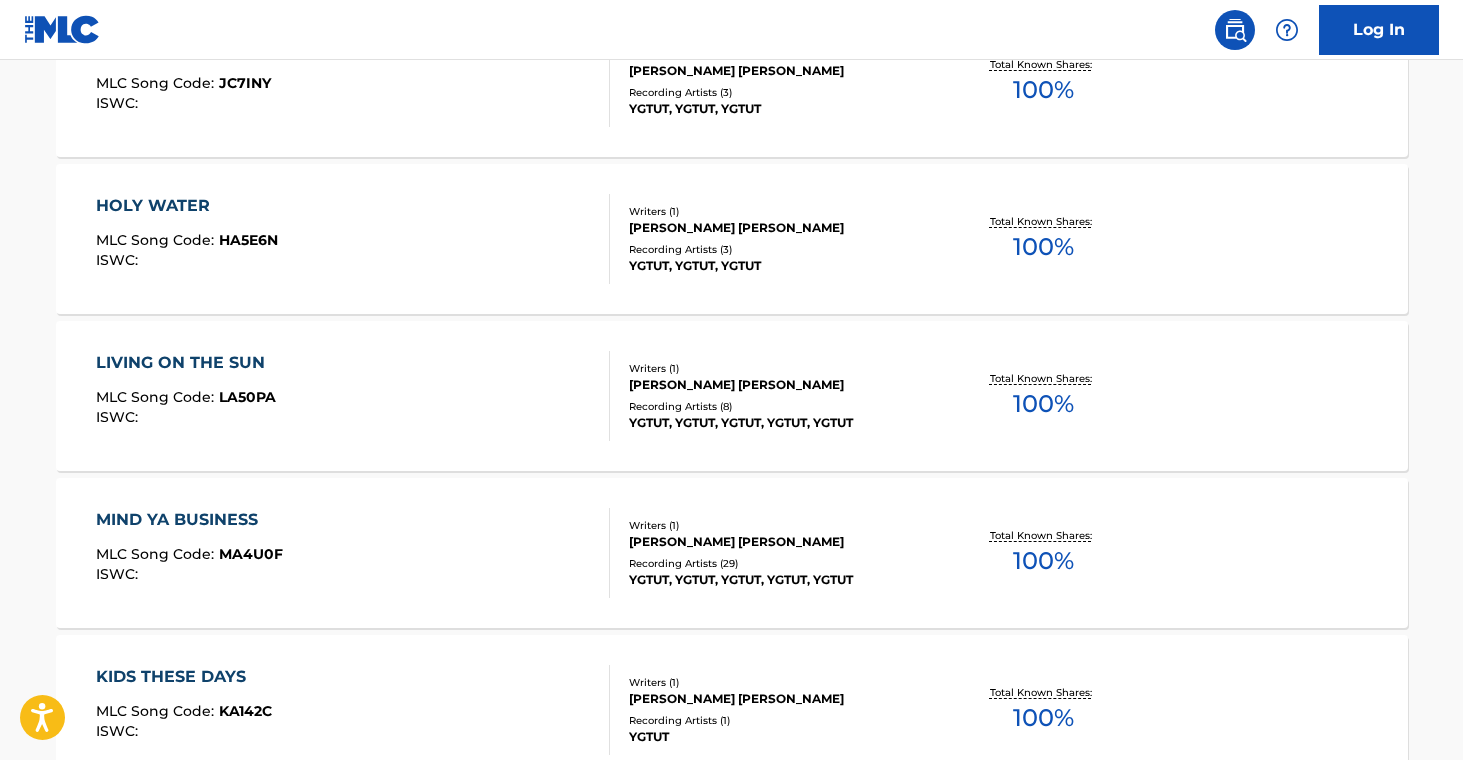 click on "MIND YA BUSINESS MLC Song Code : MA4U0F ISWC :" at bounding box center (353, 553) 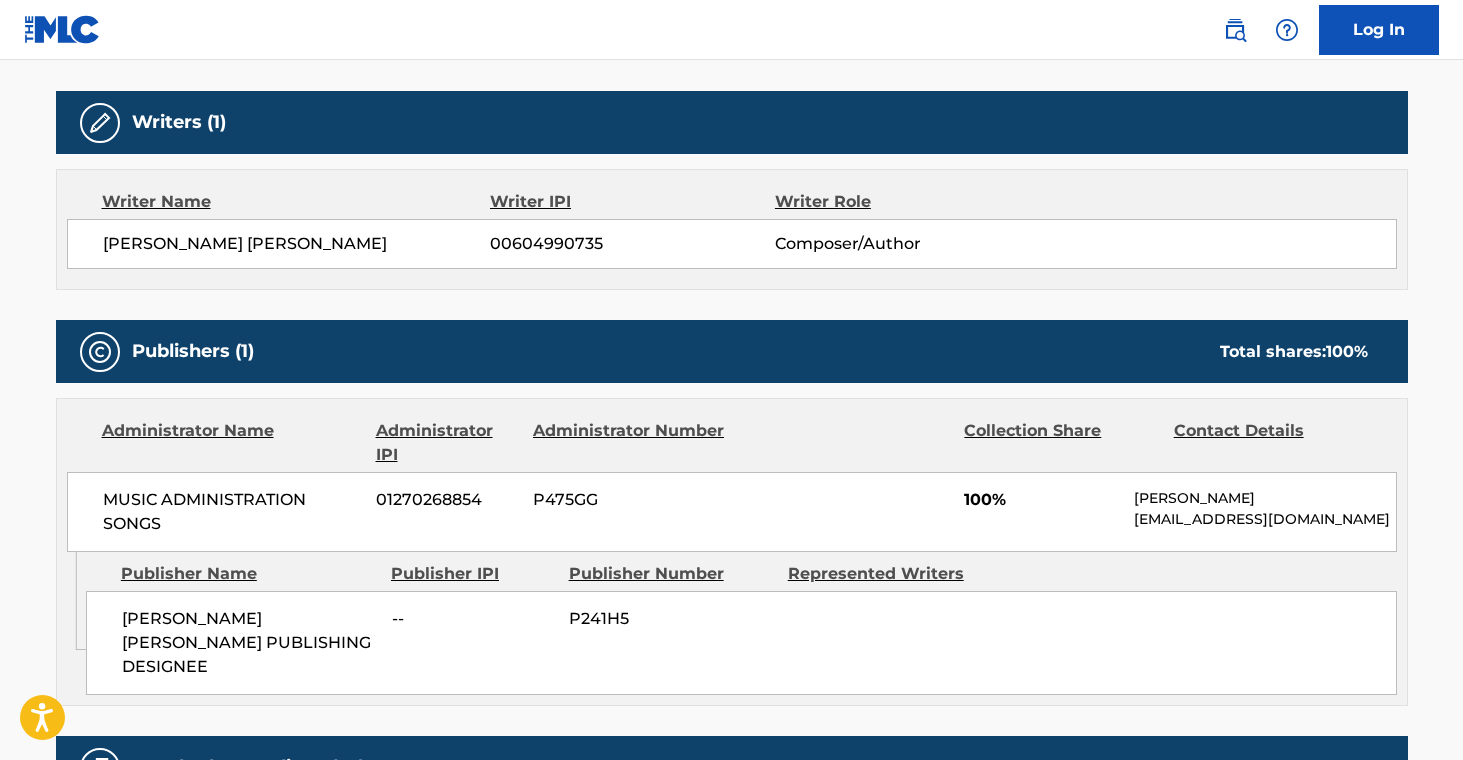 scroll, scrollTop: 0, scrollLeft: 0, axis: both 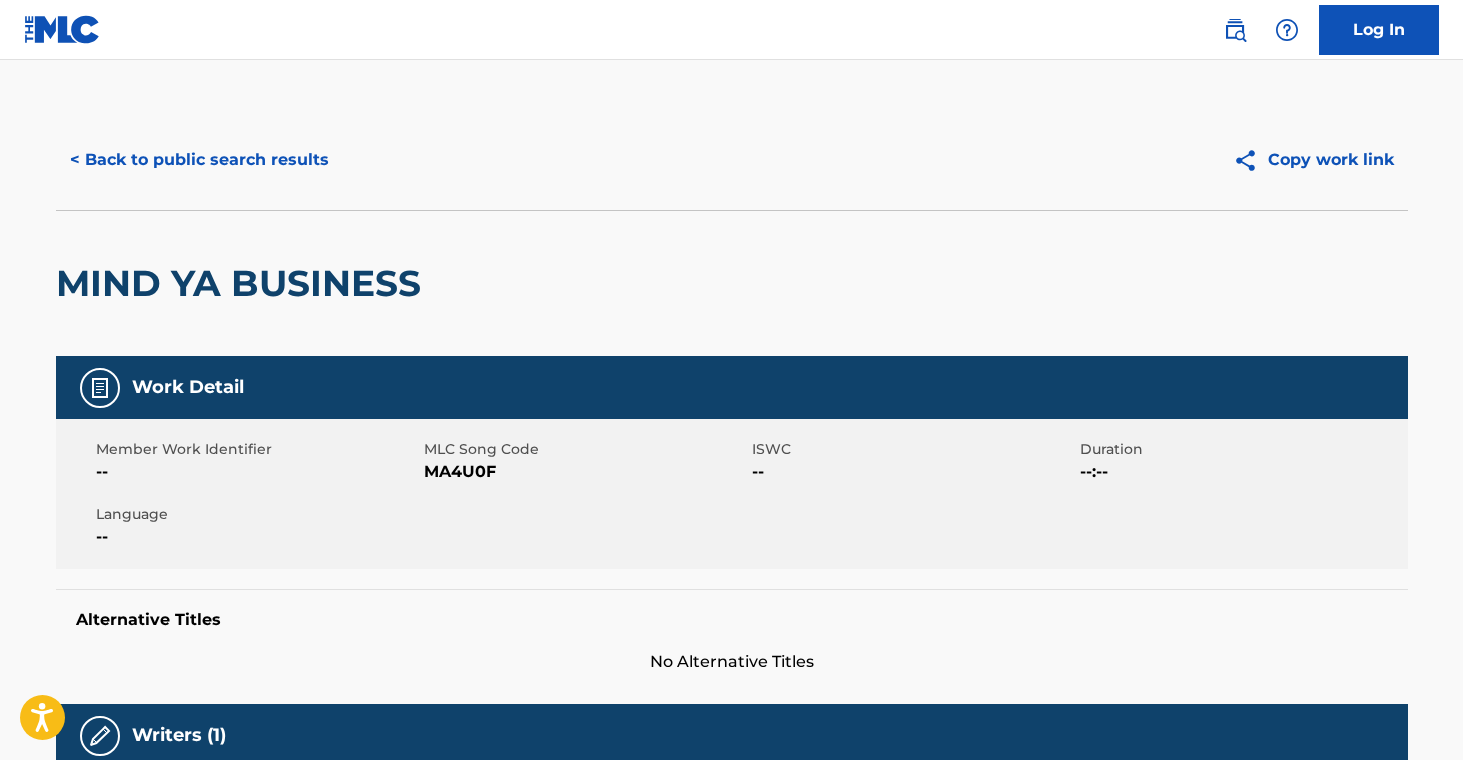 click on "< Back to public search results" at bounding box center [199, 160] 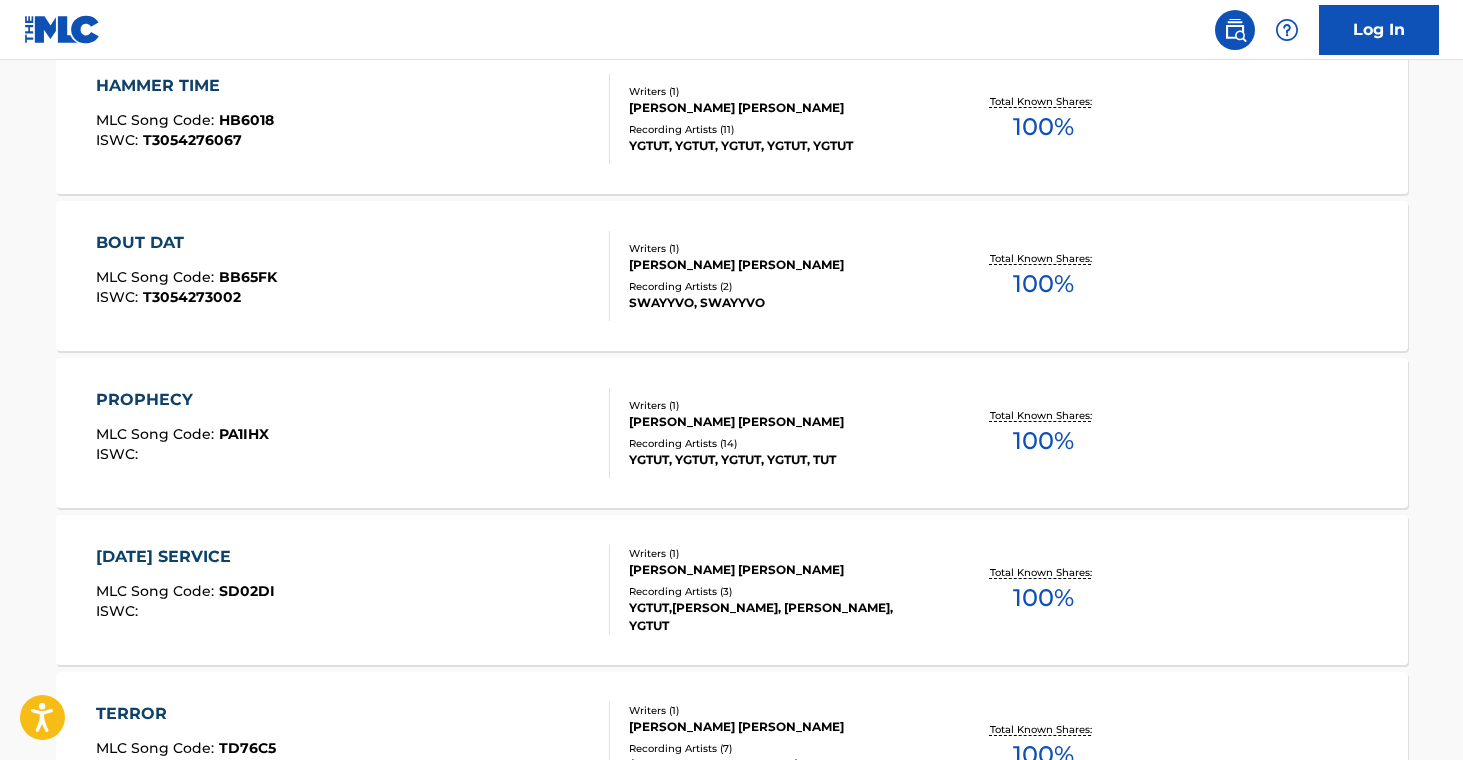 scroll, scrollTop: 9052, scrollLeft: 0, axis: vertical 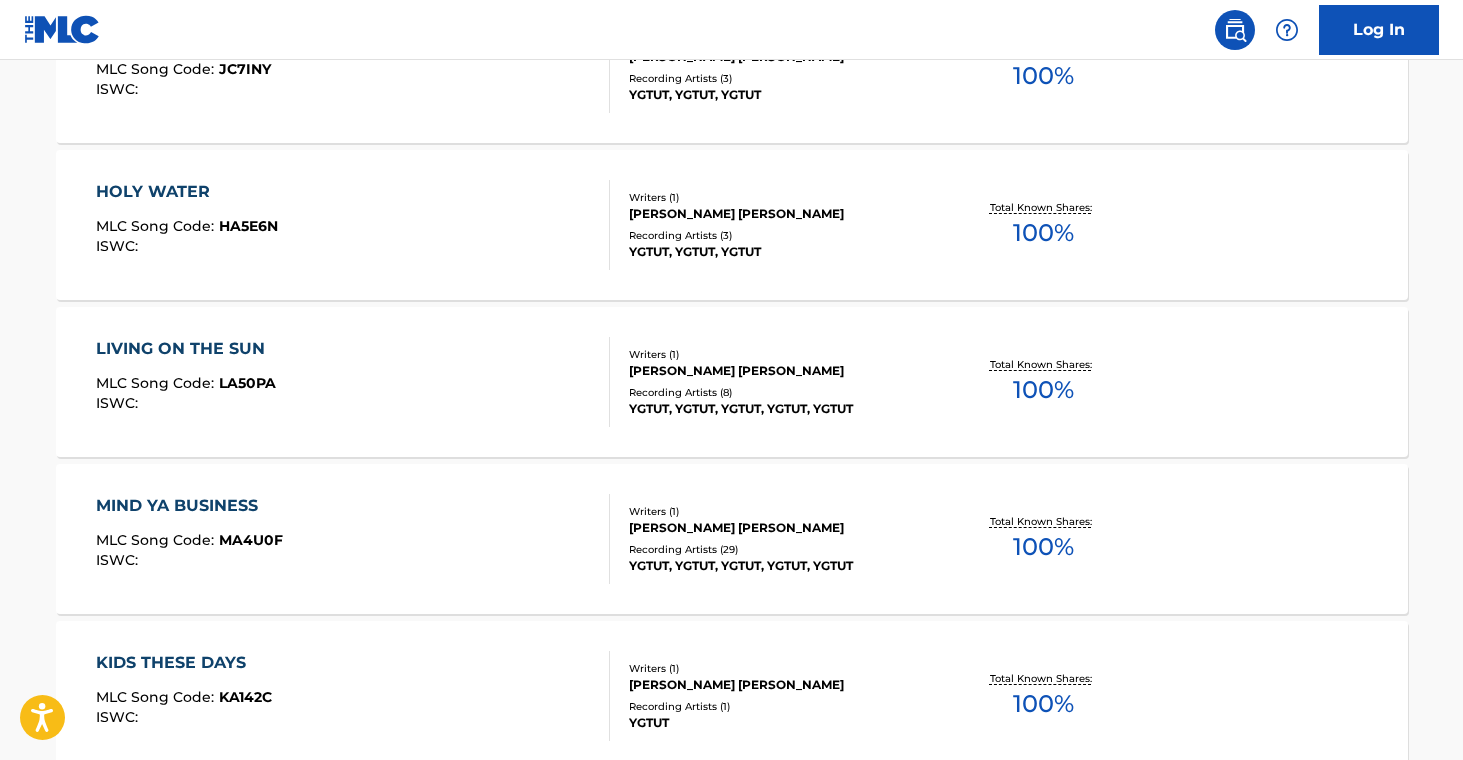 click on "KIDS THESE DAYS MLC Song Code : KA142C ISWC :" at bounding box center (353, 696) 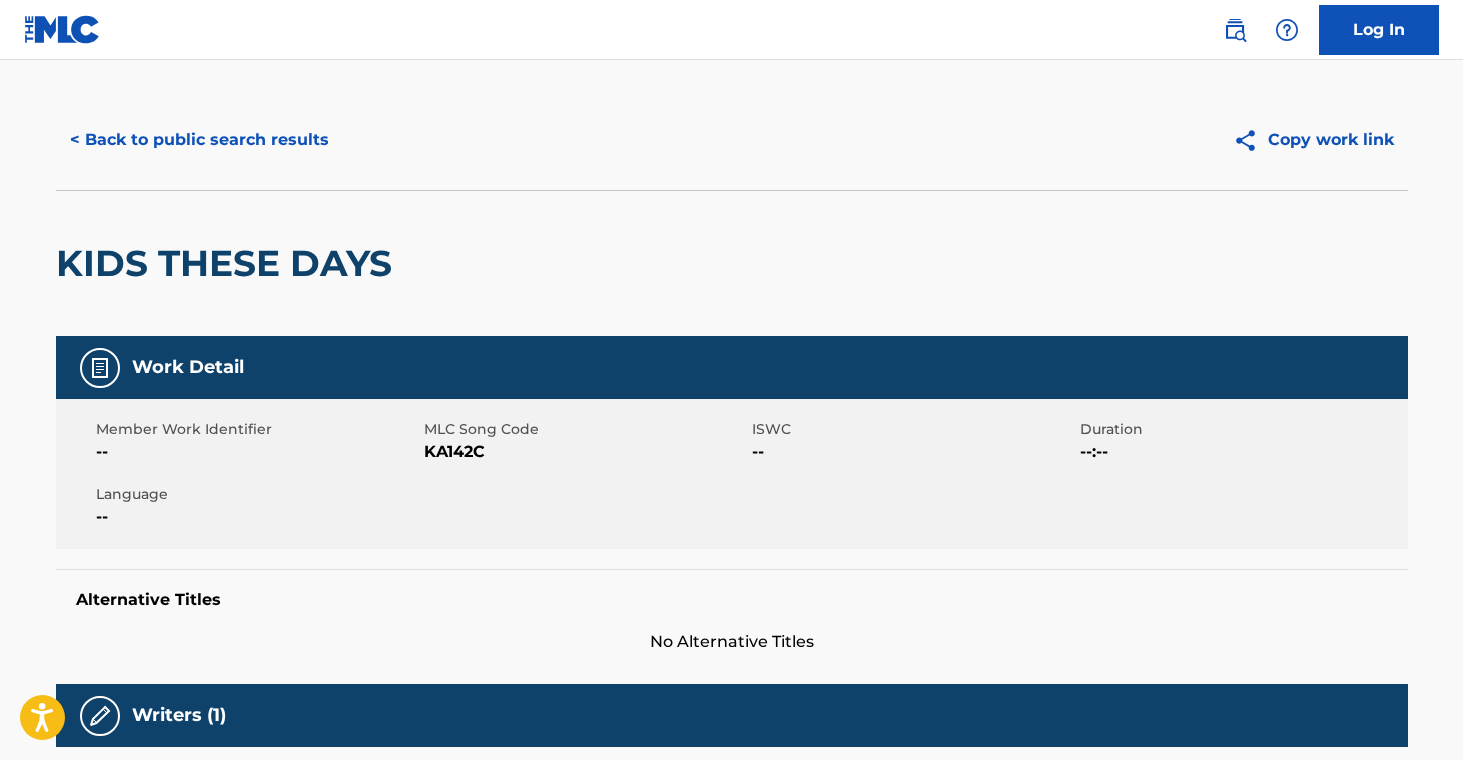 scroll, scrollTop: 0, scrollLeft: 0, axis: both 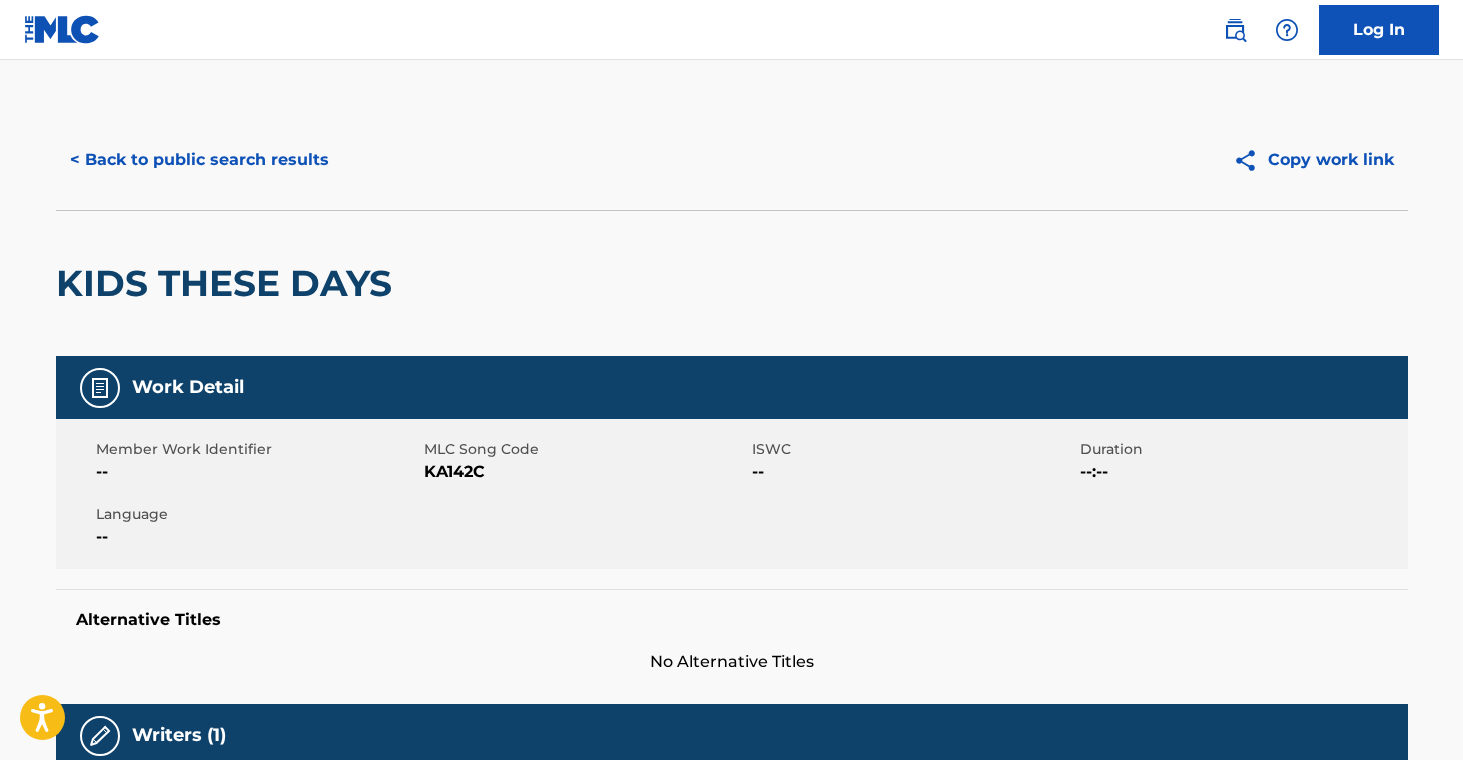 click on "< Back to public search results" at bounding box center (199, 160) 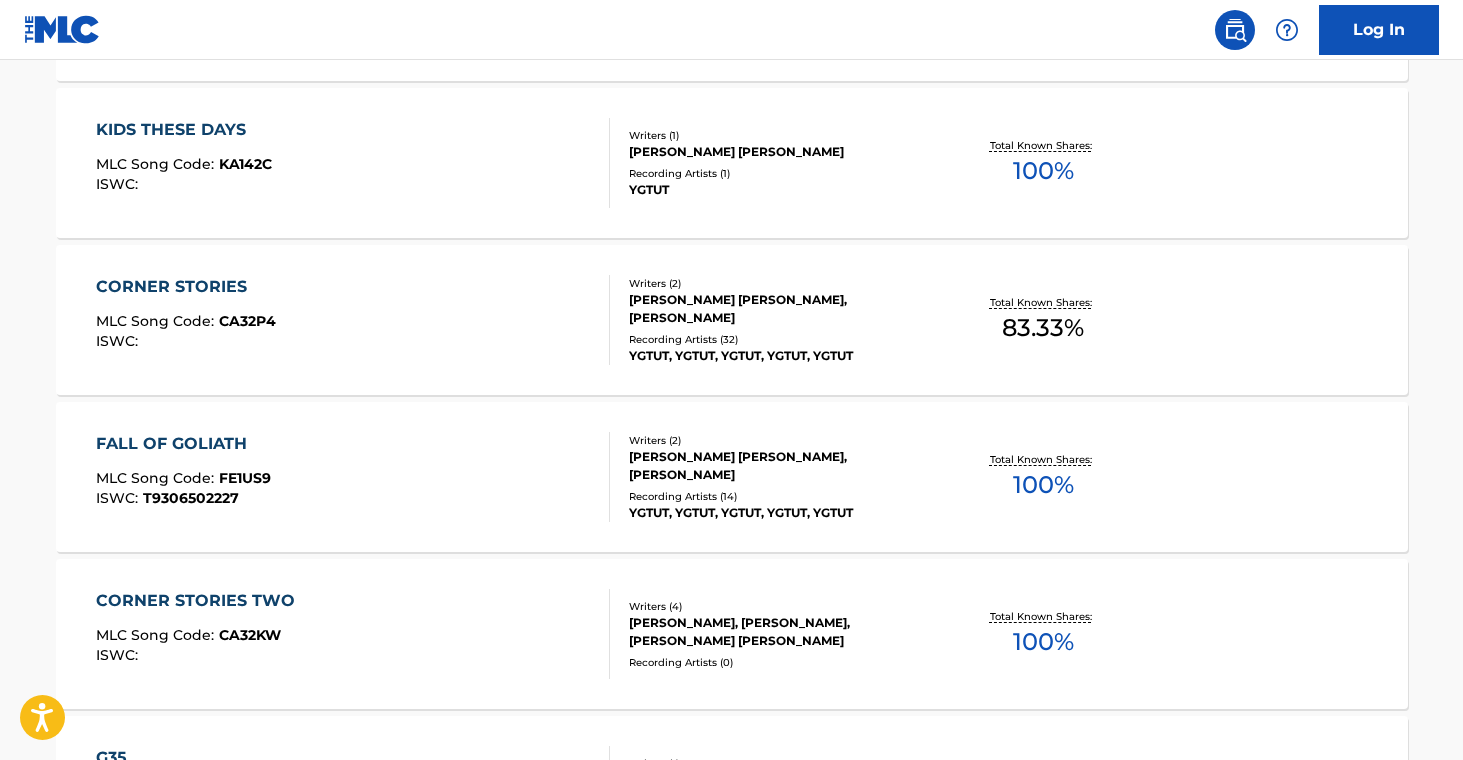 scroll, scrollTop: 9566, scrollLeft: 0, axis: vertical 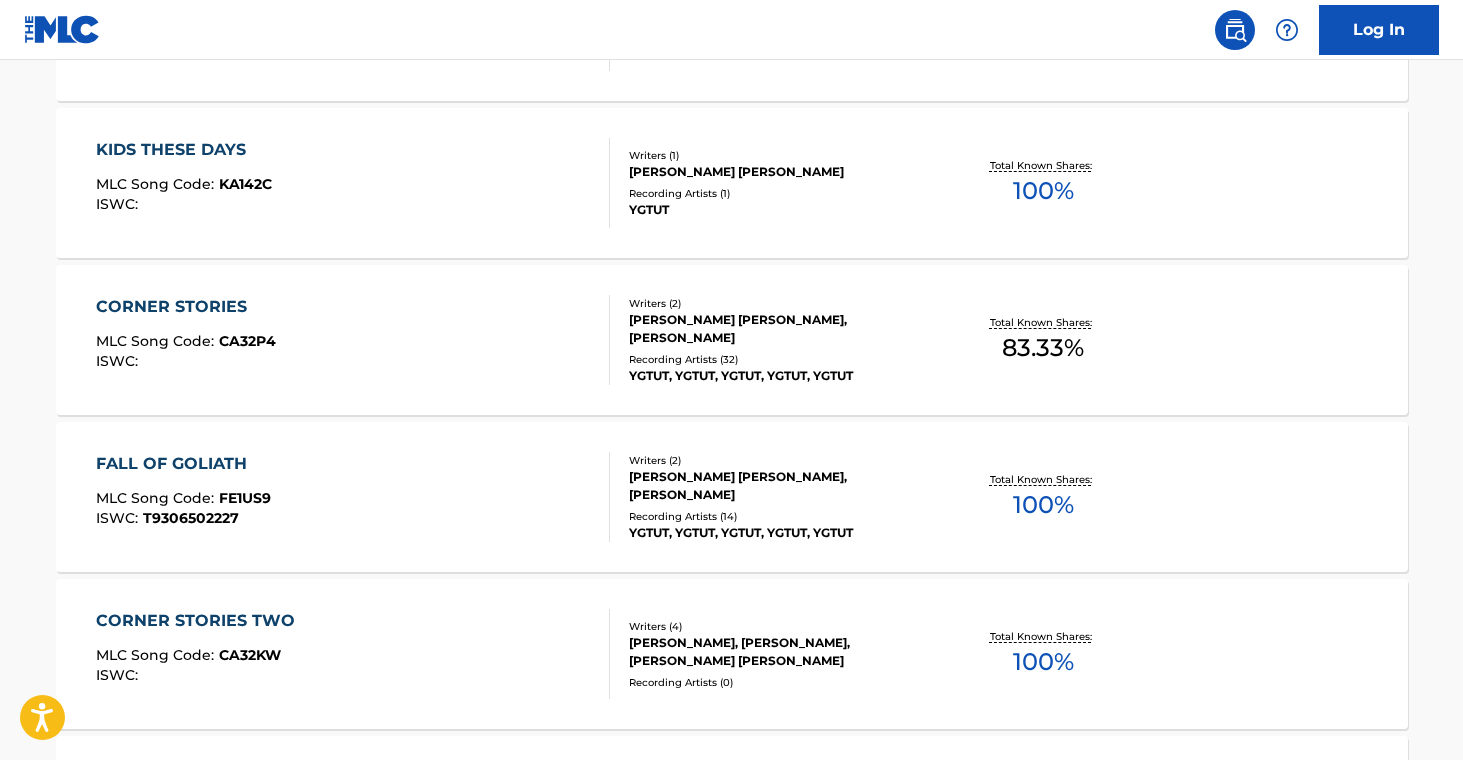 click on "CORNER STORIES MLC Song Code : CA32P4 ISWC :" at bounding box center (353, 340) 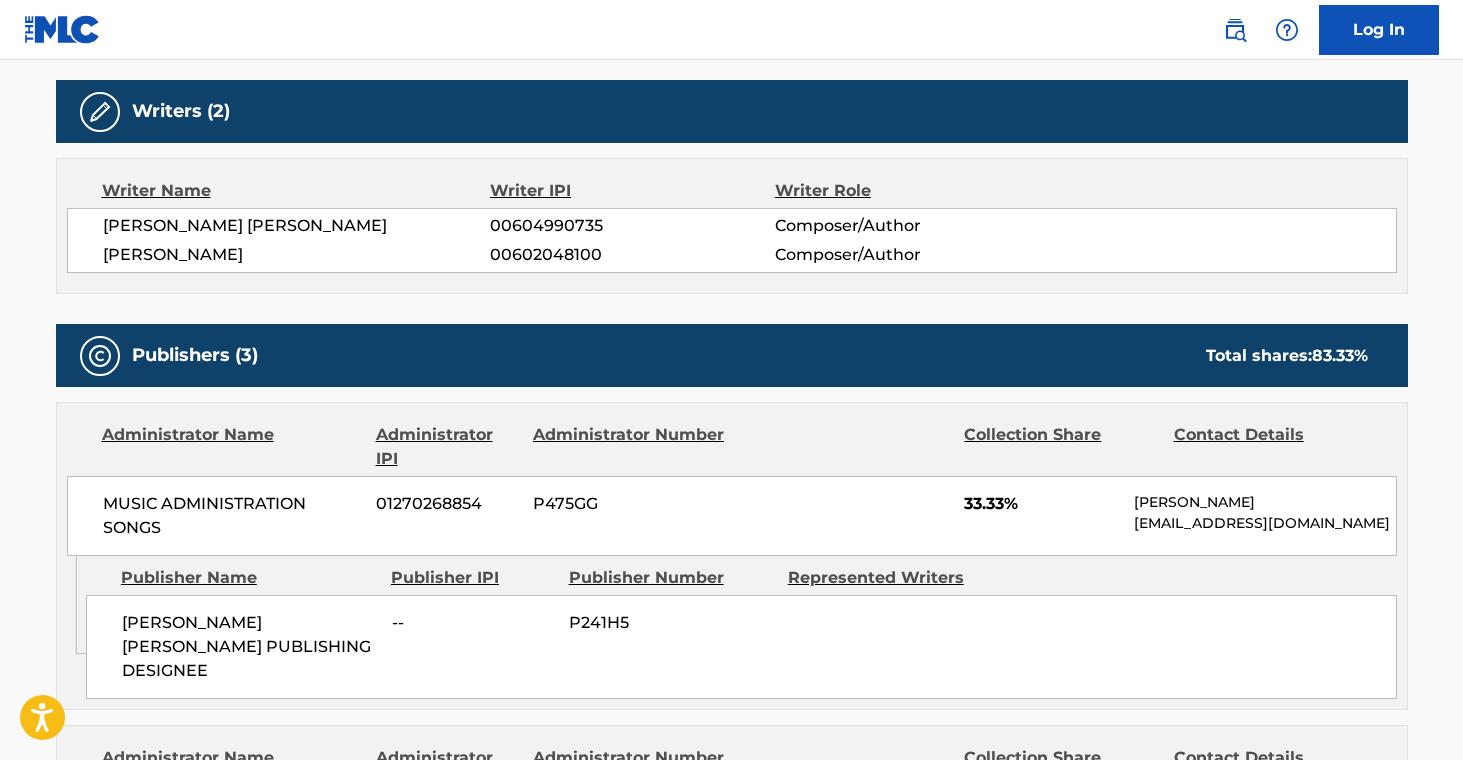 scroll, scrollTop: 0, scrollLeft: 0, axis: both 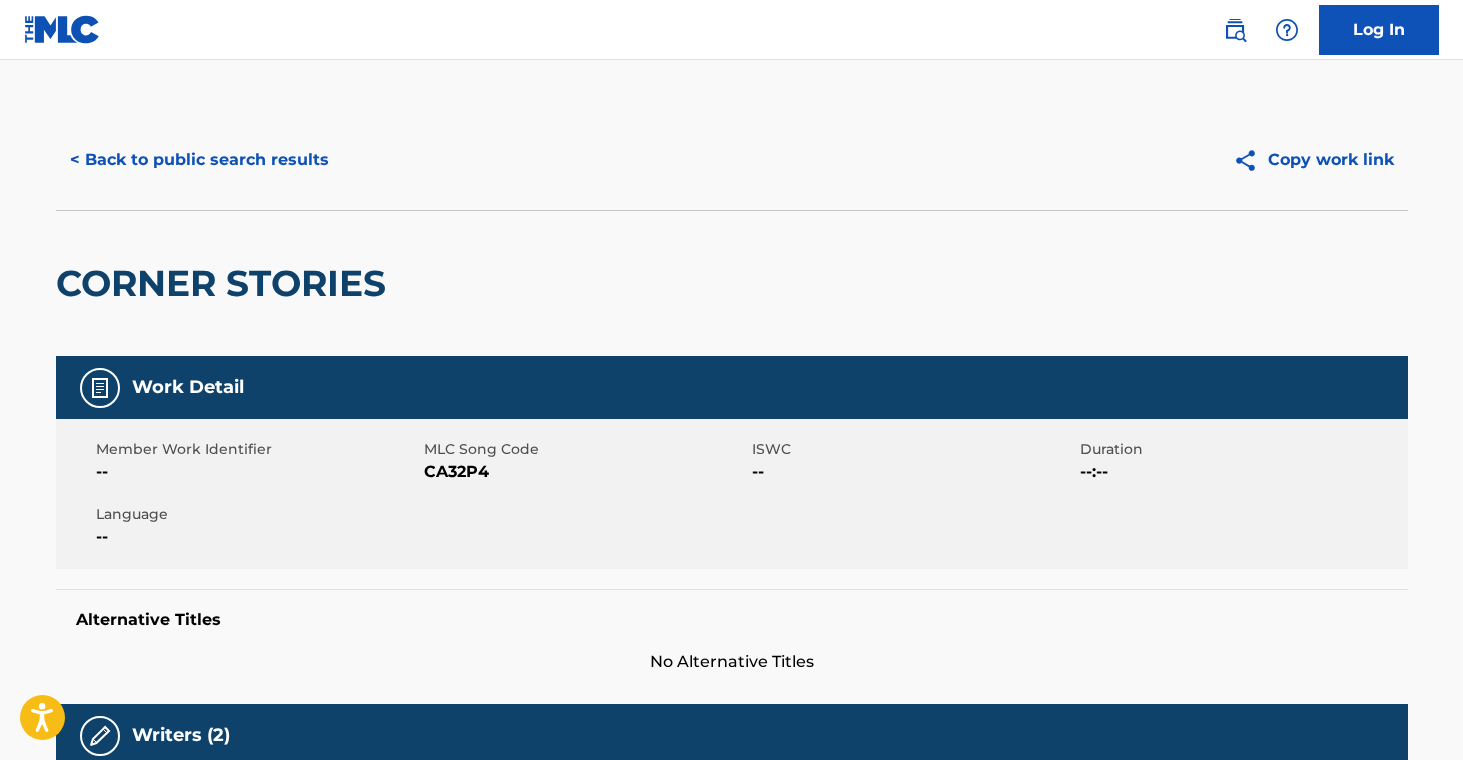 click on "< Back to public search results" at bounding box center (199, 160) 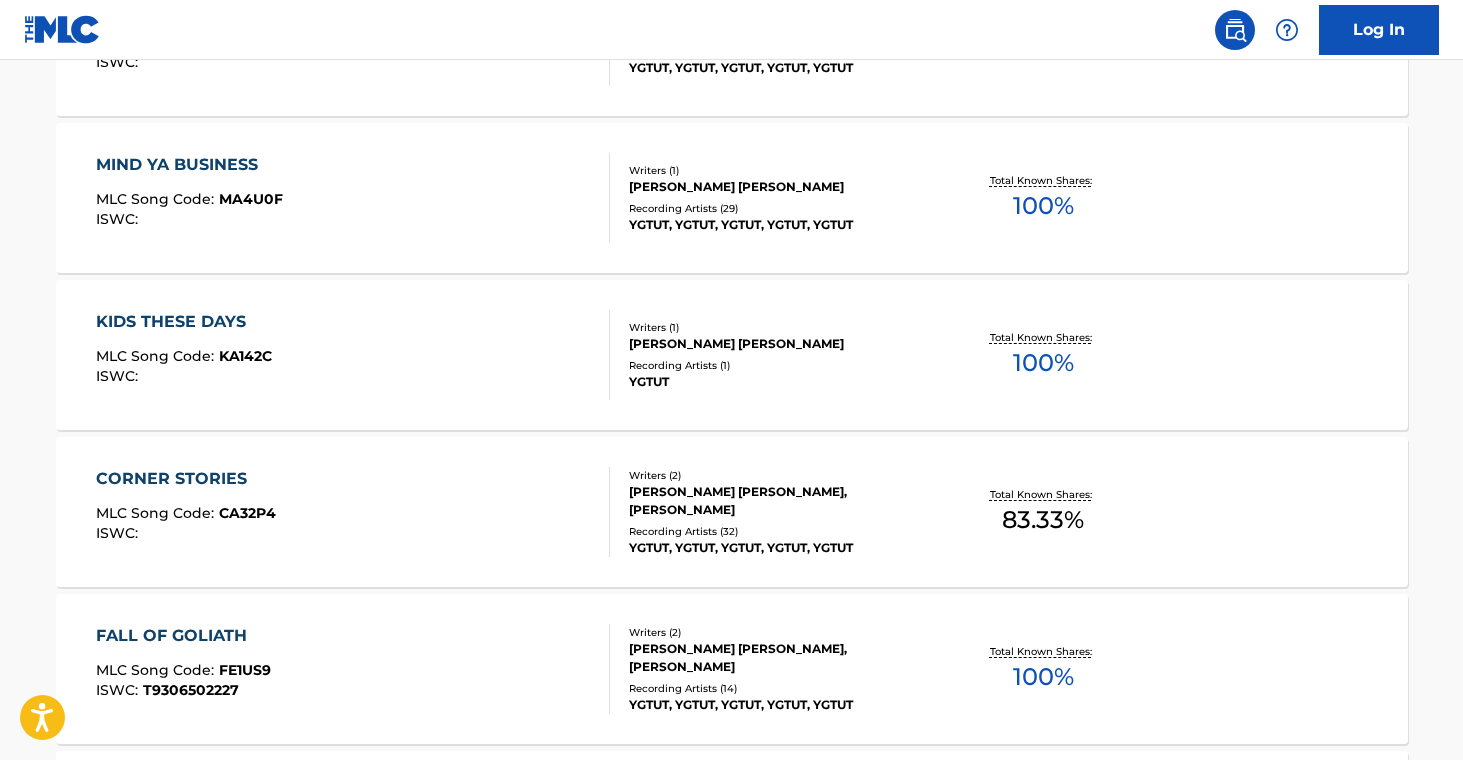 scroll, scrollTop: 9577, scrollLeft: 0, axis: vertical 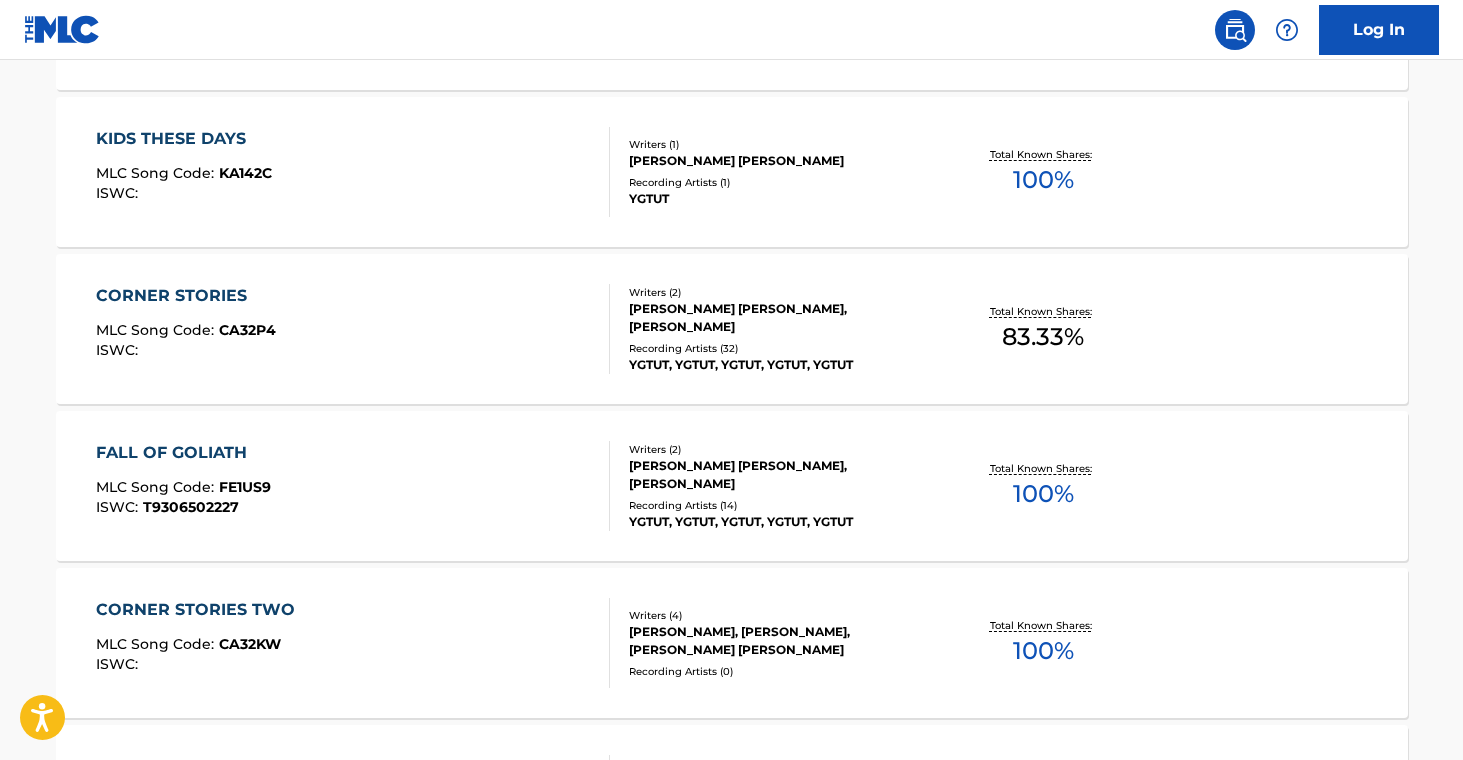 click on "FALL OF GOLIATH MLC Song Code : FE1US9 ISWC : T9306502227" at bounding box center (353, 486) 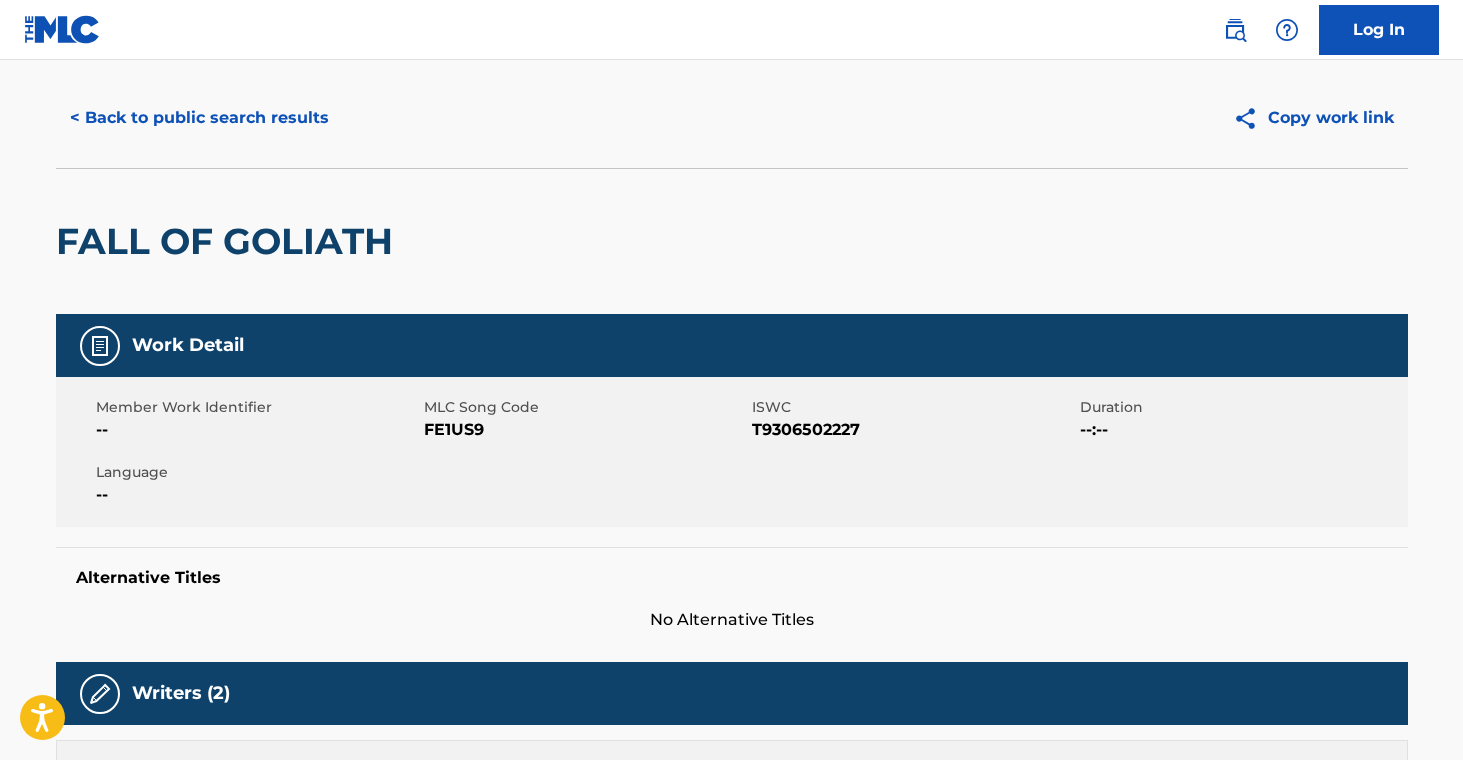 scroll, scrollTop: 0, scrollLeft: 0, axis: both 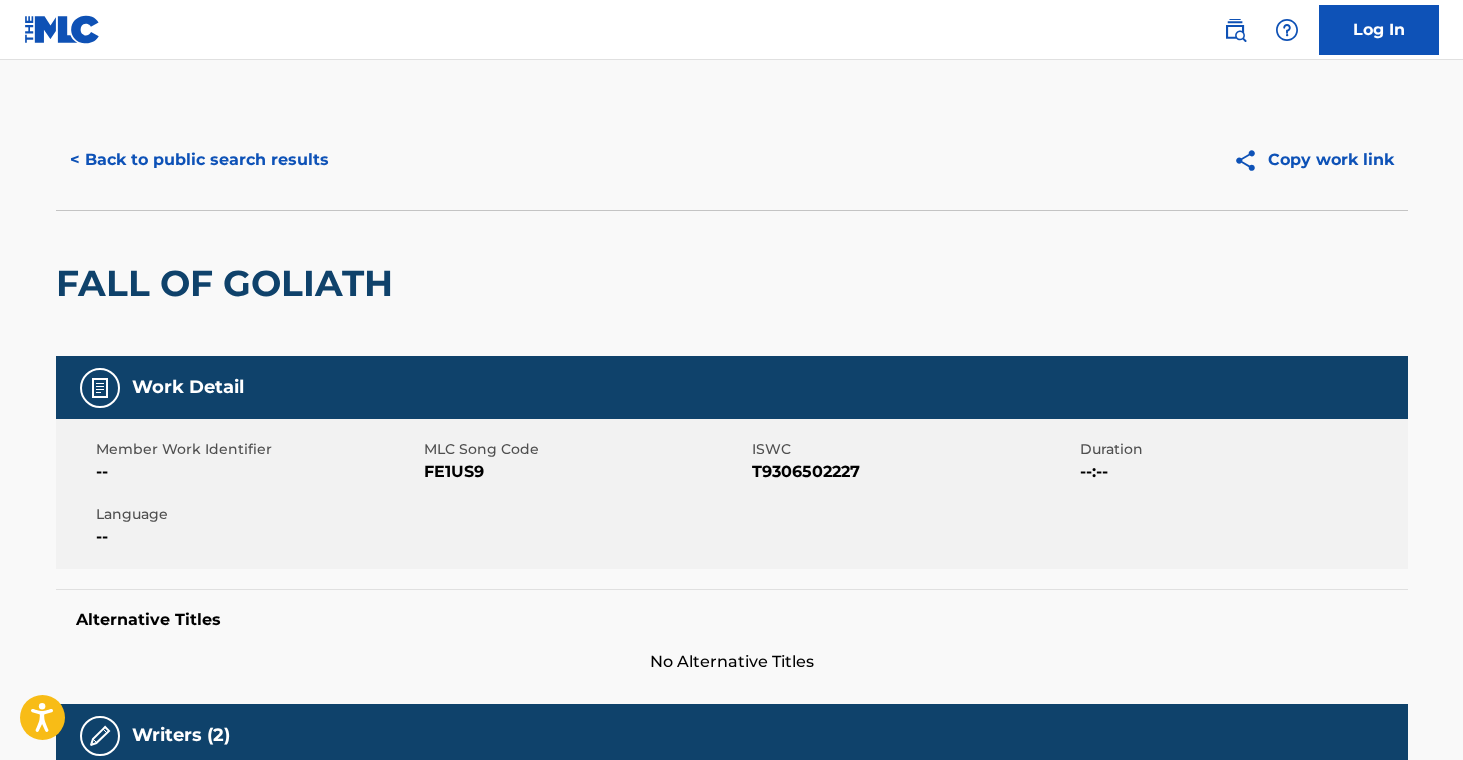 click on "< Back to public search results" at bounding box center (199, 160) 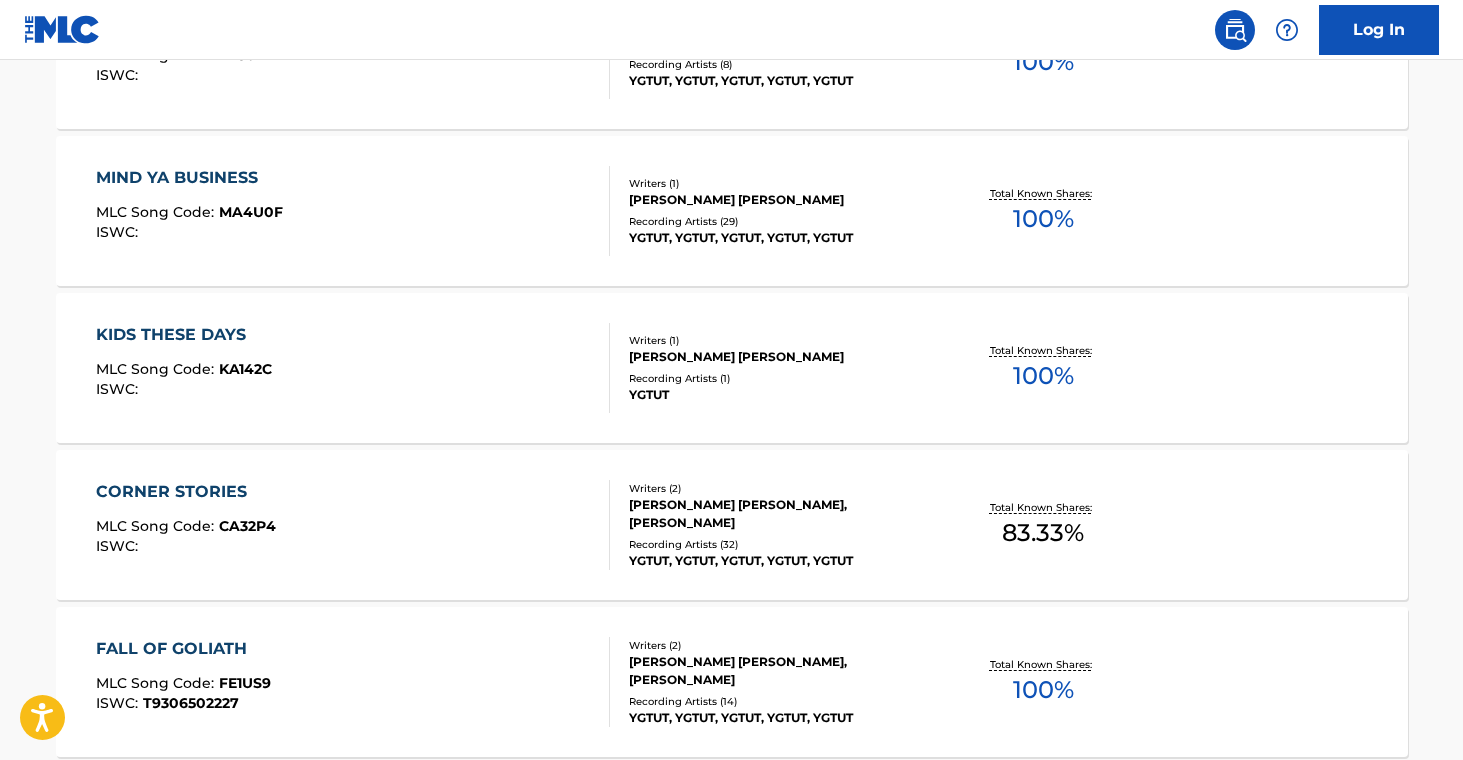 scroll, scrollTop: 9590, scrollLeft: 0, axis: vertical 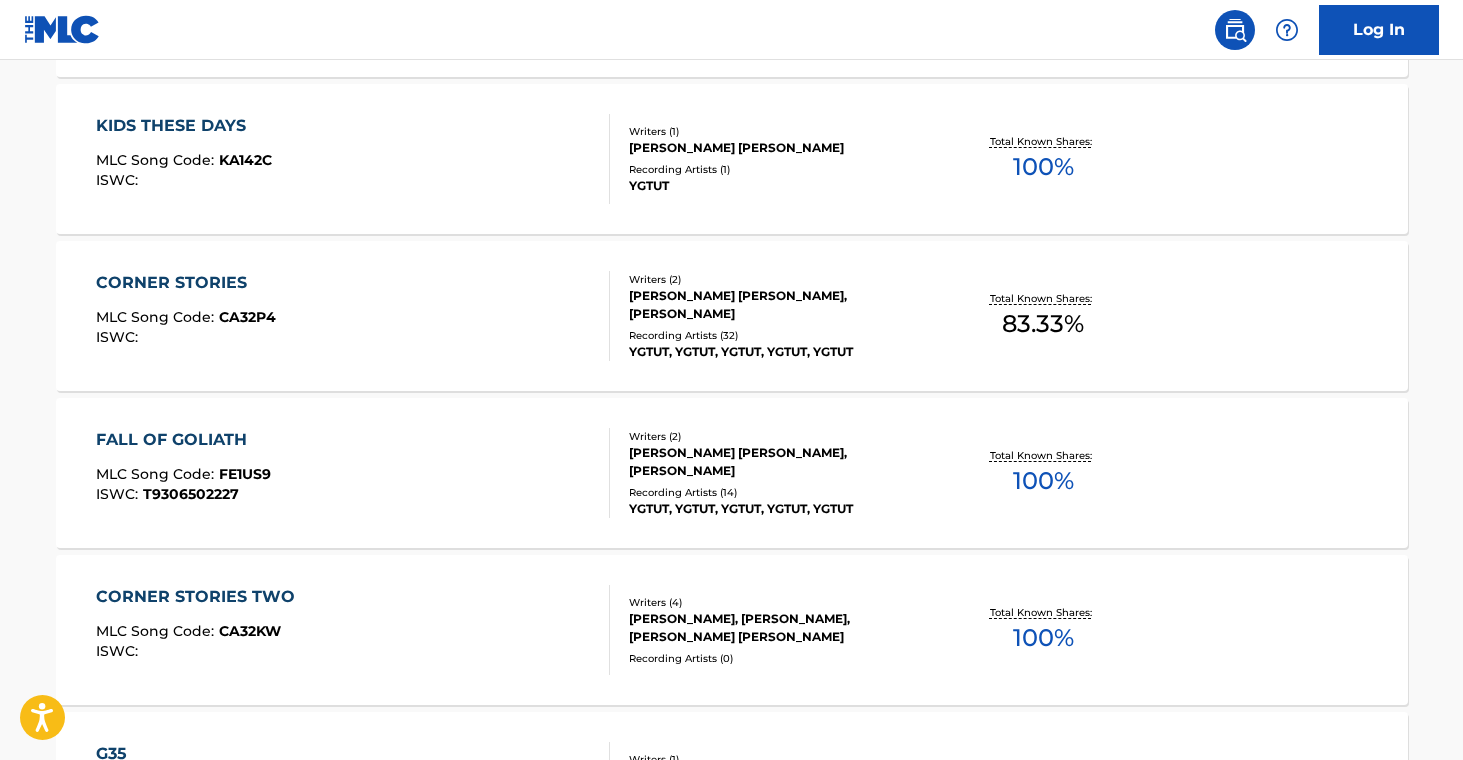 click on "CORNER STORIES TWO MLC Song Code : CA32KW ISWC :" at bounding box center [353, 630] 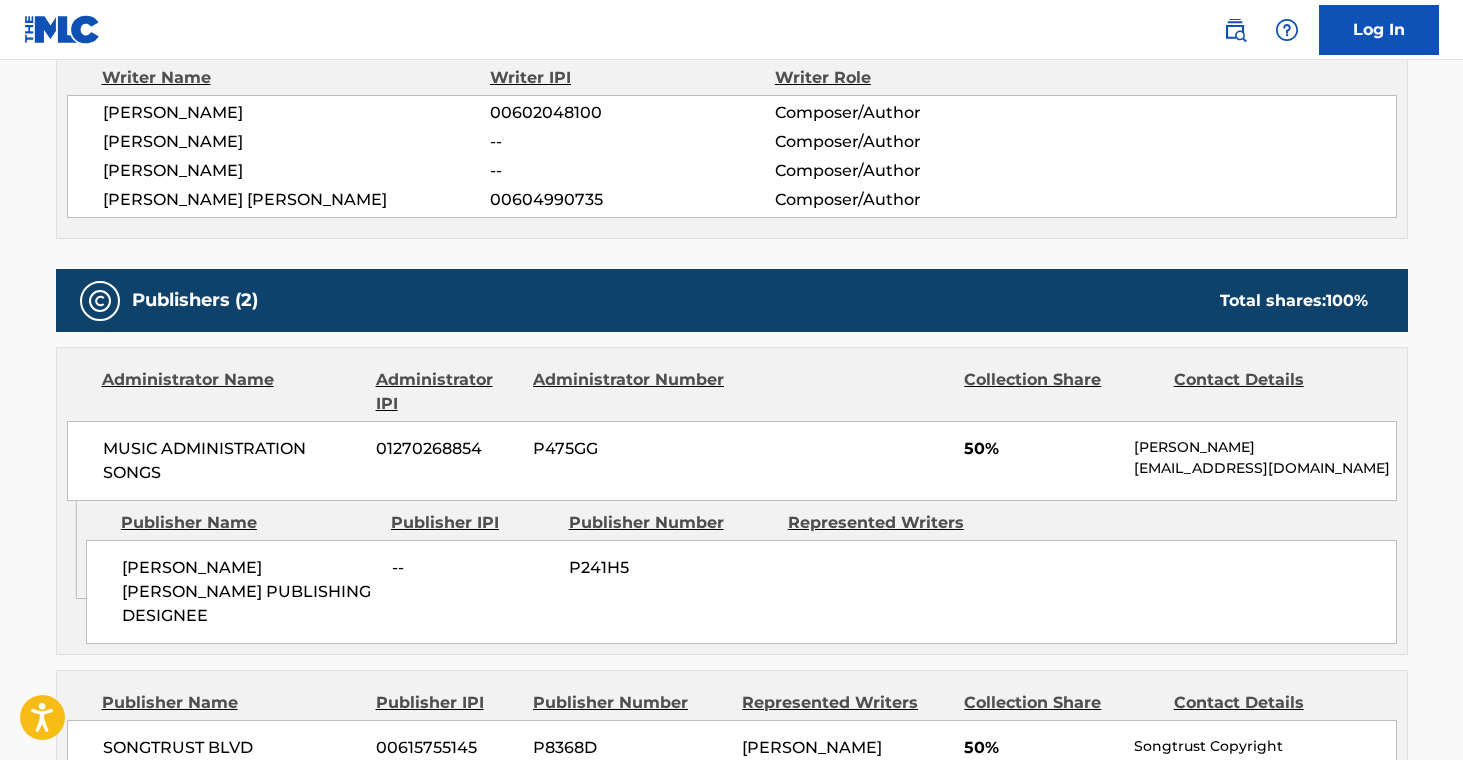 scroll, scrollTop: 0, scrollLeft: 0, axis: both 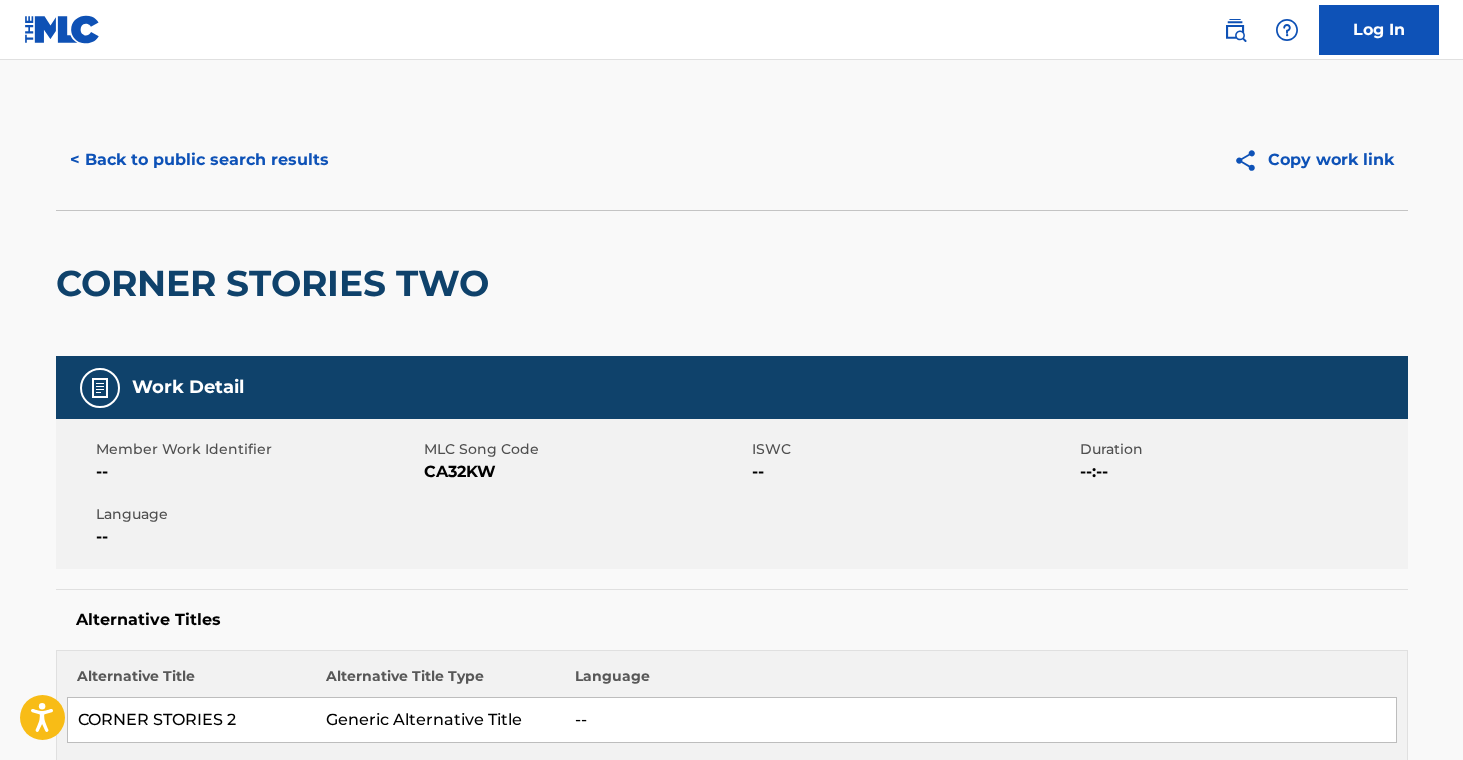 click on "< Back to public search results" at bounding box center (199, 160) 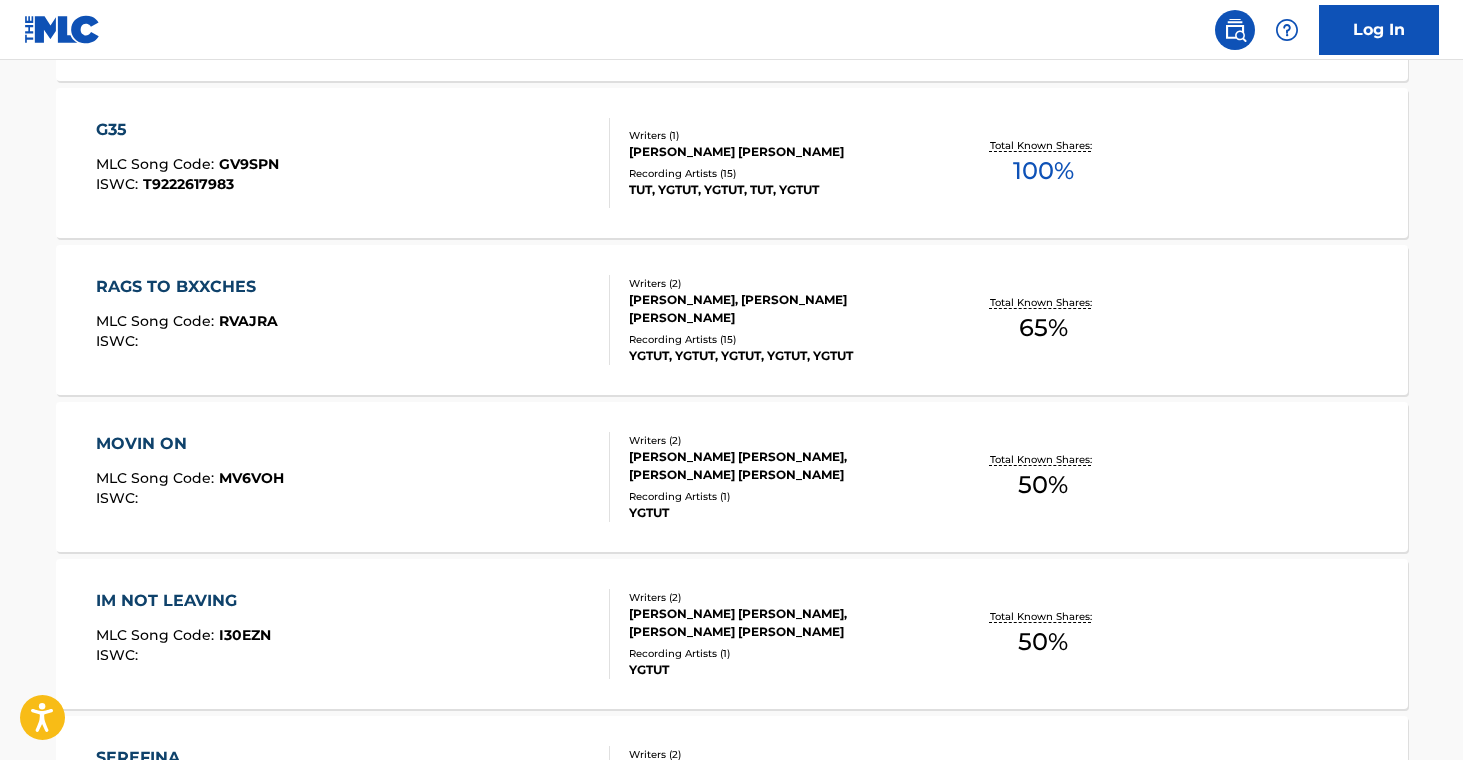 scroll, scrollTop: 10211, scrollLeft: 0, axis: vertical 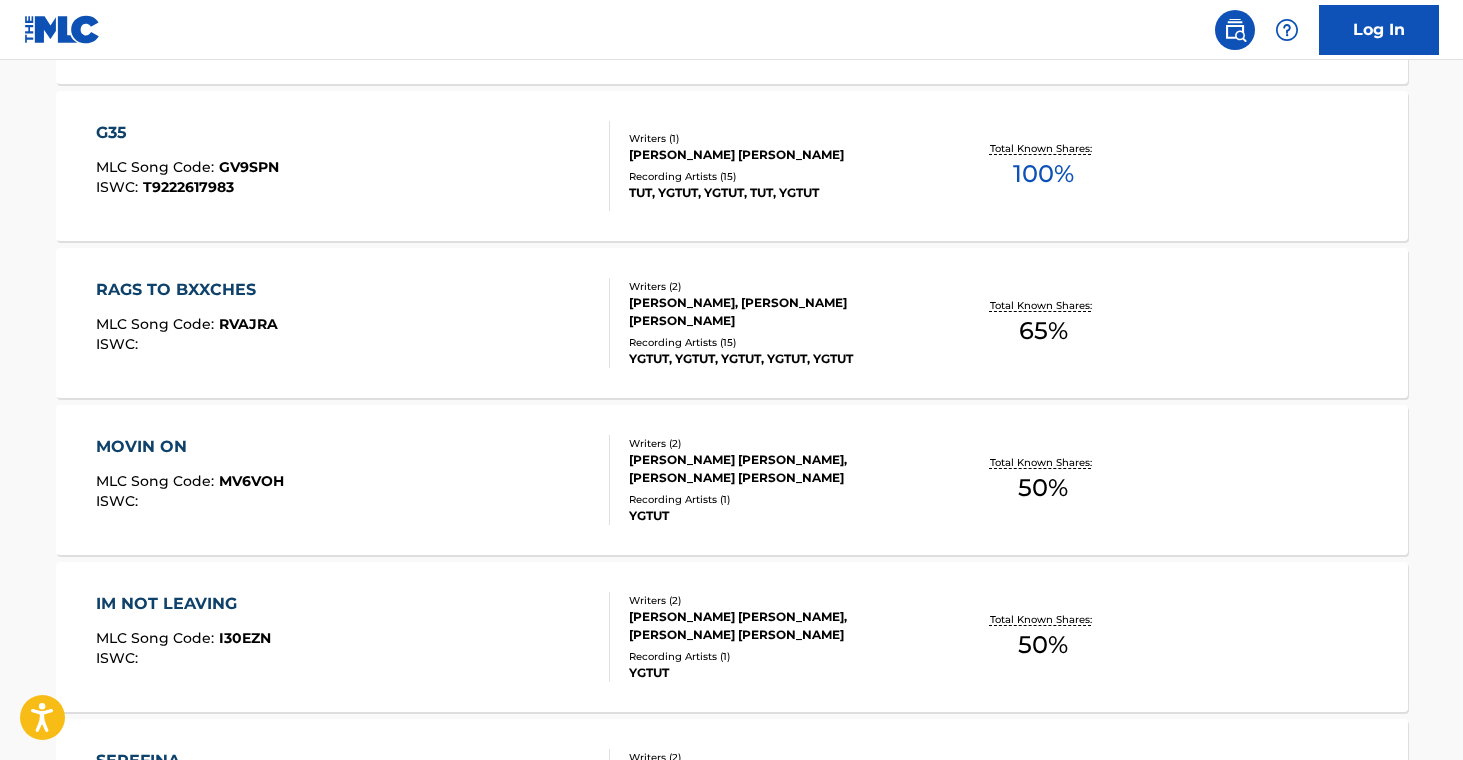 click on "G35 MLC Song Code : GV9SPN ISWC : T9222617983" at bounding box center [353, 166] 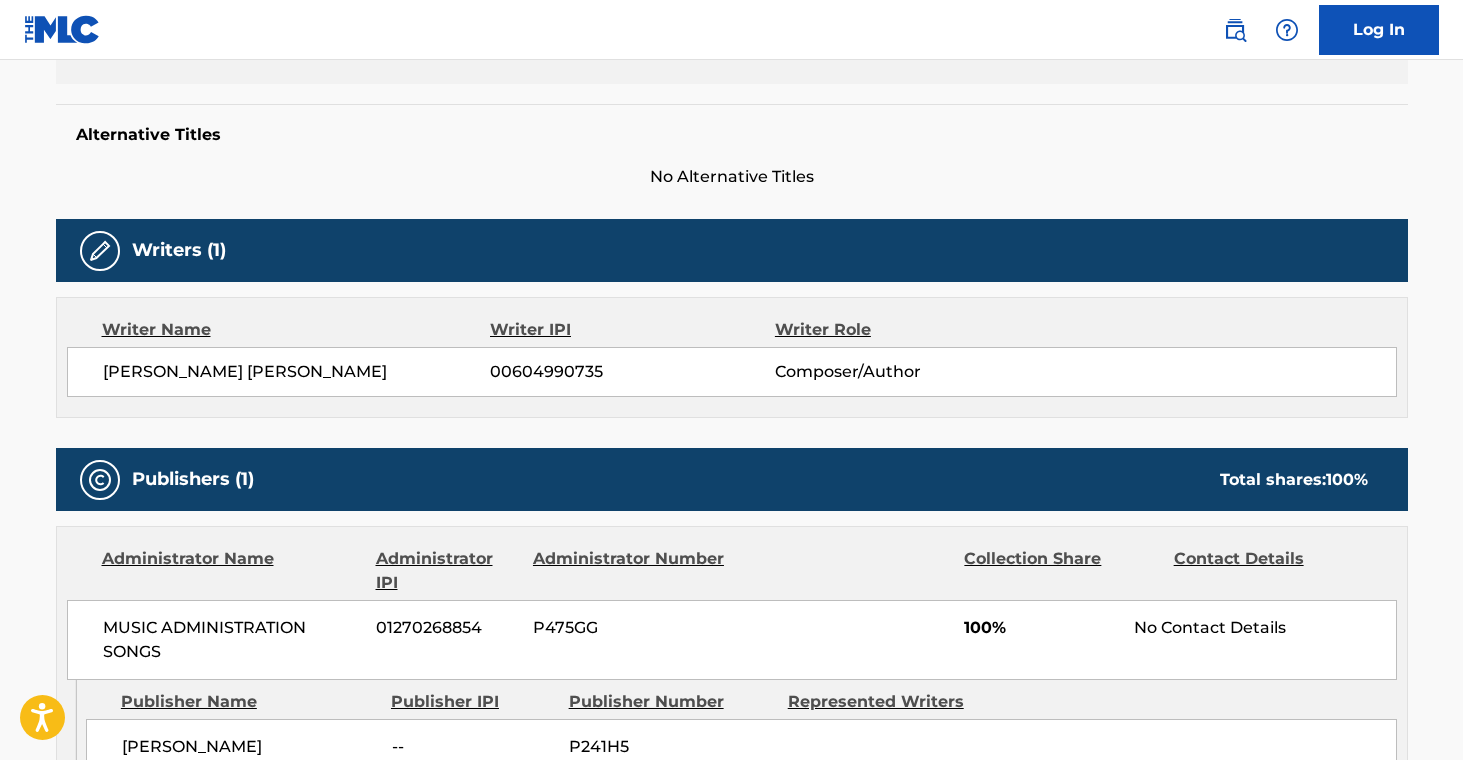 scroll, scrollTop: 880, scrollLeft: 0, axis: vertical 